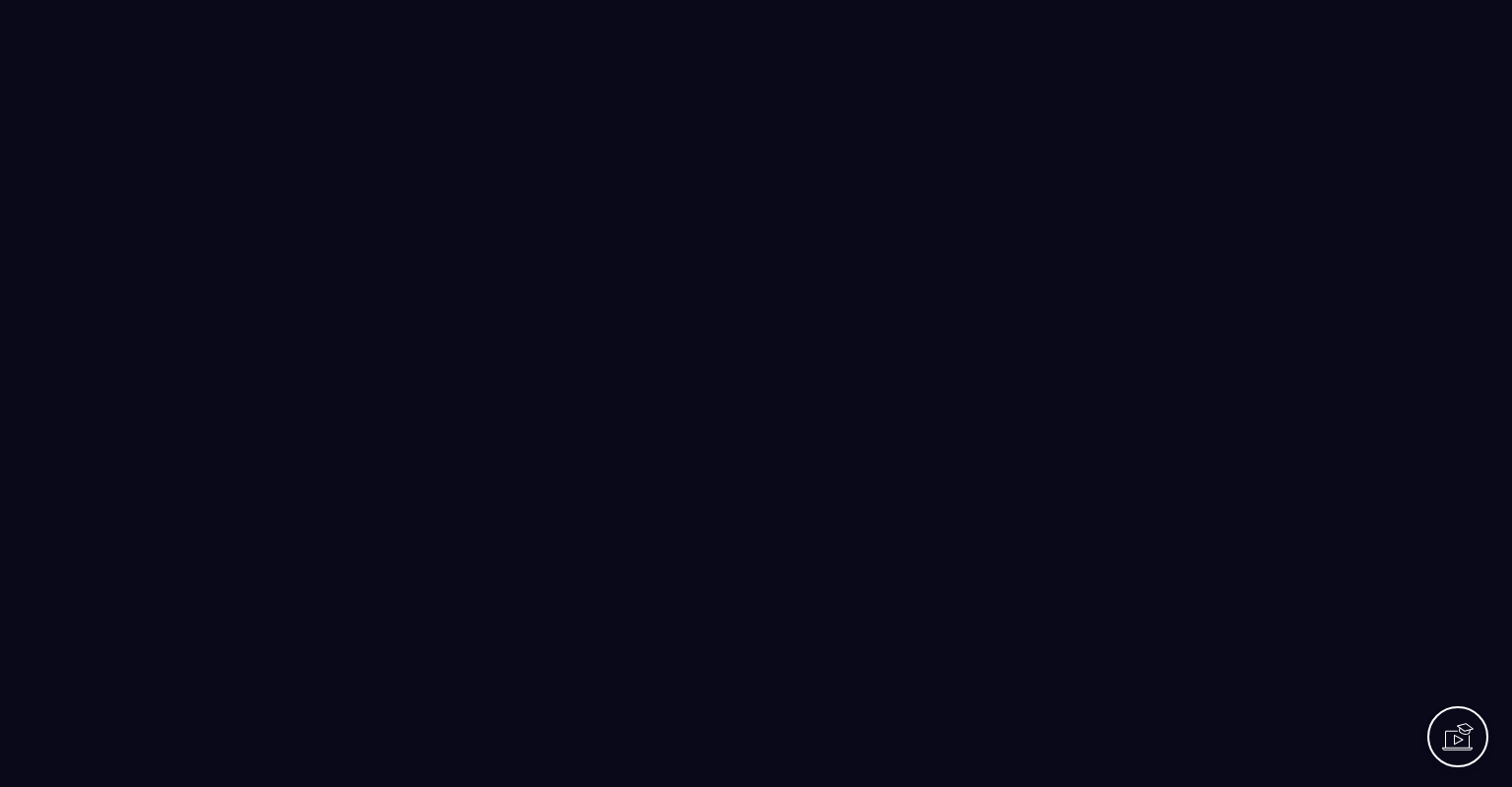 scroll, scrollTop: 0, scrollLeft: 0, axis: both 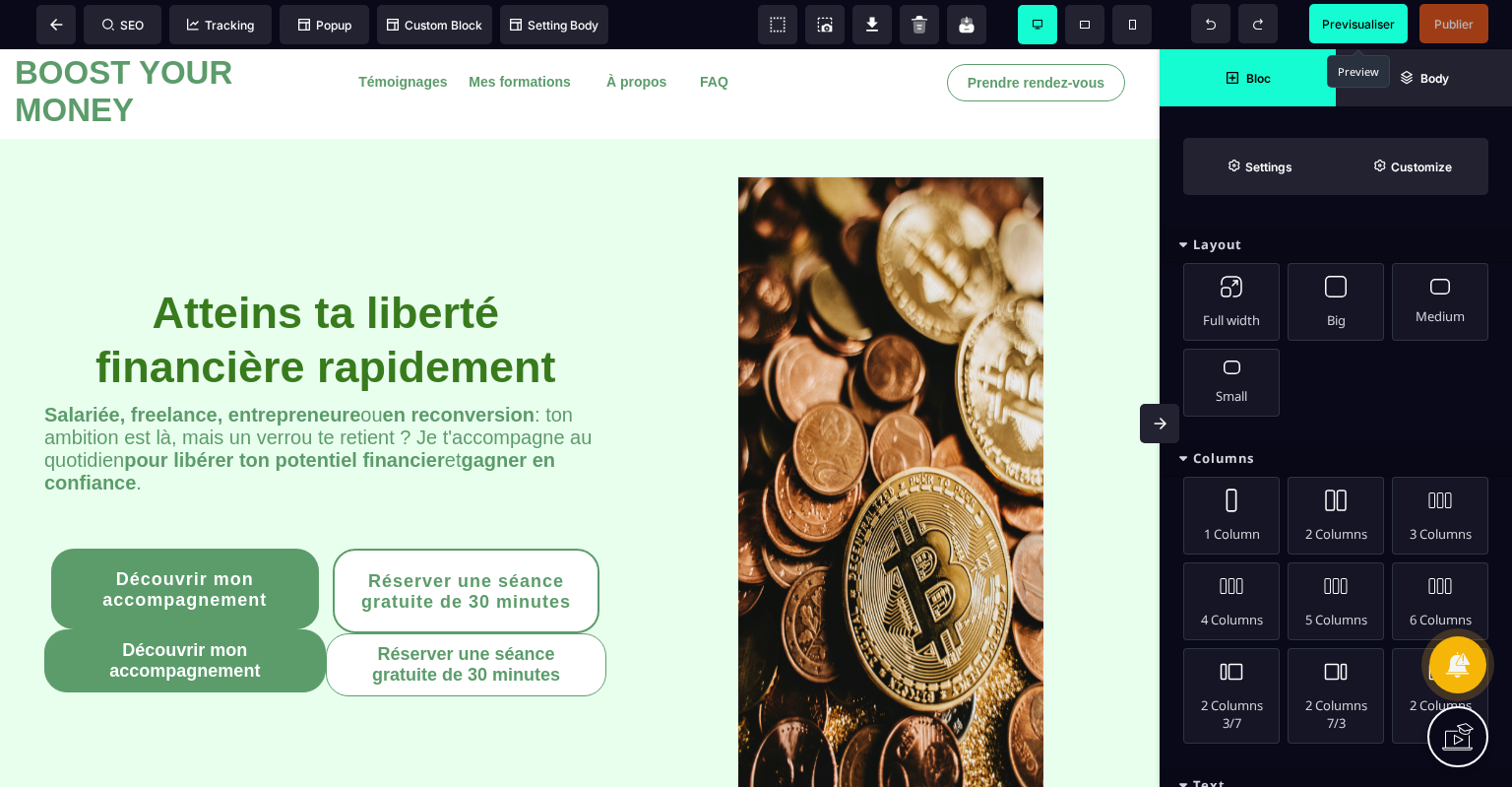click on "Previsualiser" at bounding box center (1358, 24) 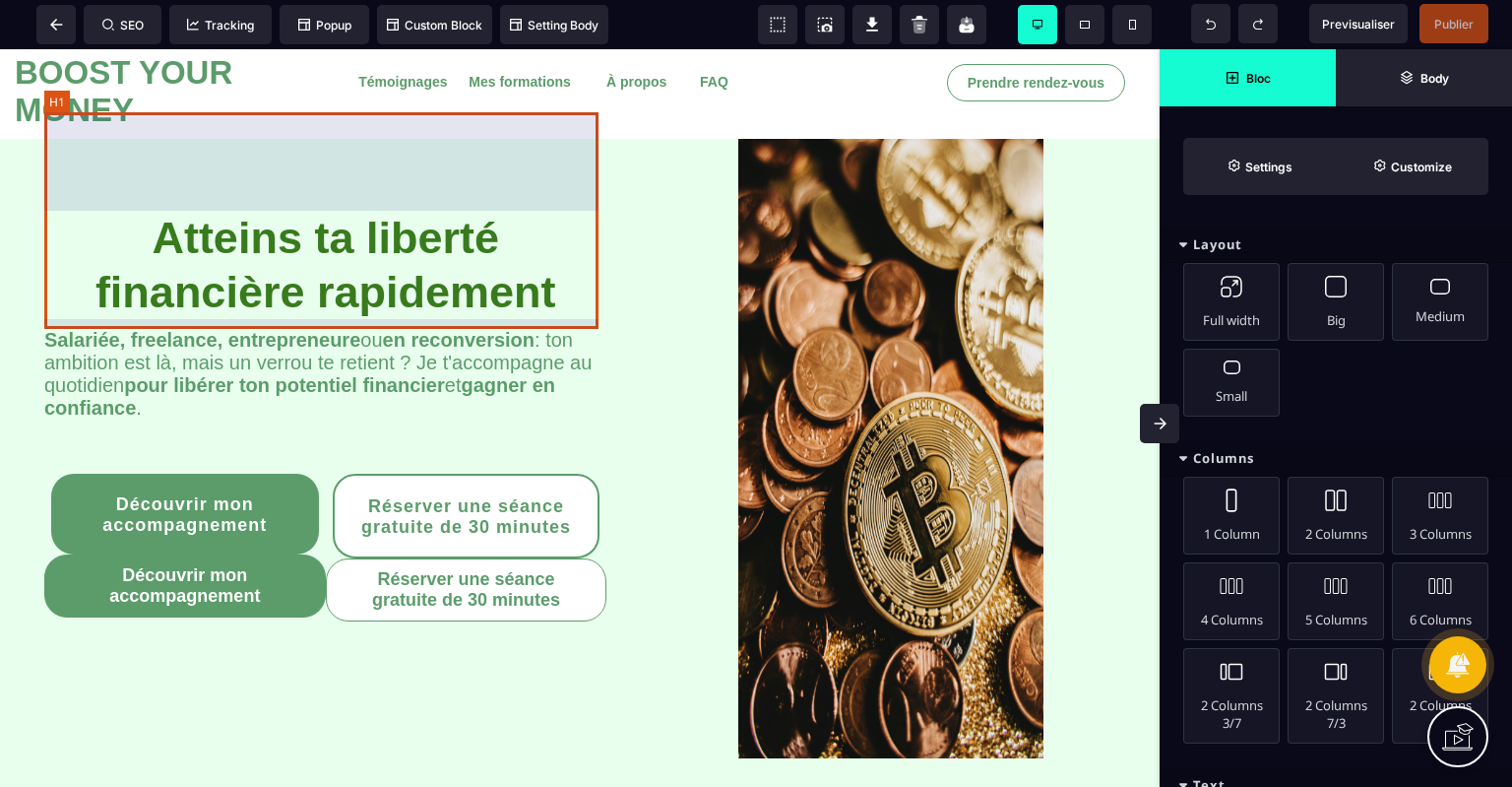 scroll, scrollTop: 53, scrollLeft: 0, axis: vertical 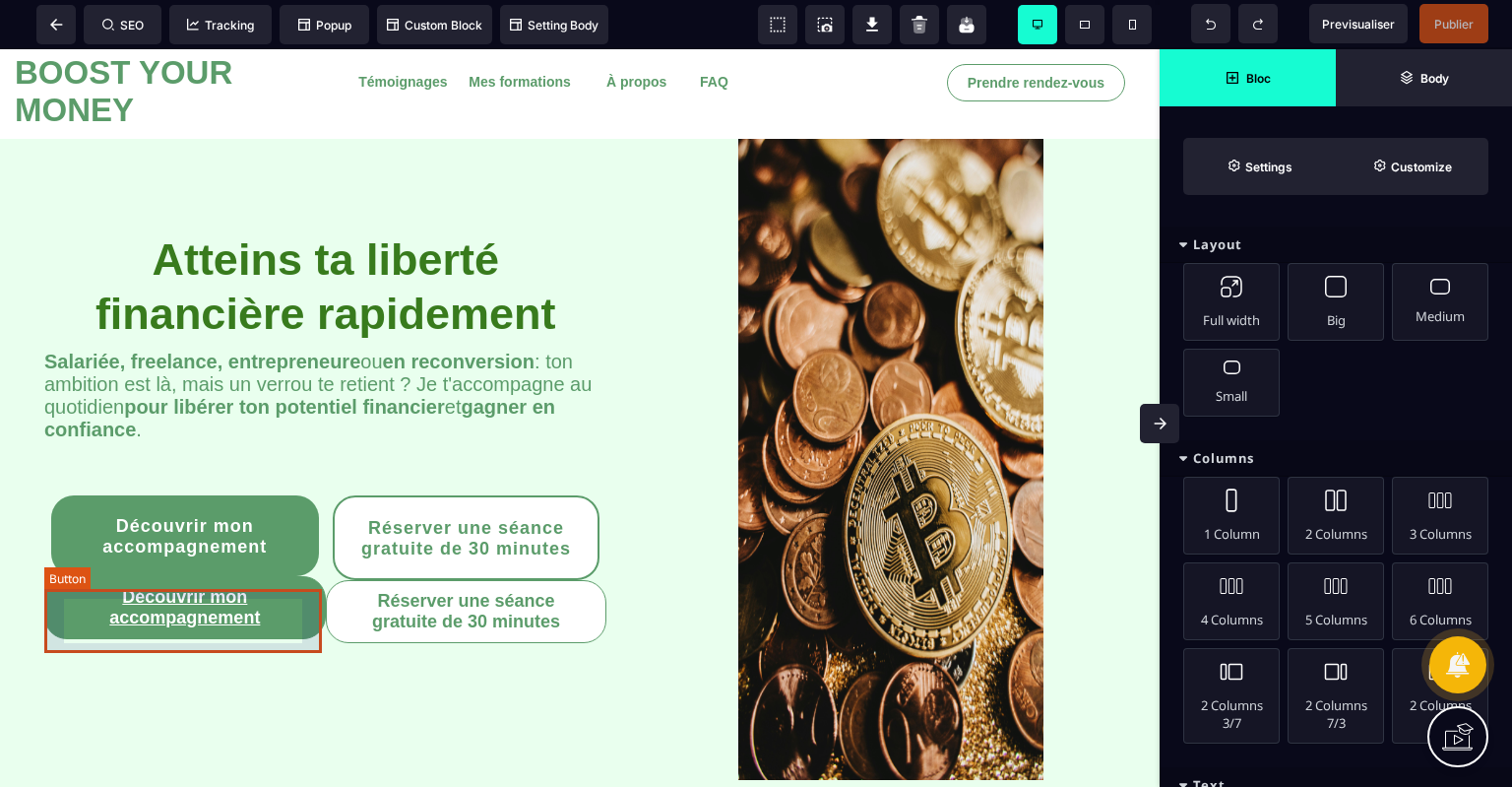 click on "Découvrir mon accompagnement" at bounding box center (185, 608) 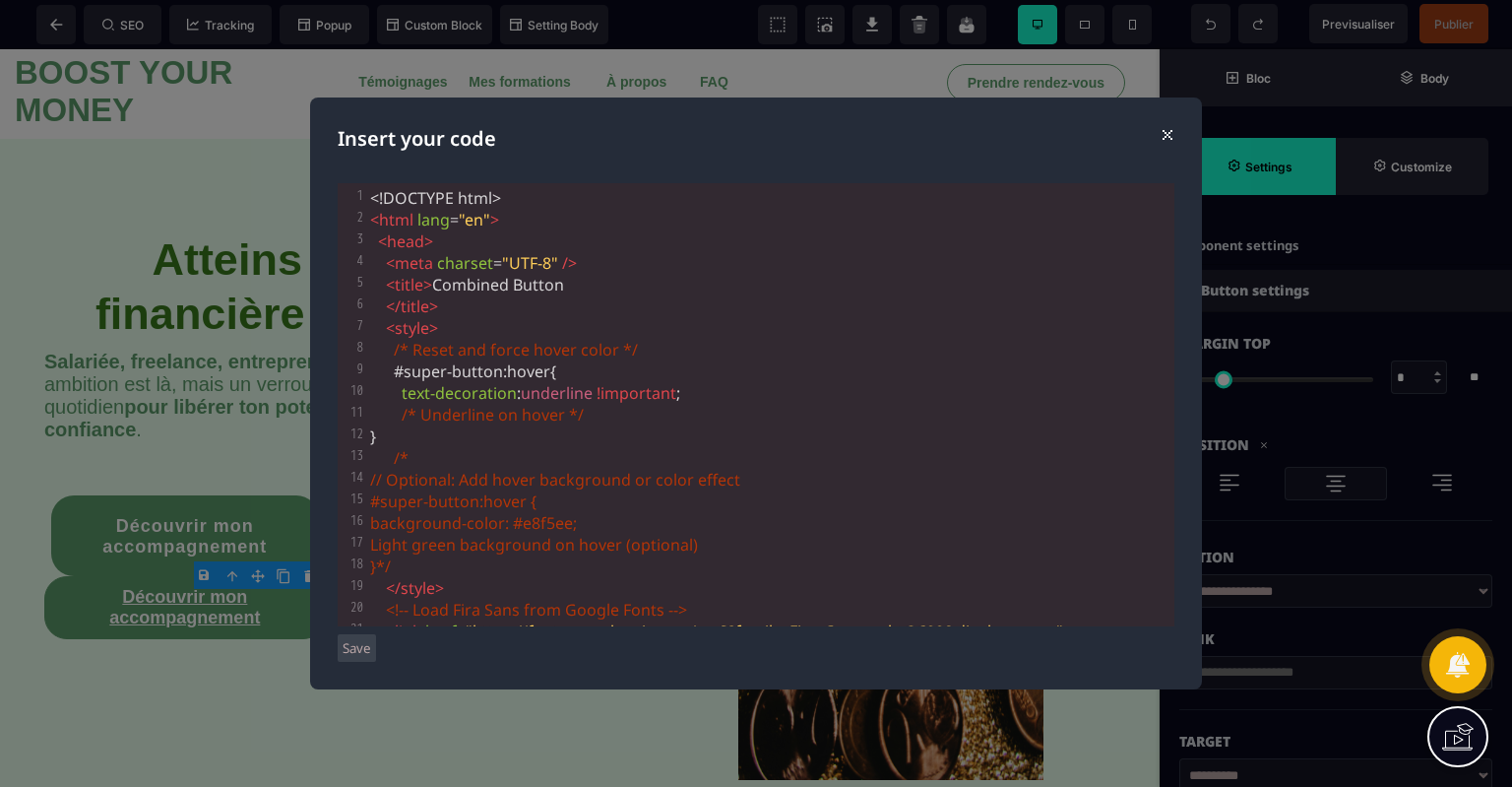type on "*" 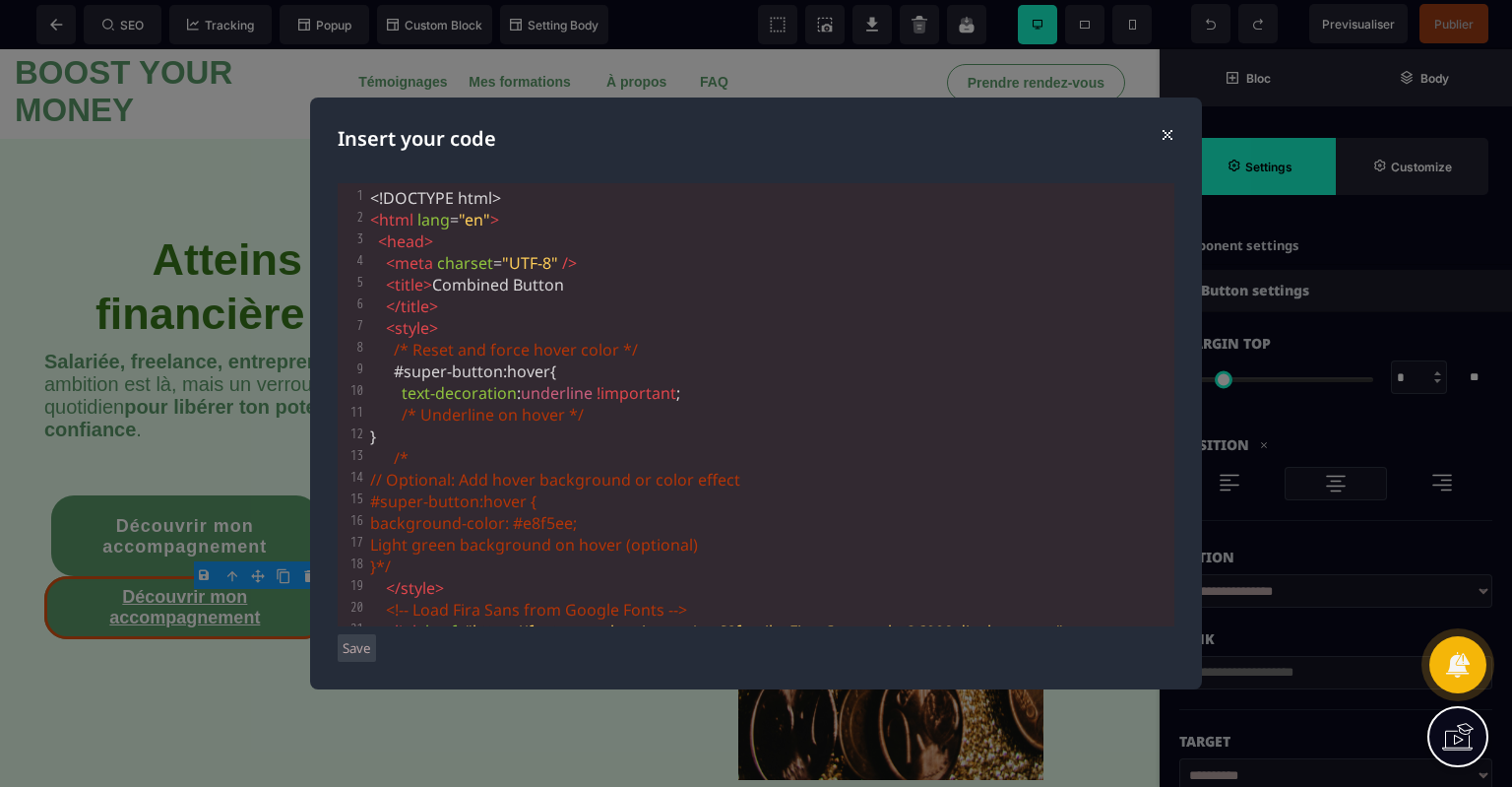 type on "**" 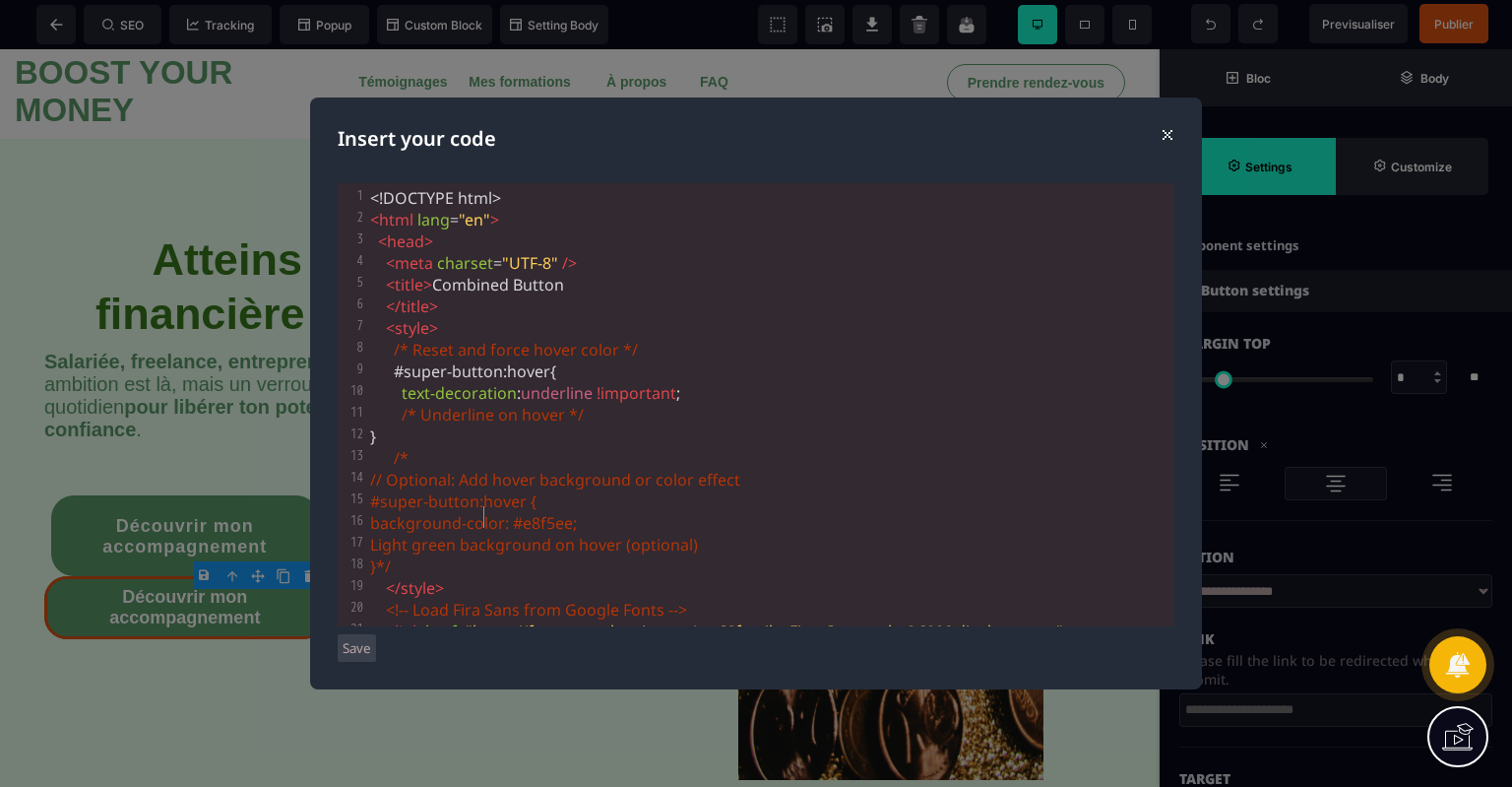 click on "background-color: #e8f5ee;" at bounding box center (473, 523) 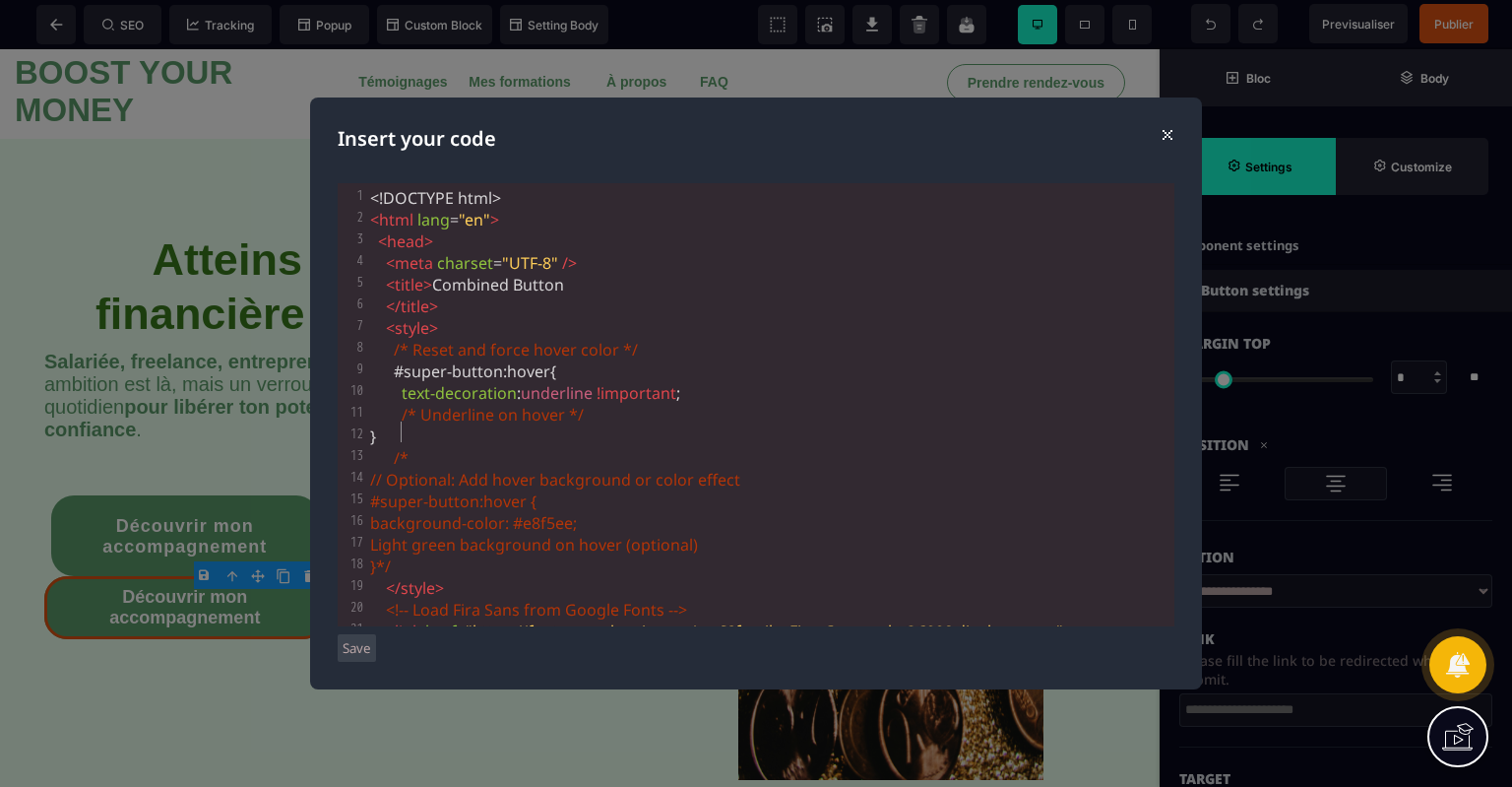 type on "**" 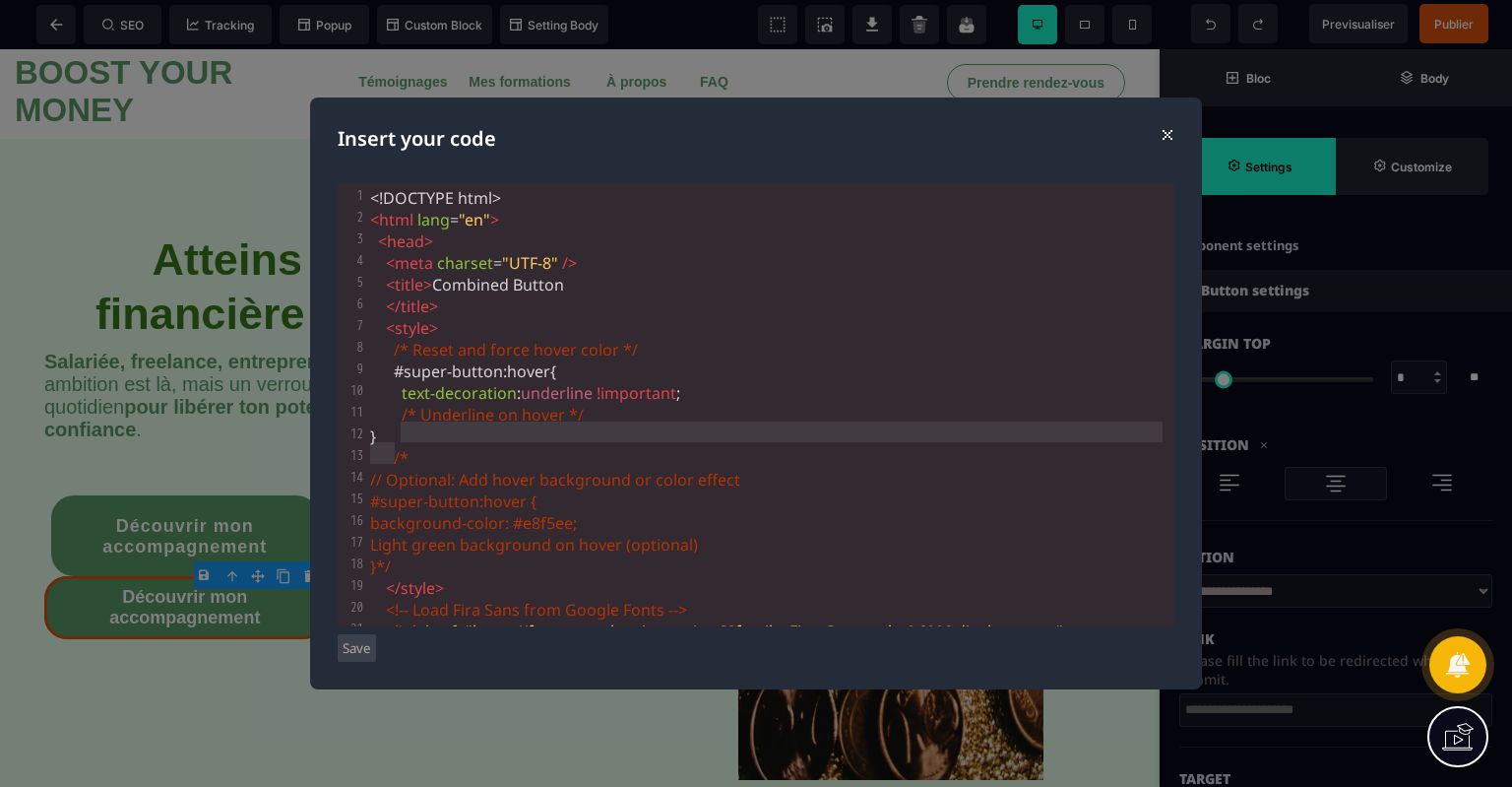click on "⨯" at bounding box center (1166, 133) 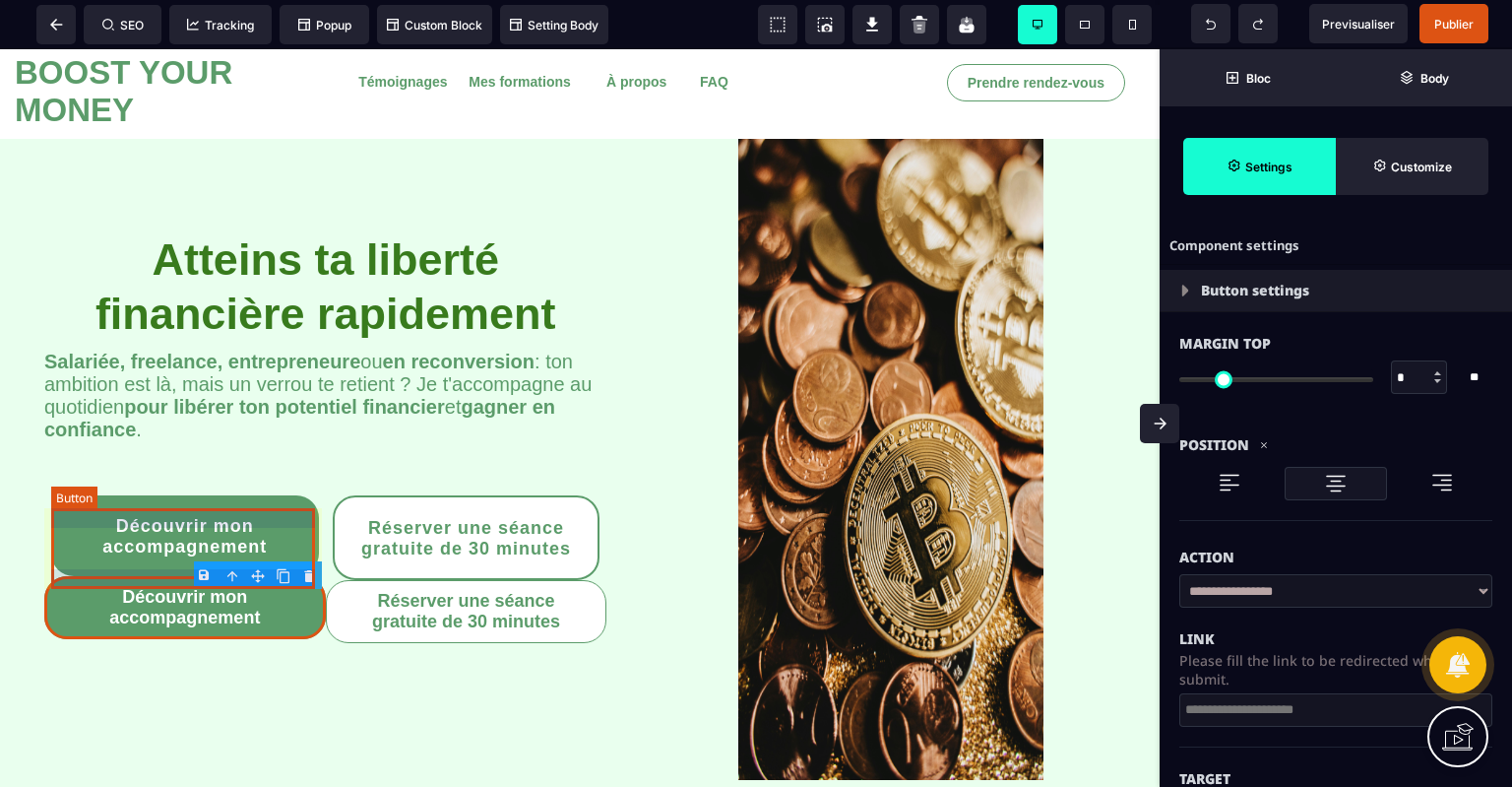click on "Découvrir mon accompagnement" at bounding box center [184, 536] 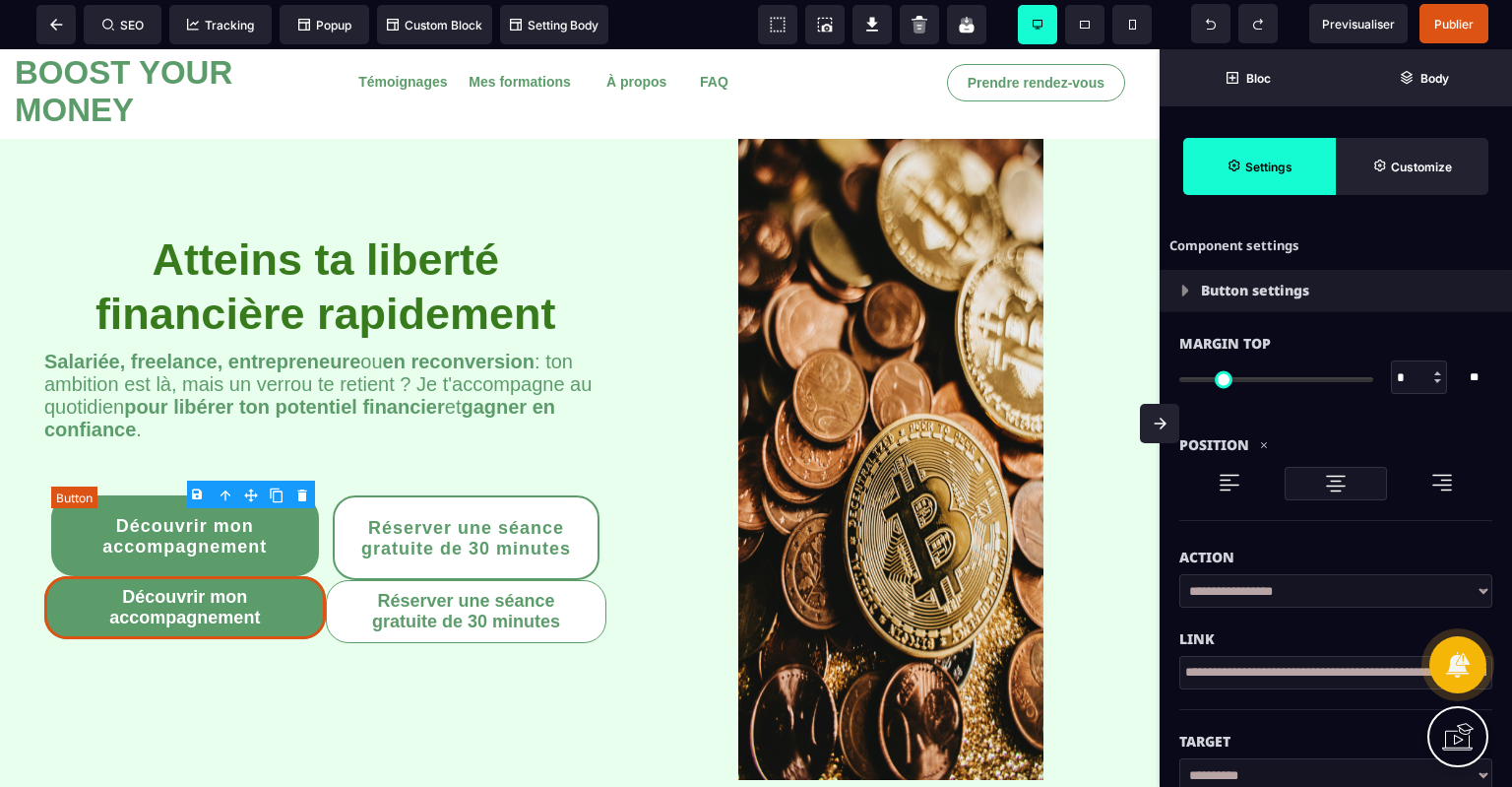 type on "*" 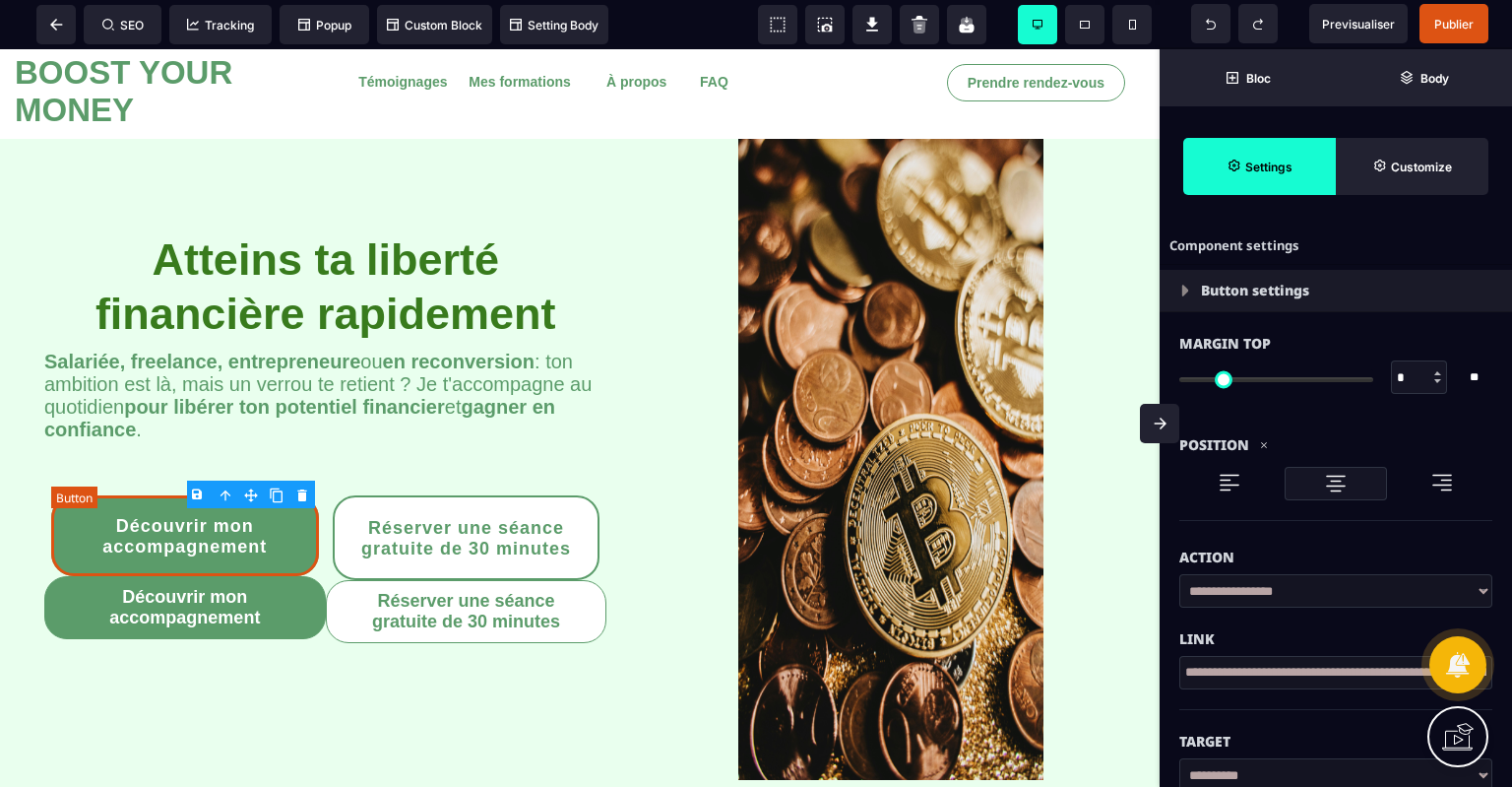 type on "**" 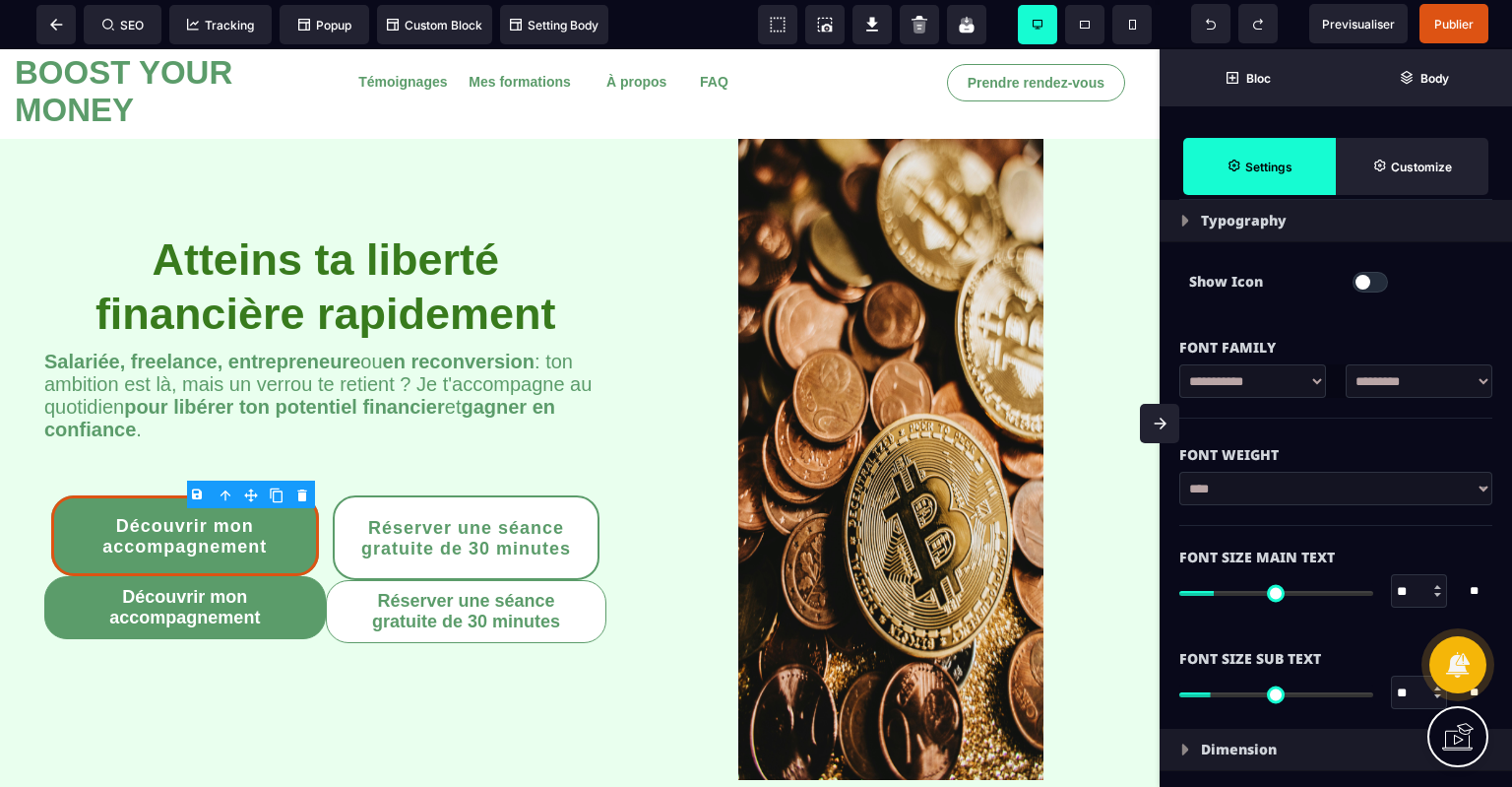 scroll, scrollTop: 1062, scrollLeft: 0, axis: vertical 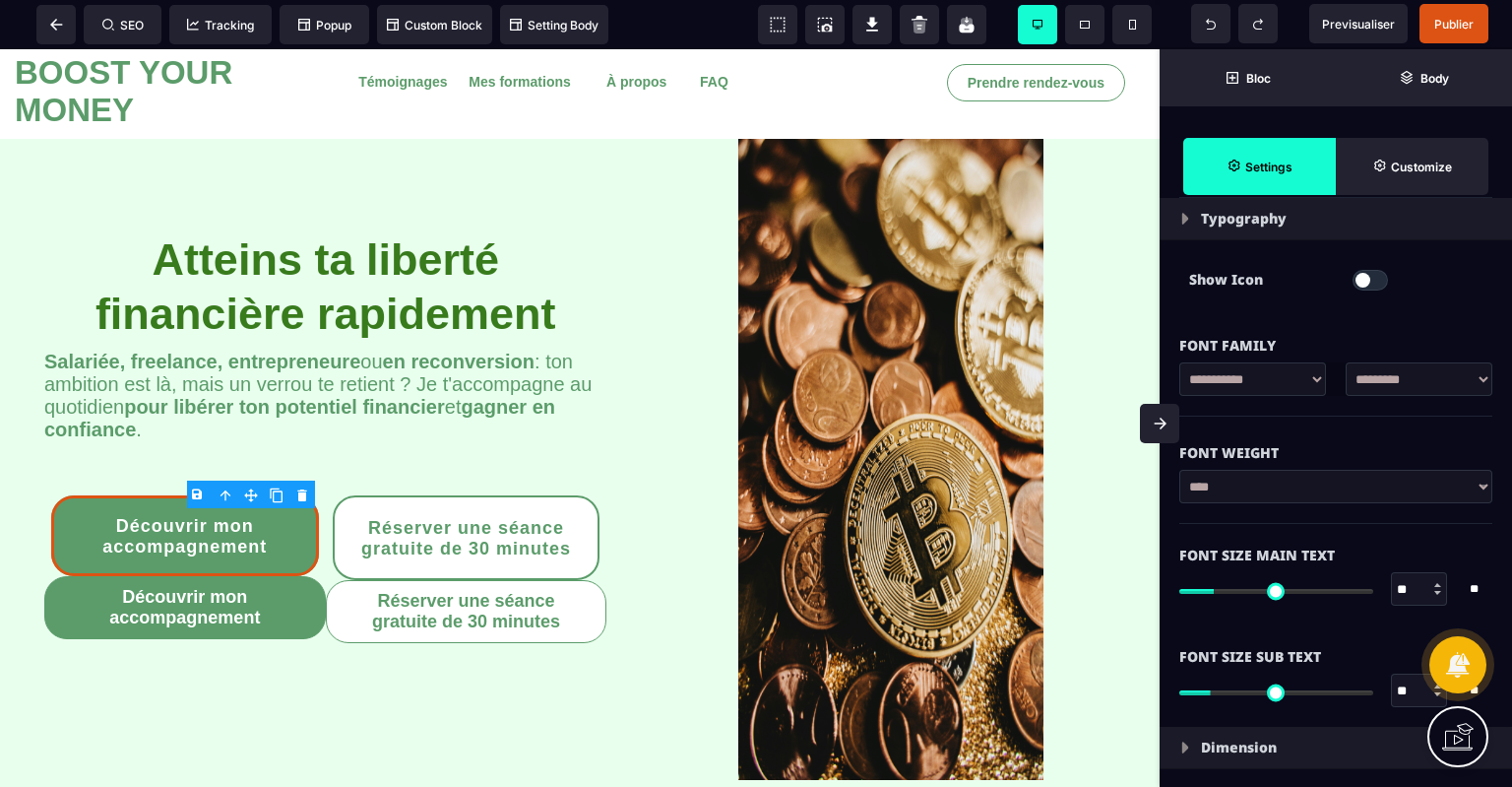 type 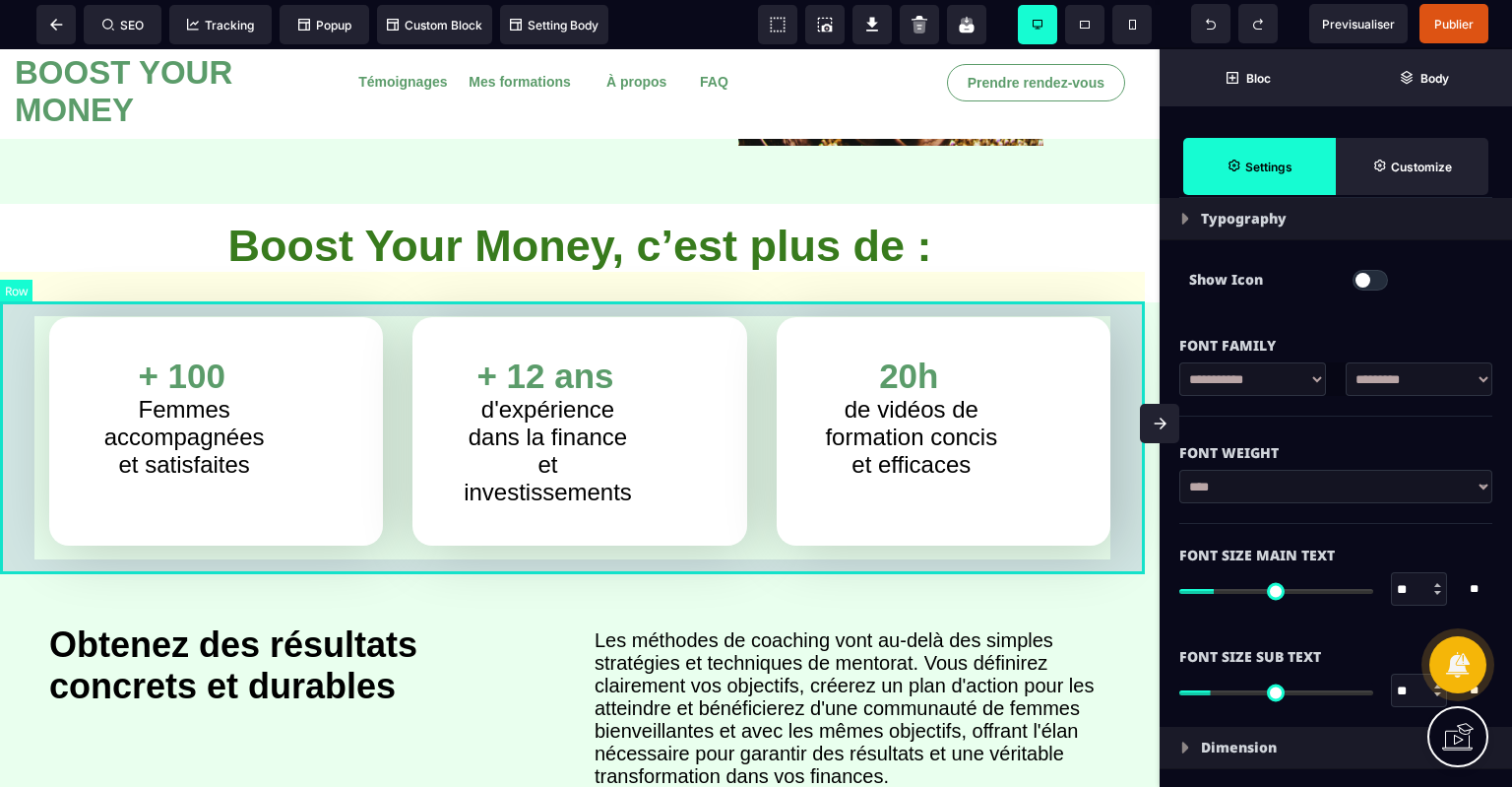 scroll, scrollTop: 0, scrollLeft: 0, axis: both 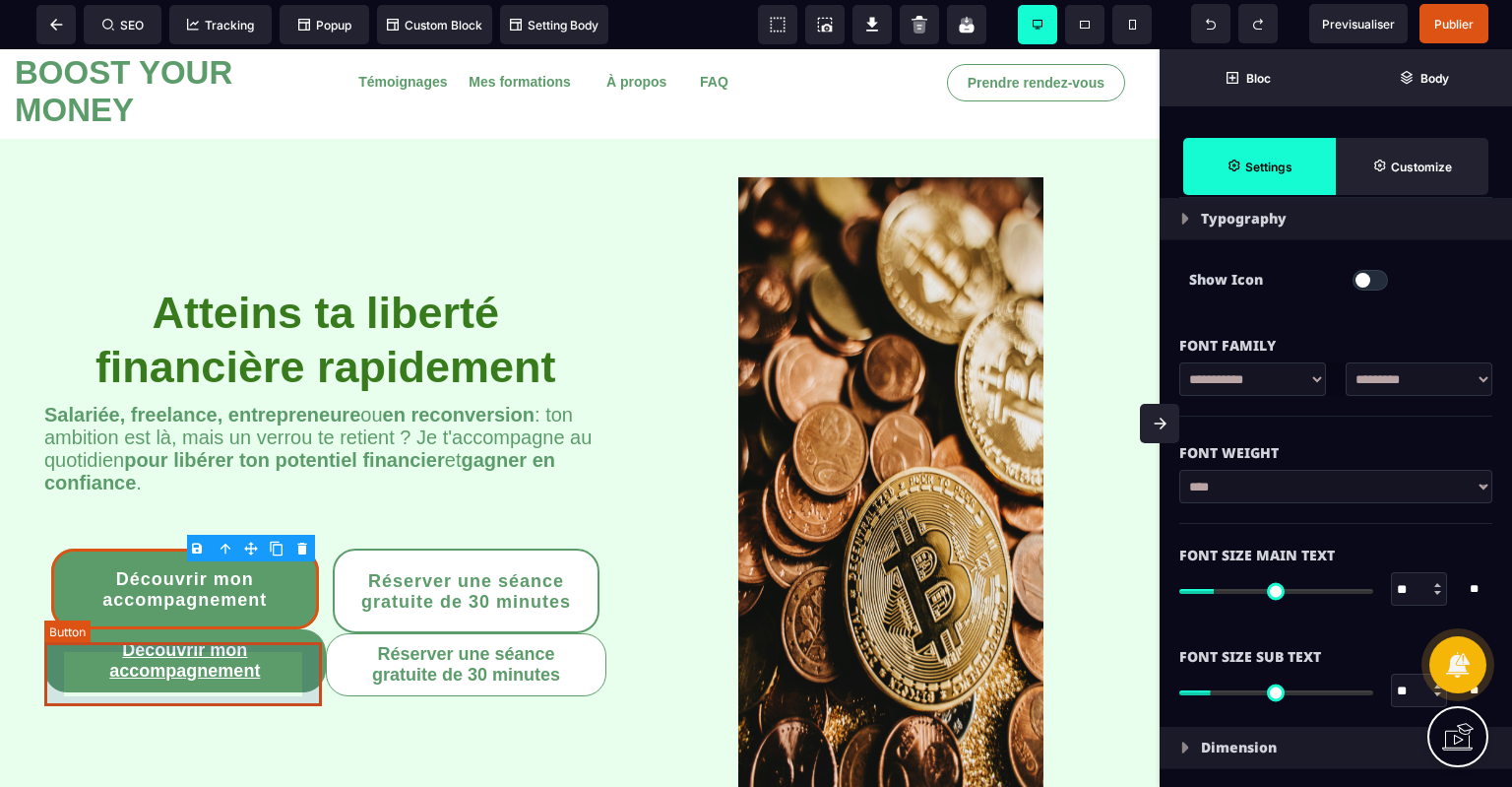 click on "Découvrir mon accompagnement" at bounding box center (185, 661) 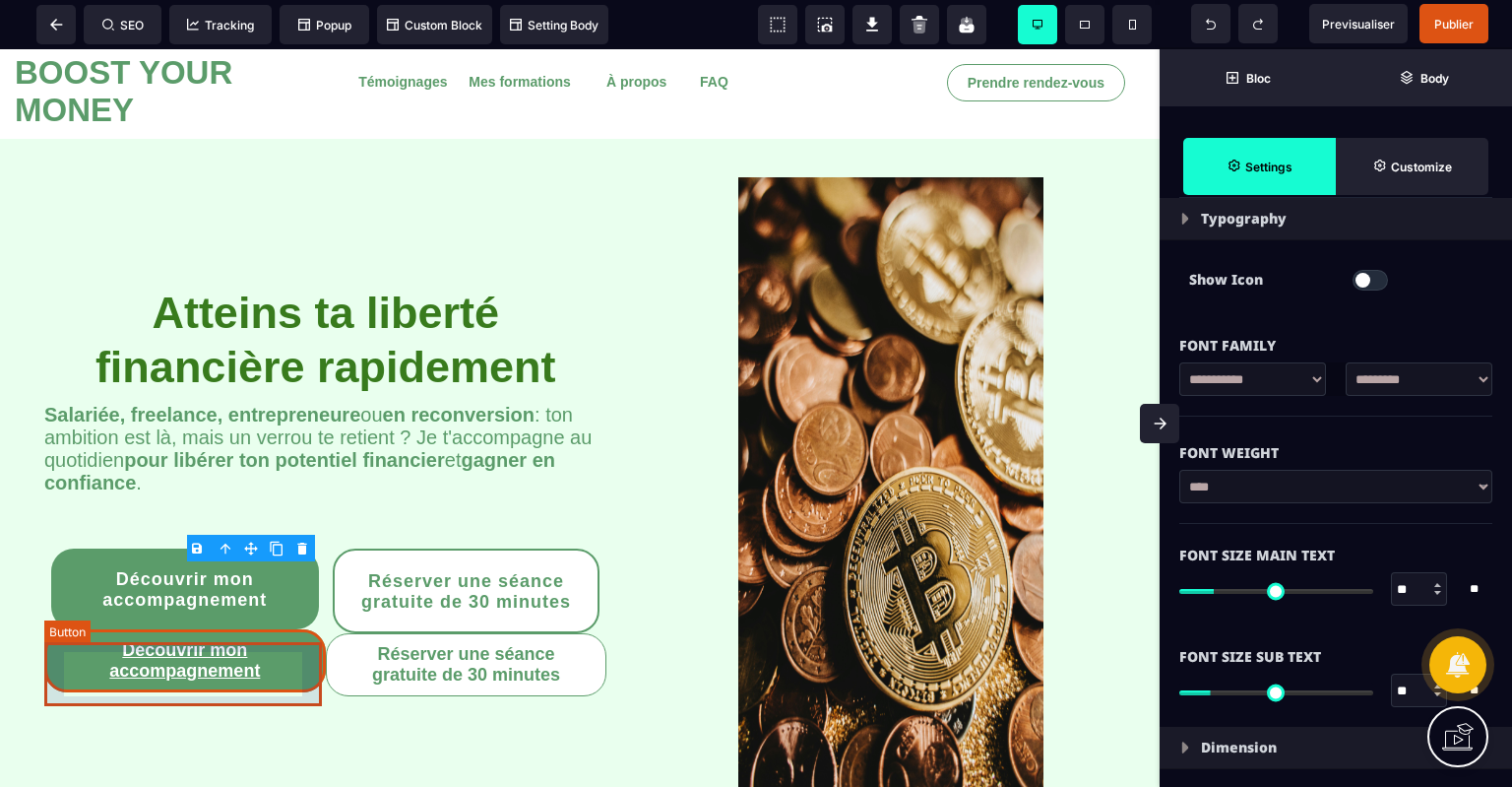 scroll, scrollTop: 0, scrollLeft: 0, axis: both 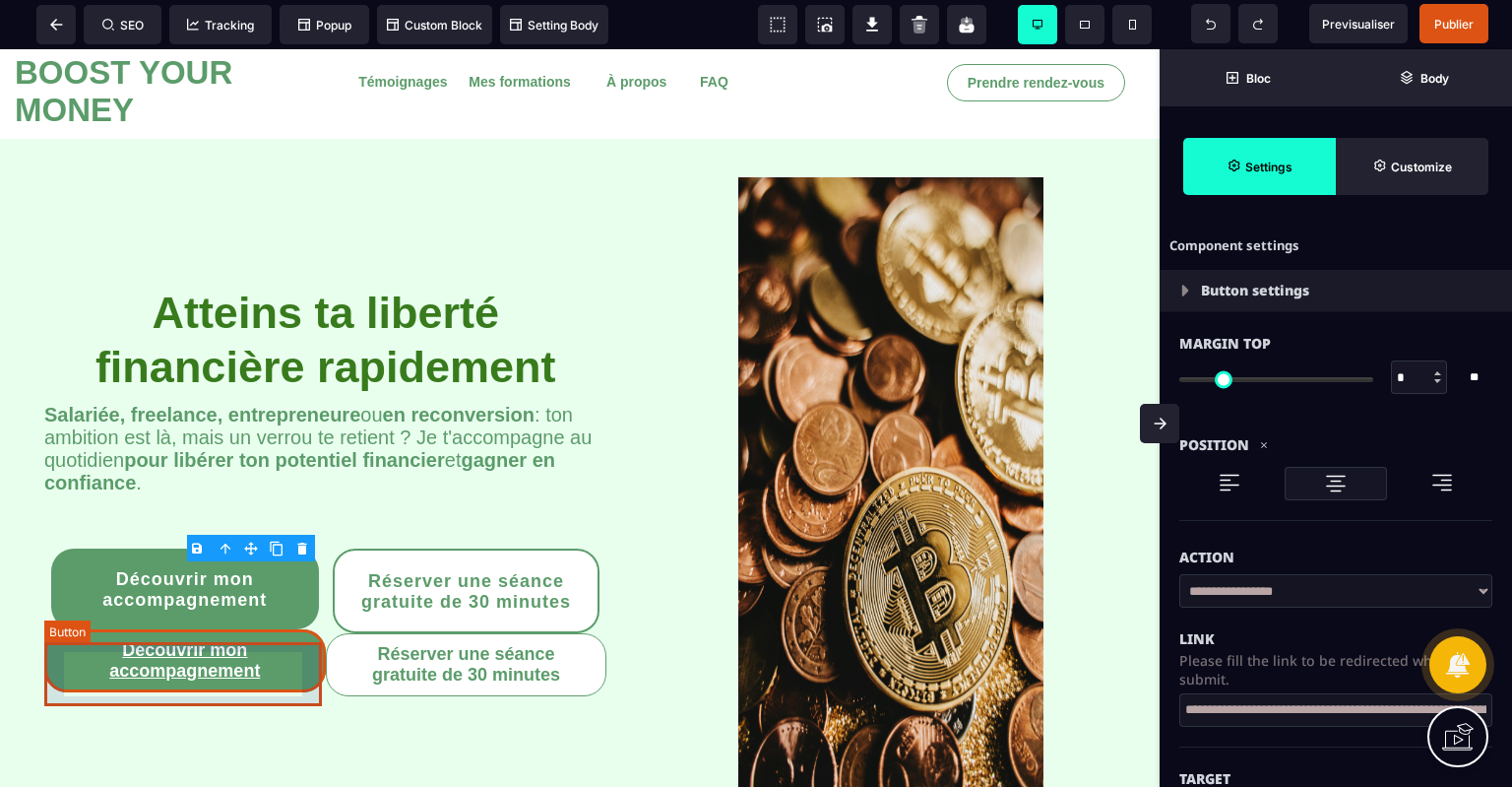 select on "***" 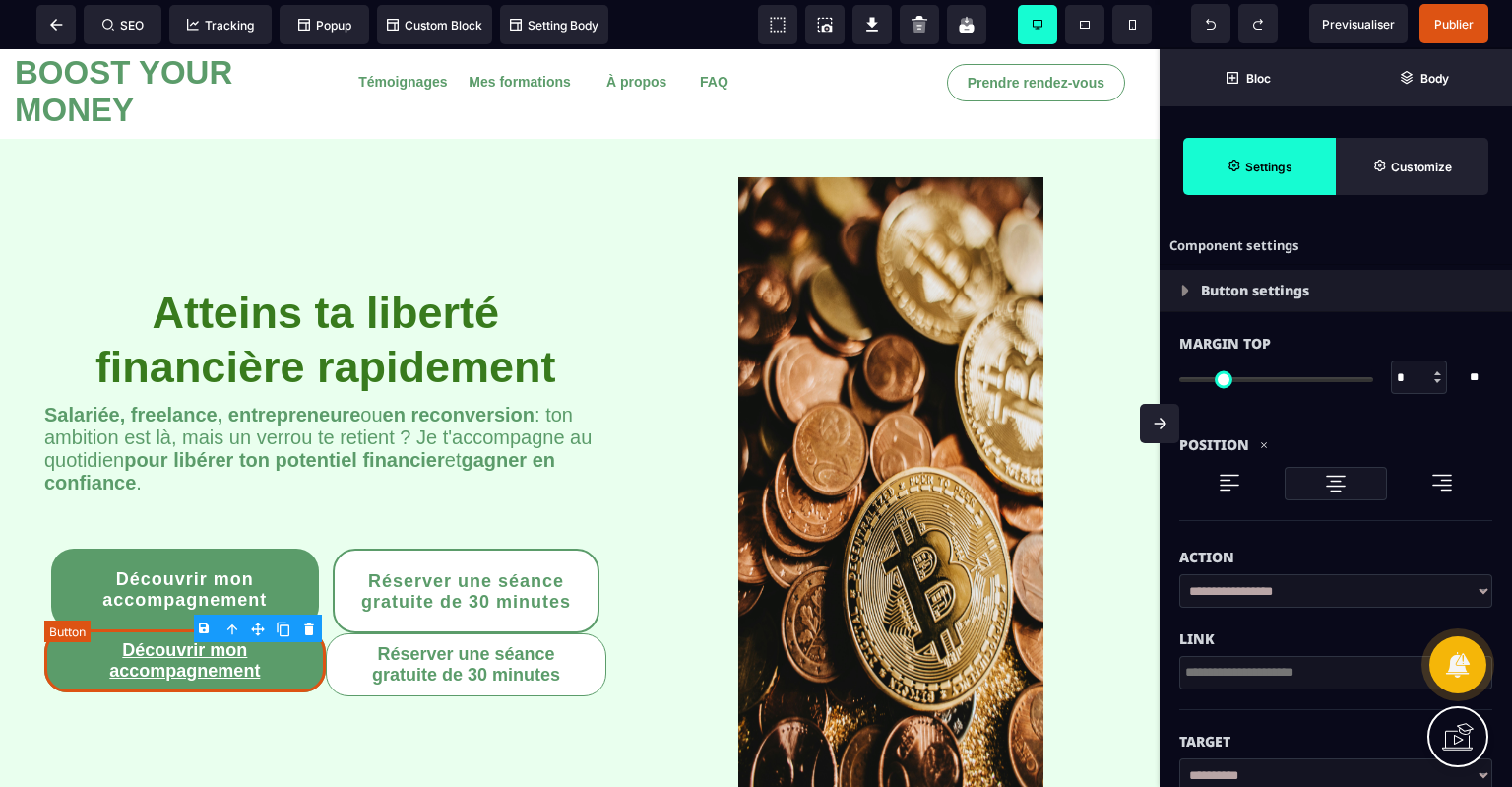 click on "Découvrir mon accompagnement" at bounding box center [185, 661] 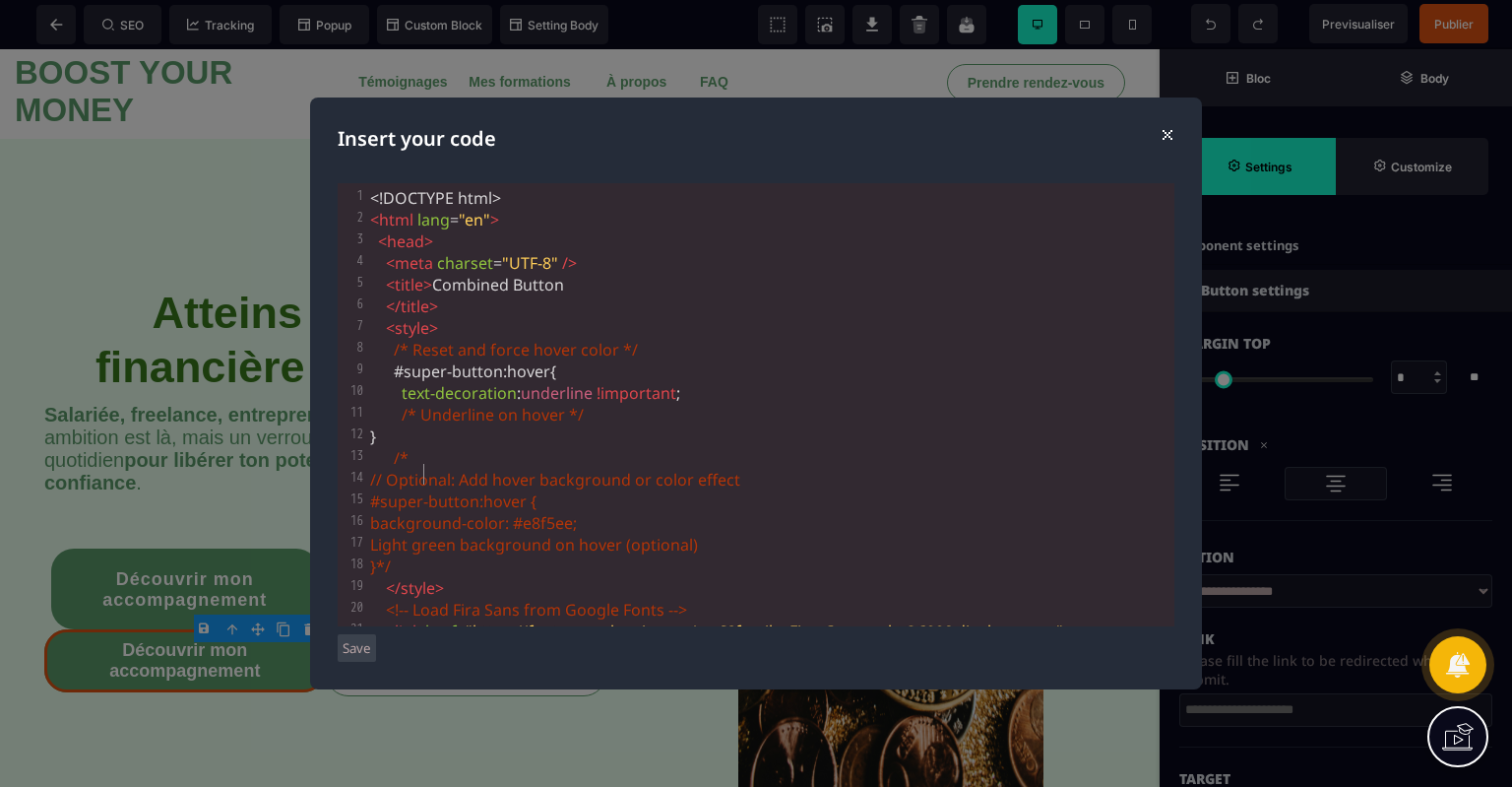 click on "// Optional: Add hover background or color effect" at bounding box center (555, 480) 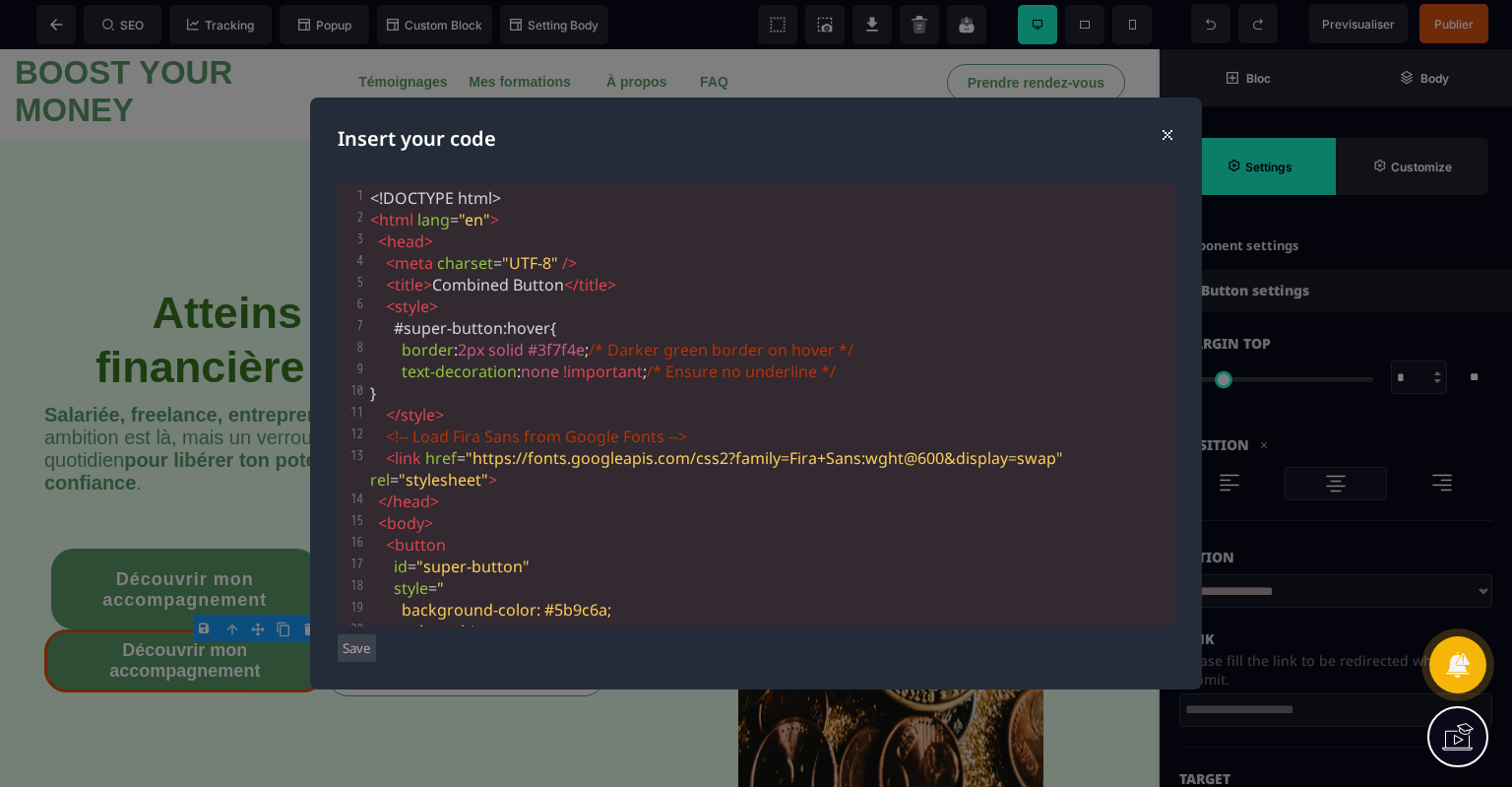 scroll, scrollTop: 337, scrollLeft: 0, axis: vertical 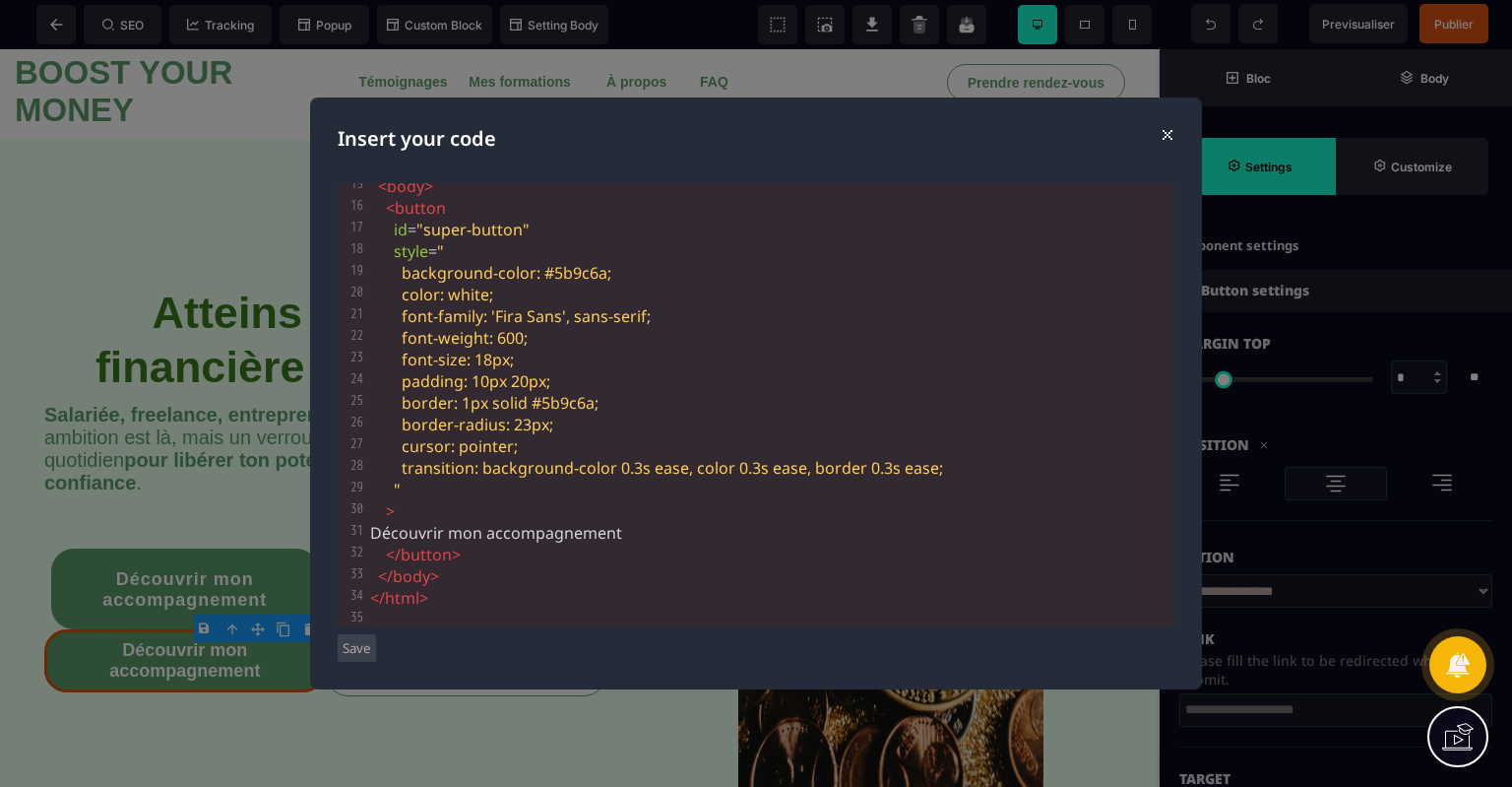 click on "Save" at bounding box center (356, 648) 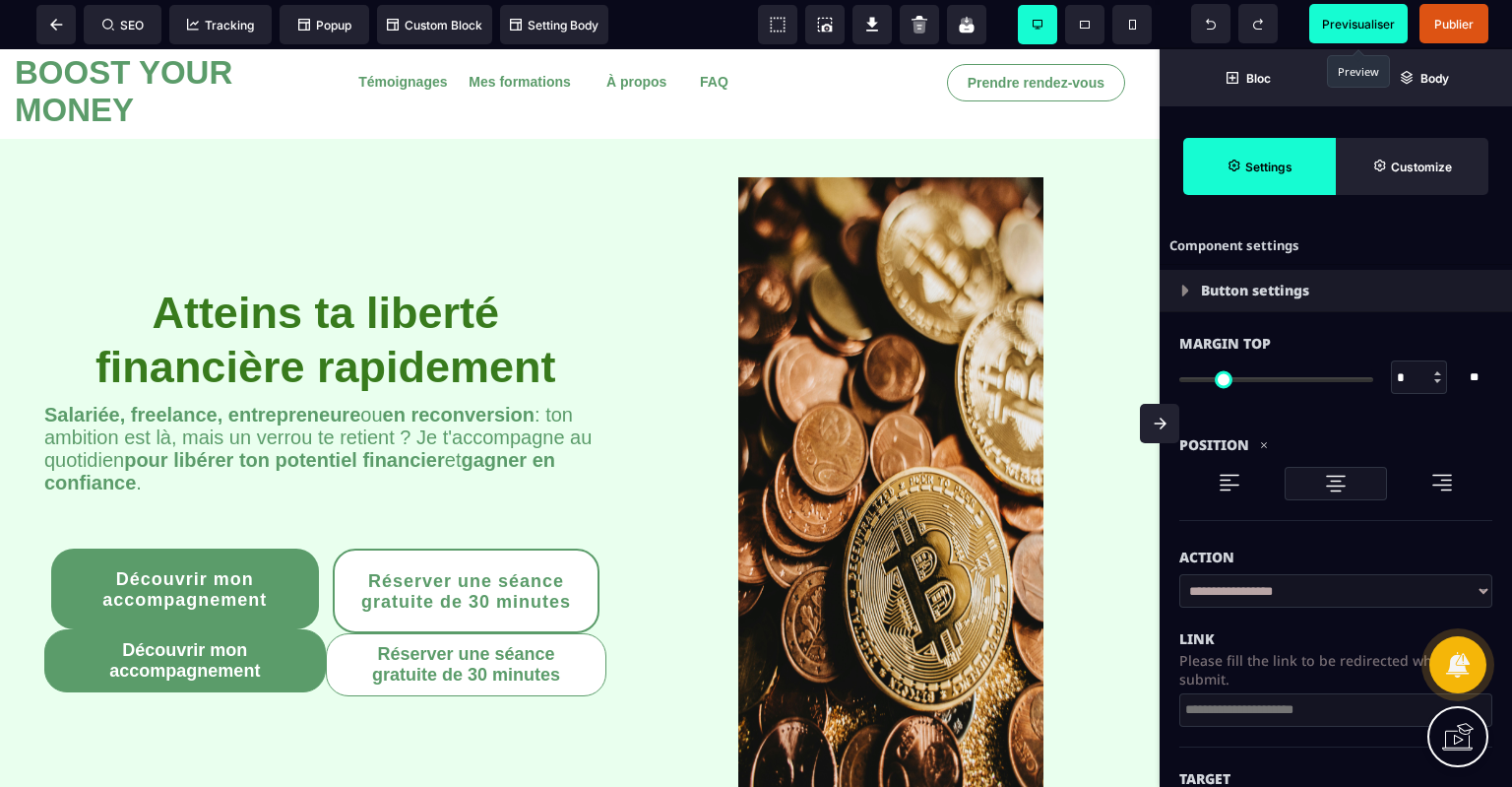 click on "Previsualiser" at bounding box center (1358, 24) 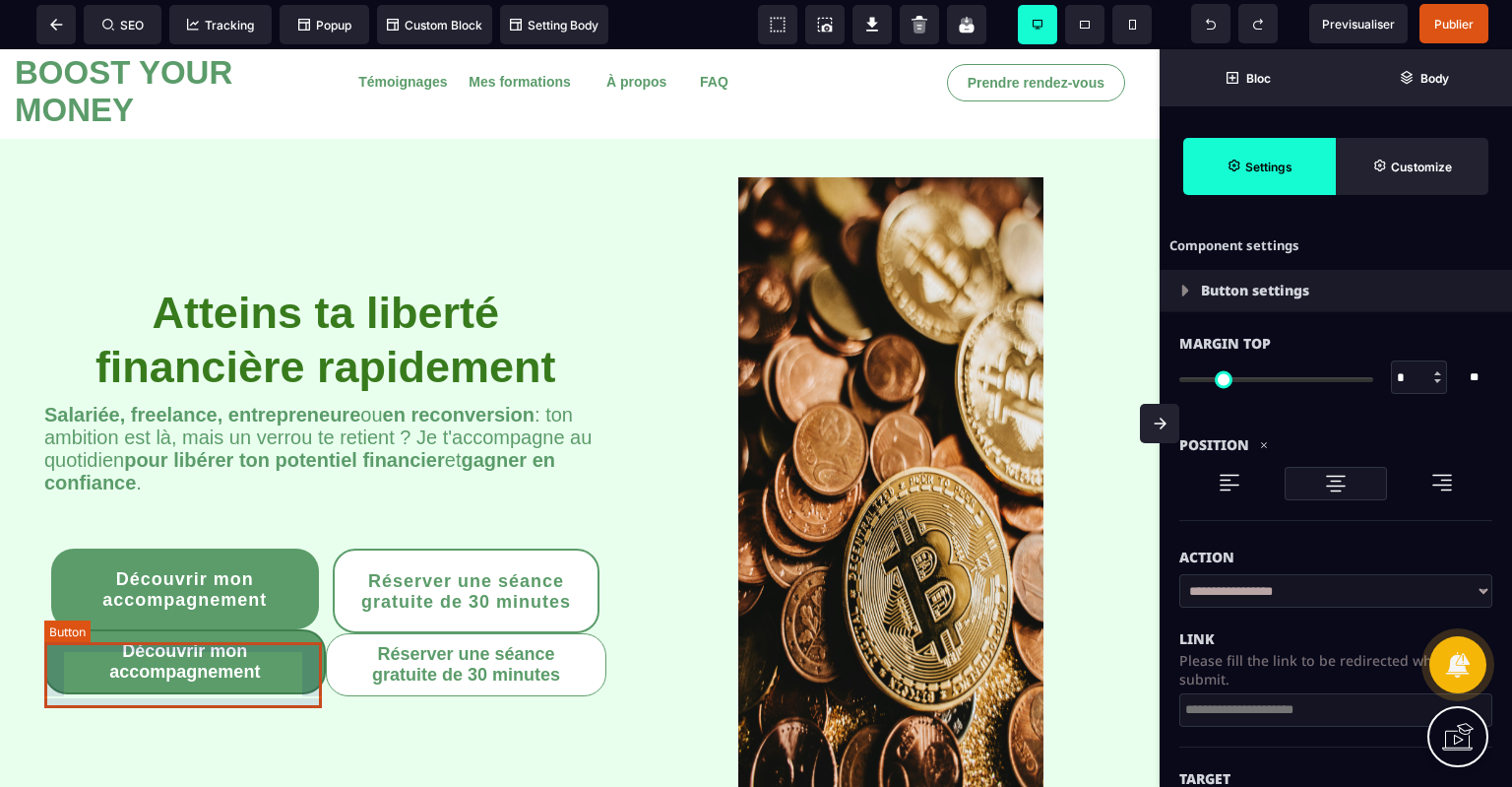 click on "Découvrir mon accompagnement" at bounding box center (185, 662) 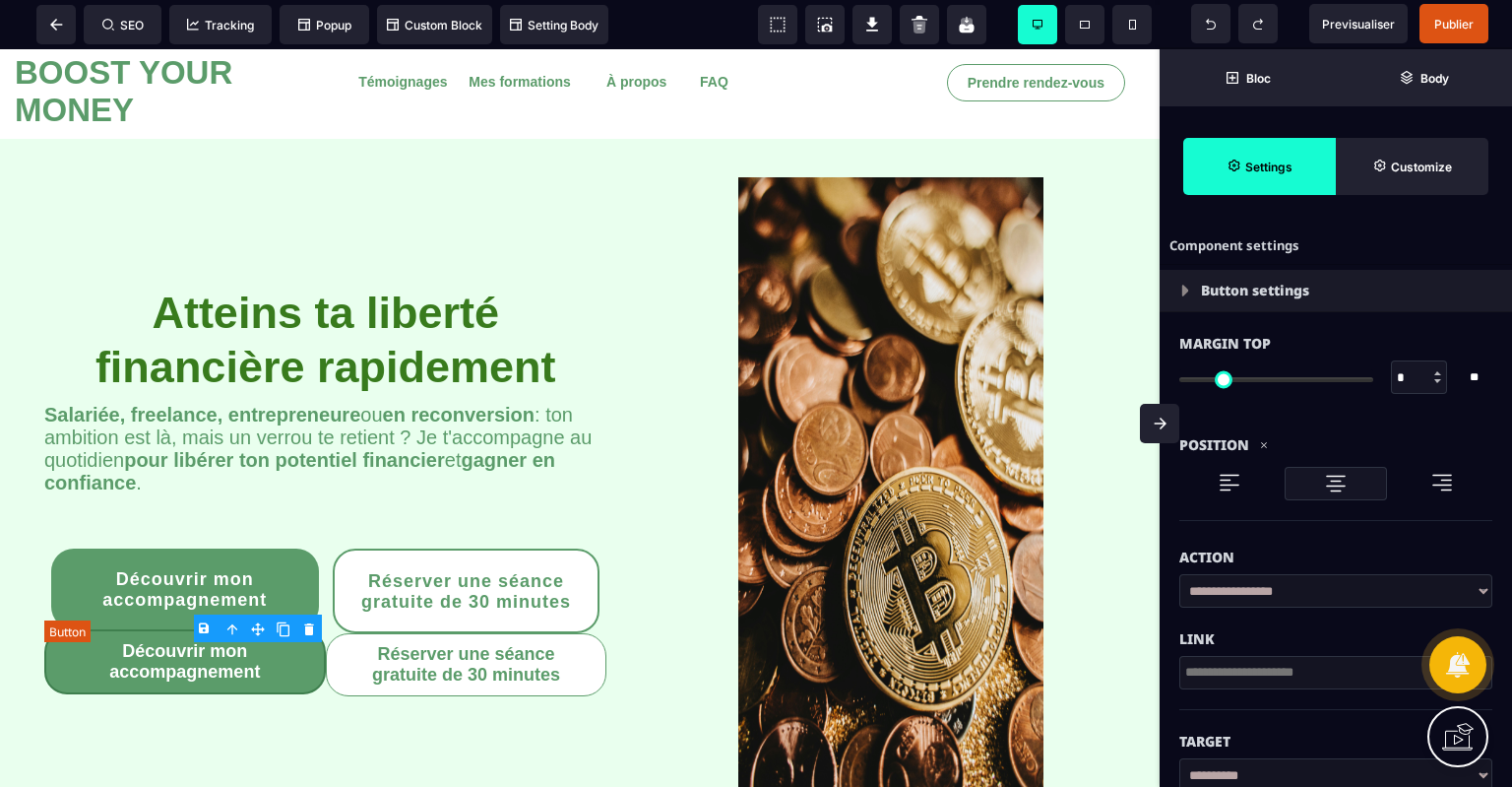 type on "*" 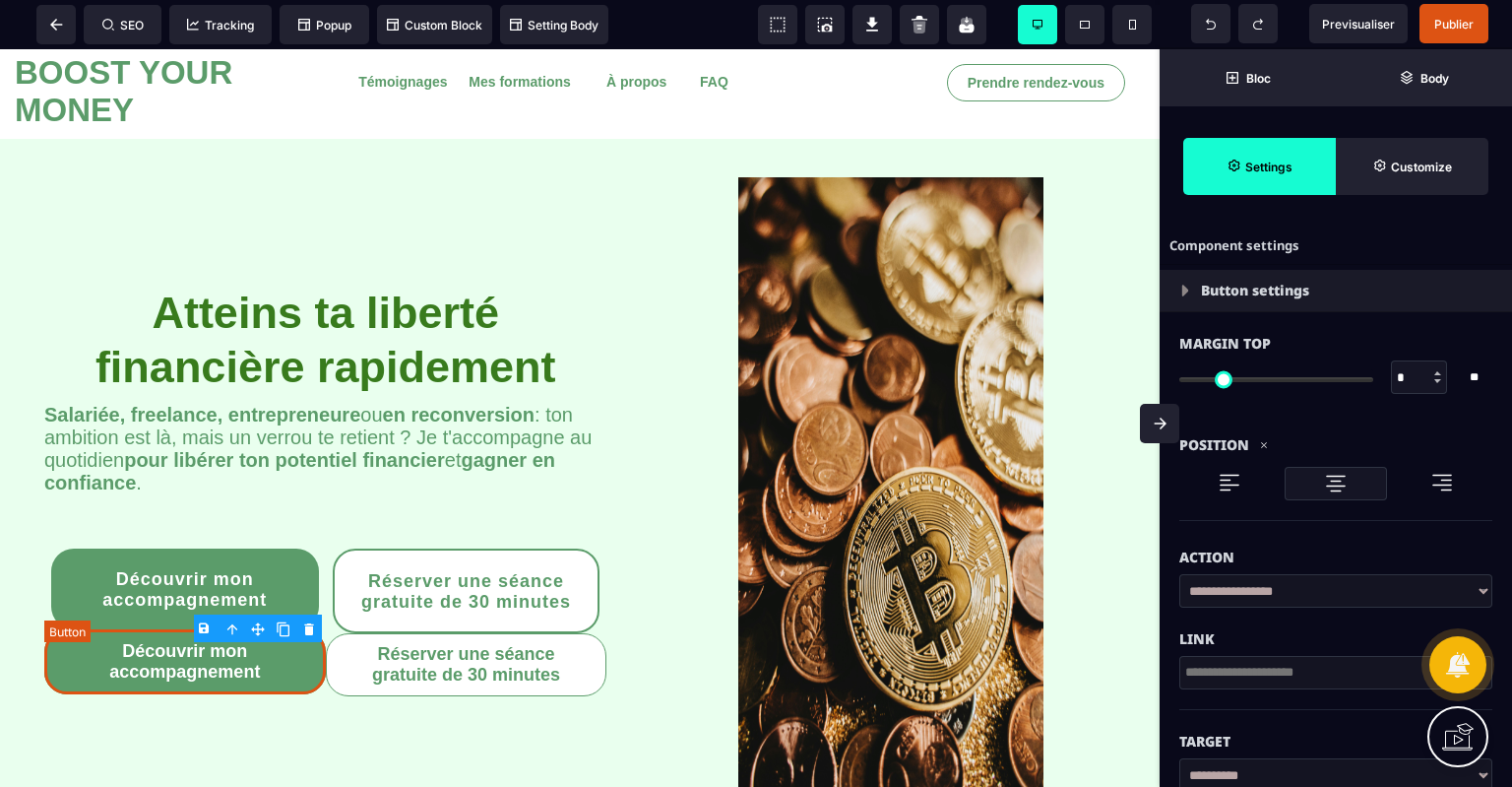 select 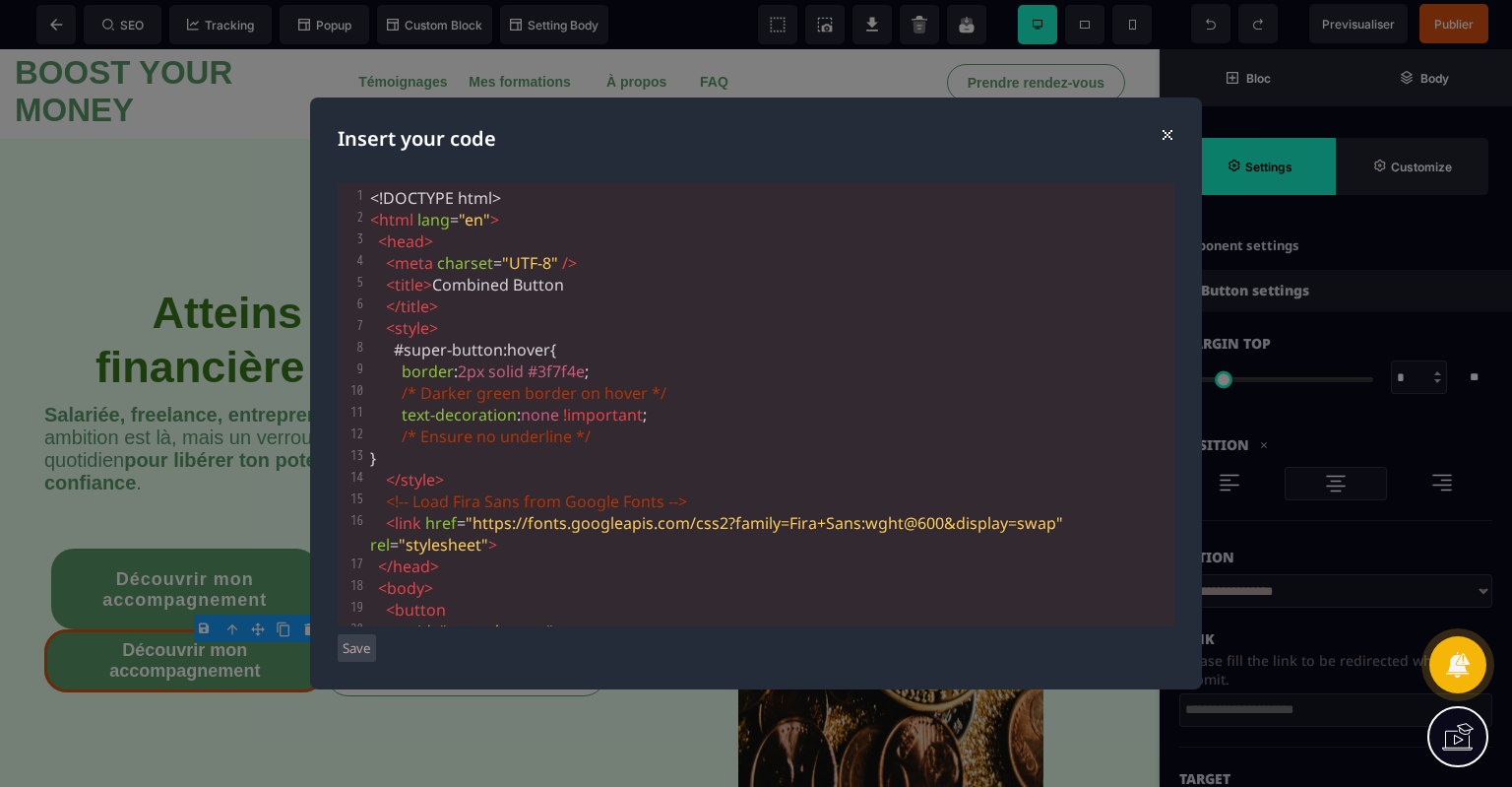 scroll, scrollTop: 134, scrollLeft: 0, axis: vertical 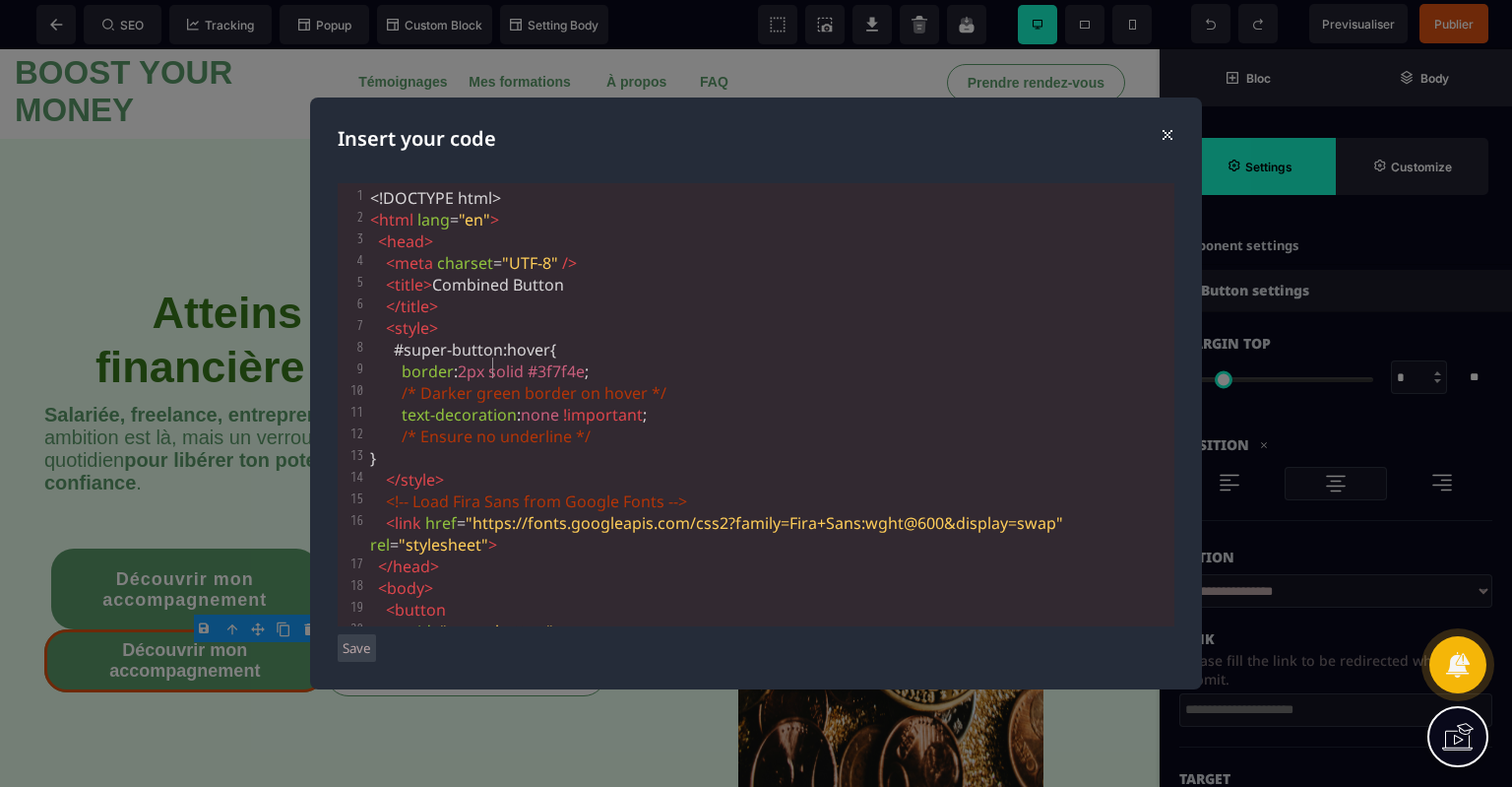 click on "solid" at bounding box center [506, 371] 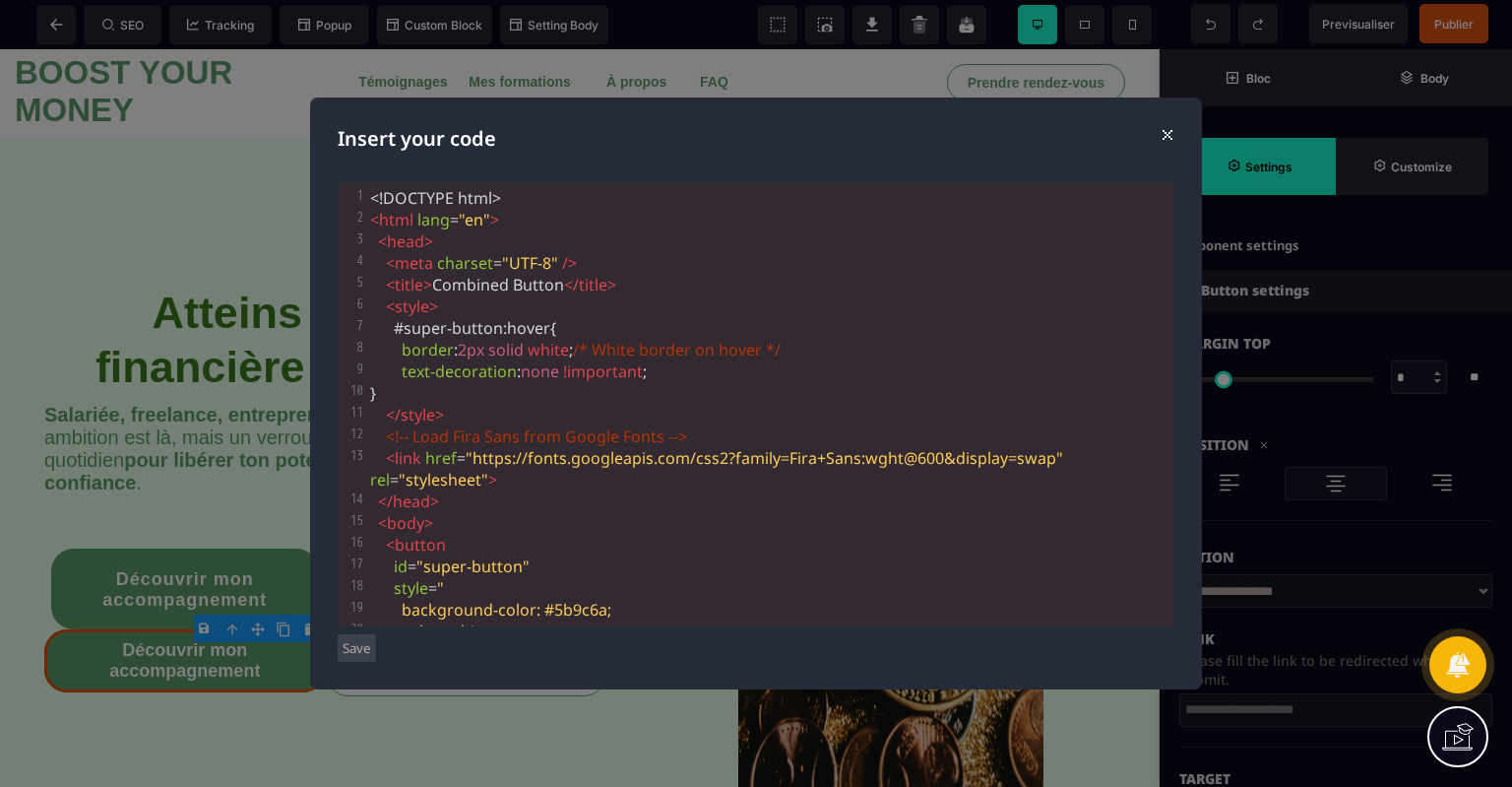 scroll, scrollTop: 337, scrollLeft: 0, axis: vertical 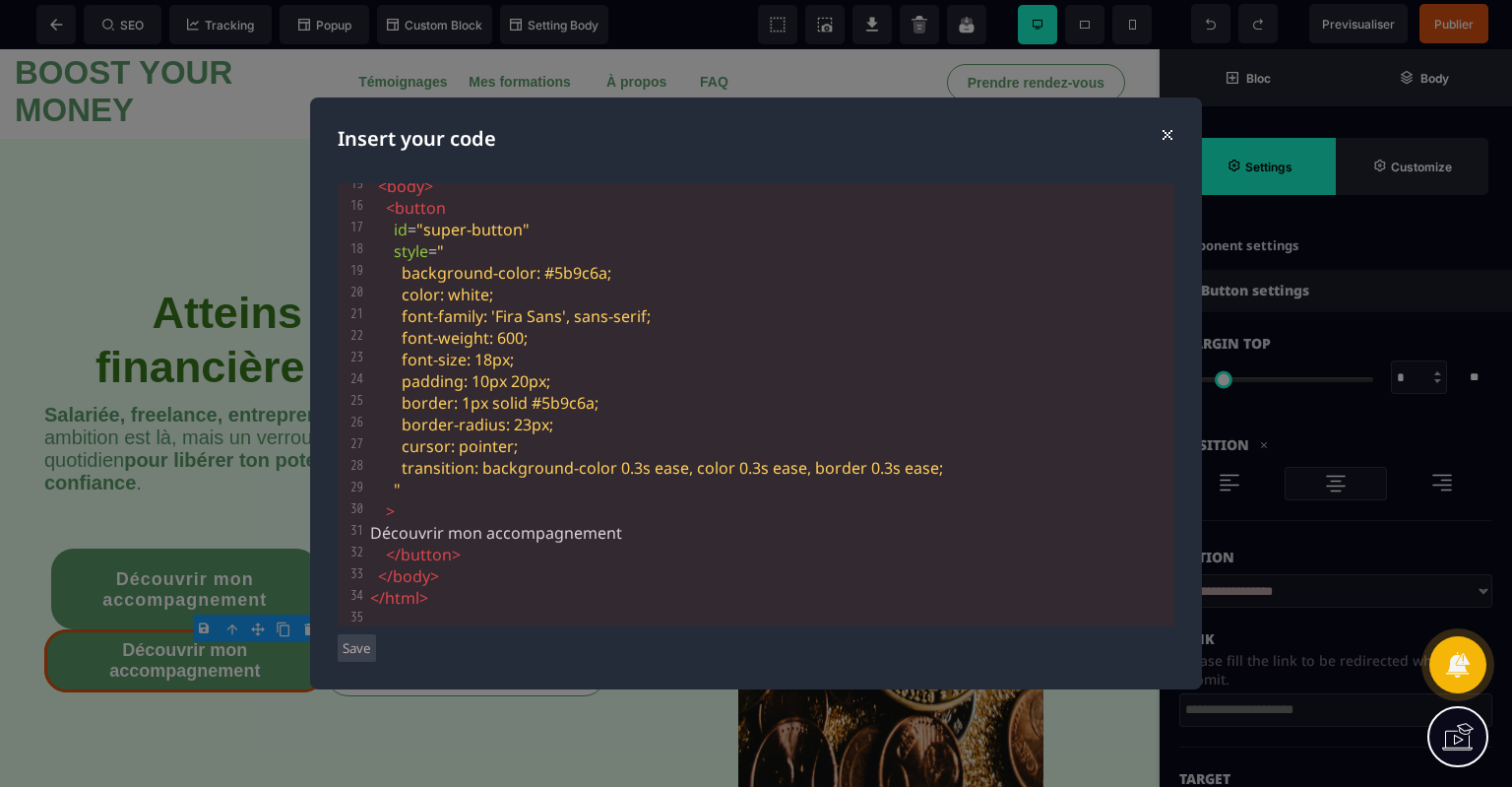 click on "Save" at bounding box center [356, 648] 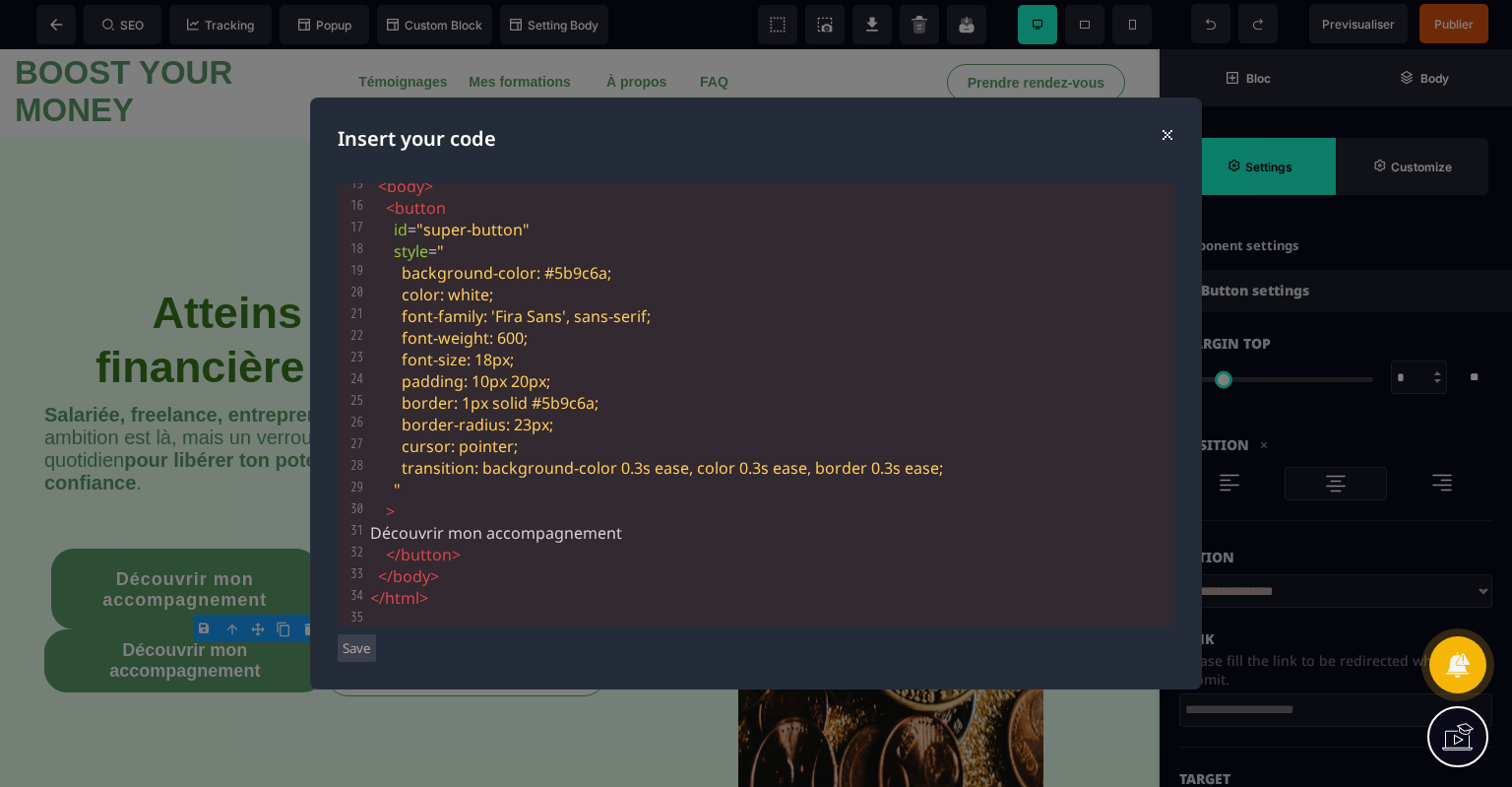 select on "***" 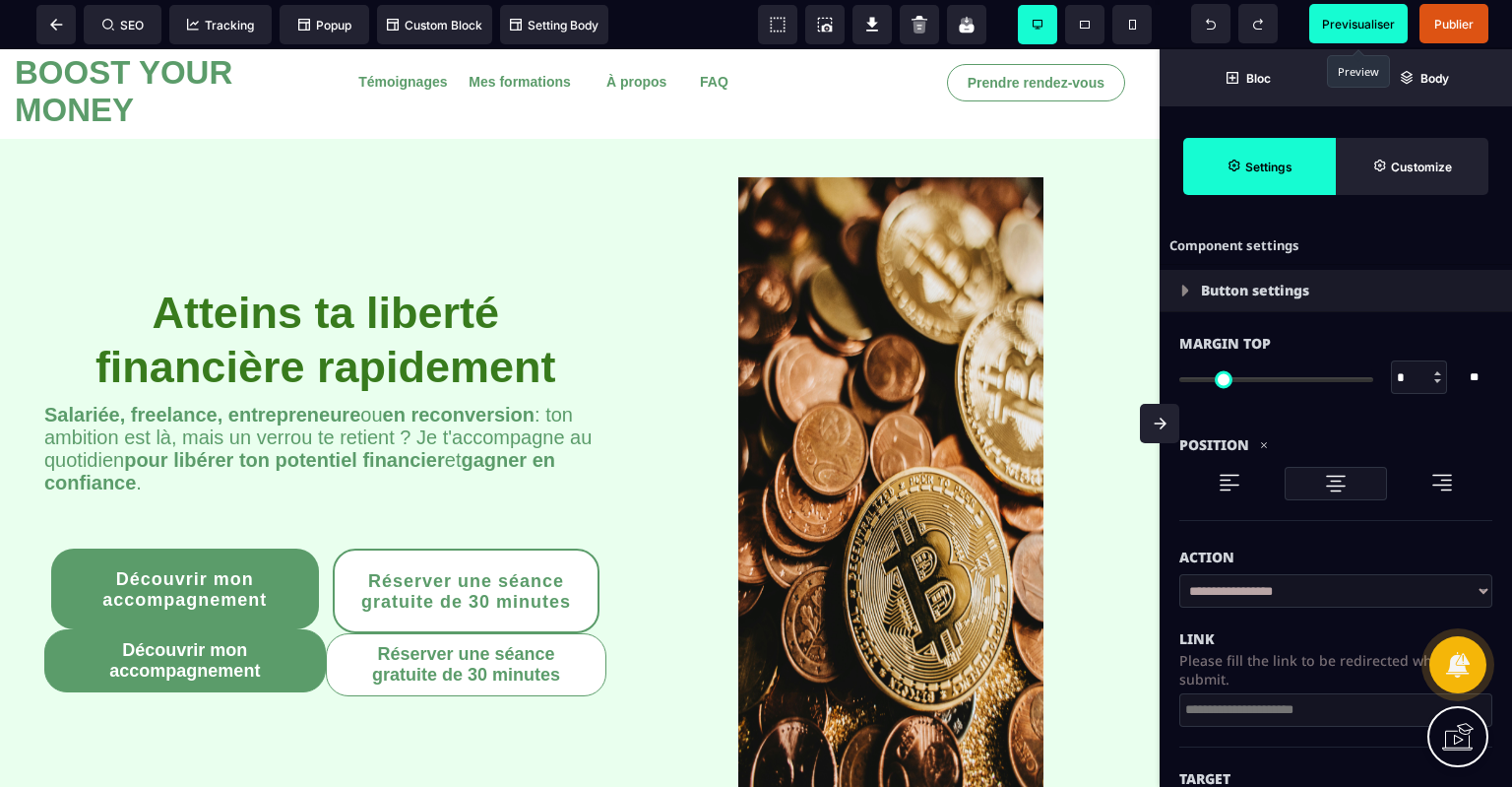 click on "Previsualiser" at bounding box center [1358, 24] 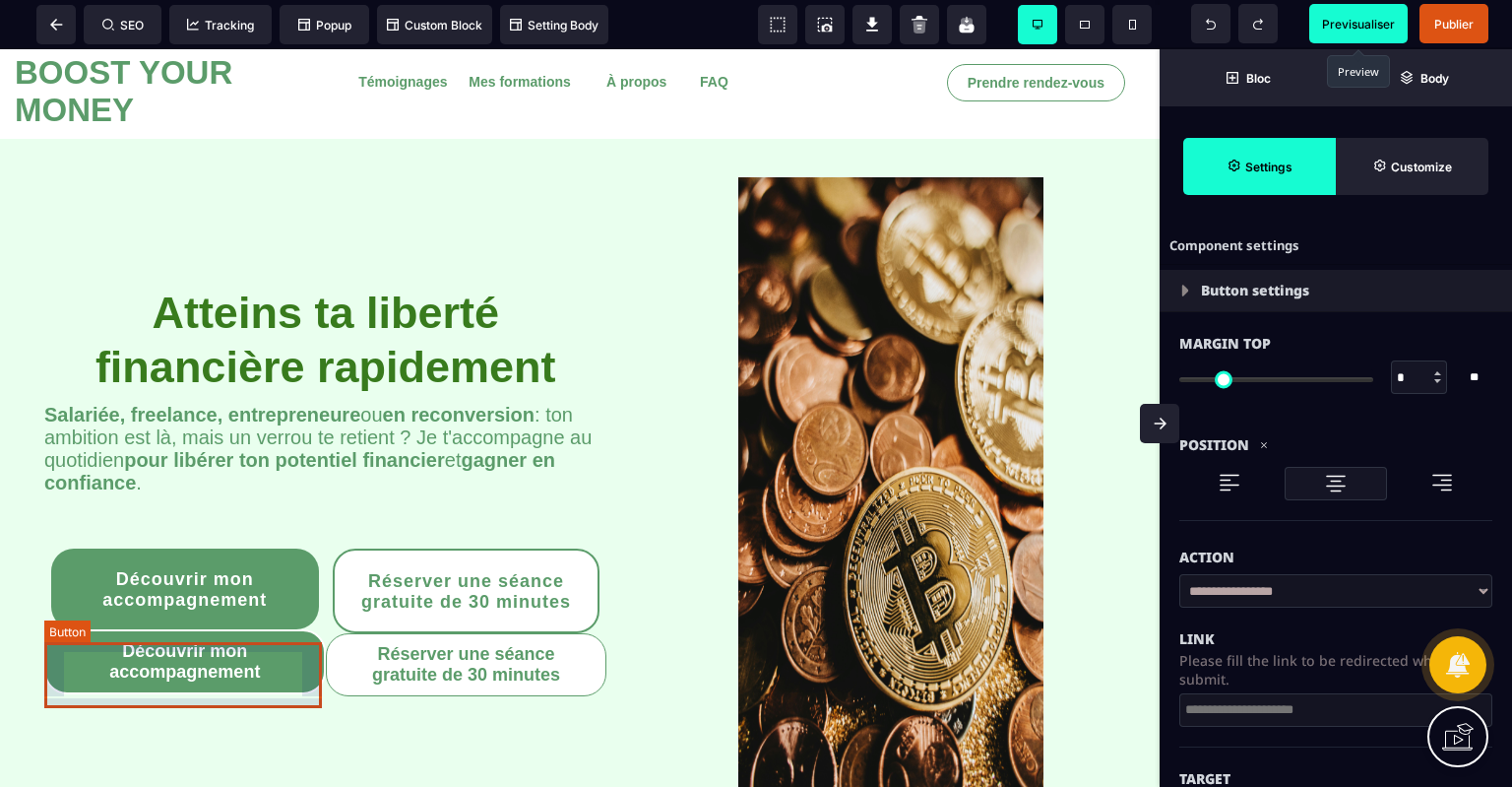 click on "Découvrir mon accompagnement" at bounding box center (185, 662) 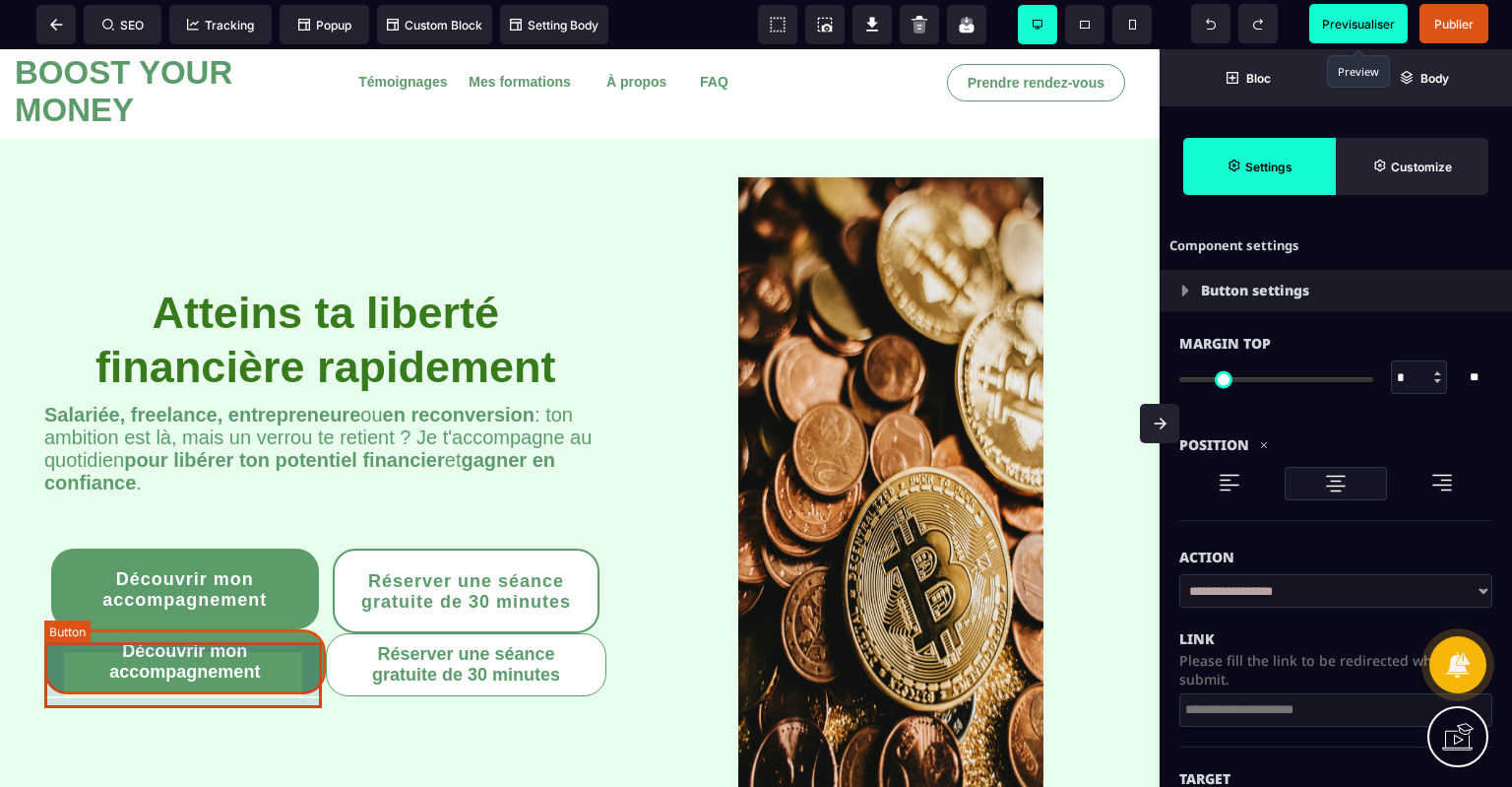 scroll, scrollTop: 0, scrollLeft: 0, axis: both 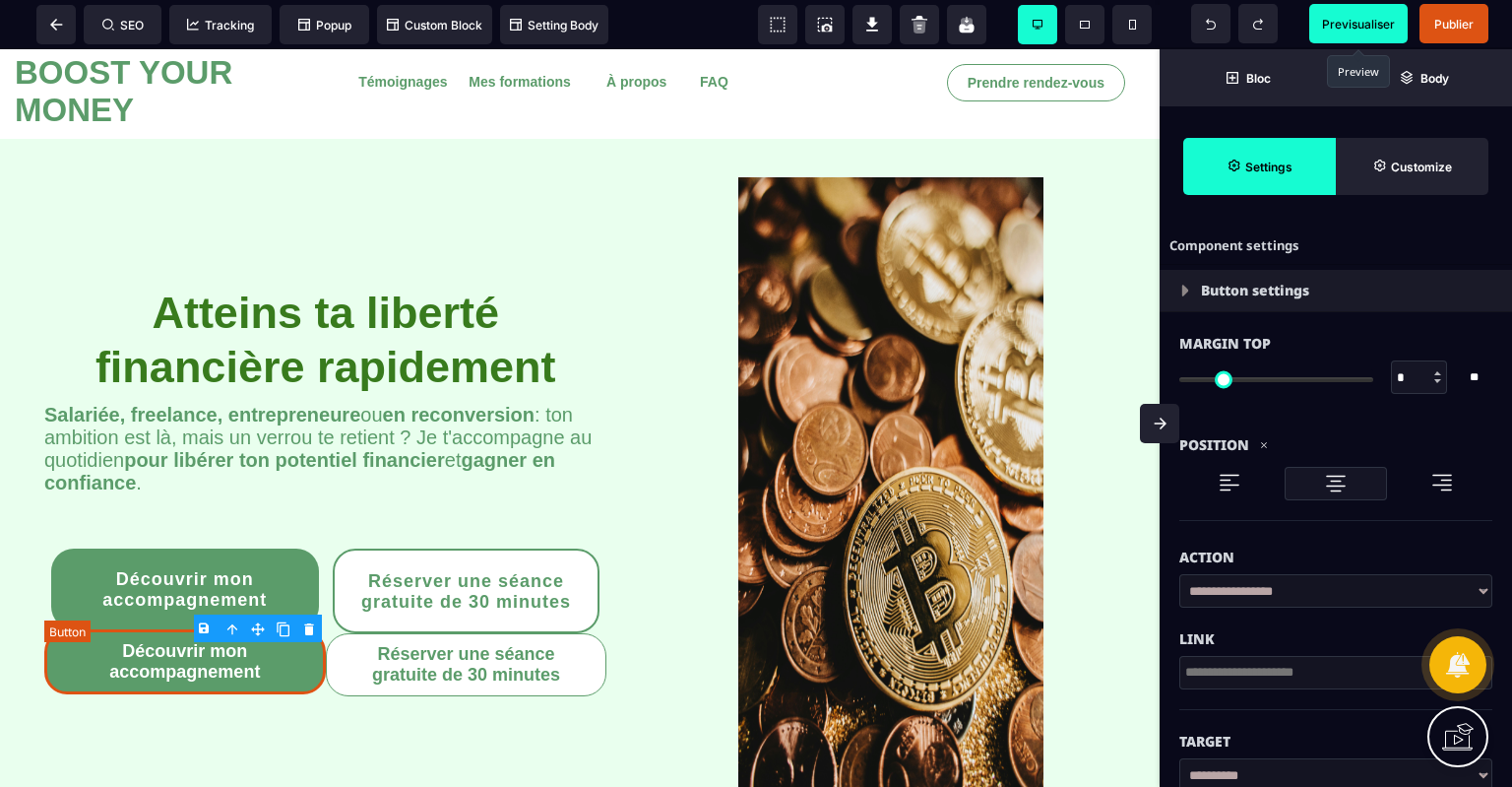click on "Découvrir mon accompagnement" at bounding box center [185, 662] 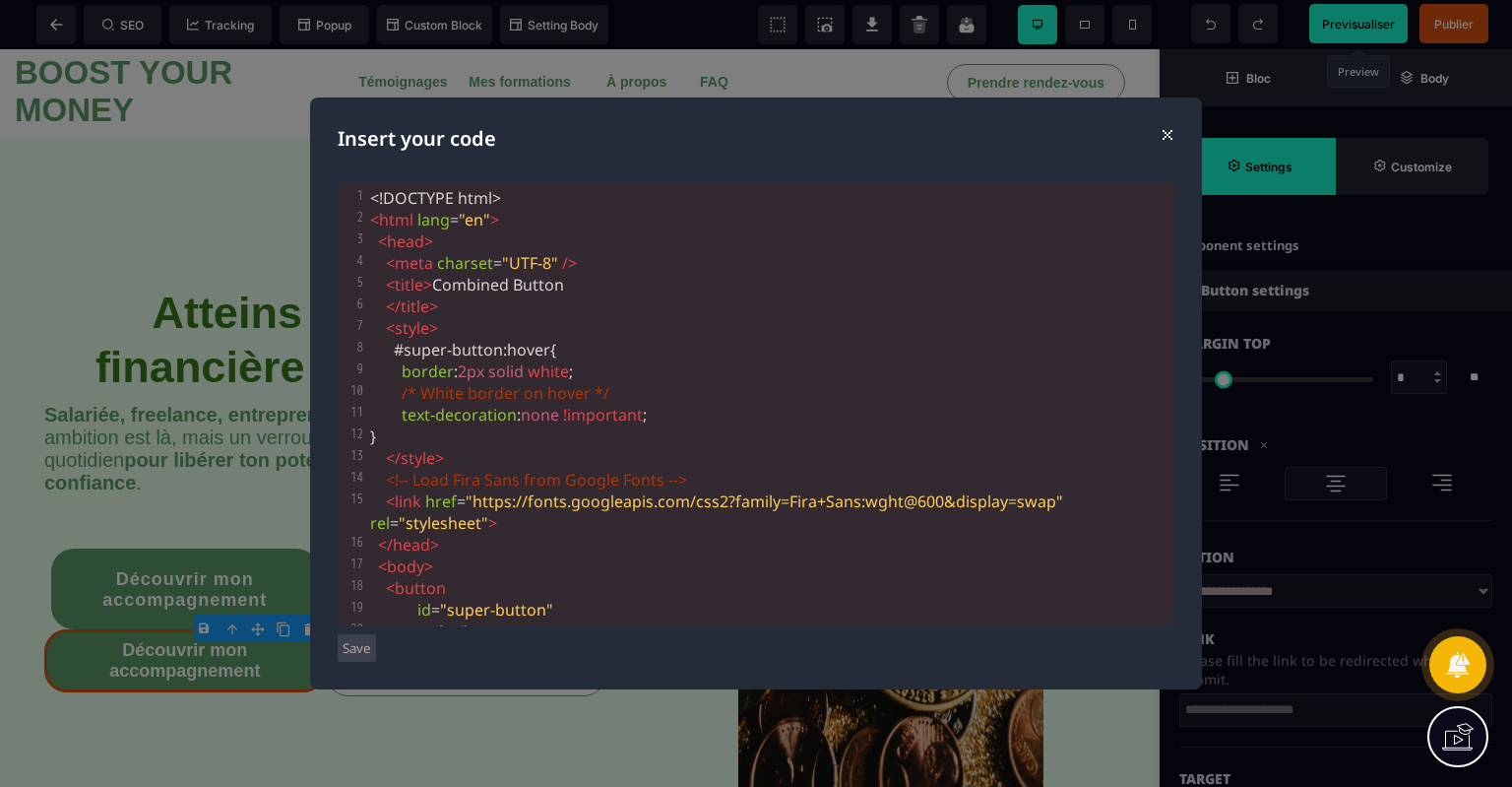 scroll, scrollTop: 130, scrollLeft: 0, axis: vertical 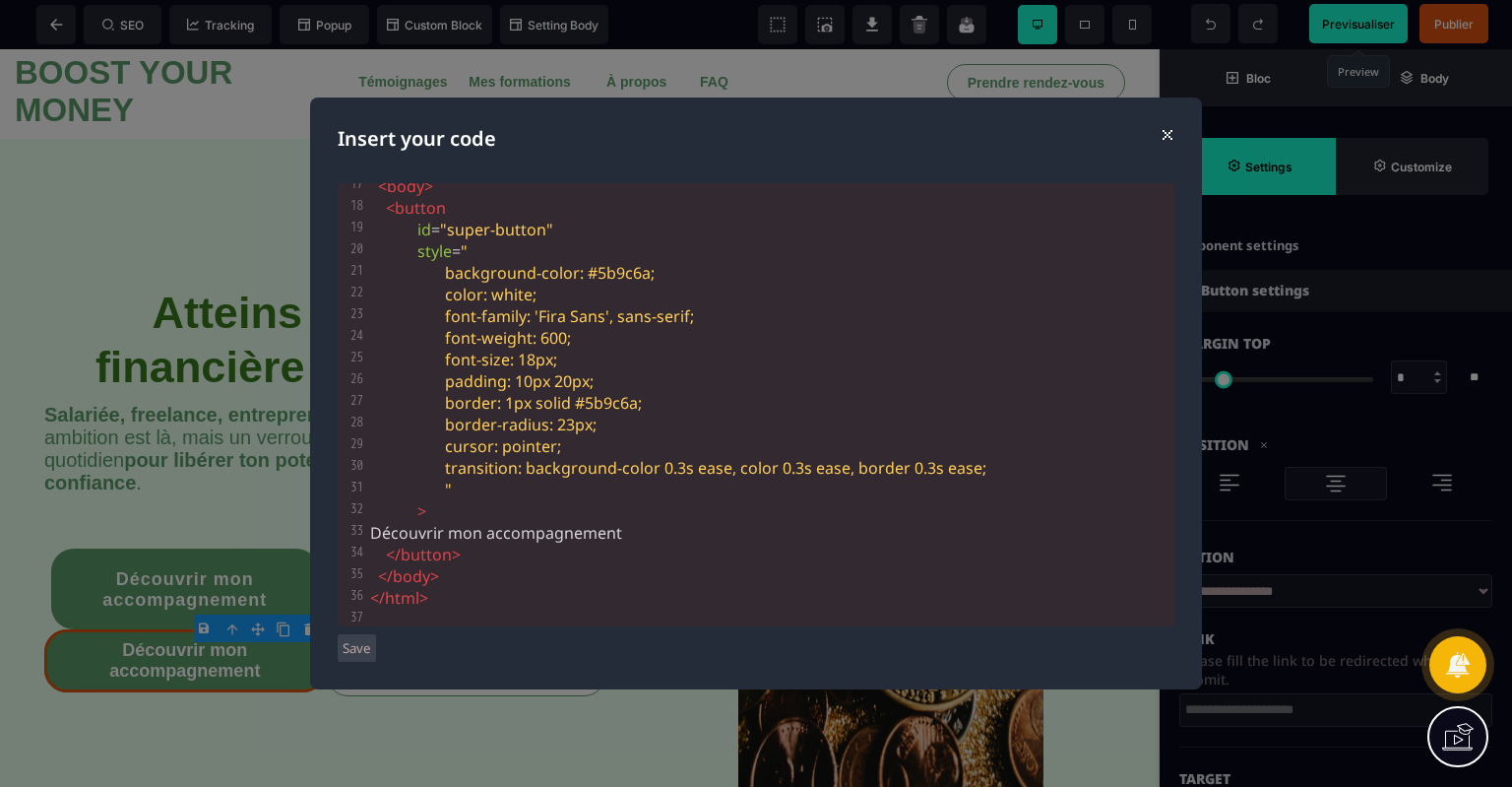 click on "Insert your code
⨯
xxxxxxxxxx 37   1 <!DOCTYPE html> 2 < html   lang = "en" > 3    < head > 4      < meta   charset = "UTF-8"   /> 5      < title > Combined Button 6      </ title > 7      < style > 8        #super-button : hover  { 9          border :  2px   solid   white ; 10          /* White border on hover */ 11          text-decoration :  none   !important ; 12       } 13      </ style > 14      <!-- Load Fira Sans from Google Fonts --> 15      < link   href = "https://fonts.googleapis.com/css2?family=Fira+Sans:wght@600&display=swap"   rel = "stylesheet" > 16    </ head > 17    < body > 18      < button 19              id = "super-button" 20              style = " 21                     background-color: #5b9c6a; 22                     color: white; 23                     font-family: 'Fira Sans', sans-serif; 24                     font-weight: 600; 25 26 27 28 29" at bounding box center [756, 393] 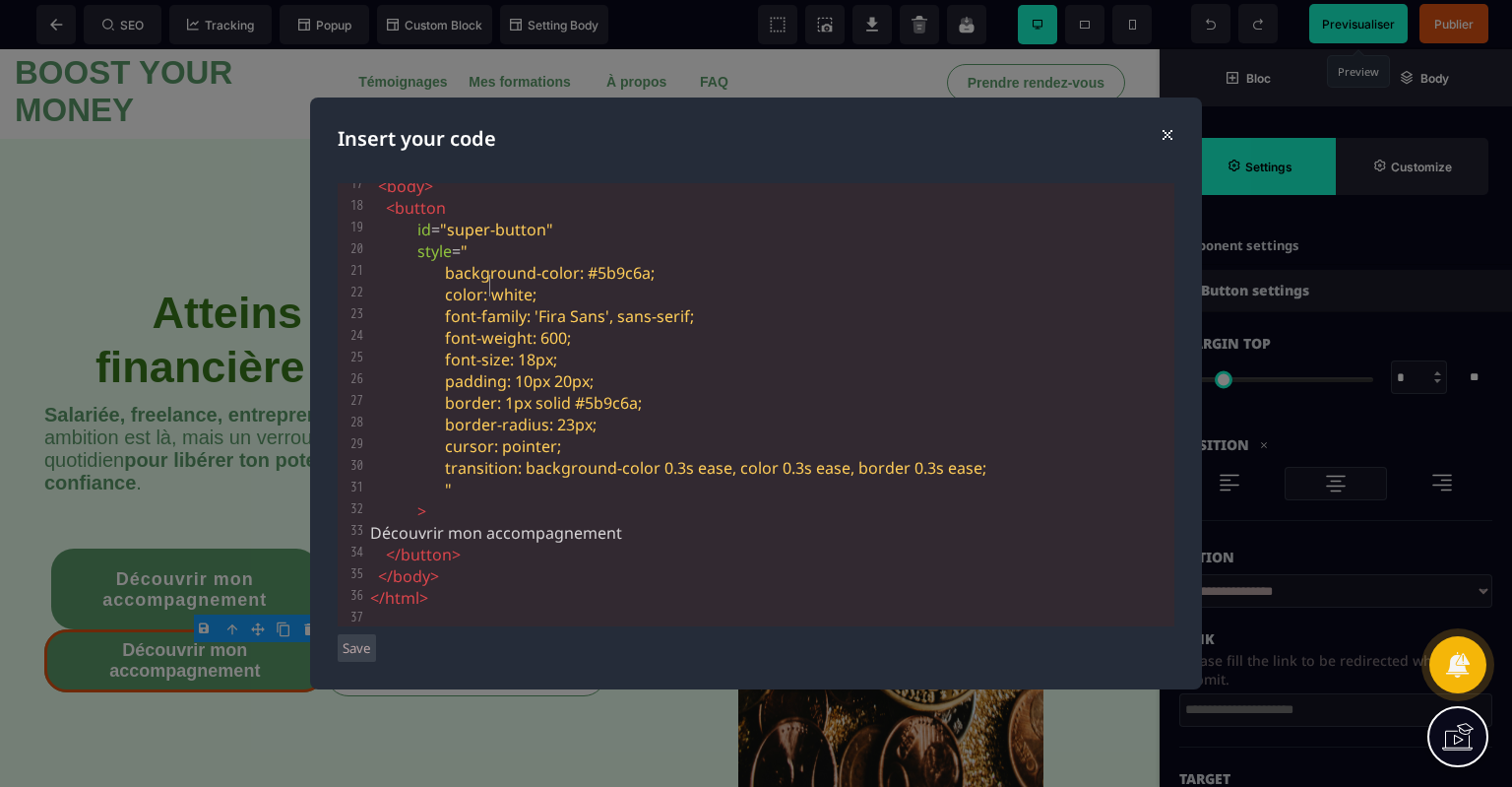 click on "color: white;" at bounding box center [490, 295] 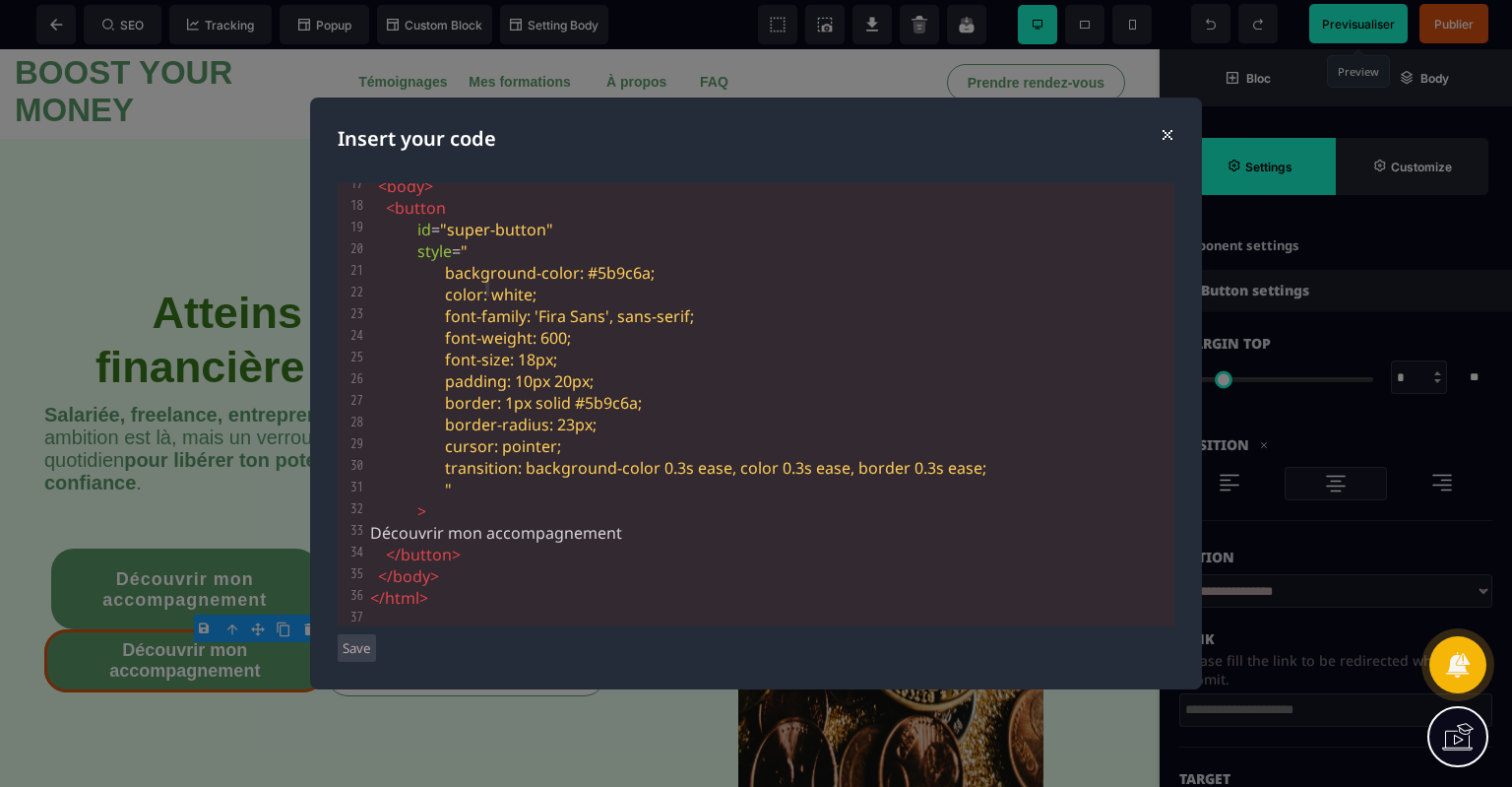 click on "color: white;" at bounding box center [490, 295] 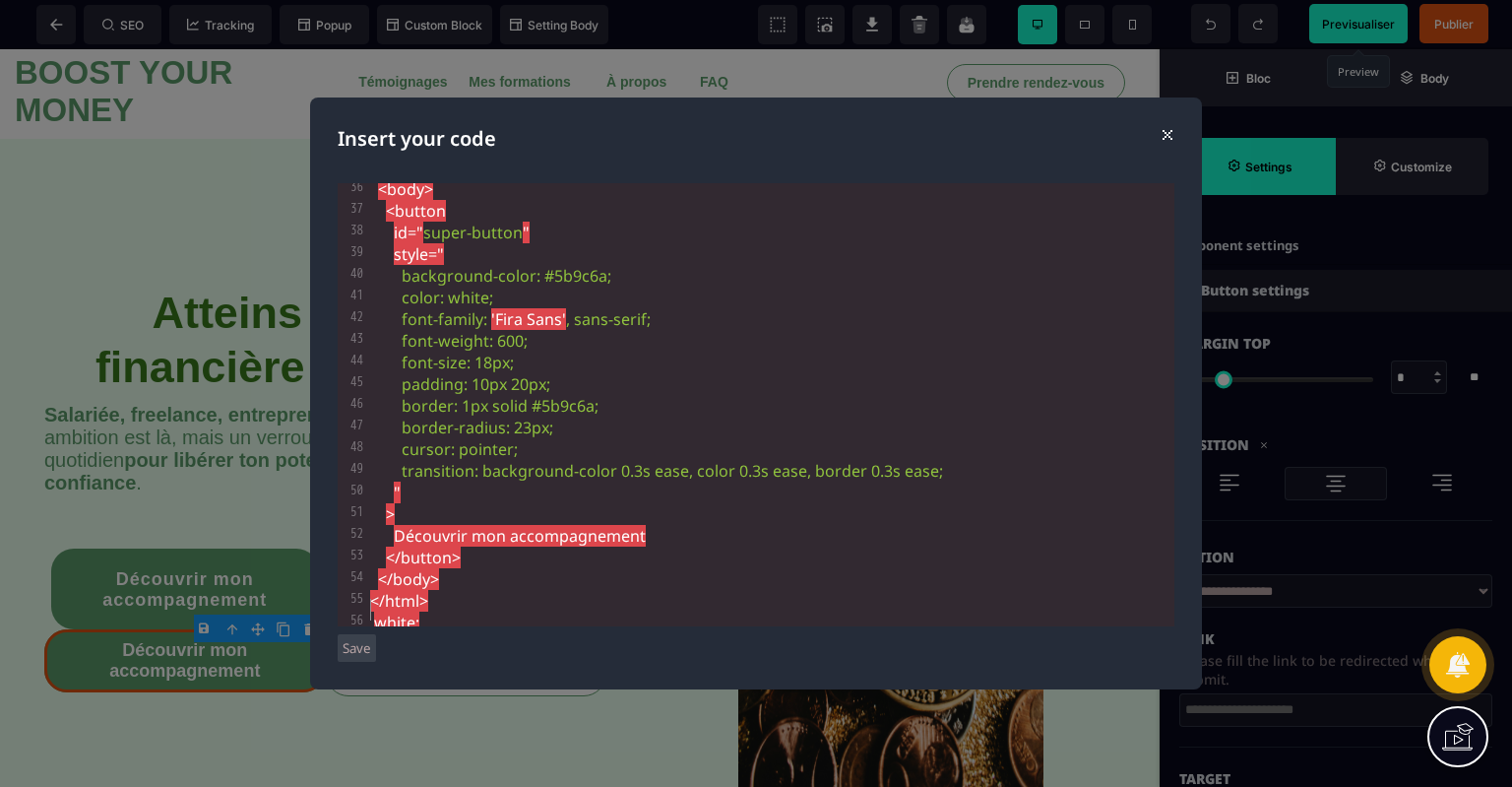 type on "**********" 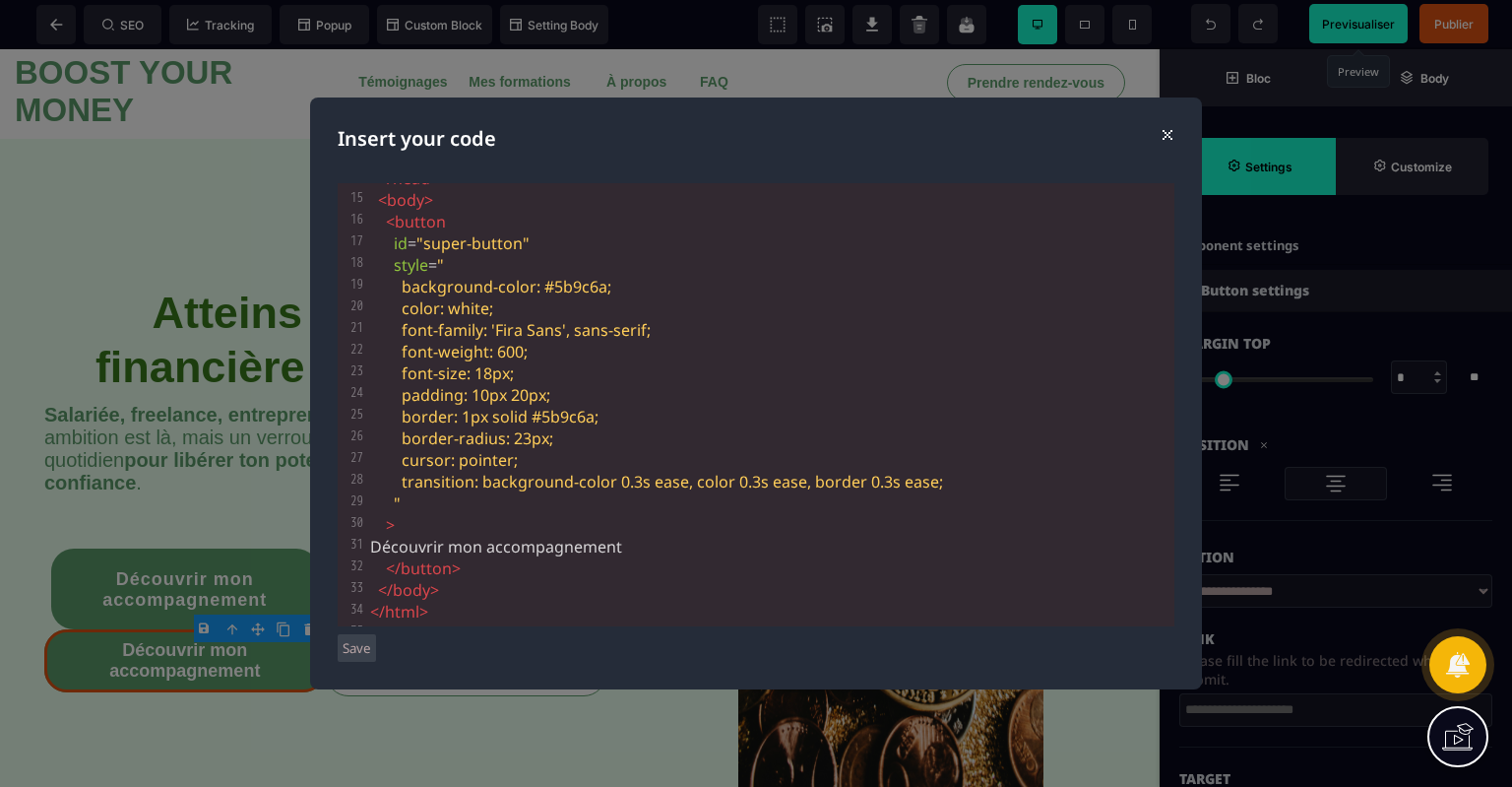 click on "Save" at bounding box center (356, 648) 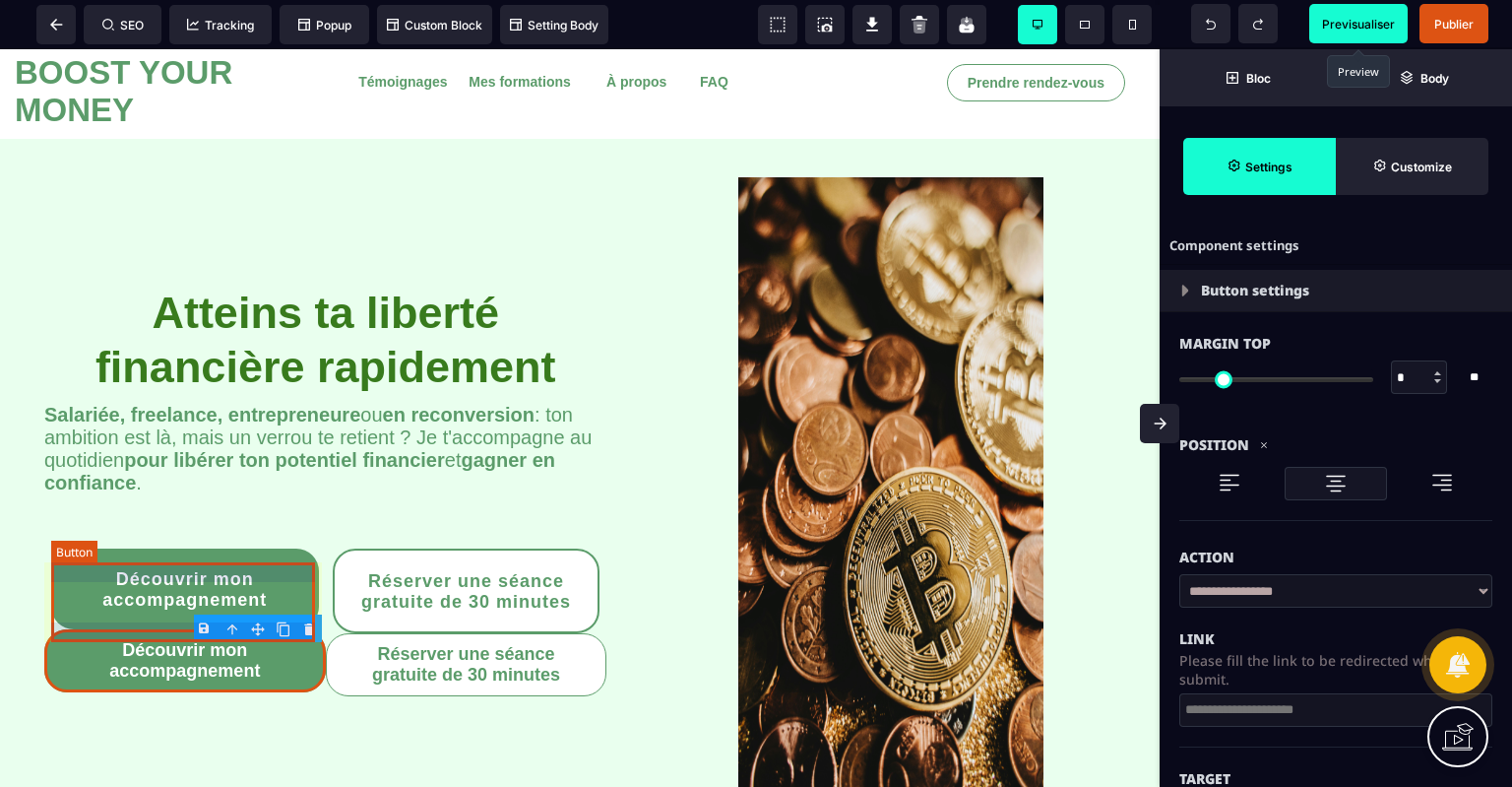 click on "Découvrir mon accompagnement" at bounding box center (184, 590) 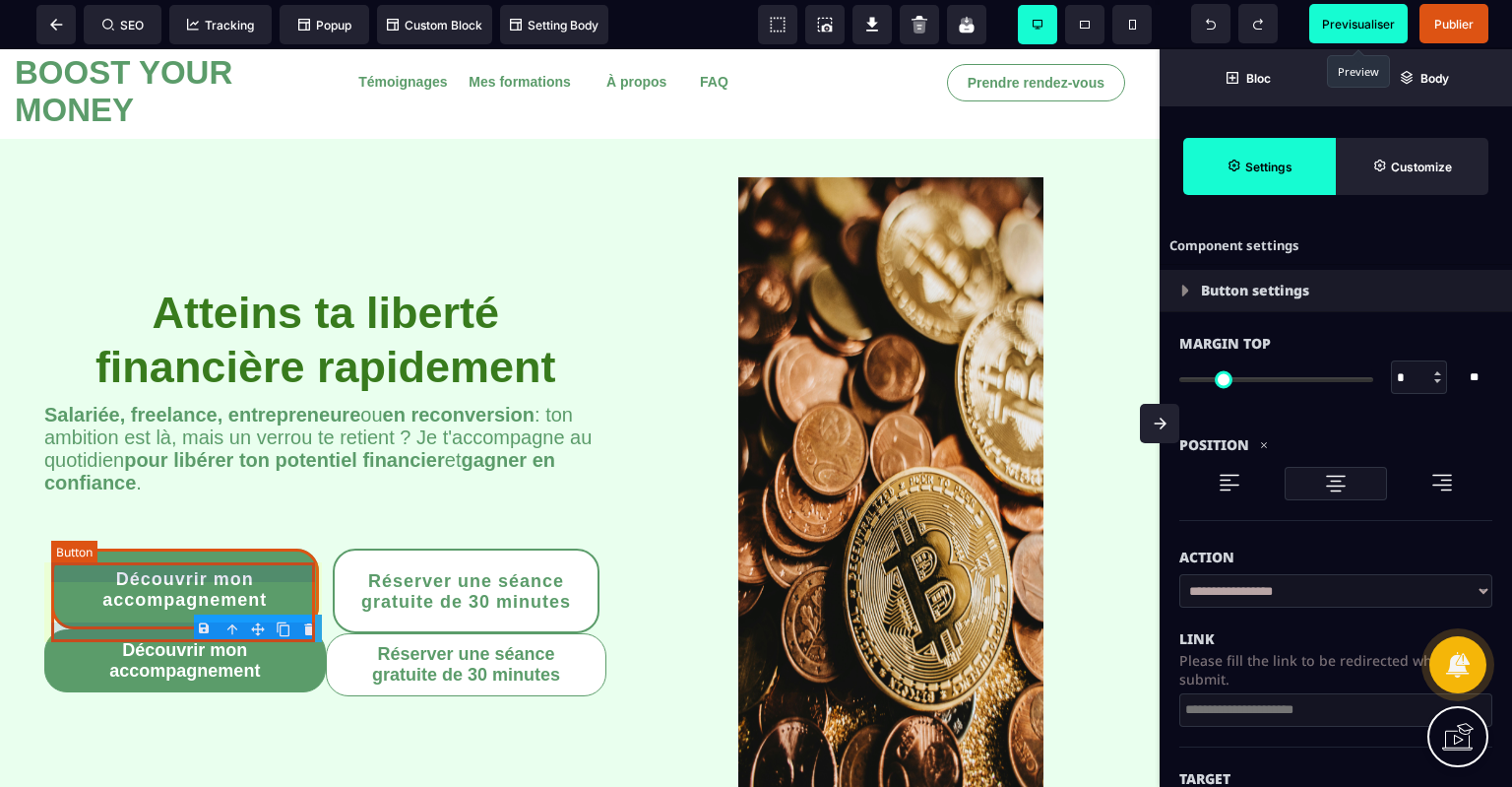 select on "***" 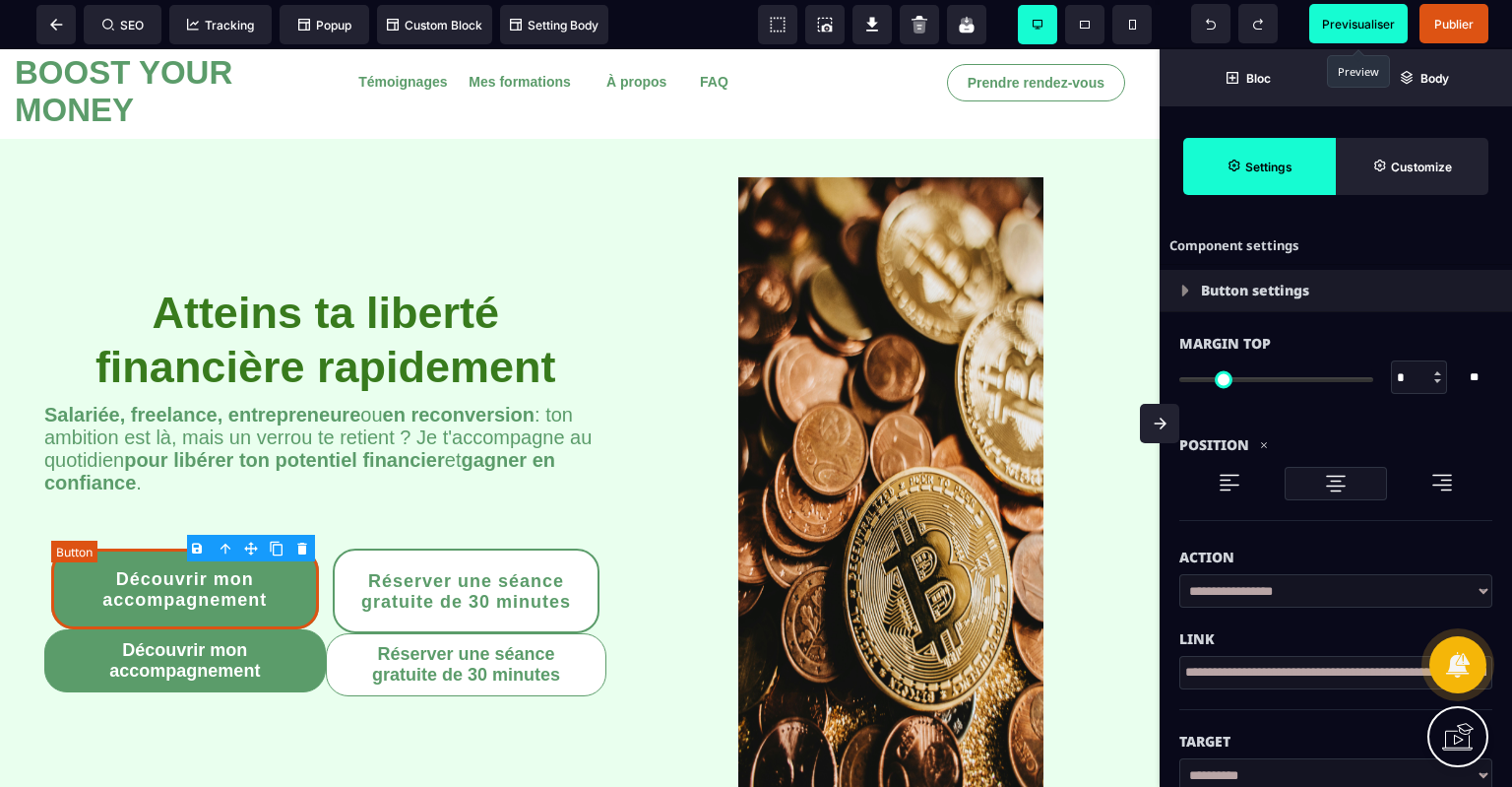 click on "Découvrir mon accompagnement" at bounding box center [184, 590] 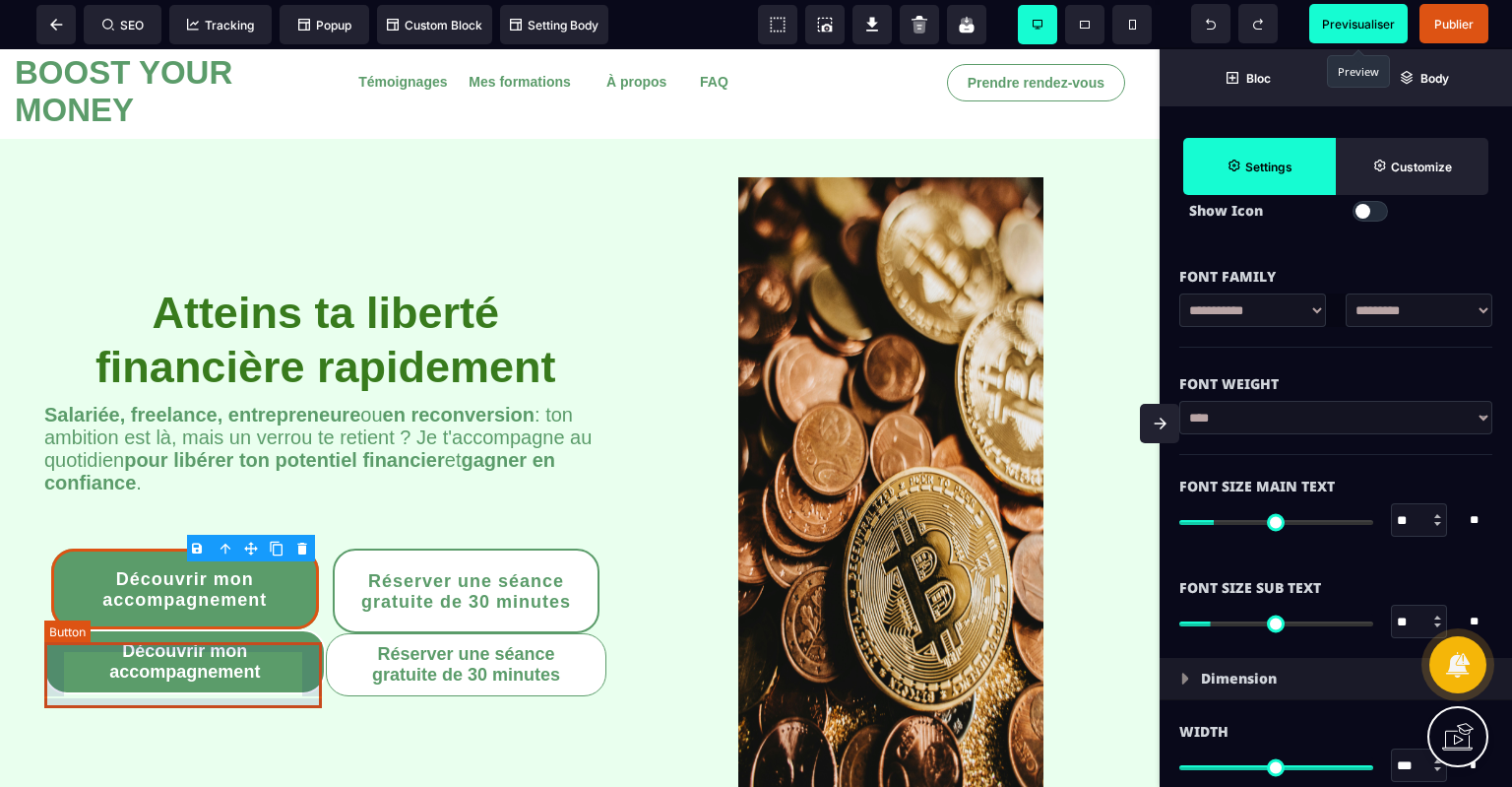 drag, startPoint x: 213, startPoint y: 650, endPoint x: 213, endPoint y: 699, distance: 49 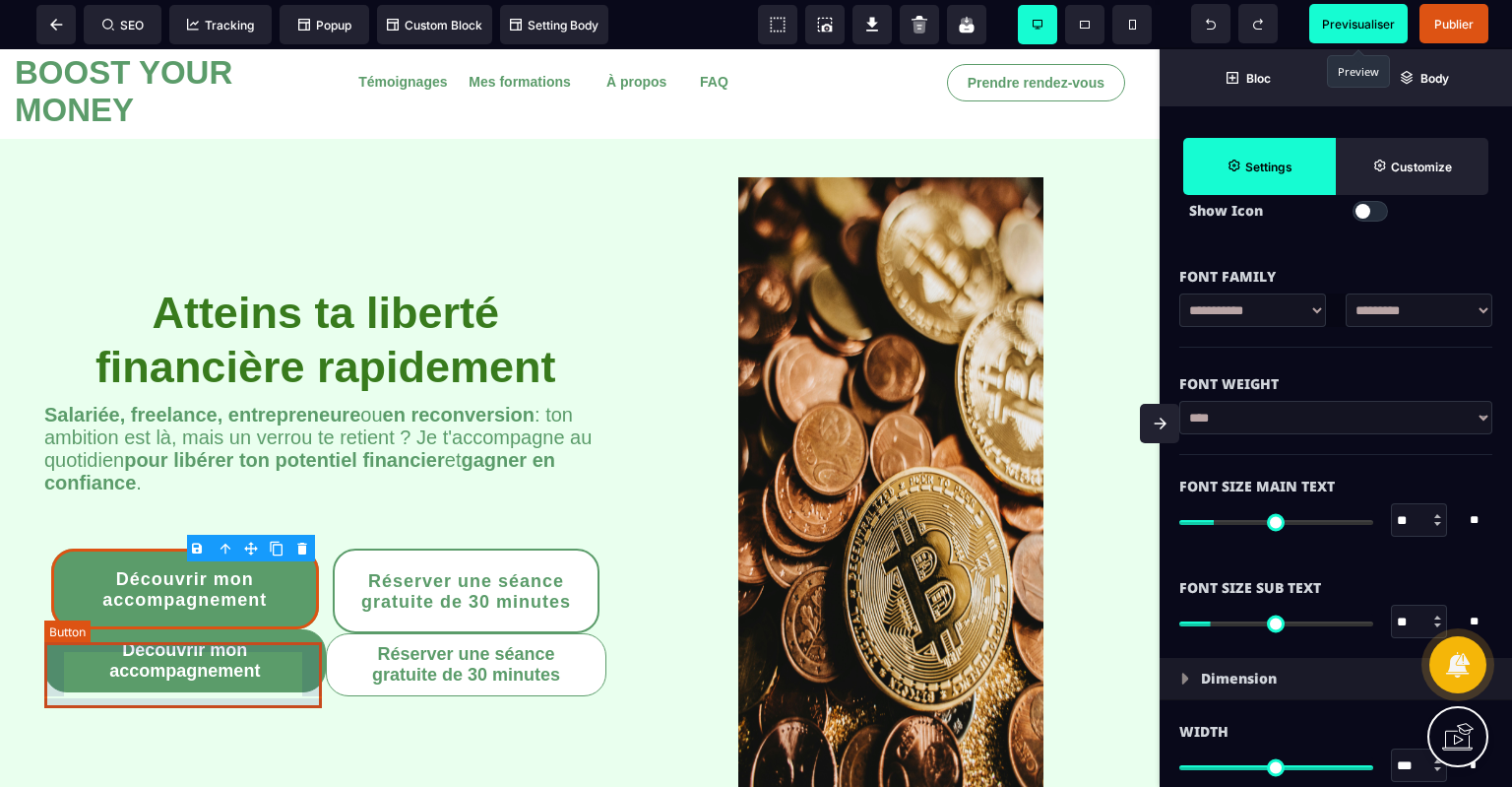select on "***" 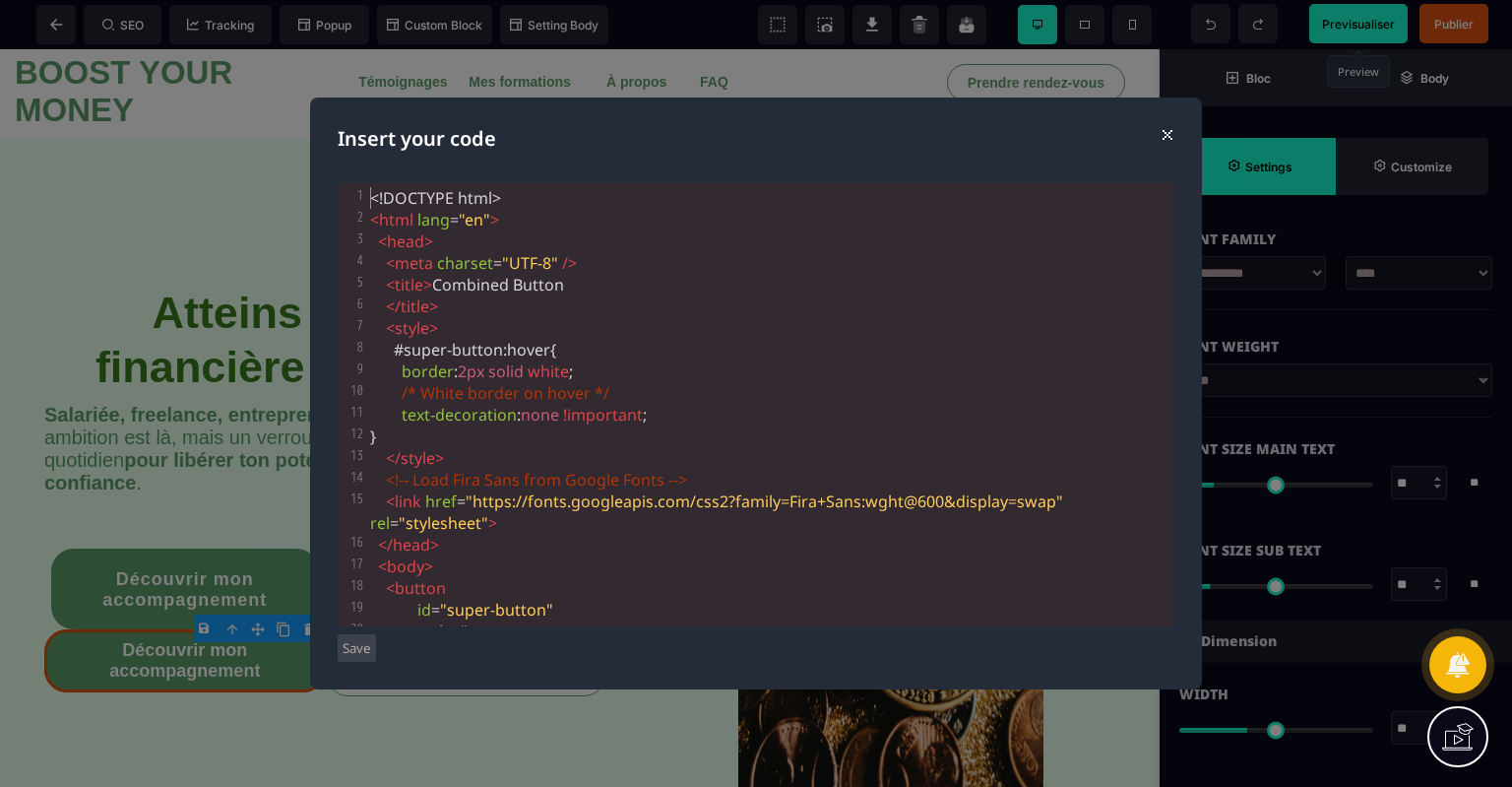 click on "Insert your code
⨯
xxxxxxxxxx 37   1 <!DOCTYPE html> 2 < html   lang = "en" > 3    < head > 4      < meta   charset = "UTF-8"   /> 5      < title > Combined Button 6      </ title > 7      < style > 8        #super-button : hover  { 9          border :  2px   solid   white ; 10          /* White border on hover */ 11          text-decoration :  none   !important ; 12       } 13      </ style > 14      <!-- Load Fira Sans from Google Fonts --> 15      < link   href = "https://fonts.googleapis.com/css2?family=Fira+Sans:wght@600&display=swap"   rel = "stylesheet" > 16    </ head > 17    < body > 18      < button 19              id = "super-button" 20              style = " 21                     background-color: #5b9c6a; 22                     color: white; 23                     font-family: 'Fira Sans', sans-serif; 24                     font-weight: 600; 25 26 27 28 29" at bounding box center [756, 393] 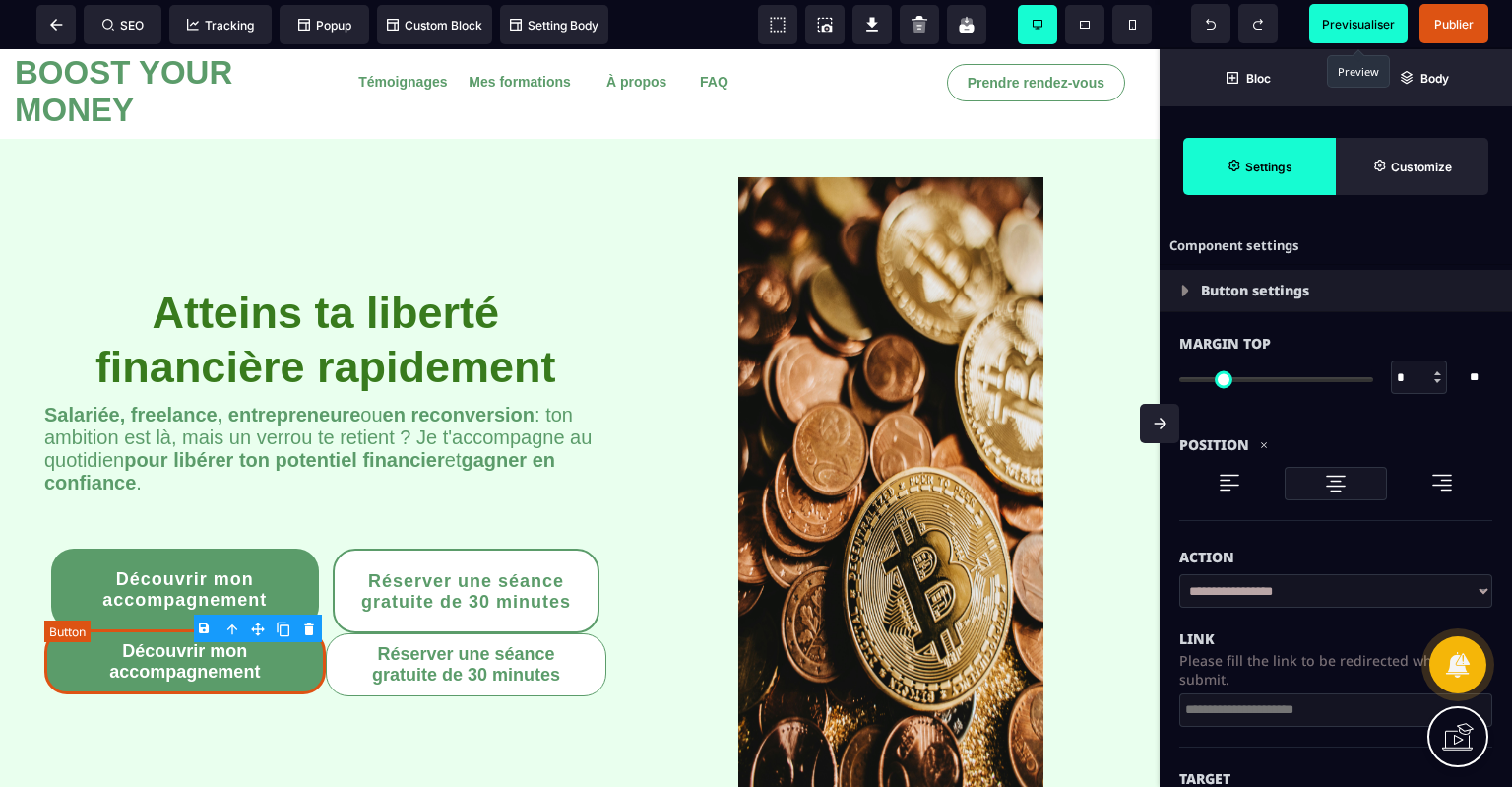 click on "Découvrir mon accompagnement" at bounding box center [185, 662] 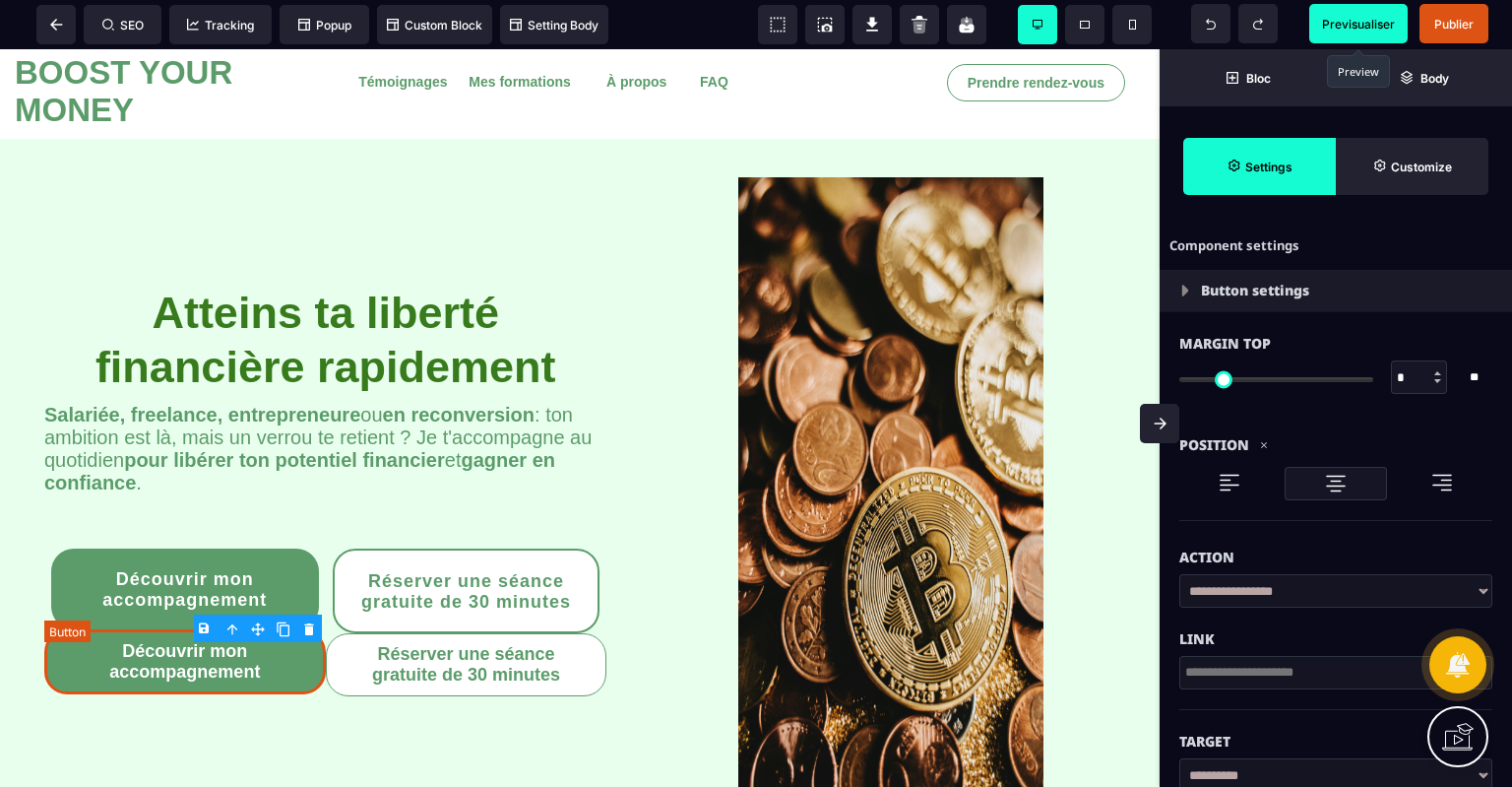 click on "Découvrir mon accompagnement" at bounding box center [185, 662] 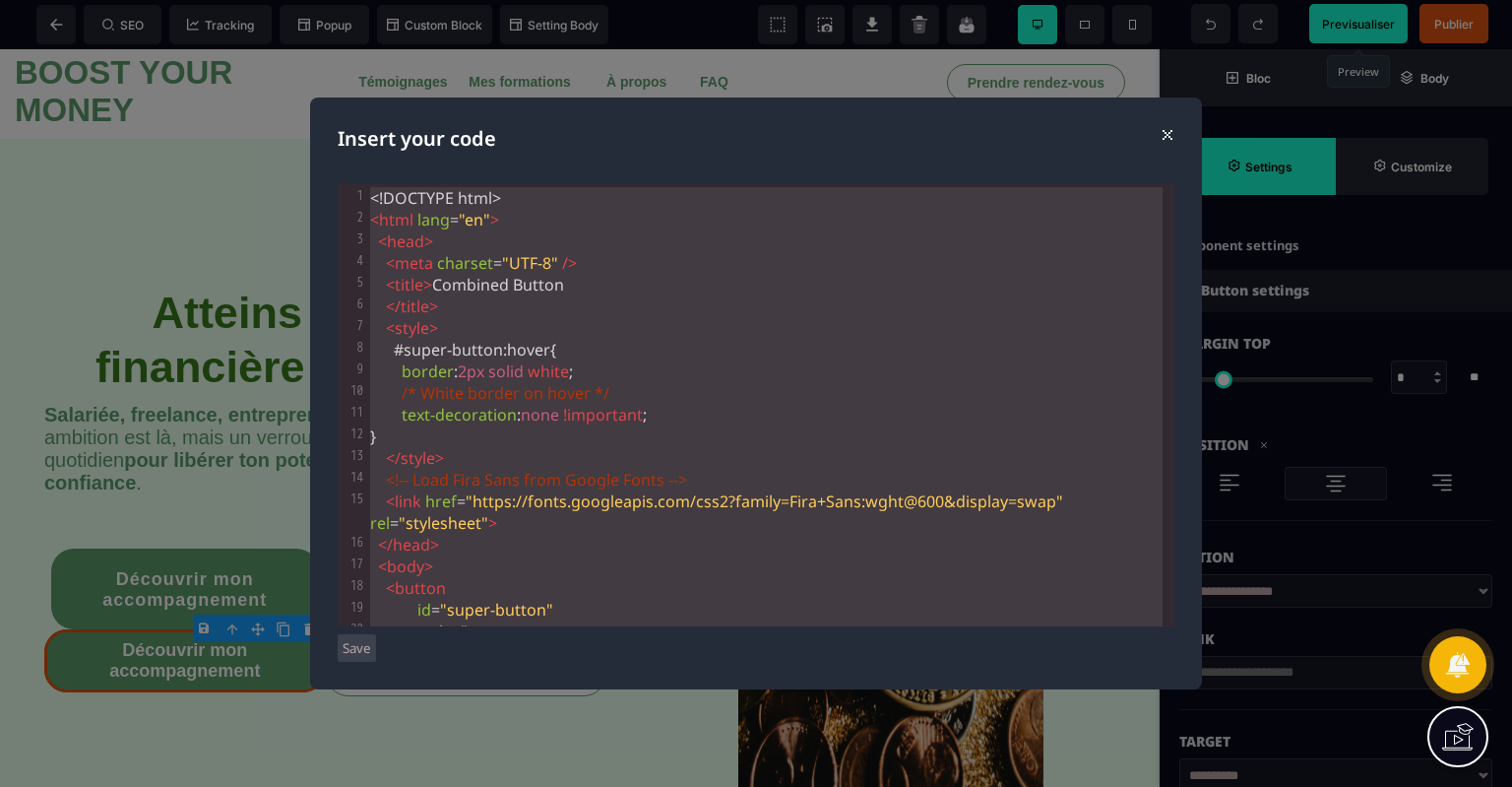click on ">" at bounding box center (492, 523) 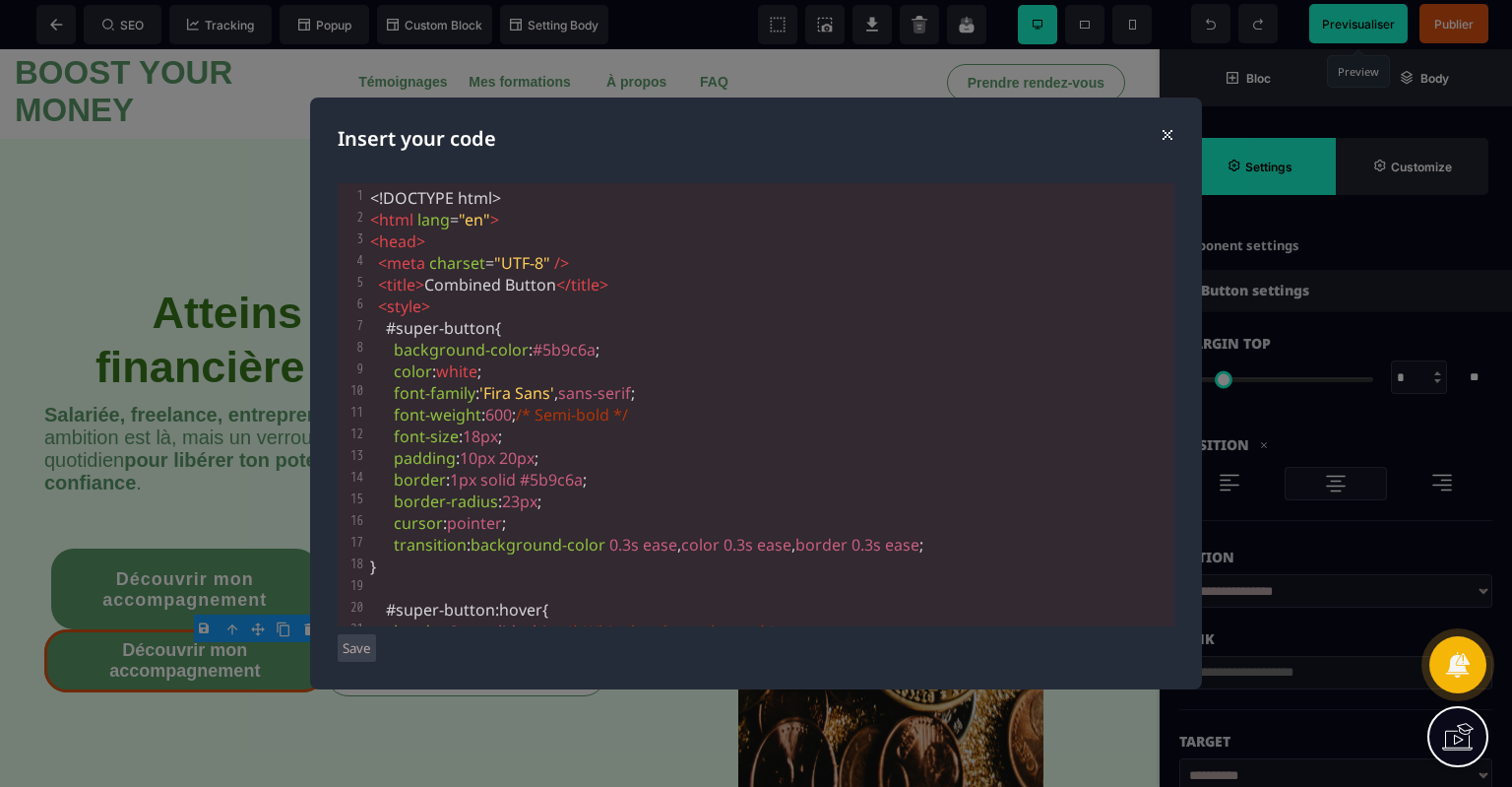 scroll, scrollTop: 315, scrollLeft: 0, axis: vertical 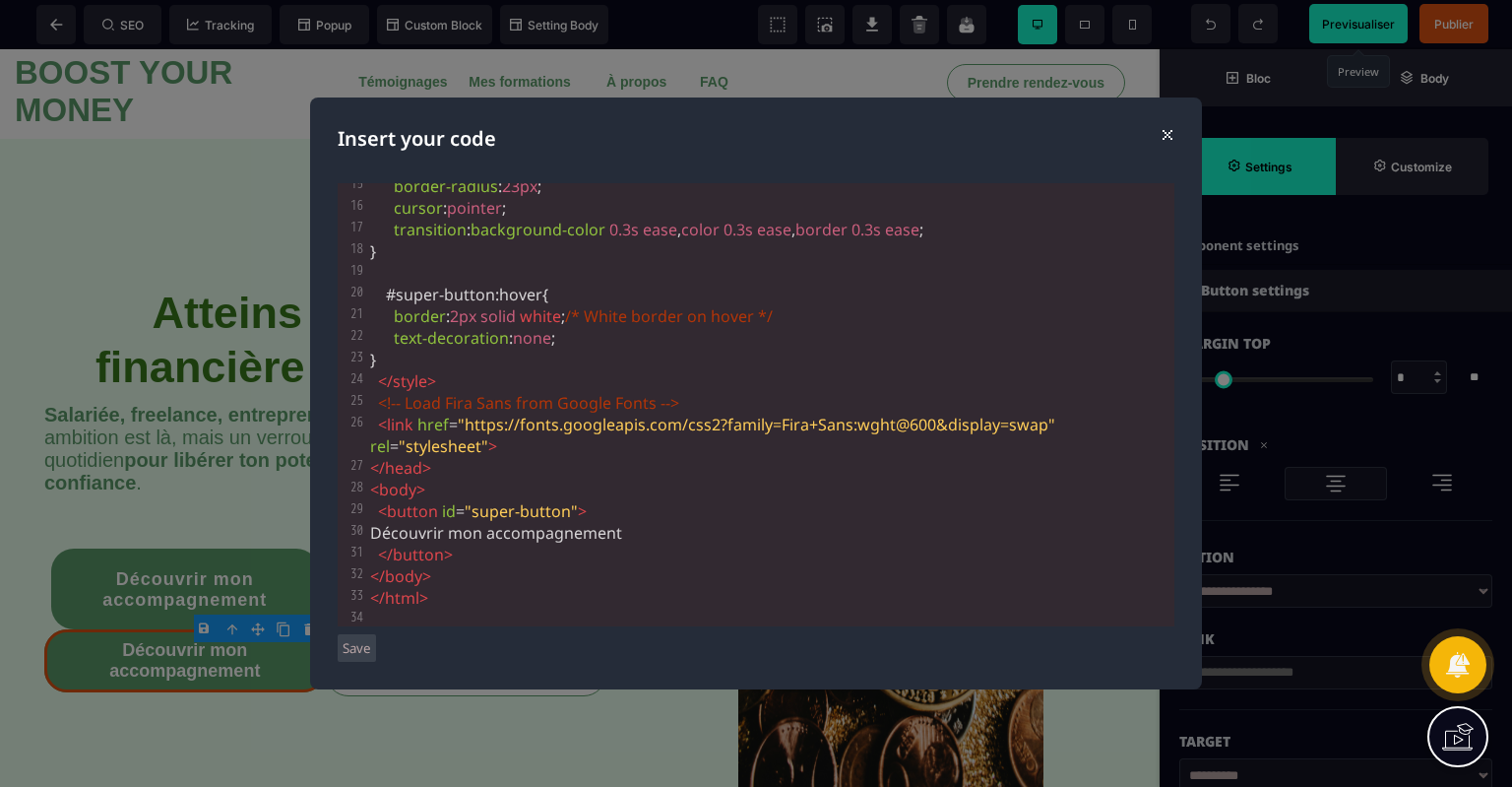 click on "Save" at bounding box center [356, 648] 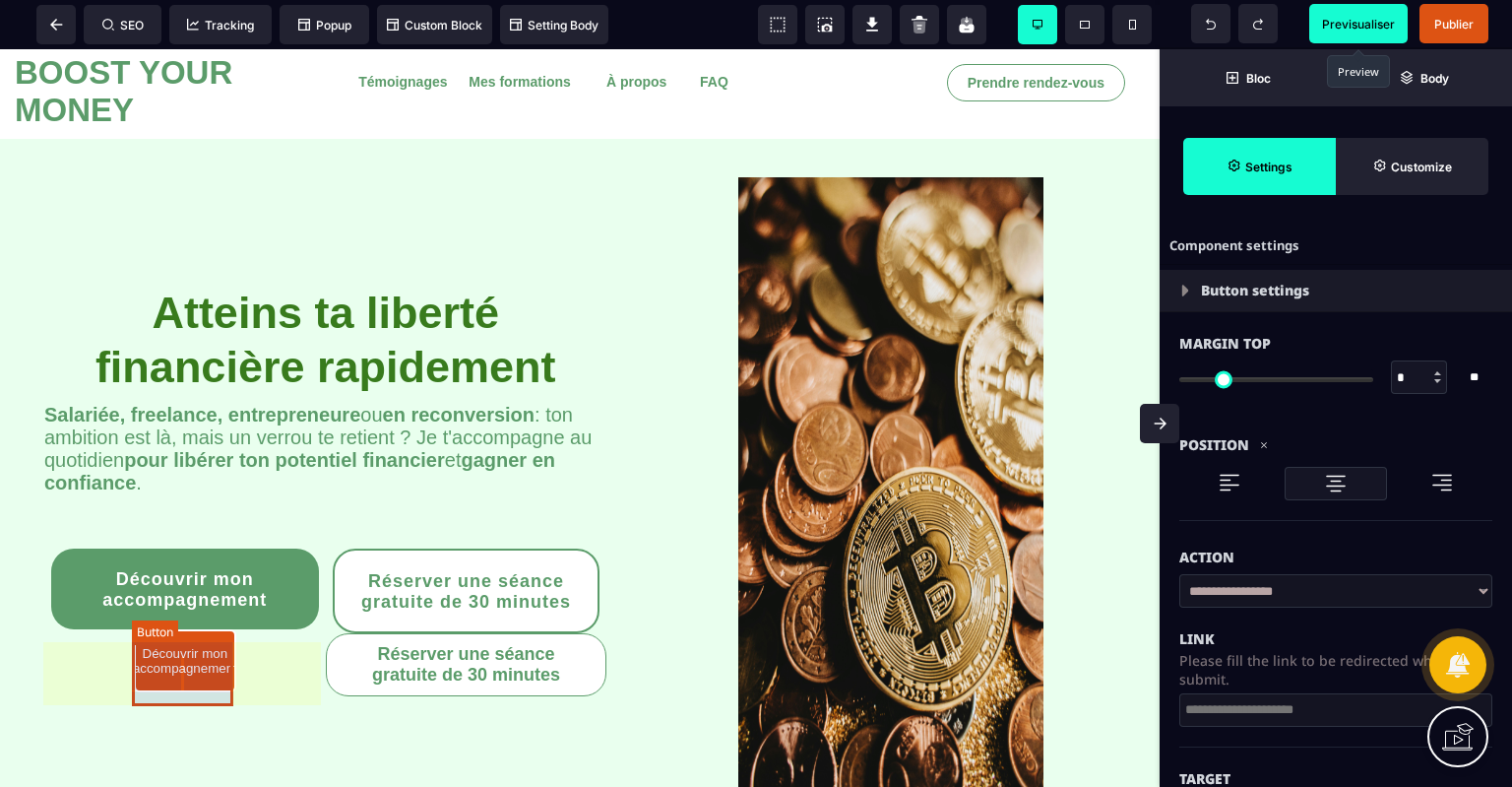 click on "Découvrir mon accompagnement" at bounding box center (185, 661) 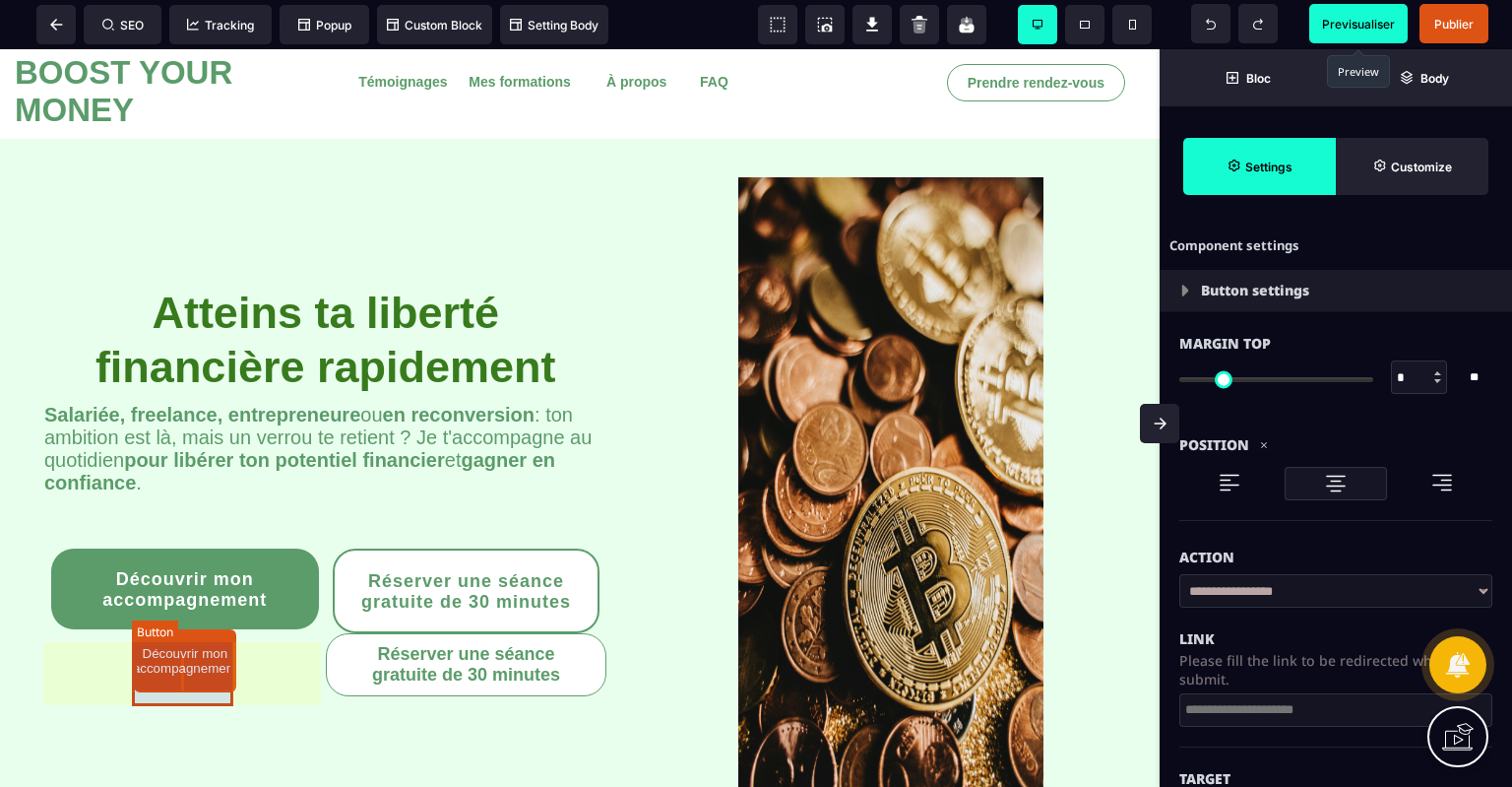 click on "Découvrir mon accompagnement" at bounding box center [185, 661] 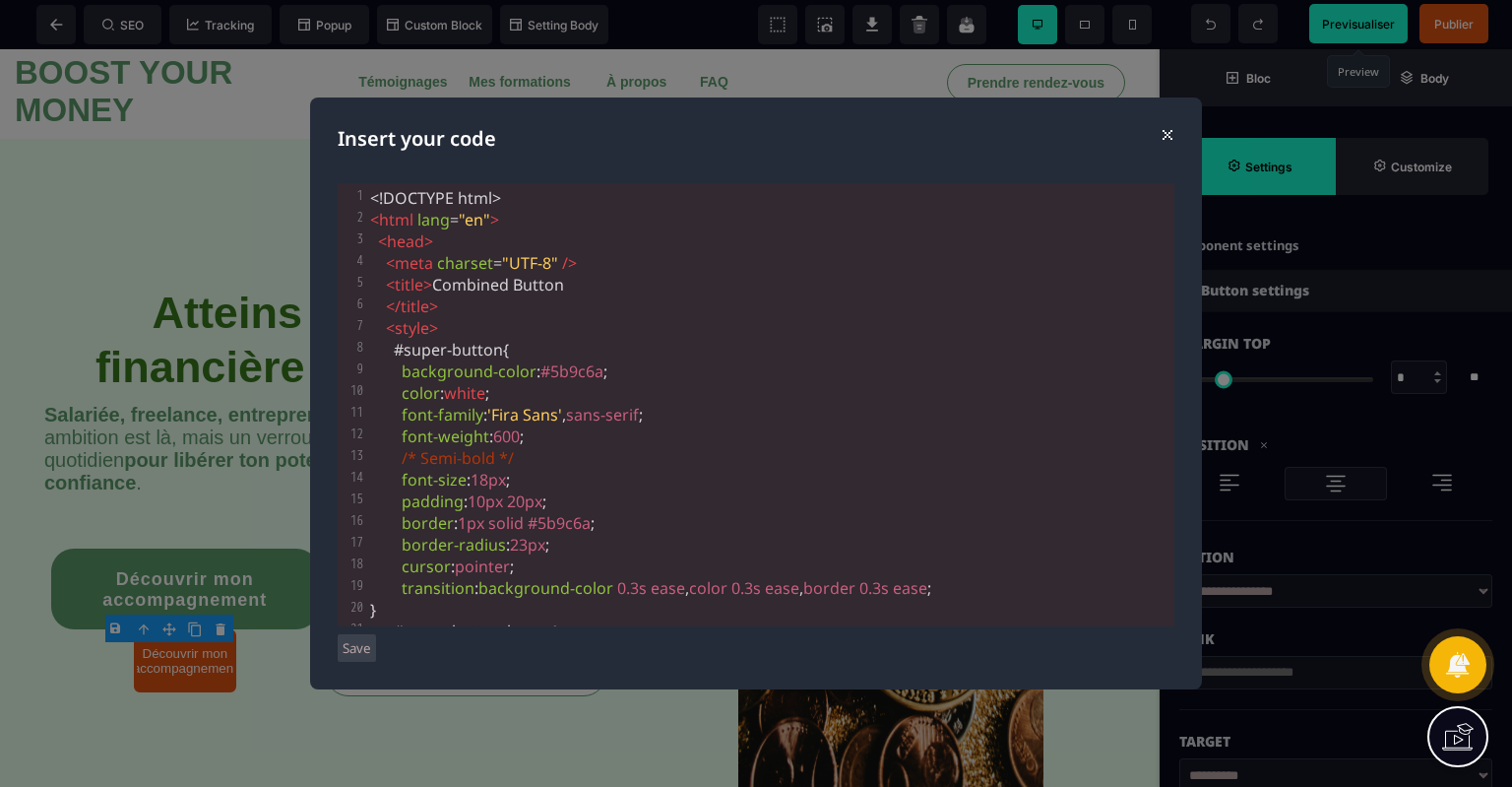 scroll, scrollTop: 0, scrollLeft: 0, axis: both 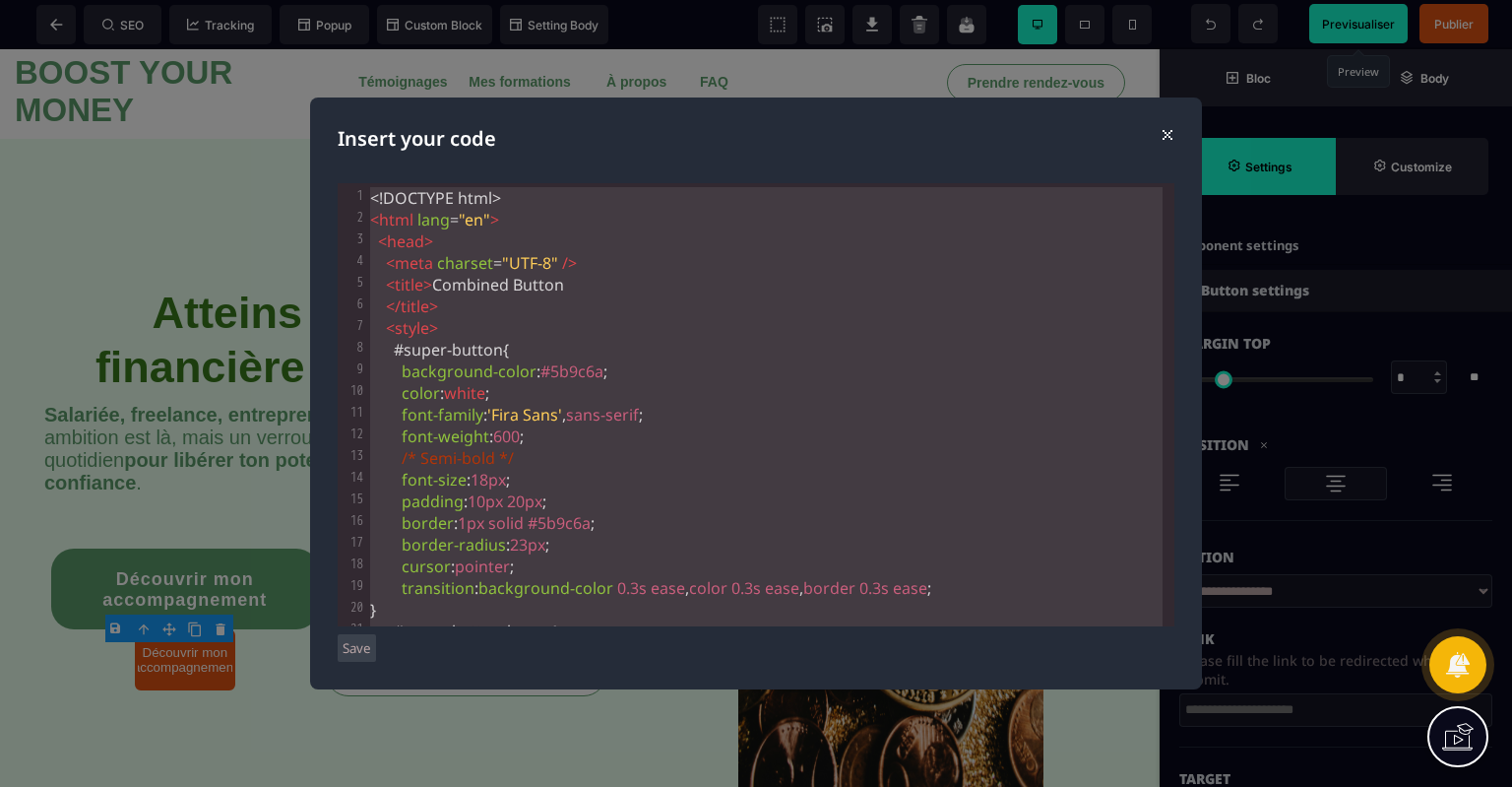 click on "padding :  10px   20px ;" at bounding box center (770, 501) 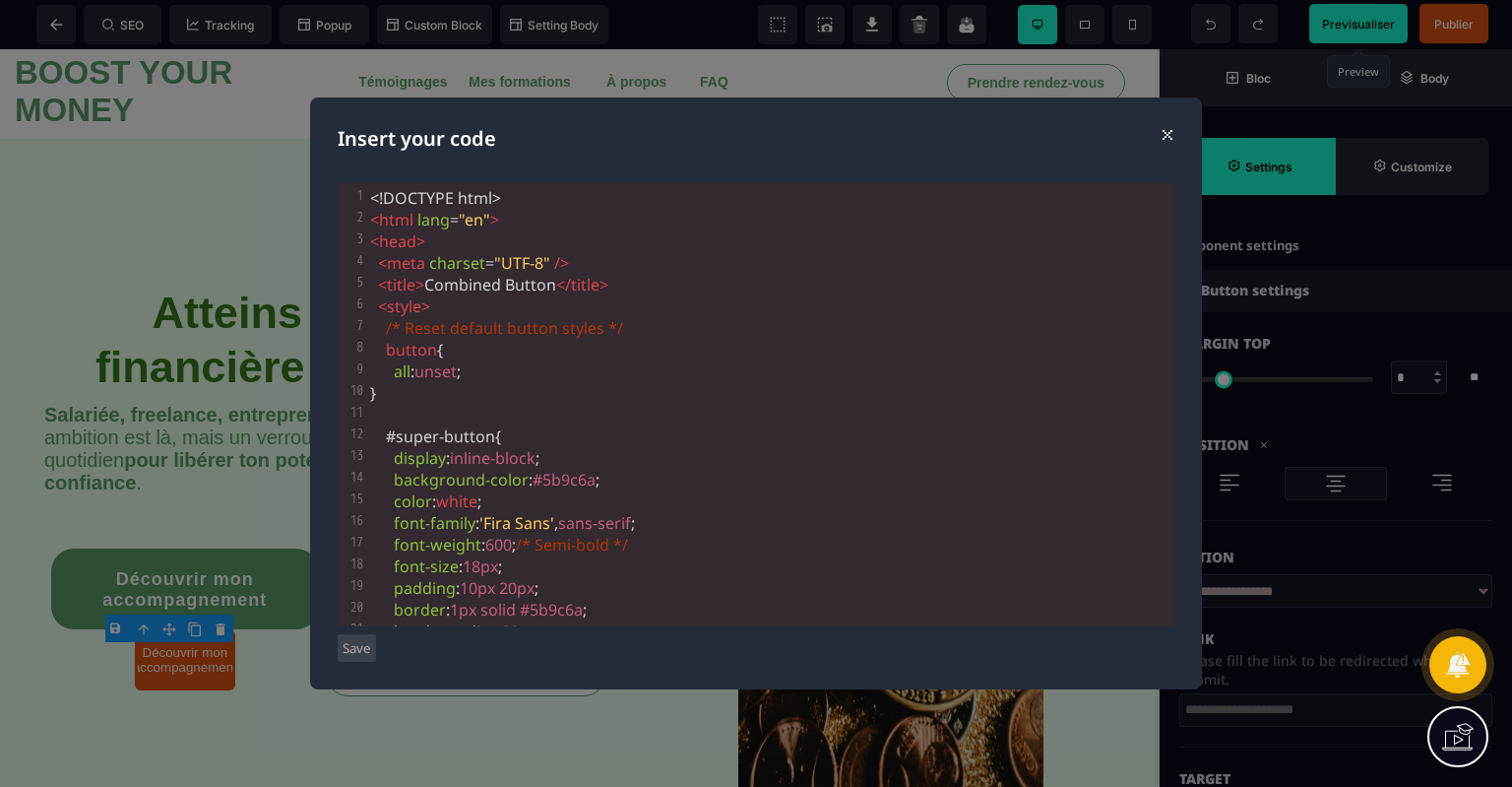 scroll, scrollTop: 613, scrollLeft: 0, axis: vertical 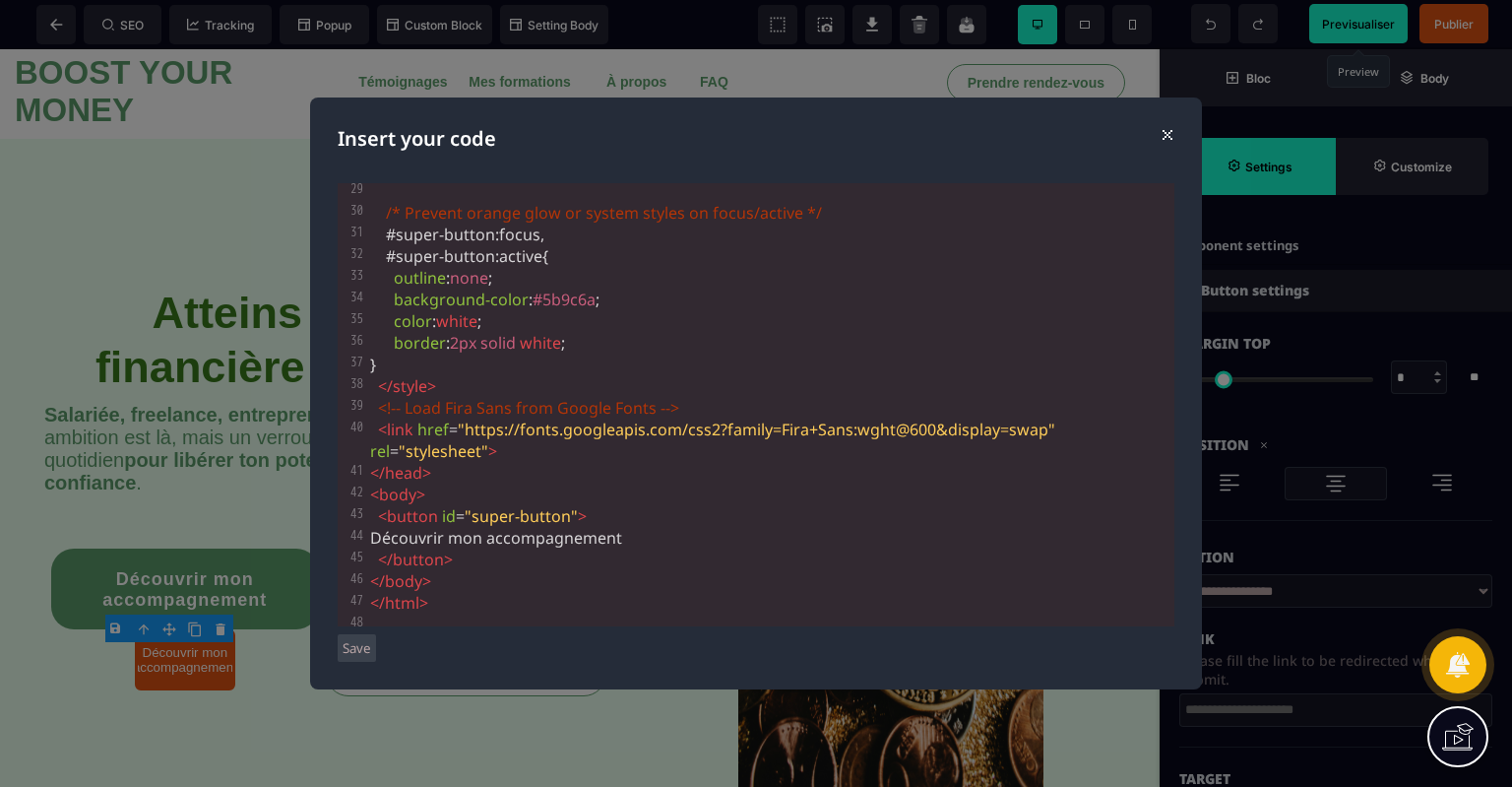 click on "Save" at bounding box center [356, 648] 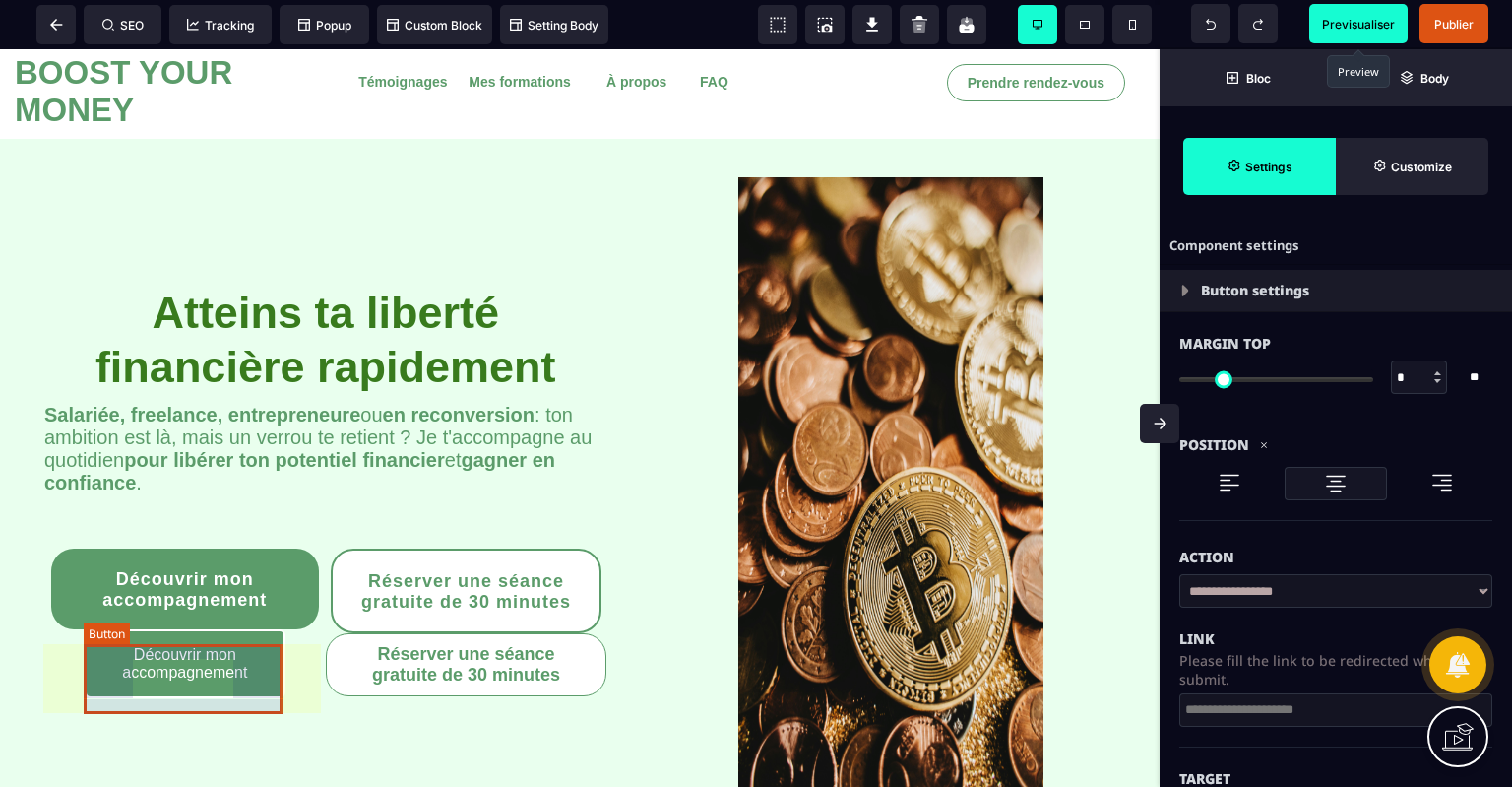 click on "Découvrir mon accompagnement" at bounding box center [185, 664] 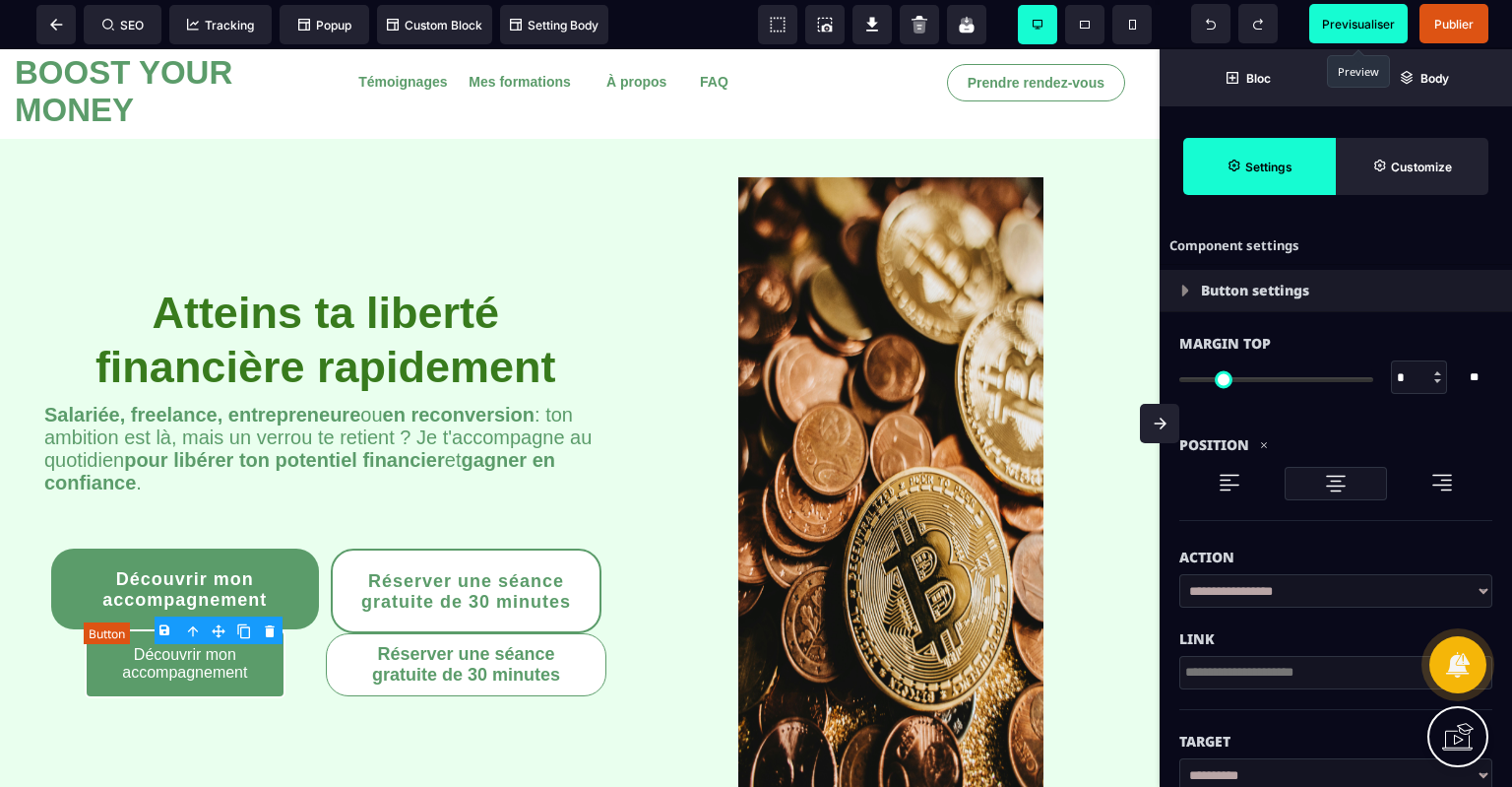 click on "Découvrir mon accompagnement" at bounding box center (185, 664) 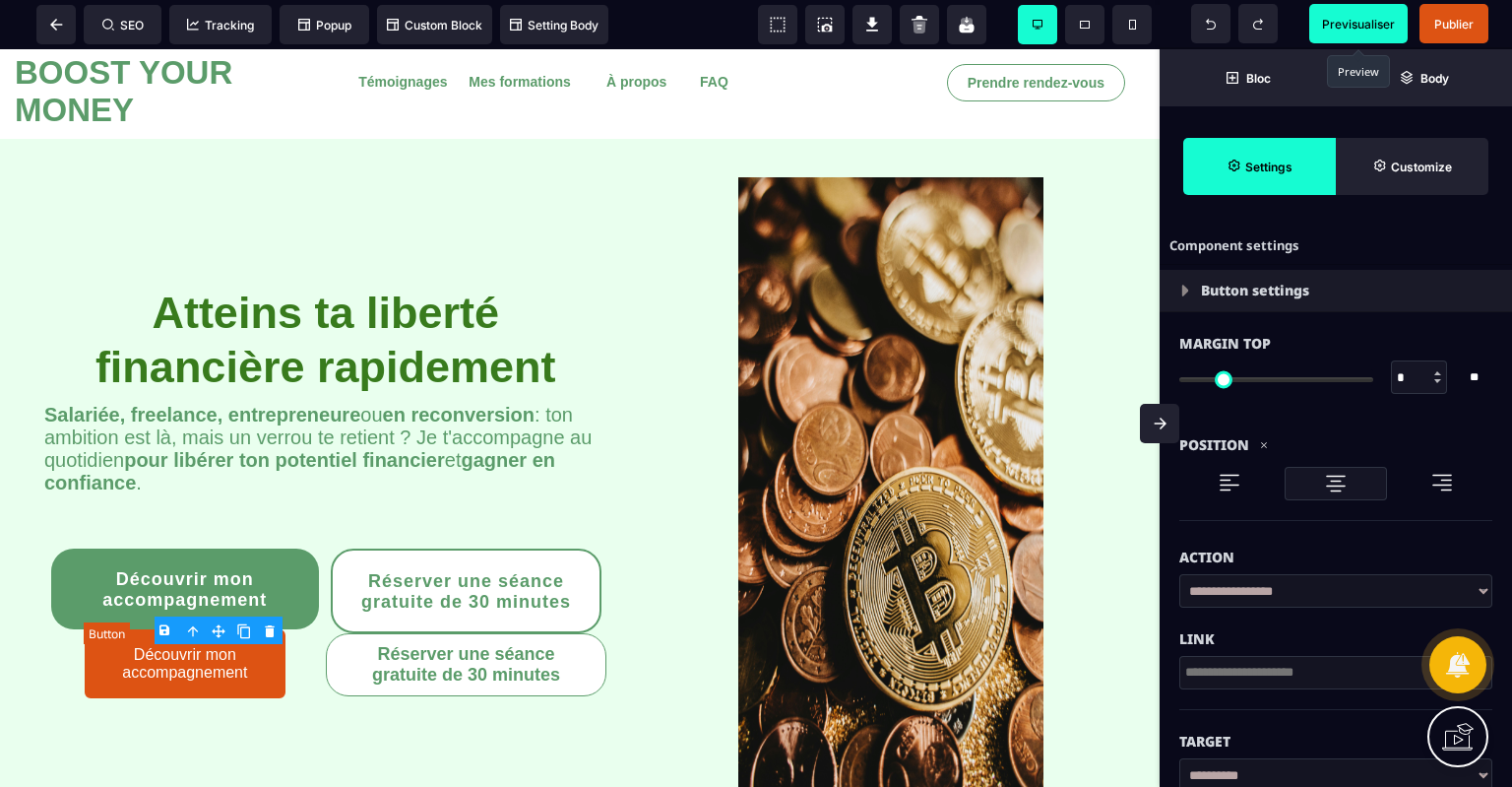scroll, scrollTop: 0, scrollLeft: 0, axis: both 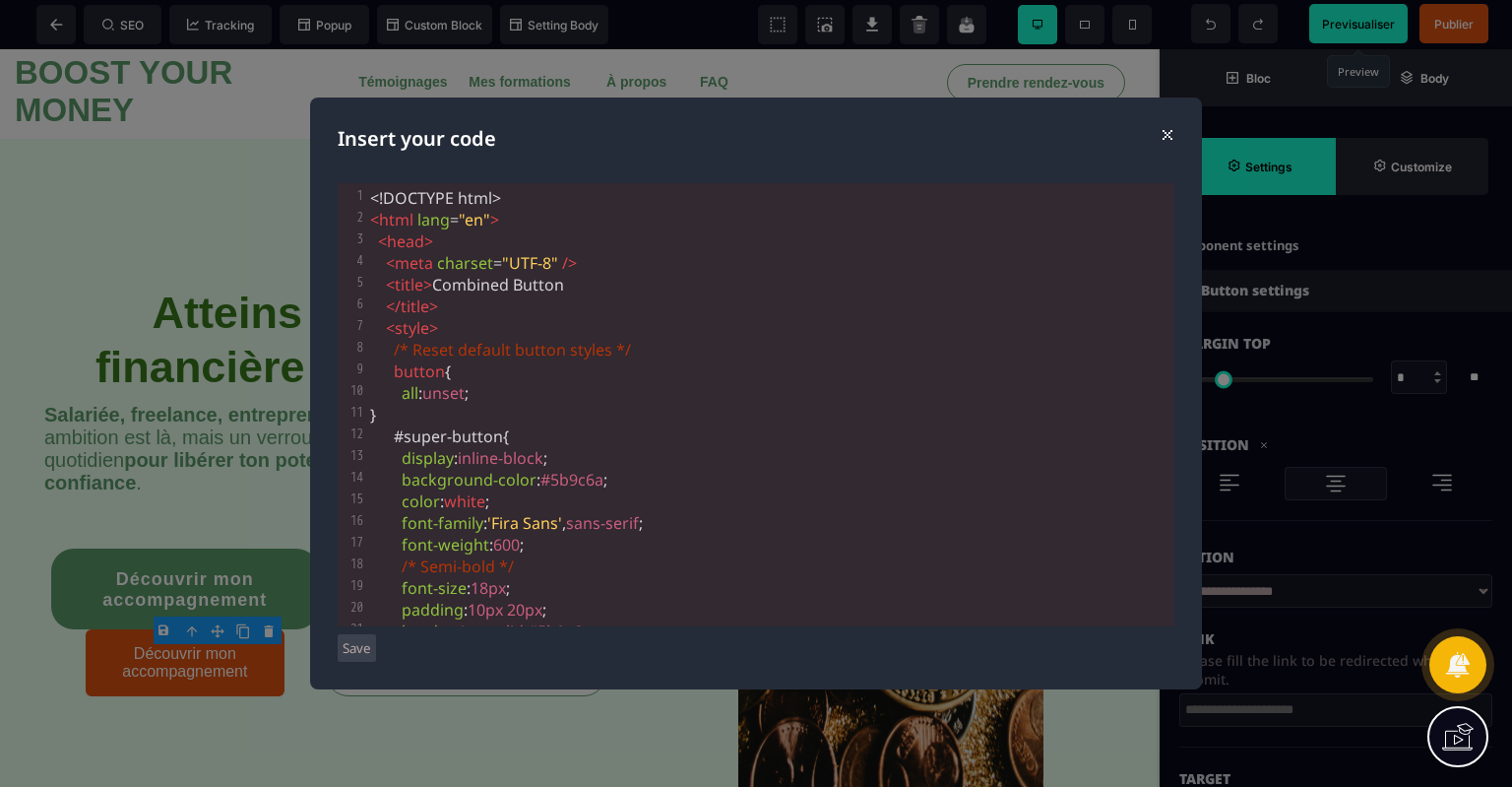 click on "⨯" at bounding box center (1166, 133) 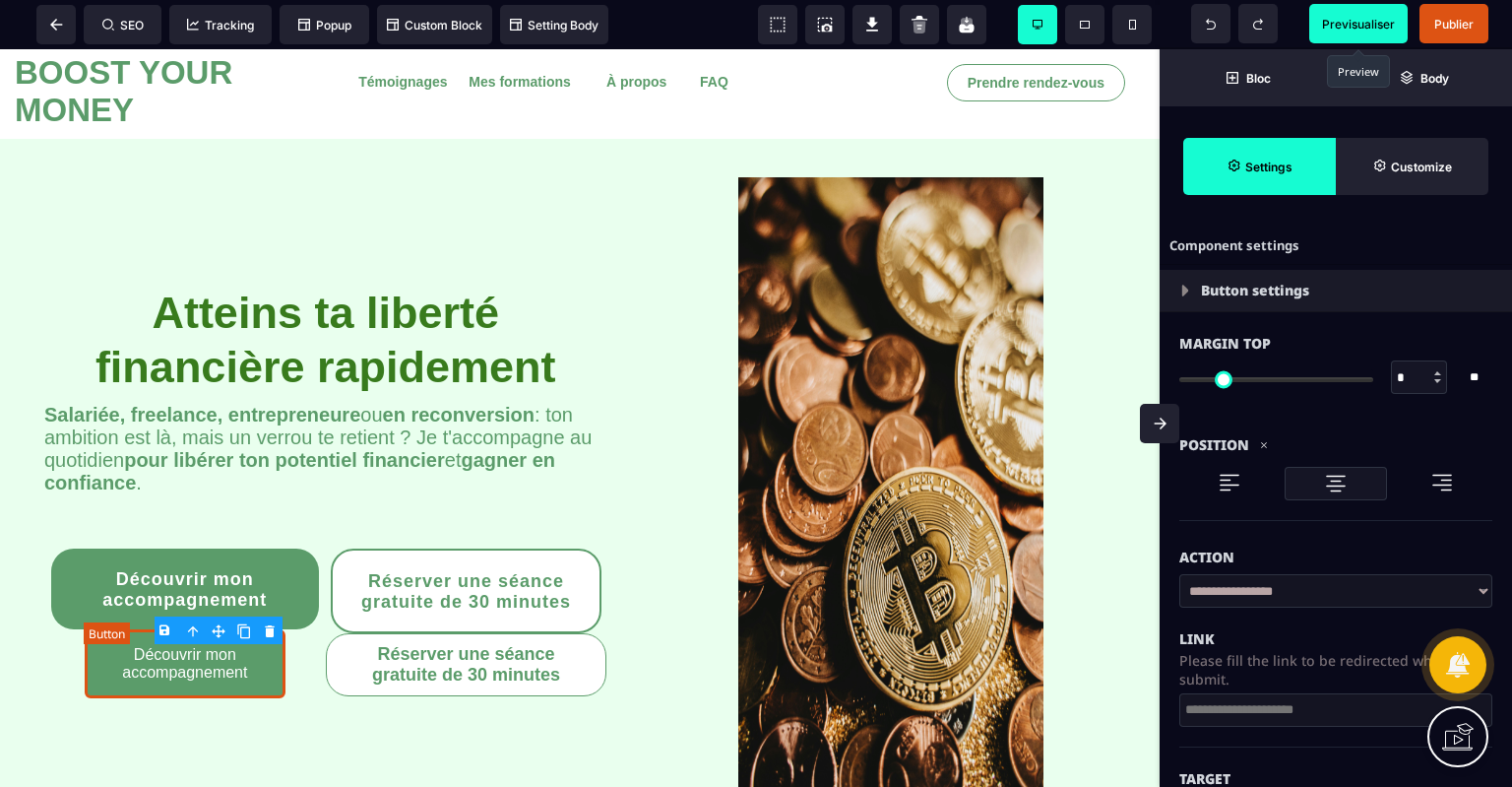 click on "Découvrir mon accompagnement" at bounding box center [185, 664] 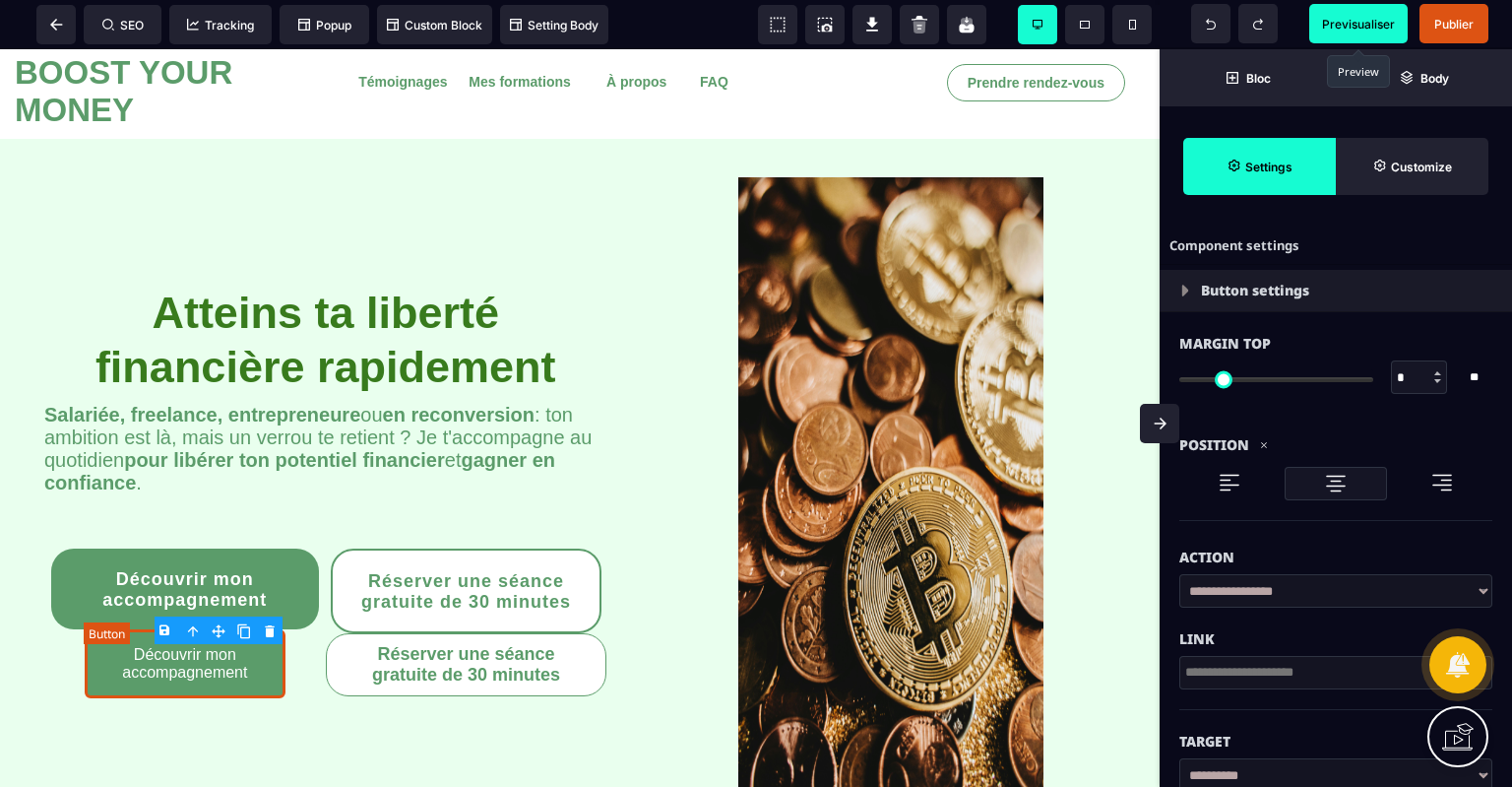 click on "Découvrir mon accompagnement" at bounding box center (185, 664) 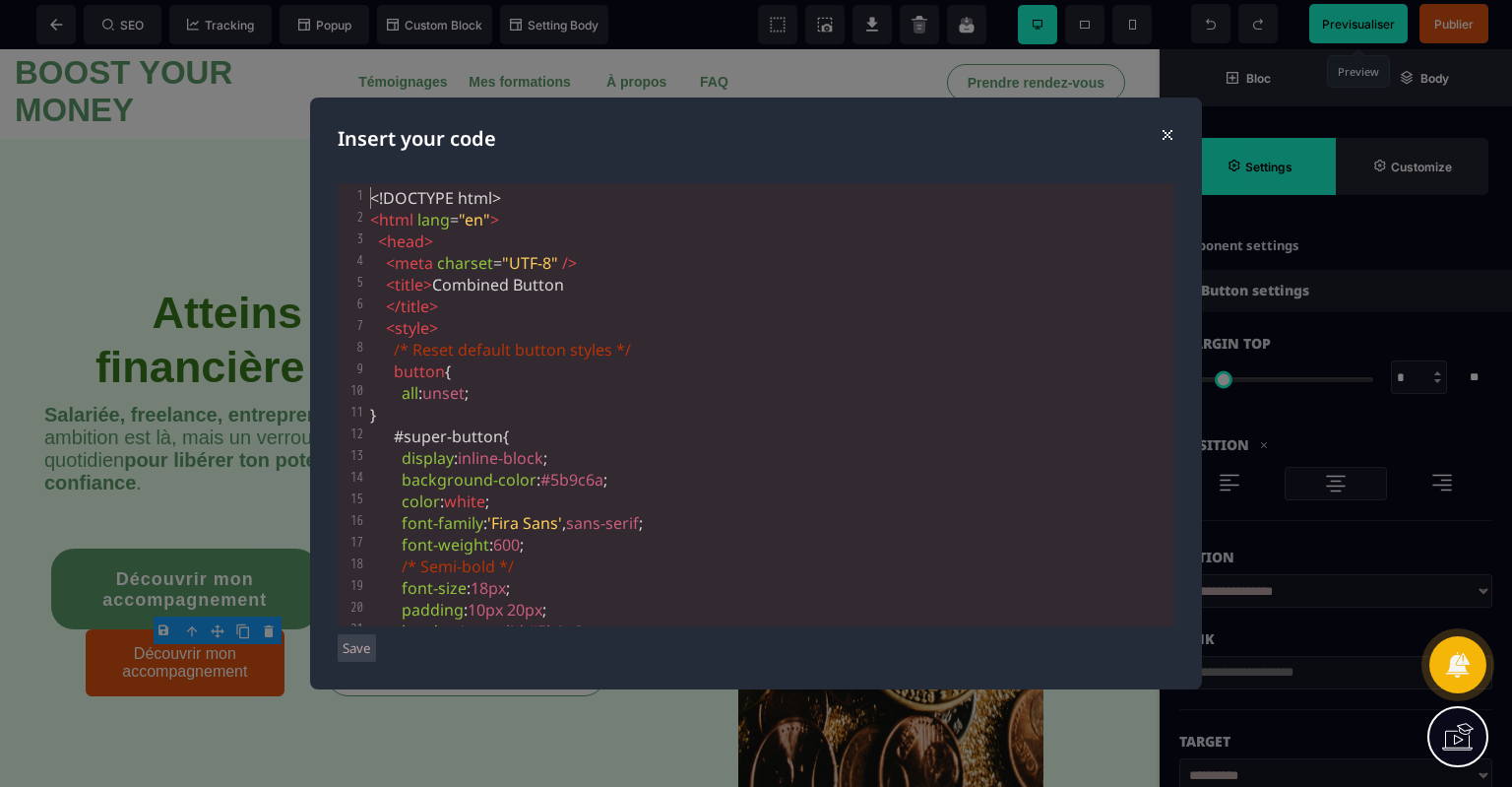 click on "⨯" at bounding box center (1166, 133) 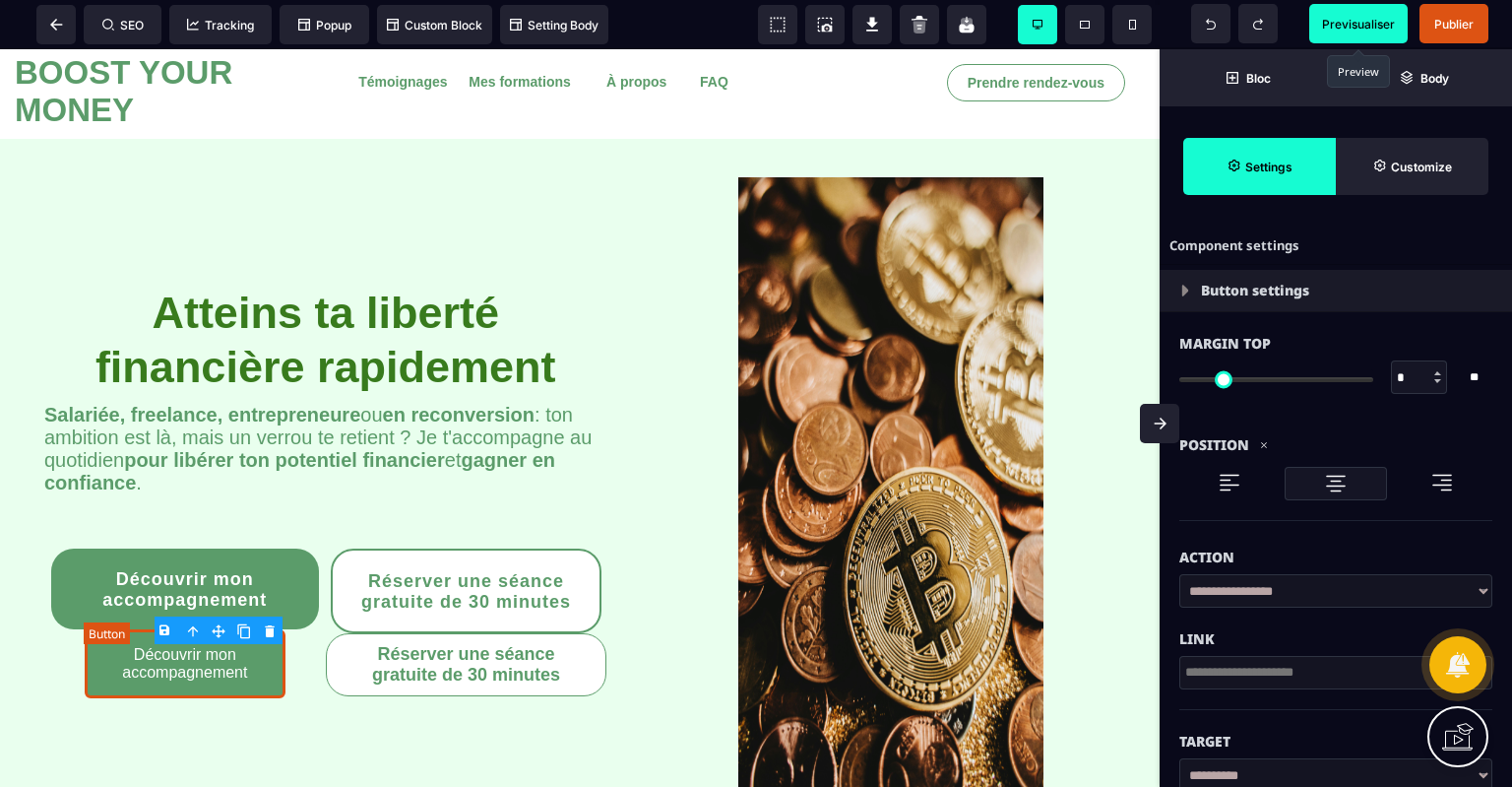 click on "Découvrir mon accompagnement" at bounding box center [185, 664] 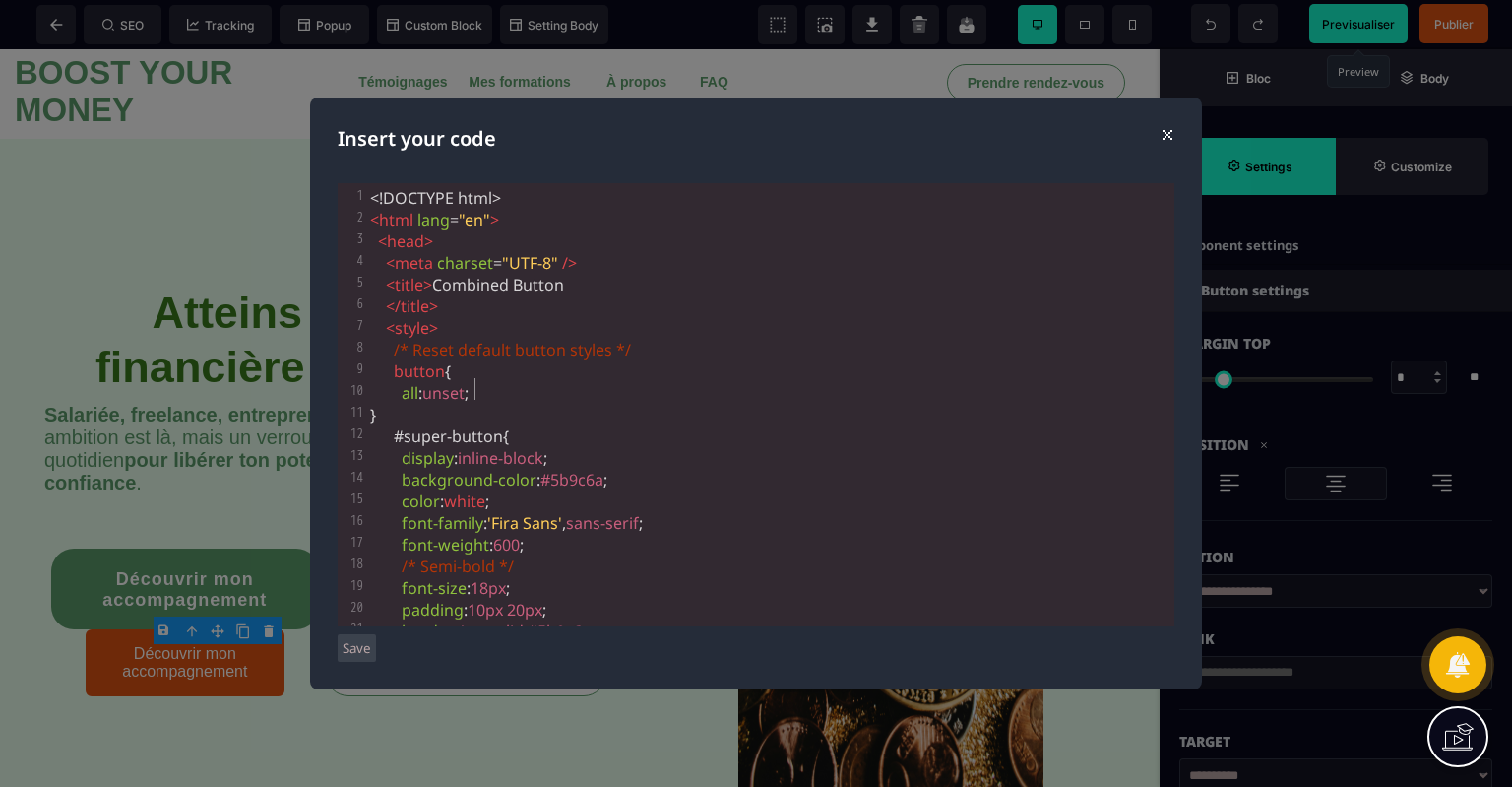 click on "all :  unset ;" at bounding box center [770, 393] 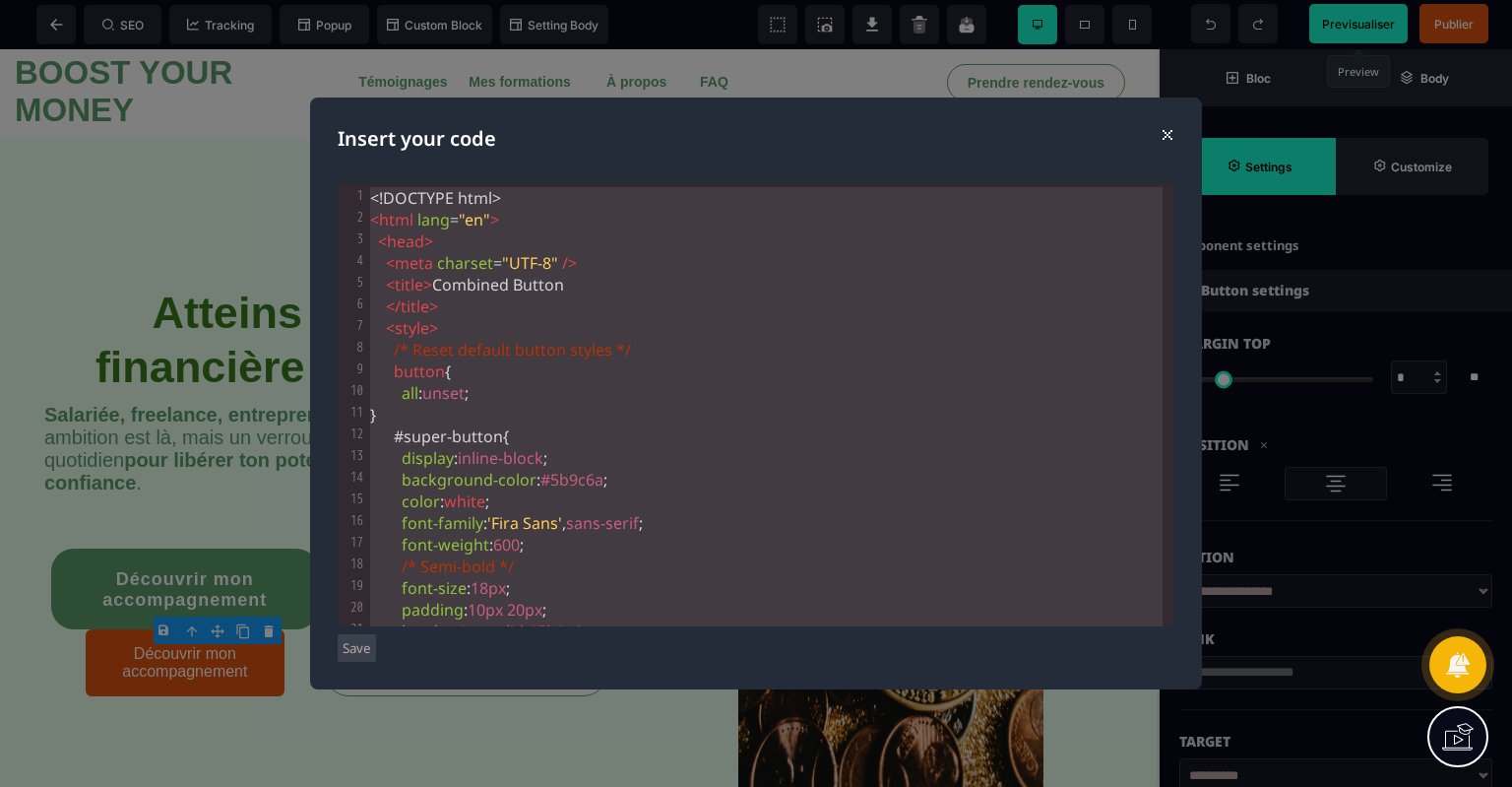 scroll, scrollTop: 634, scrollLeft: 0, axis: vertical 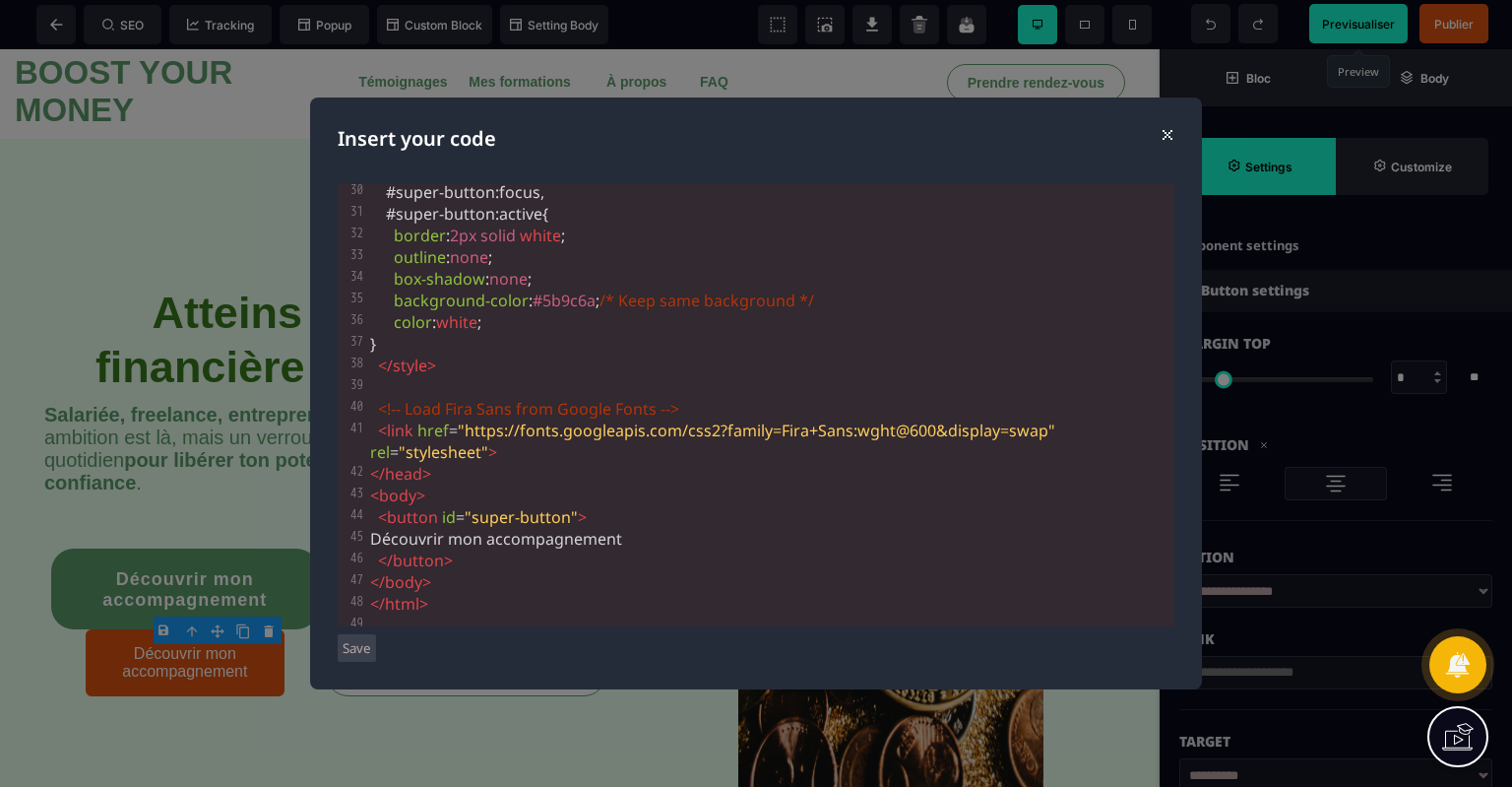 click on "Save" at bounding box center [356, 648] 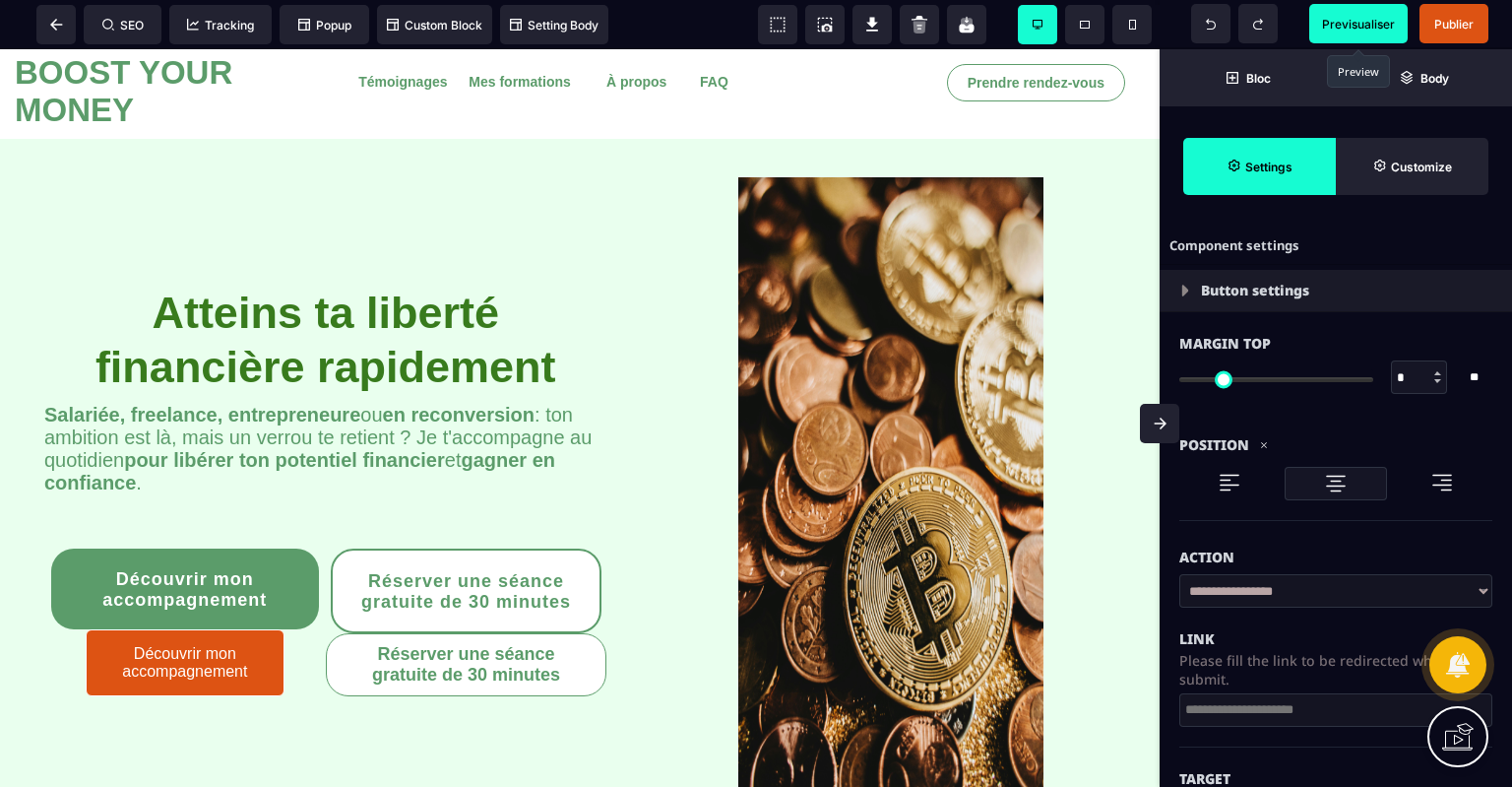 click on "Previsualiser" at bounding box center (1358, 24) 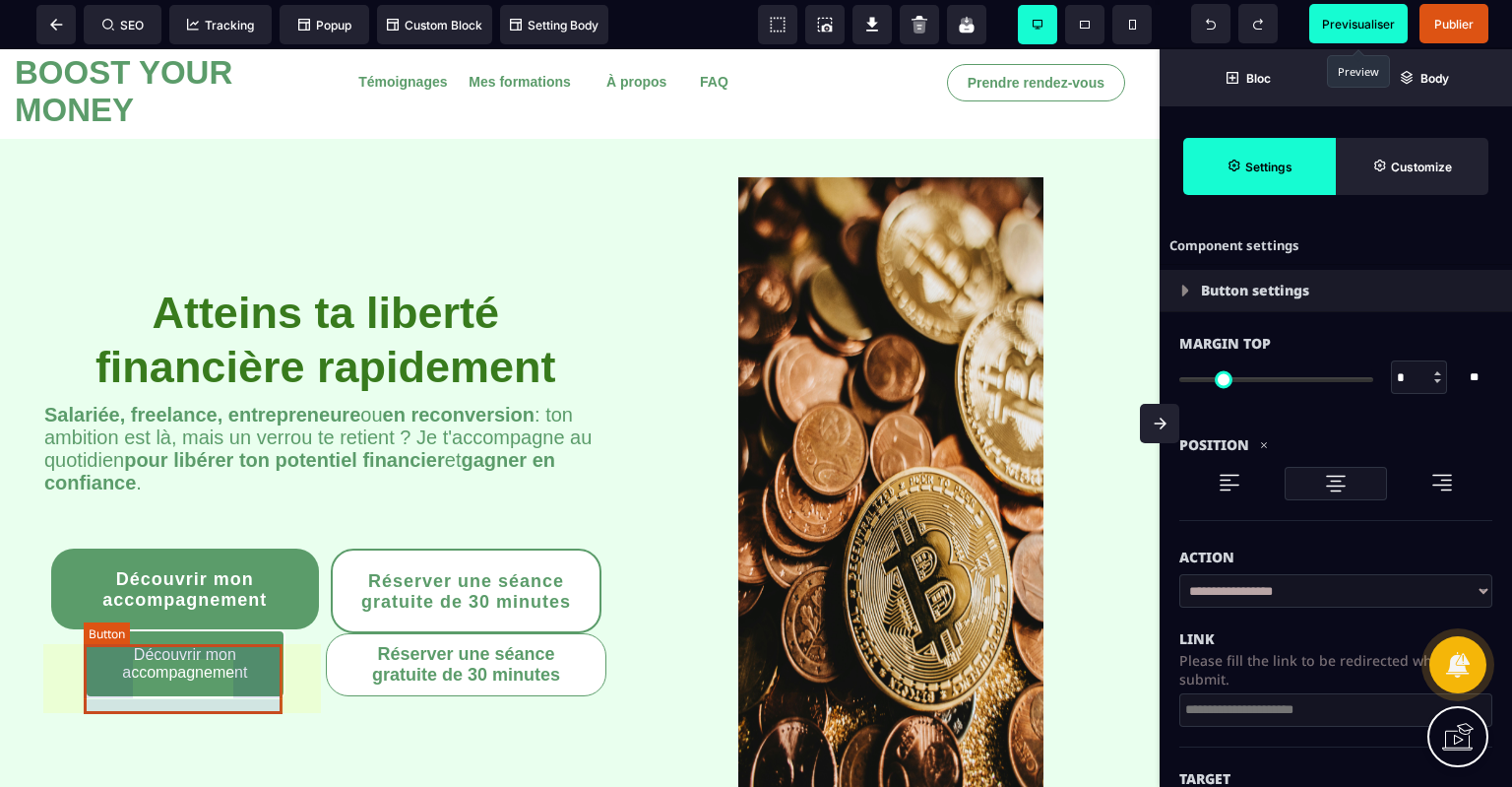 click on "Découvrir mon accompagnement" at bounding box center [185, 664] 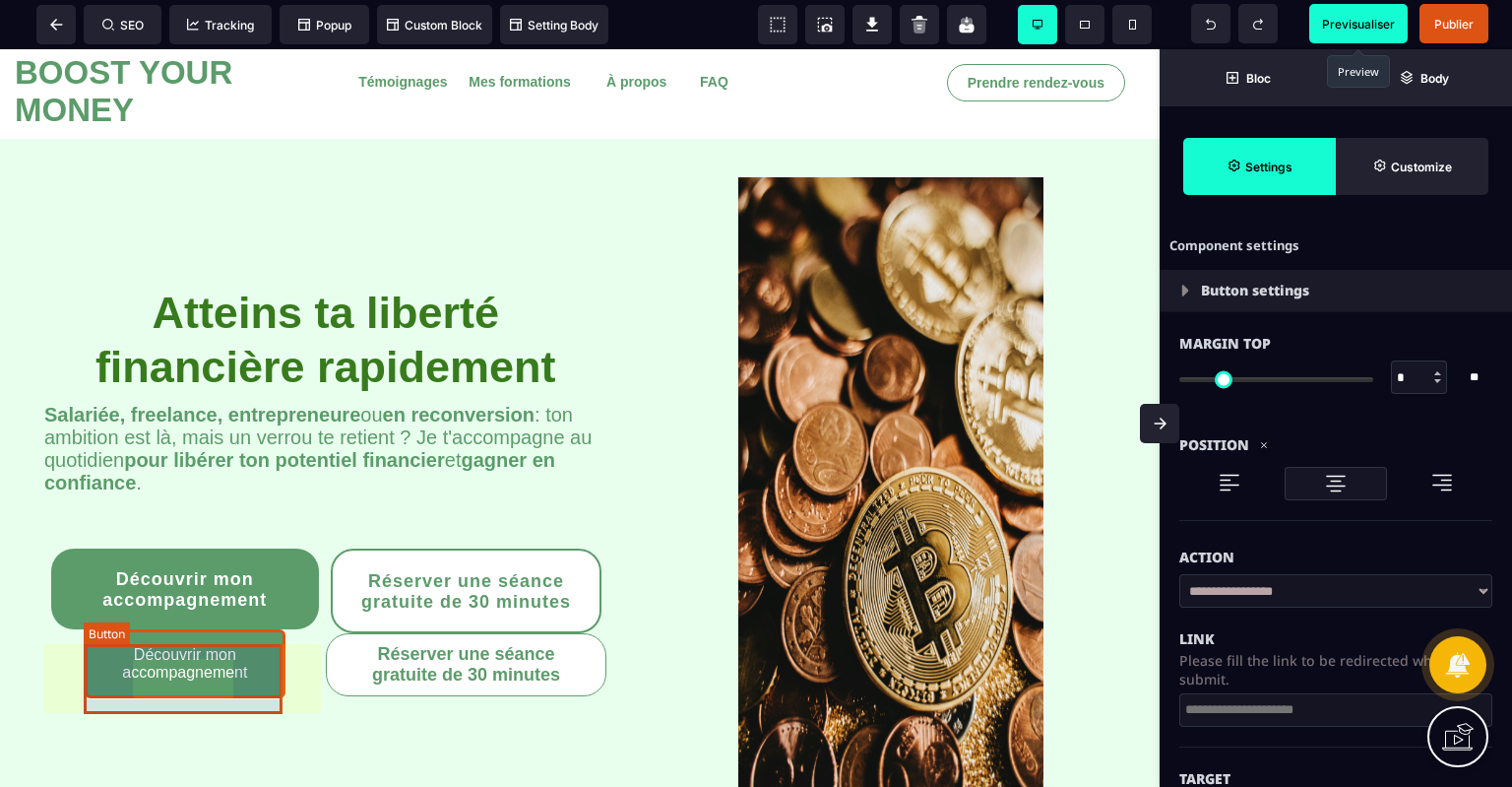 click on "Découvrir mon accompagnement" at bounding box center [185, 664] 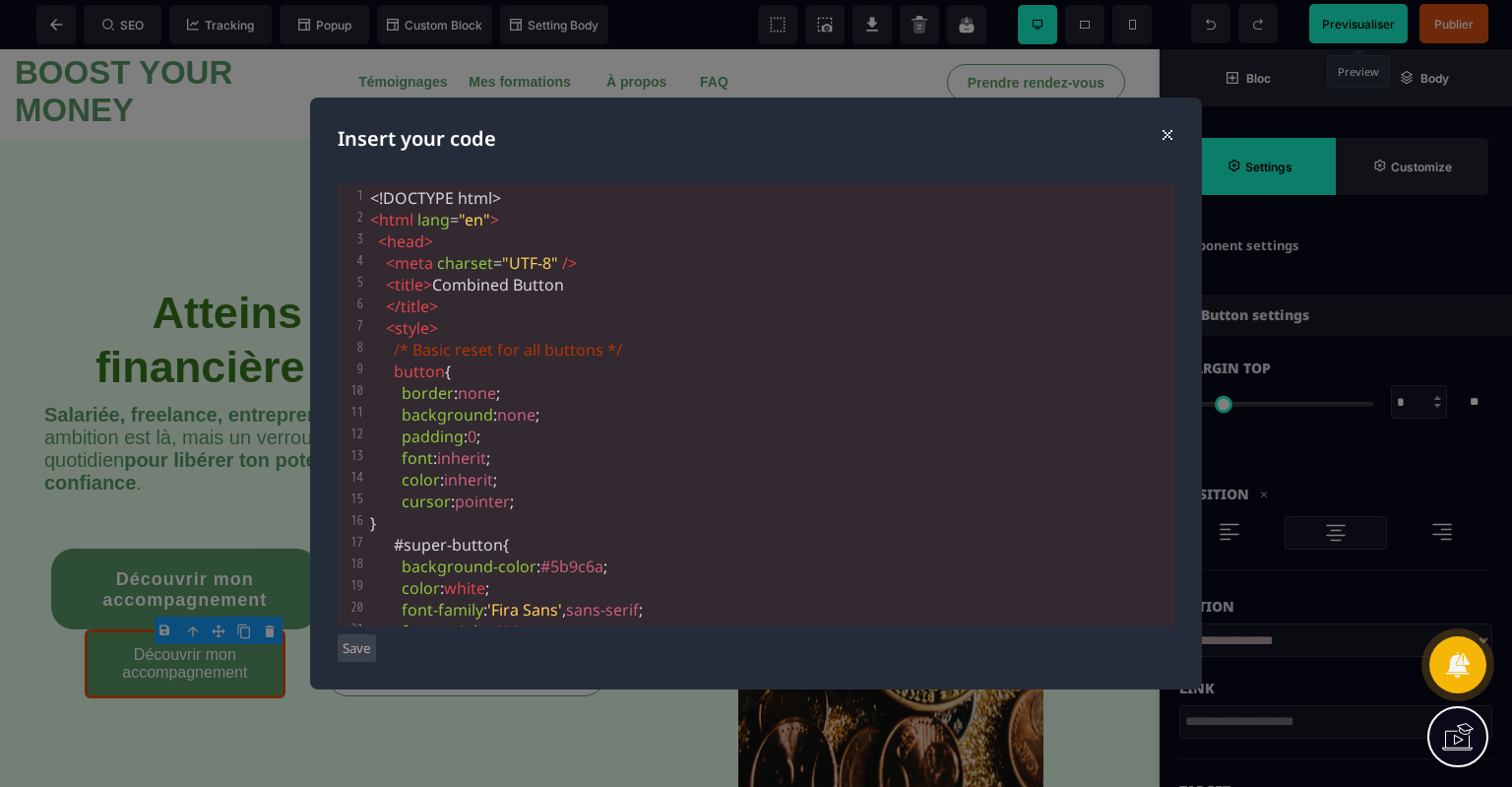 scroll, scrollTop: 0, scrollLeft: 0, axis: both 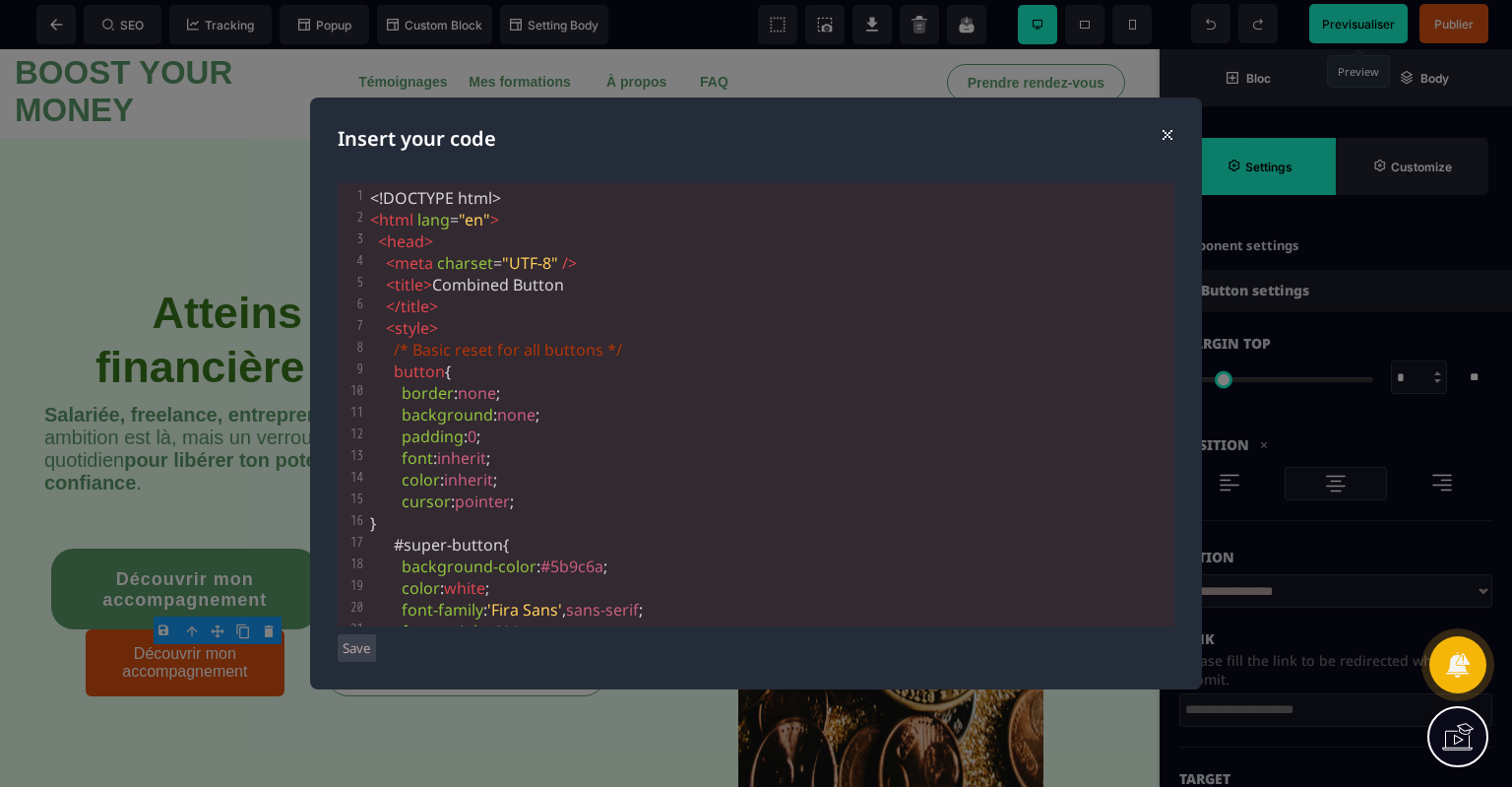 click on "#super-button  {" at bounding box center (770, 545) 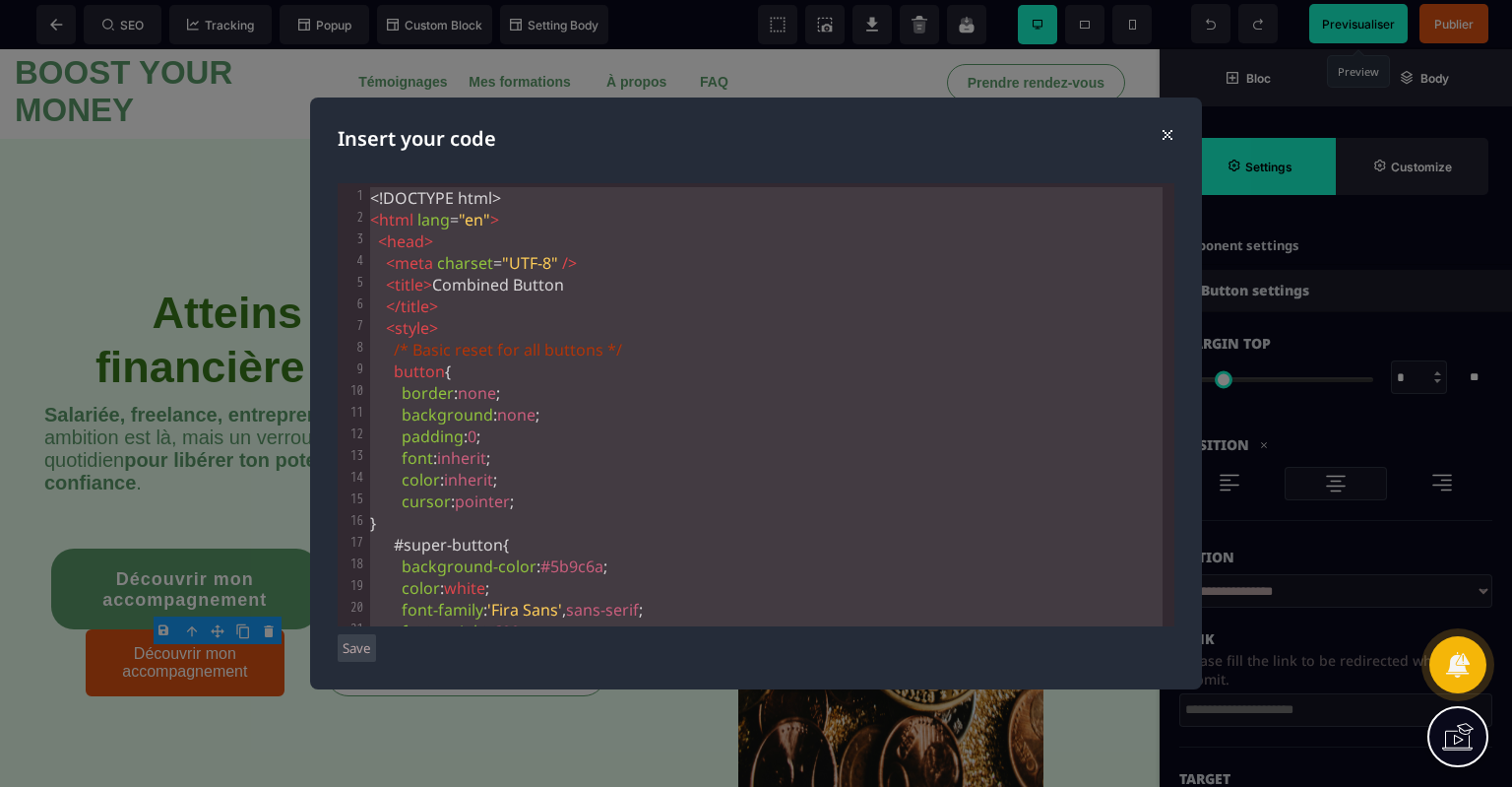 scroll, scrollTop: 337, scrollLeft: 0, axis: vertical 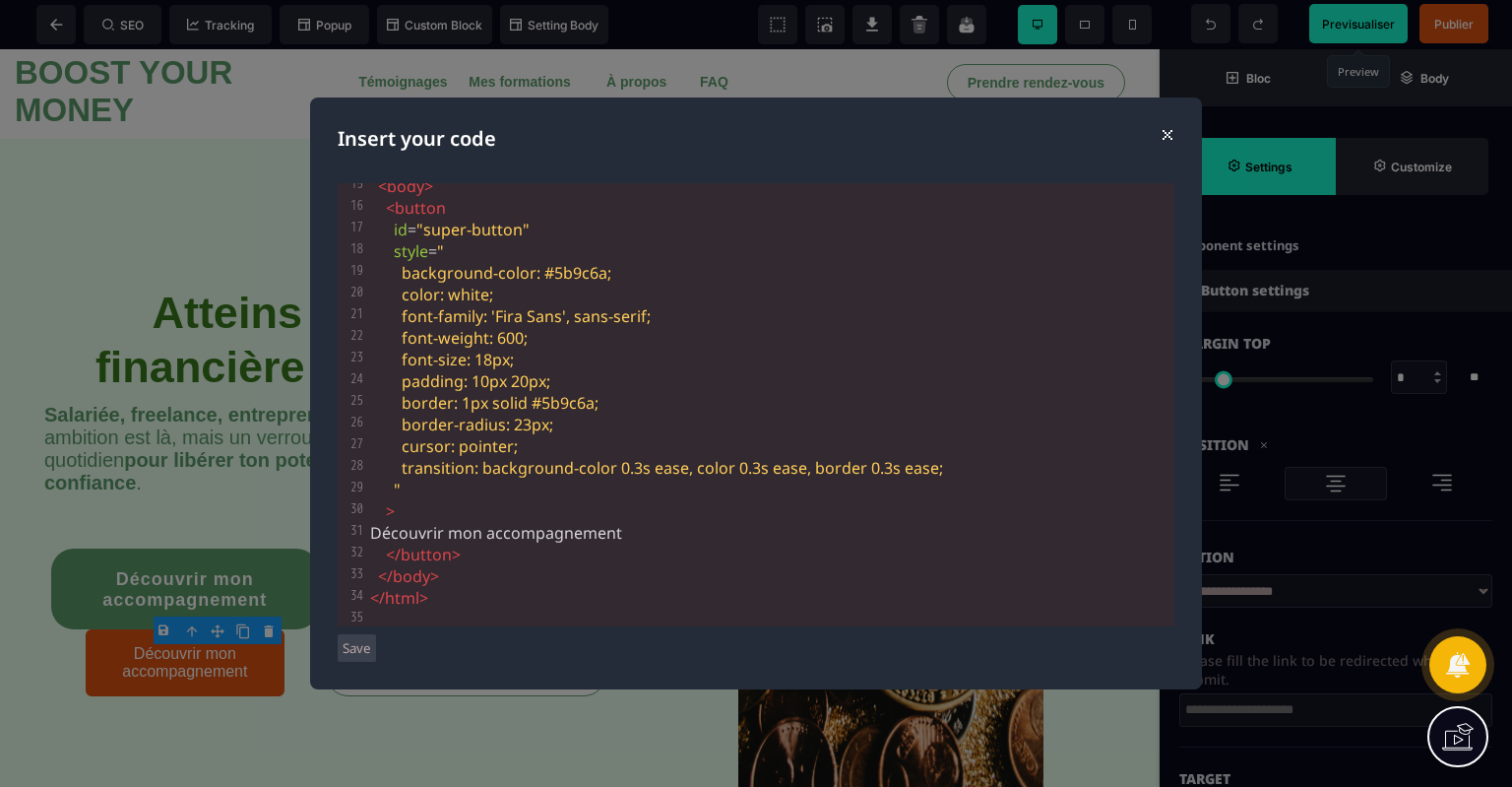 click on "Save" at bounding box center [356, 648] 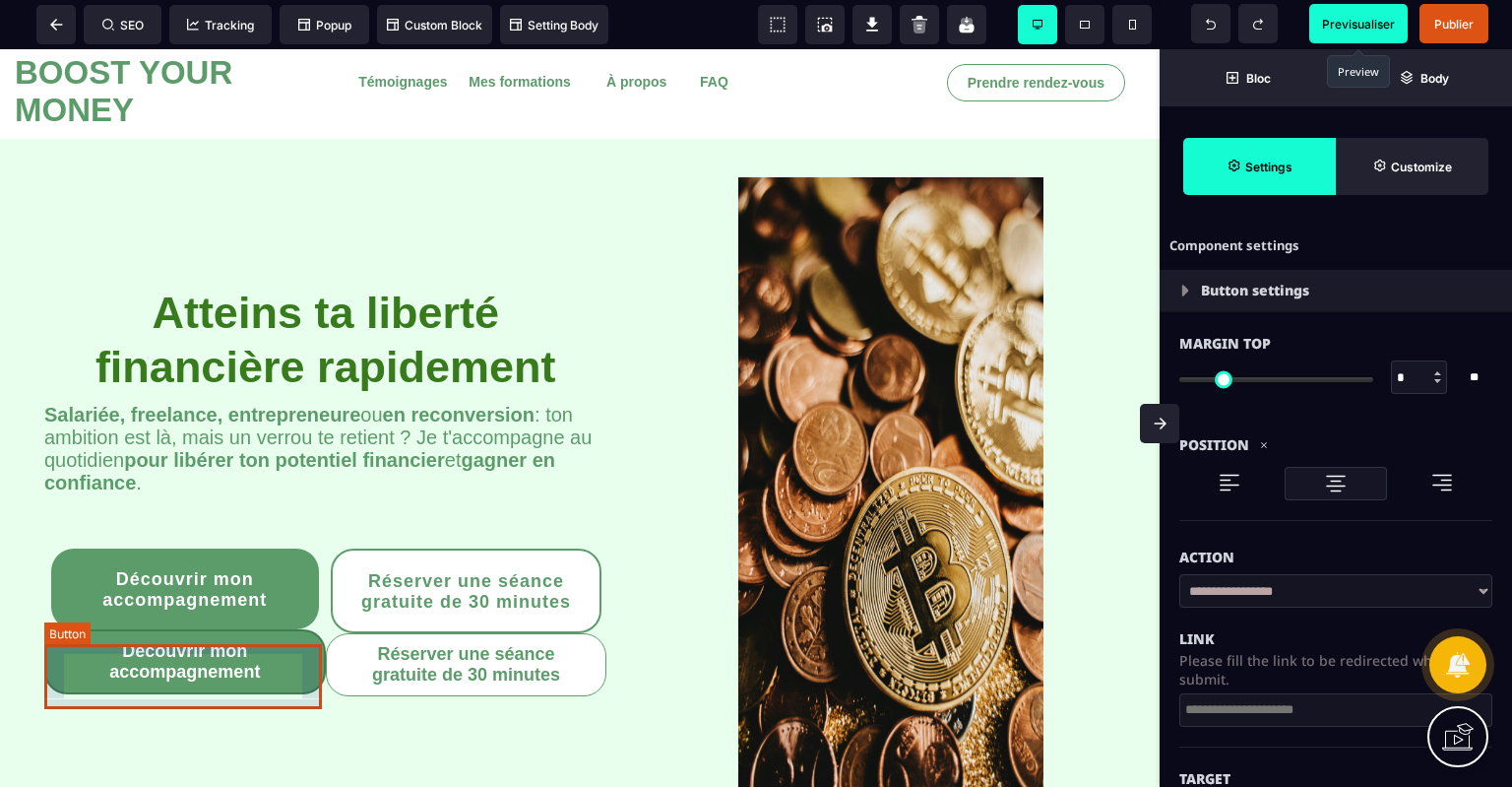 click on "Découvrir mon accompagnement" at bounding box center (185, 662) 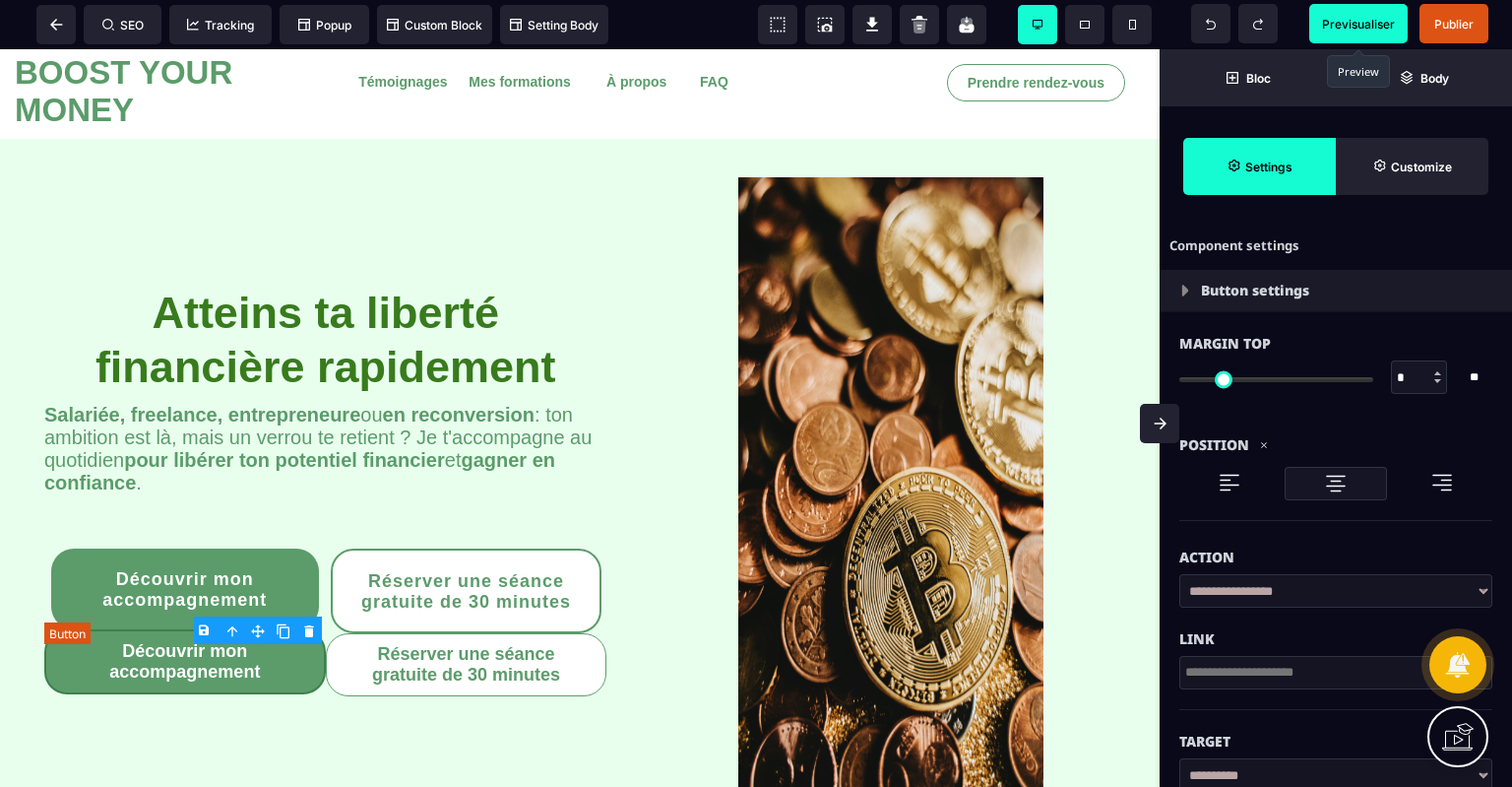 scroll, scrollTop: 0, scrollLeft: 0, axis: both 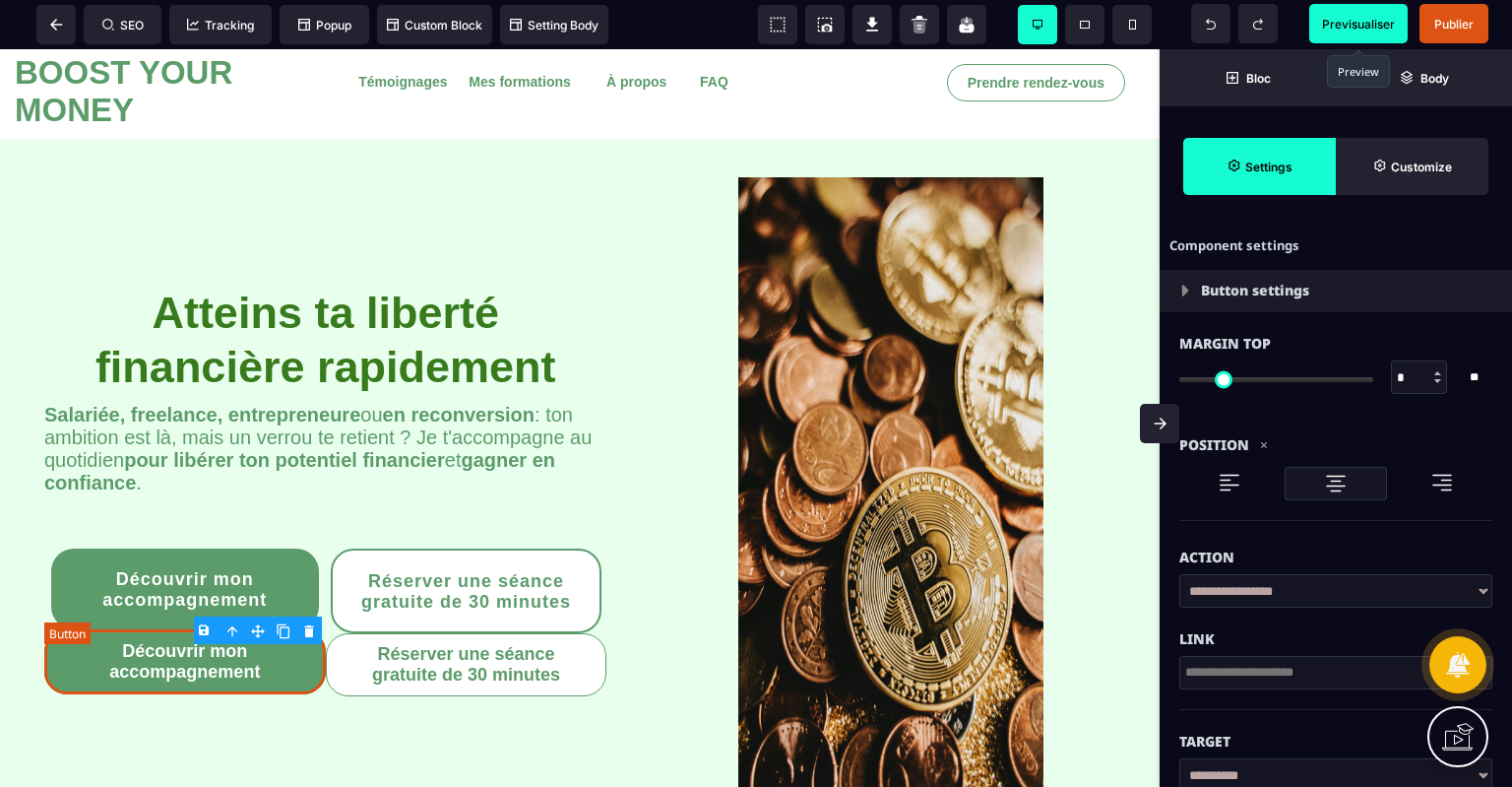 click on "Découvrir mon accompagnement" at bounding box center [185, 662] 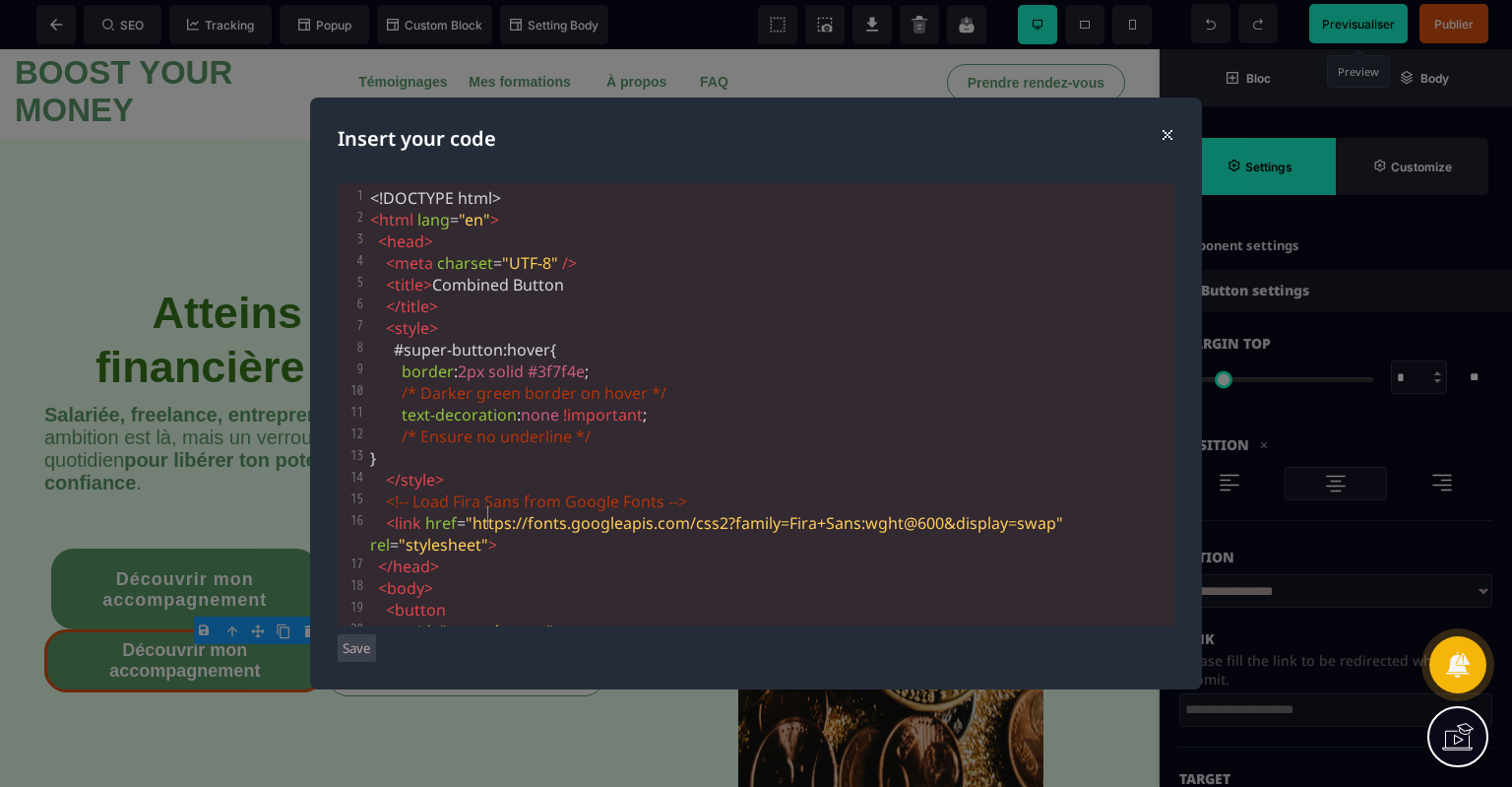 click on ""https://fonts.googleapis.com/css2?family=Fira+Sans:wght@600&display=swap"" at bounding box center (764, 523) 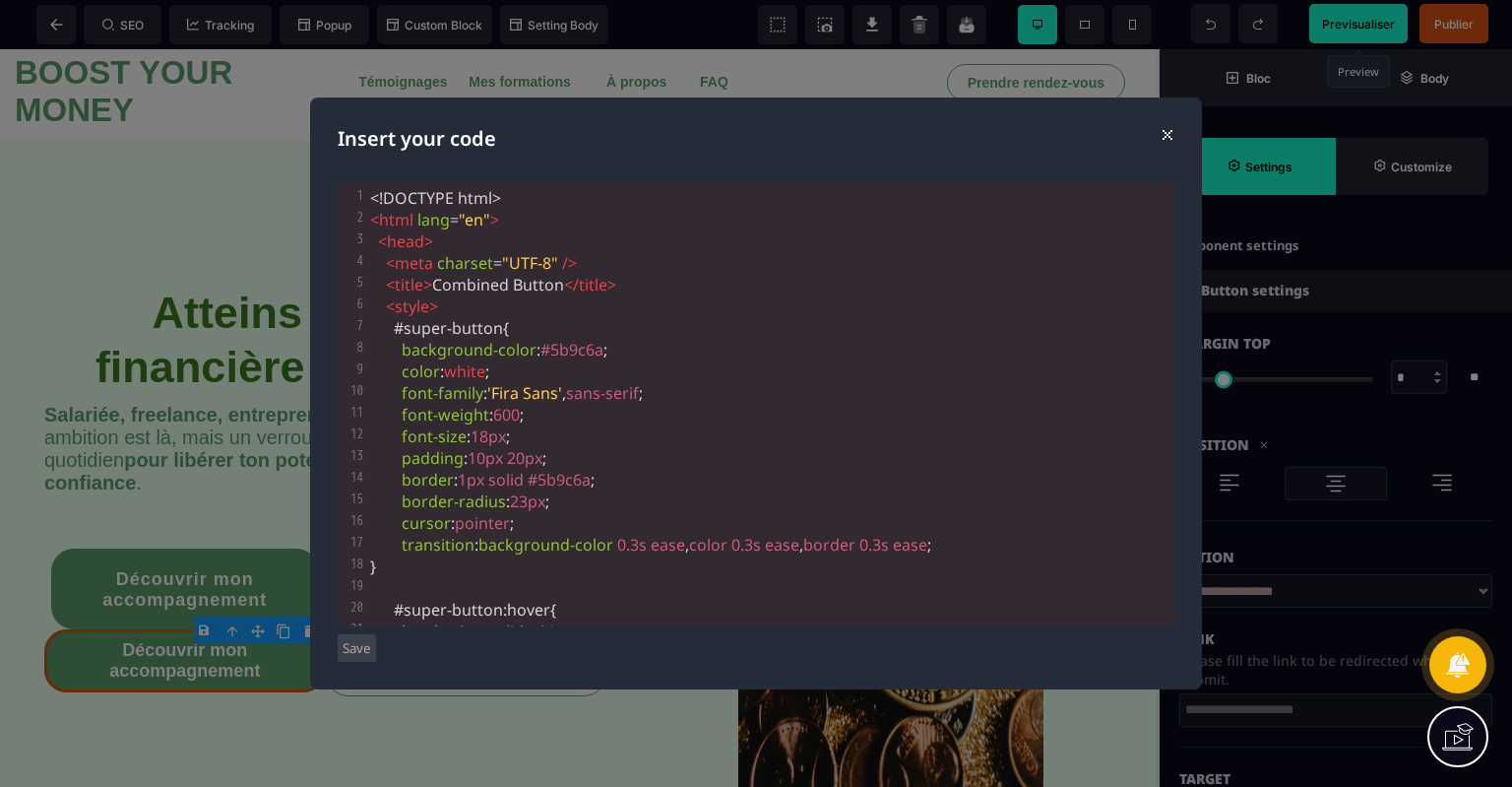 scroll, scrollTop: 315, scrollLeft: 0, axis: vertical 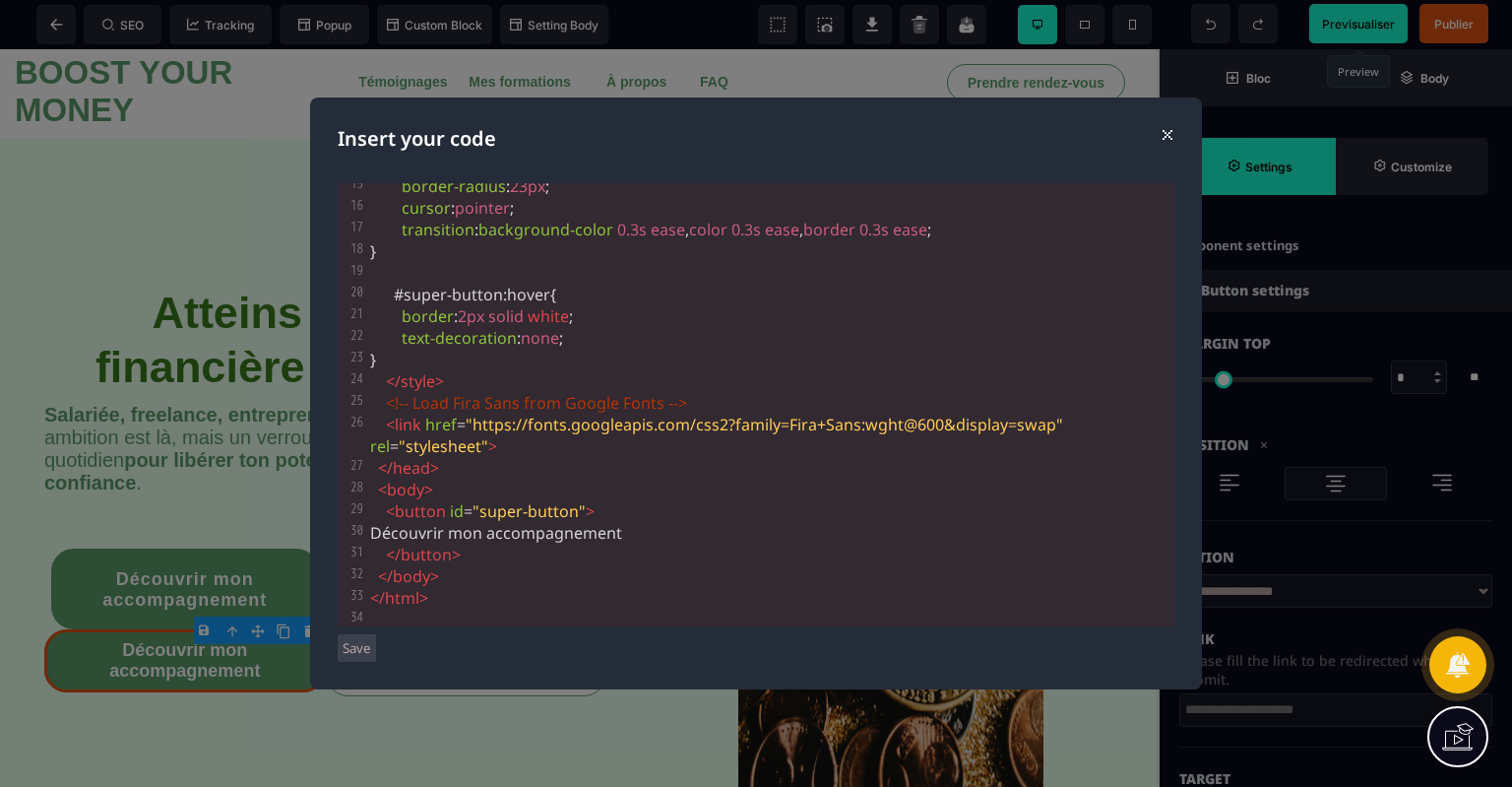 click on "Save" at bounding box center [356, 648] 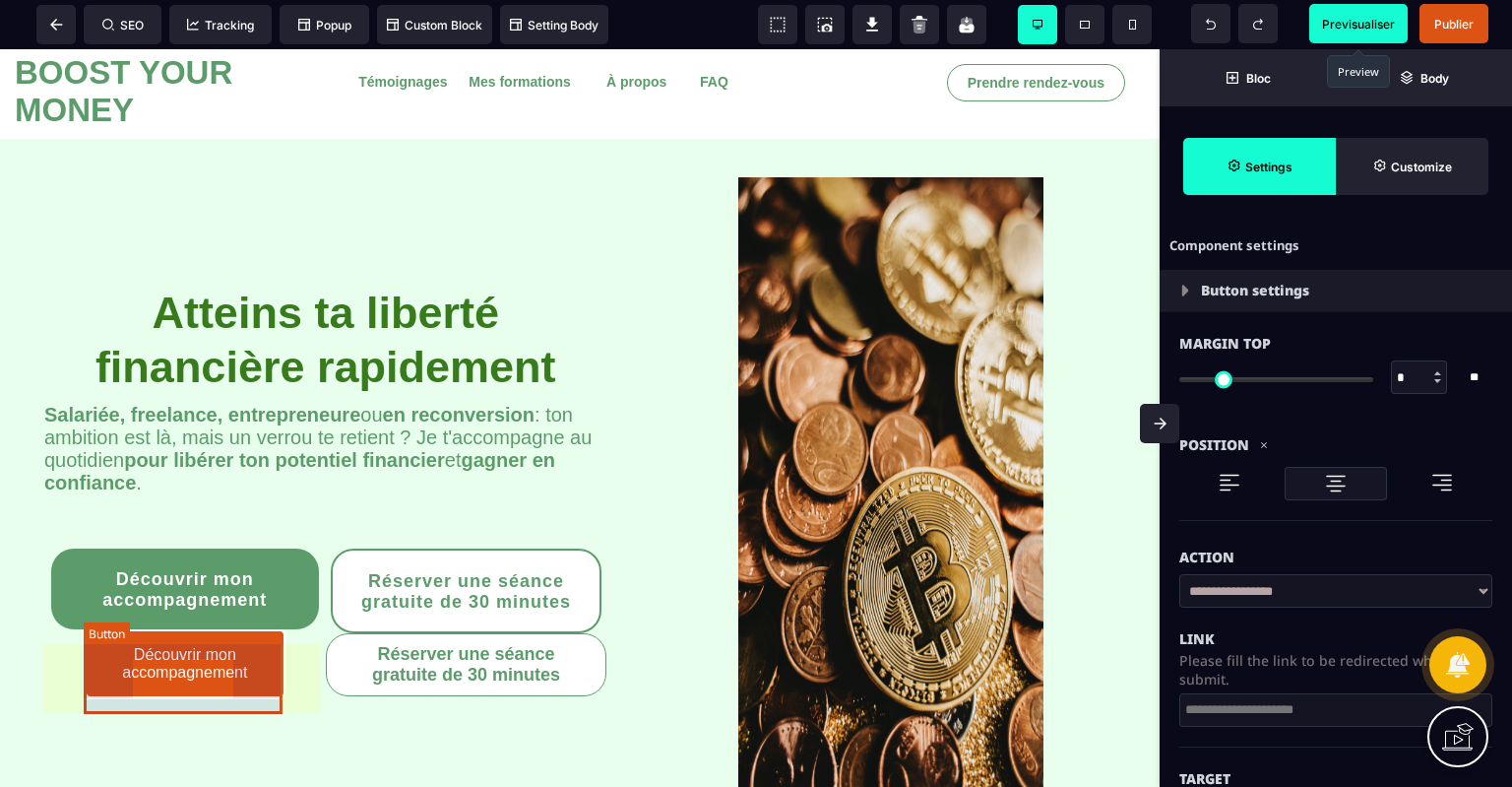 click on "Découvrir mon accompagnement" at bounding box center [185, 664] 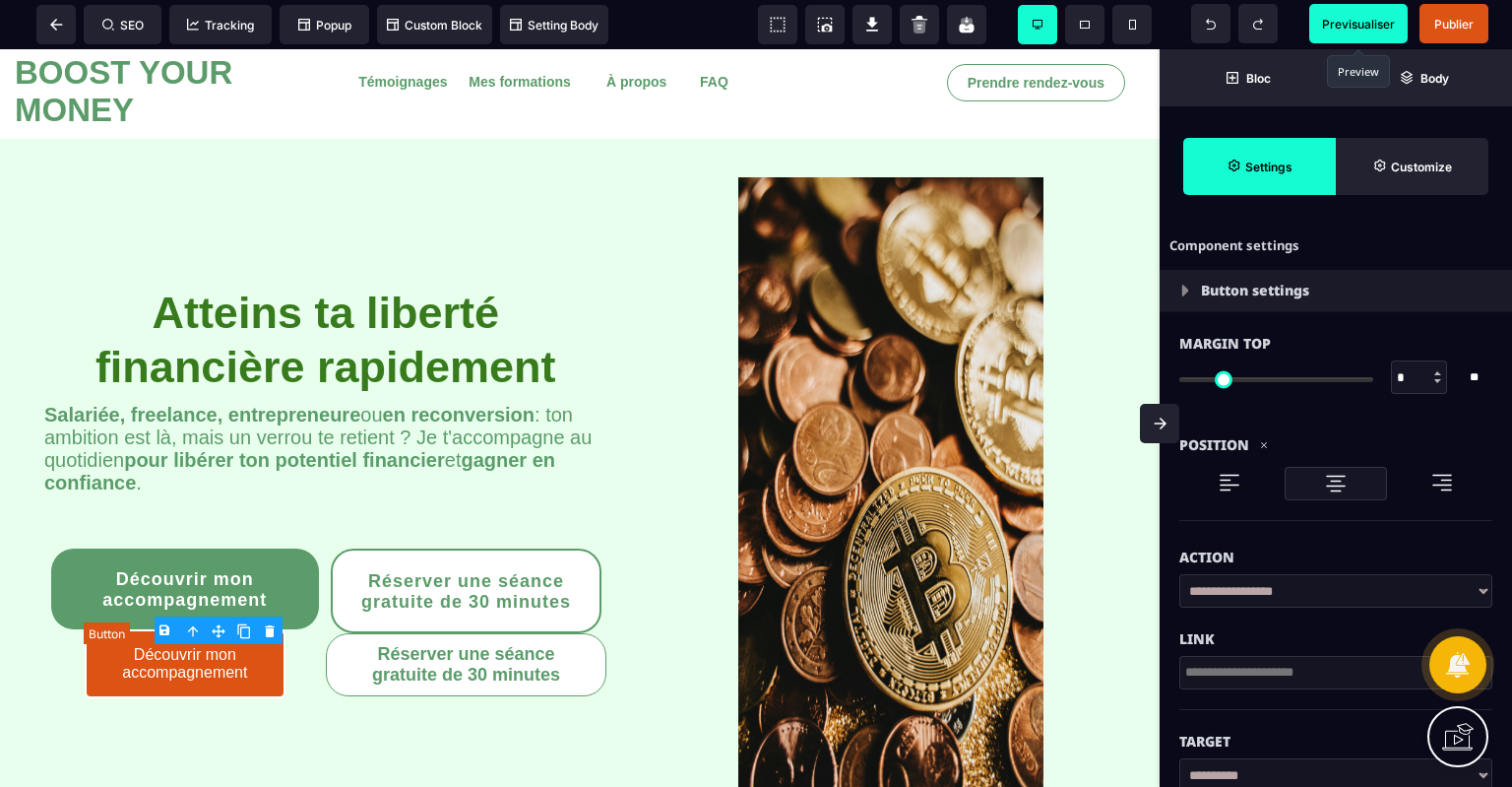 click on "Découvrir mon accompagnement" at bounding box center [185, 664] 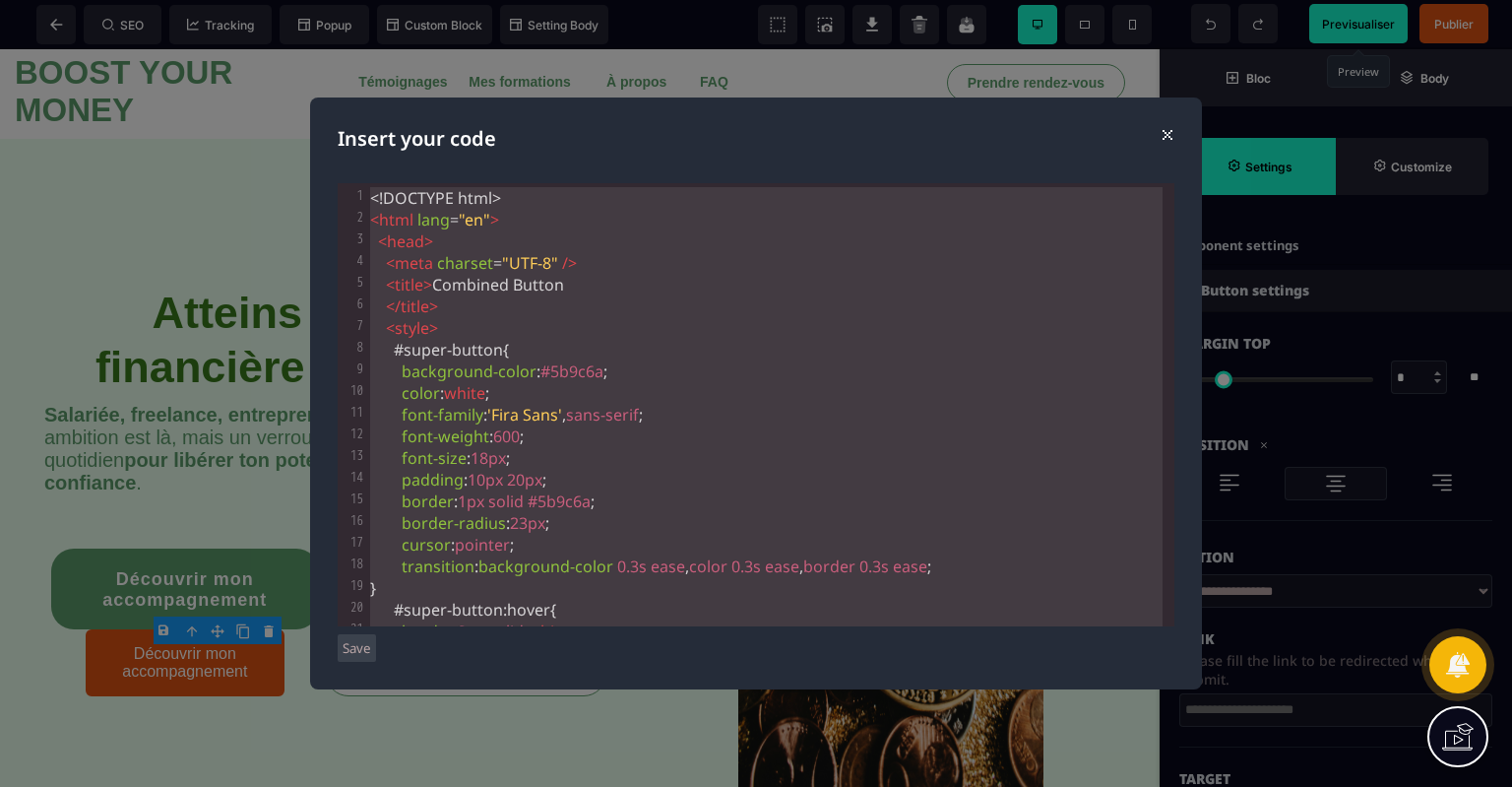 click on "solid" at bounding box center [506, 501] 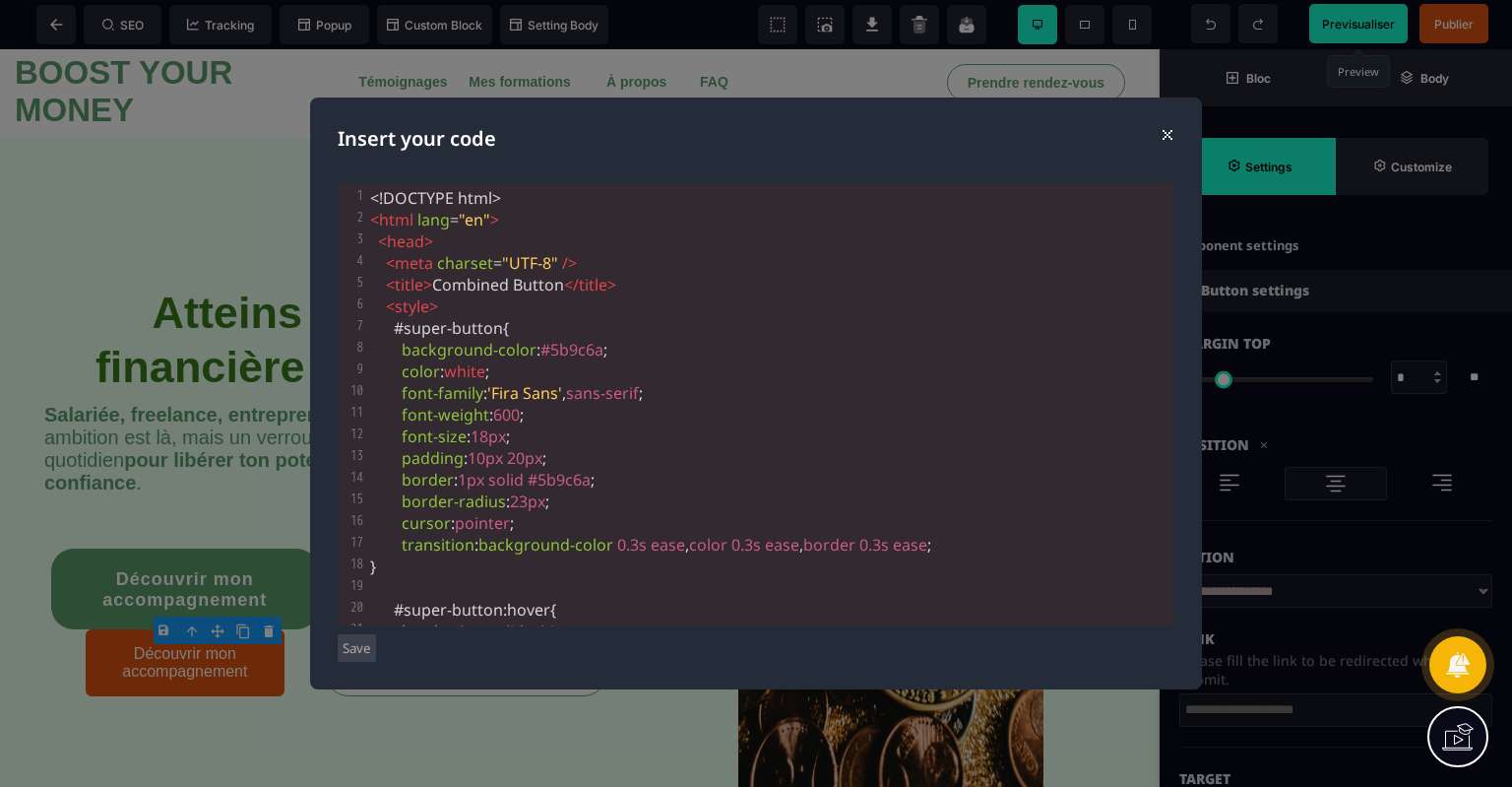 scroll, scrollTop: 315, scrollLeft: 0, axis: vertical 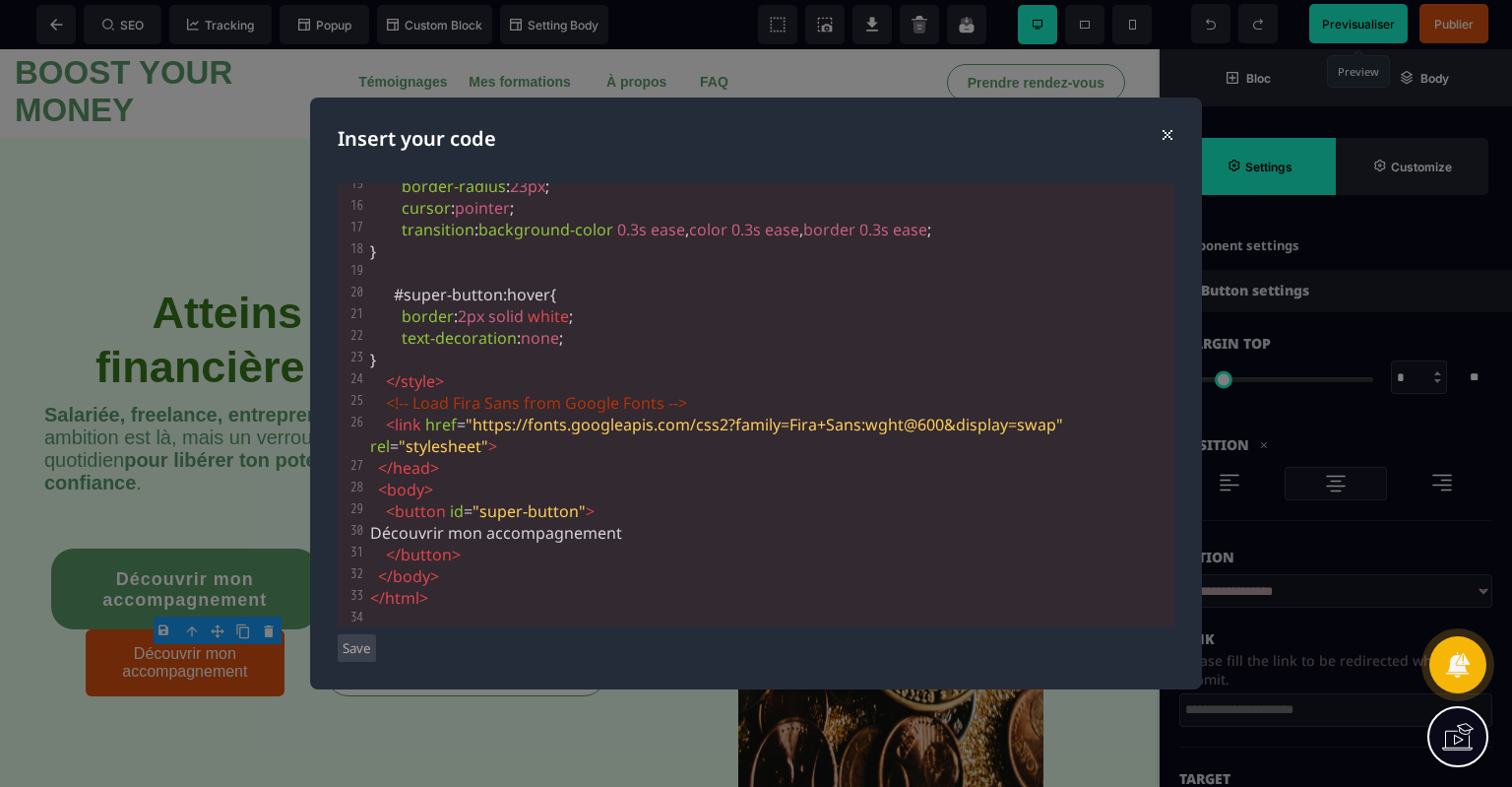 click on "Save" at bounding box center [356, 648] 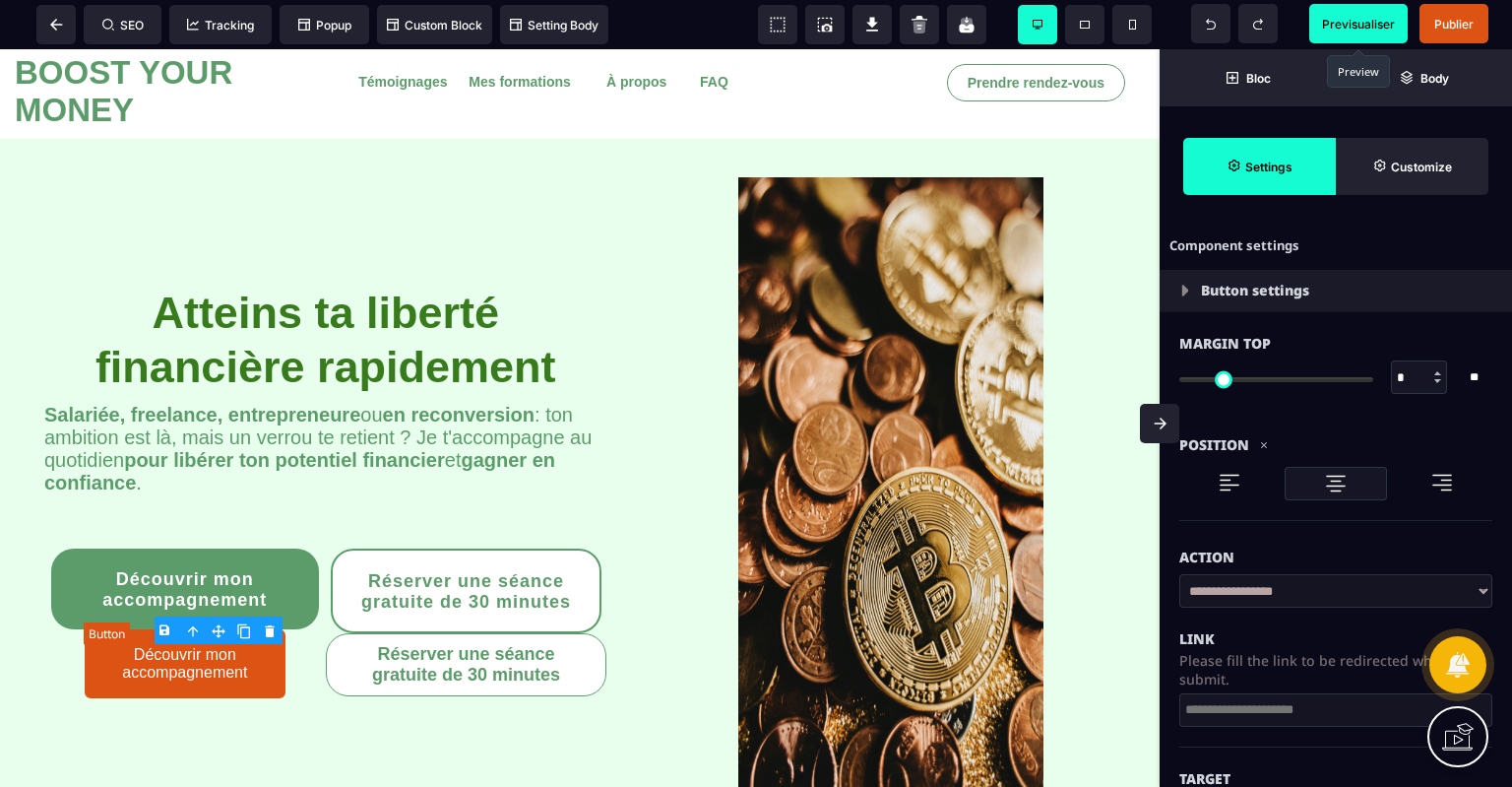 click on "Découvrir mon accompagnement" at bounding box center [185, 664] 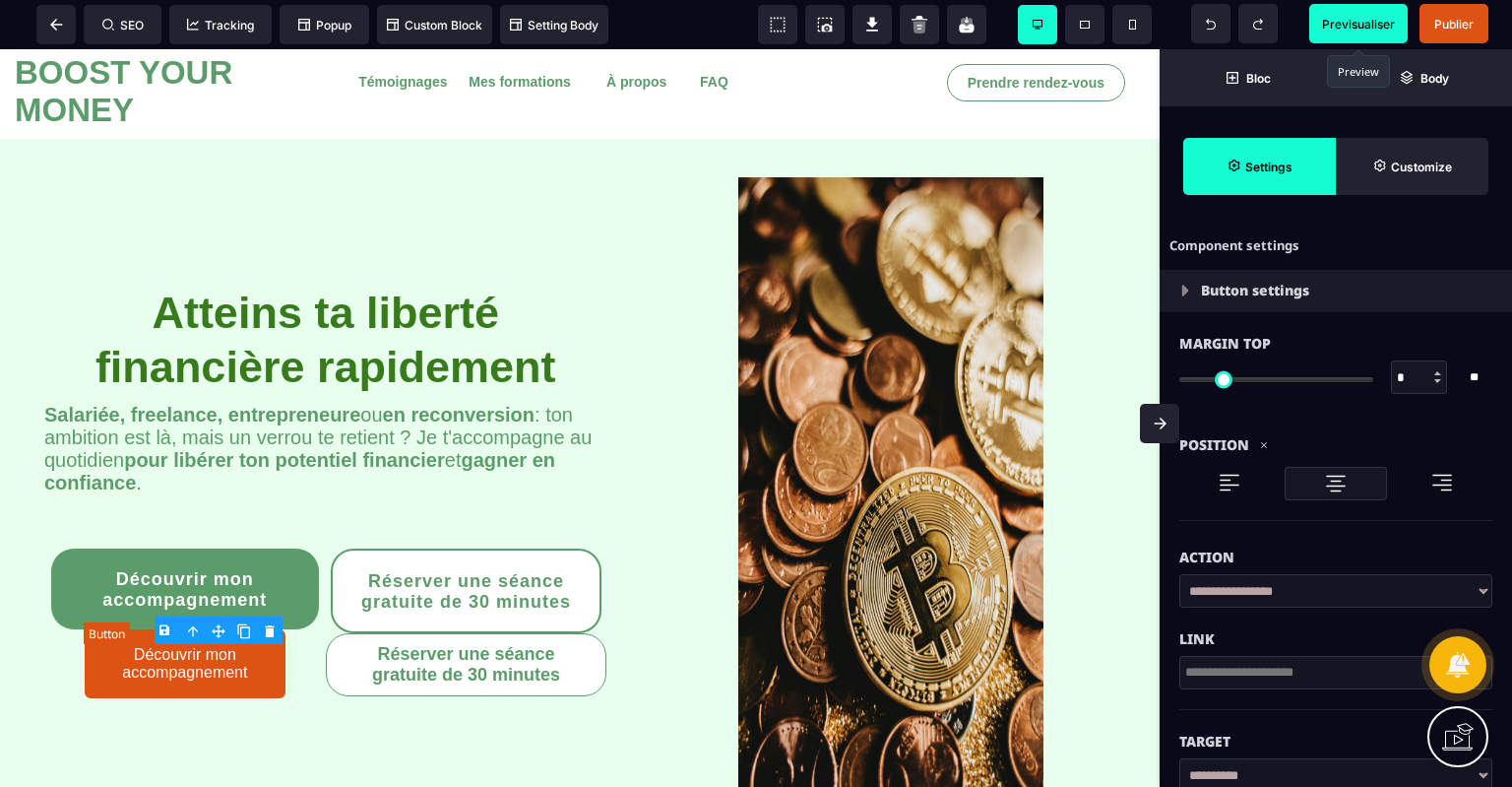 click on "Découvrir mon accompagnement" at bounding box center (185, 664) 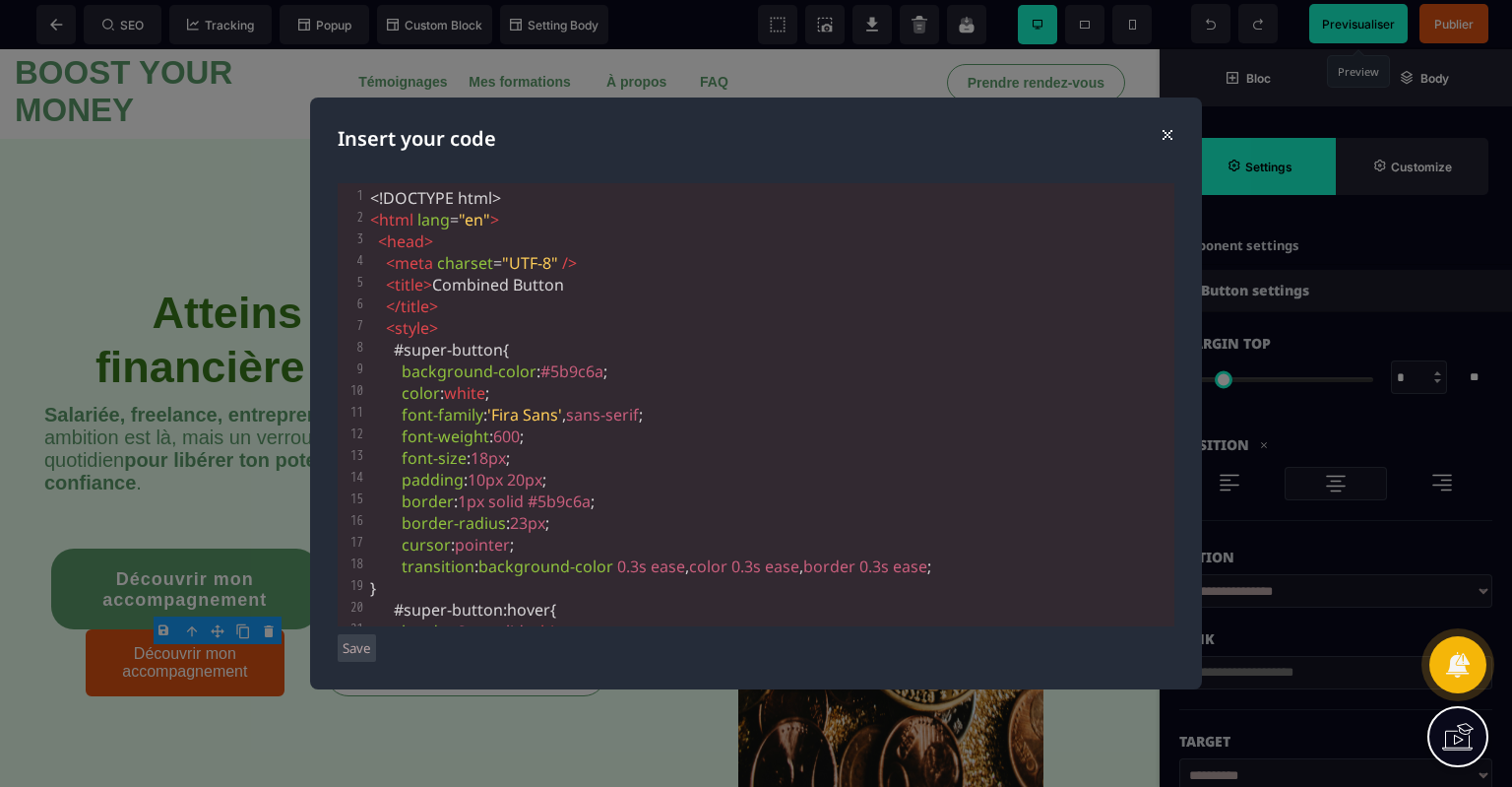 click on "Save" at bounding box center (356, 648) 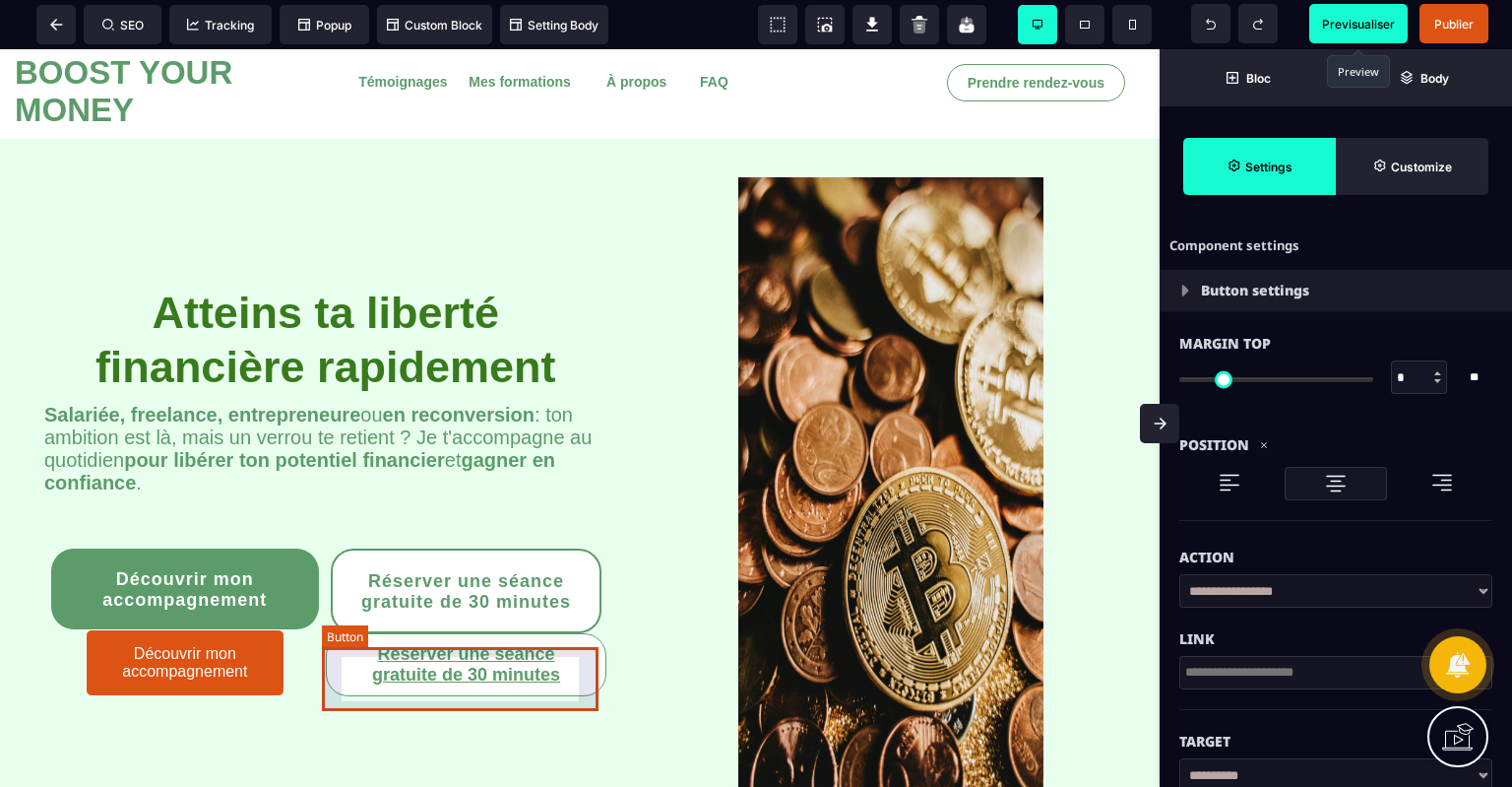 click on "Réserver une séance gratuite de 30 minutes" at bounding box center (467, 665) 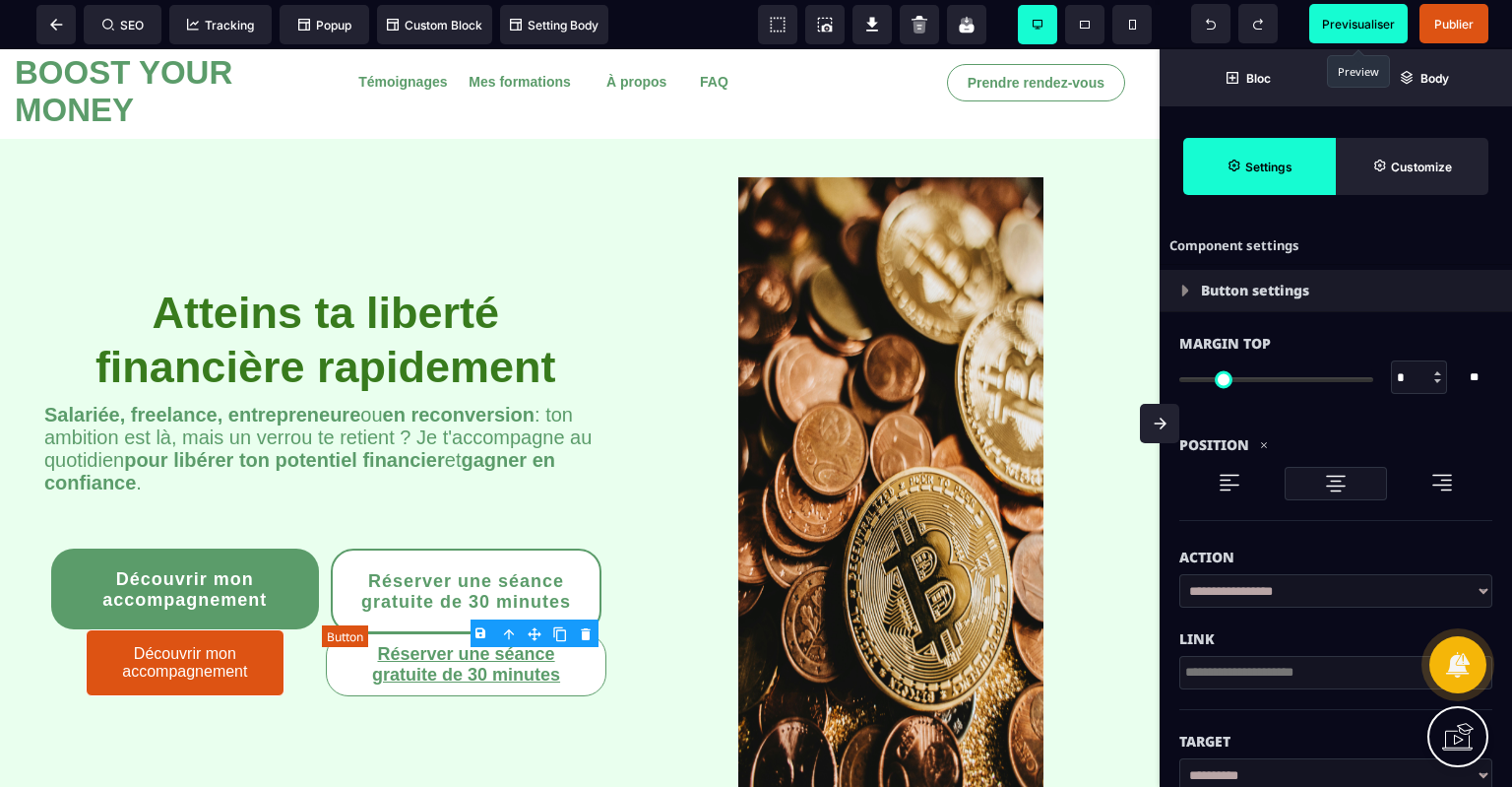 scroll, scrollTop: 0, scrollLeft: 0, axis: both 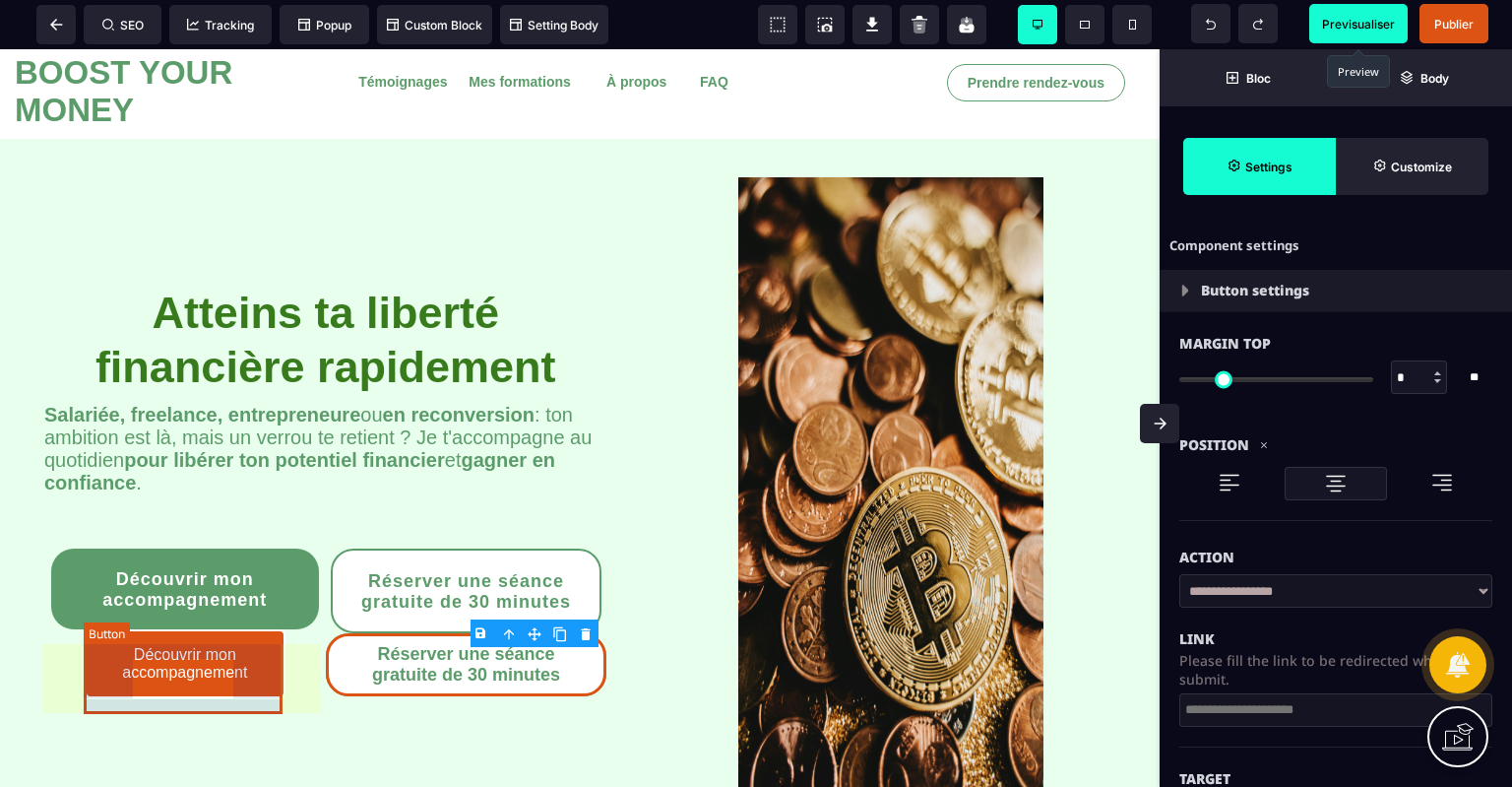 click on "Découvrir mon accompagnement" at bounding box center (185, 664) 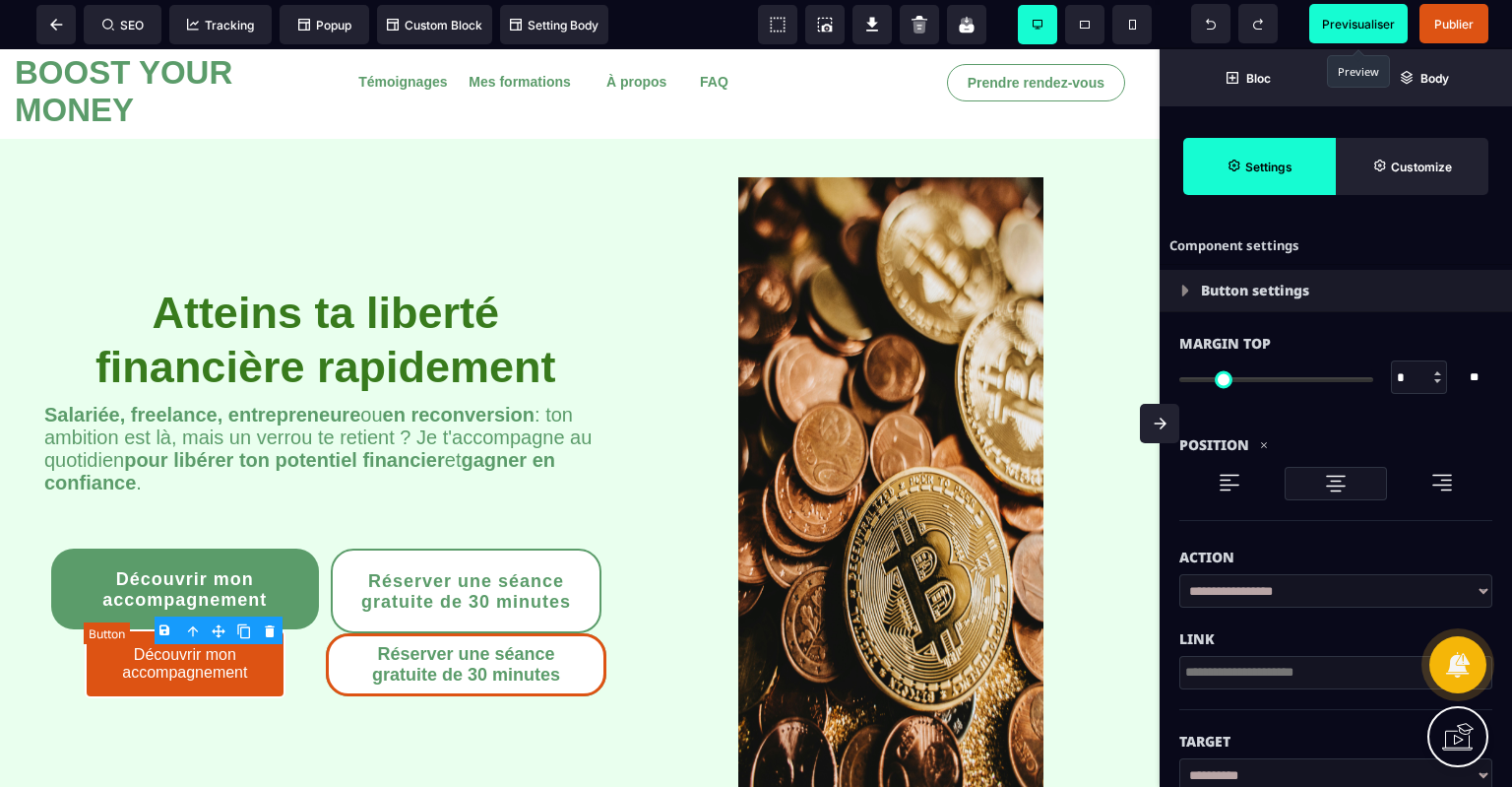 click on "Découvrir mon accompagnement" at bounding box center [185, 664] 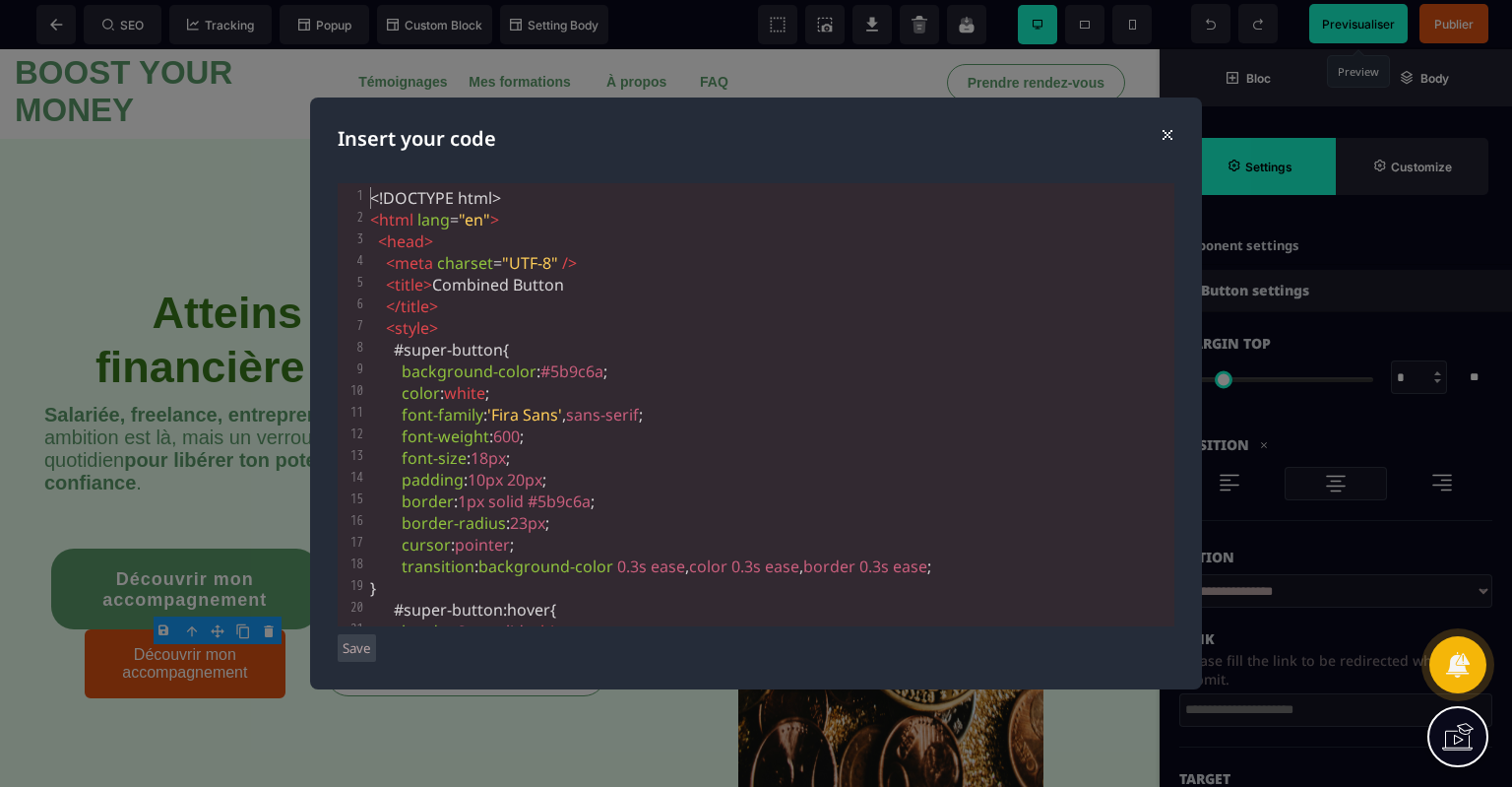 scroll, scrollTop: 0, scrollLeft: 0, axis: both 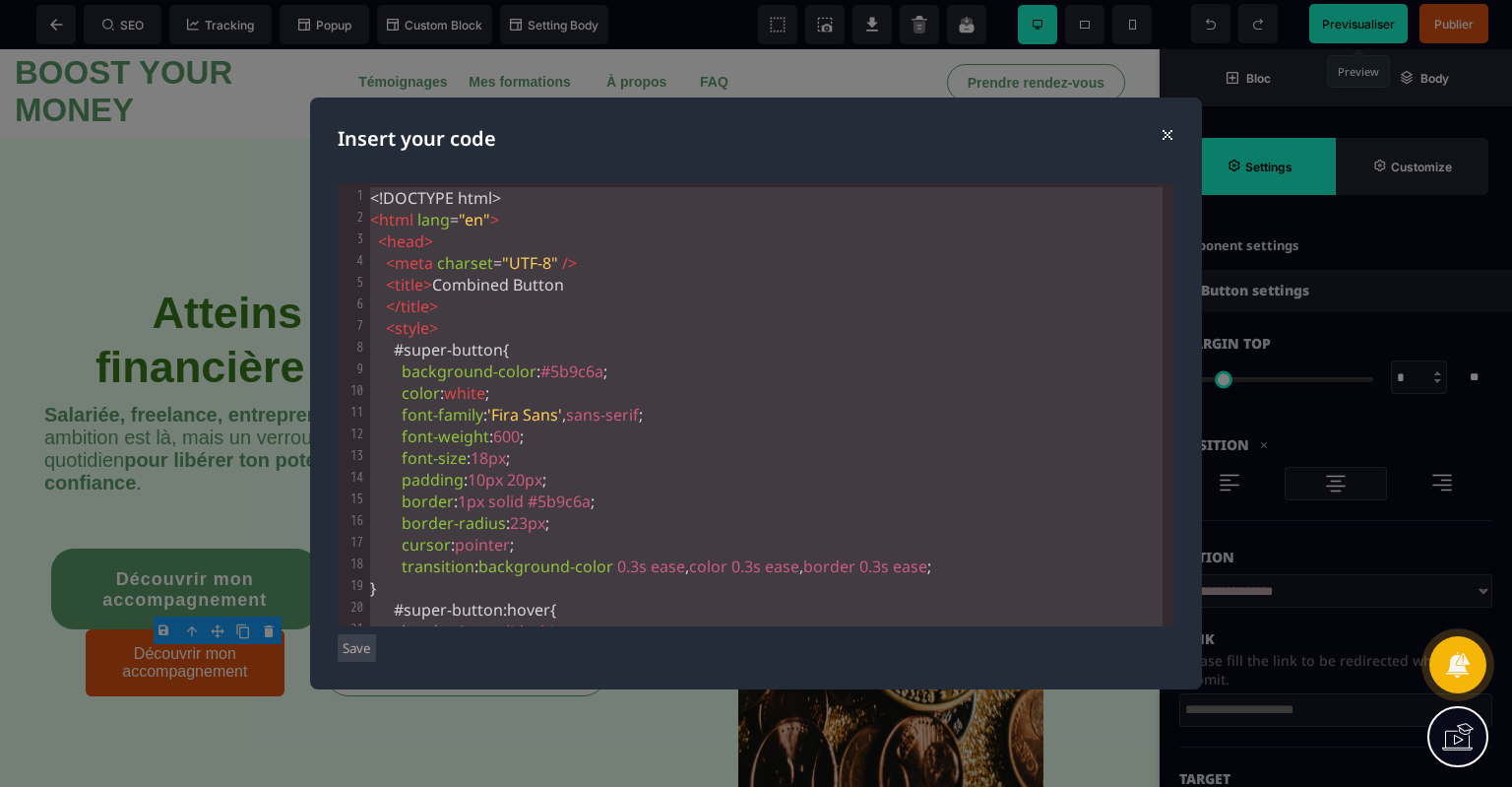 click on "solid" at bounding box center (506, 501) 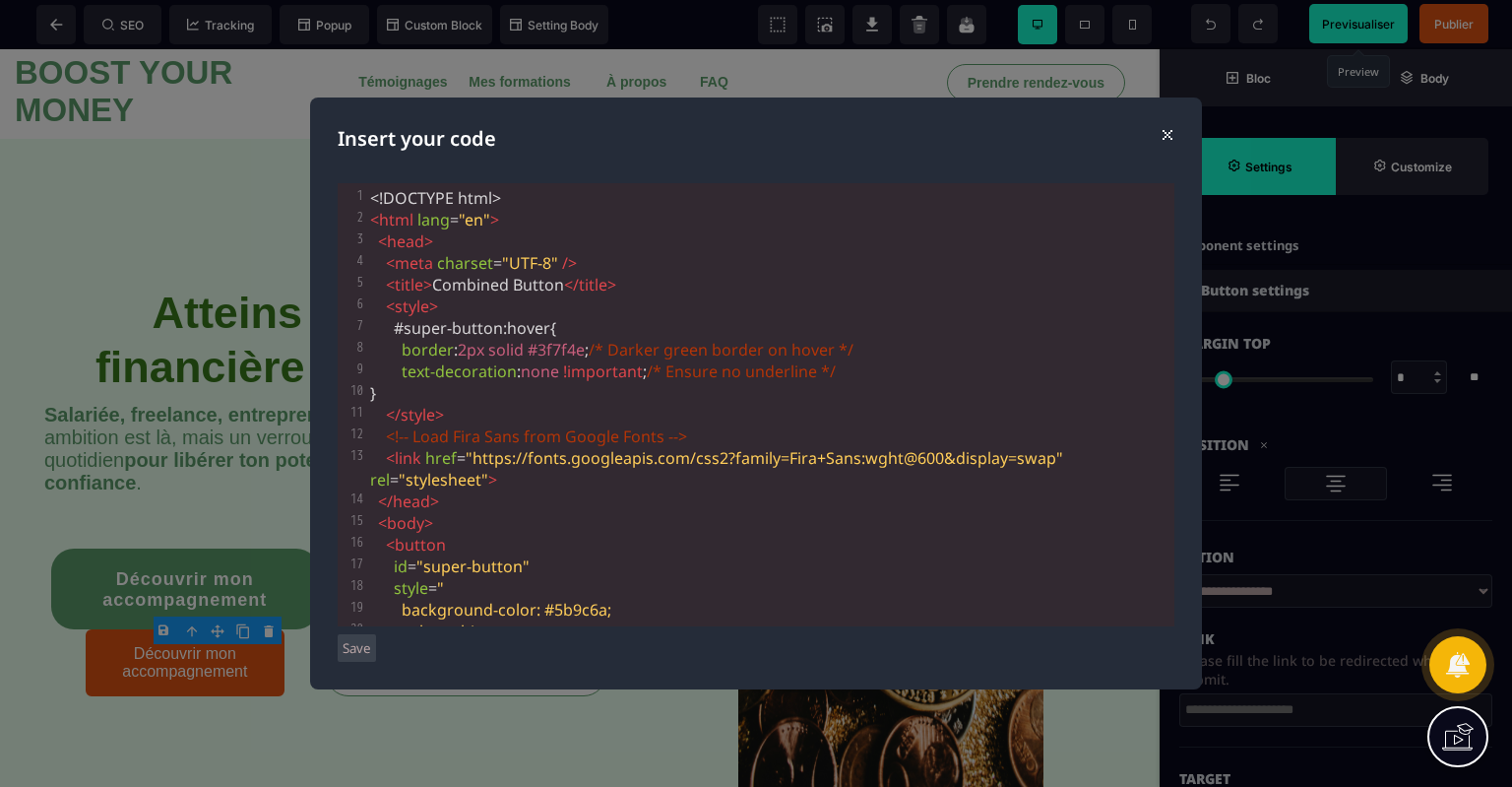scroll, scrollTop: 315, scrollLeft: 0, axis: vertical 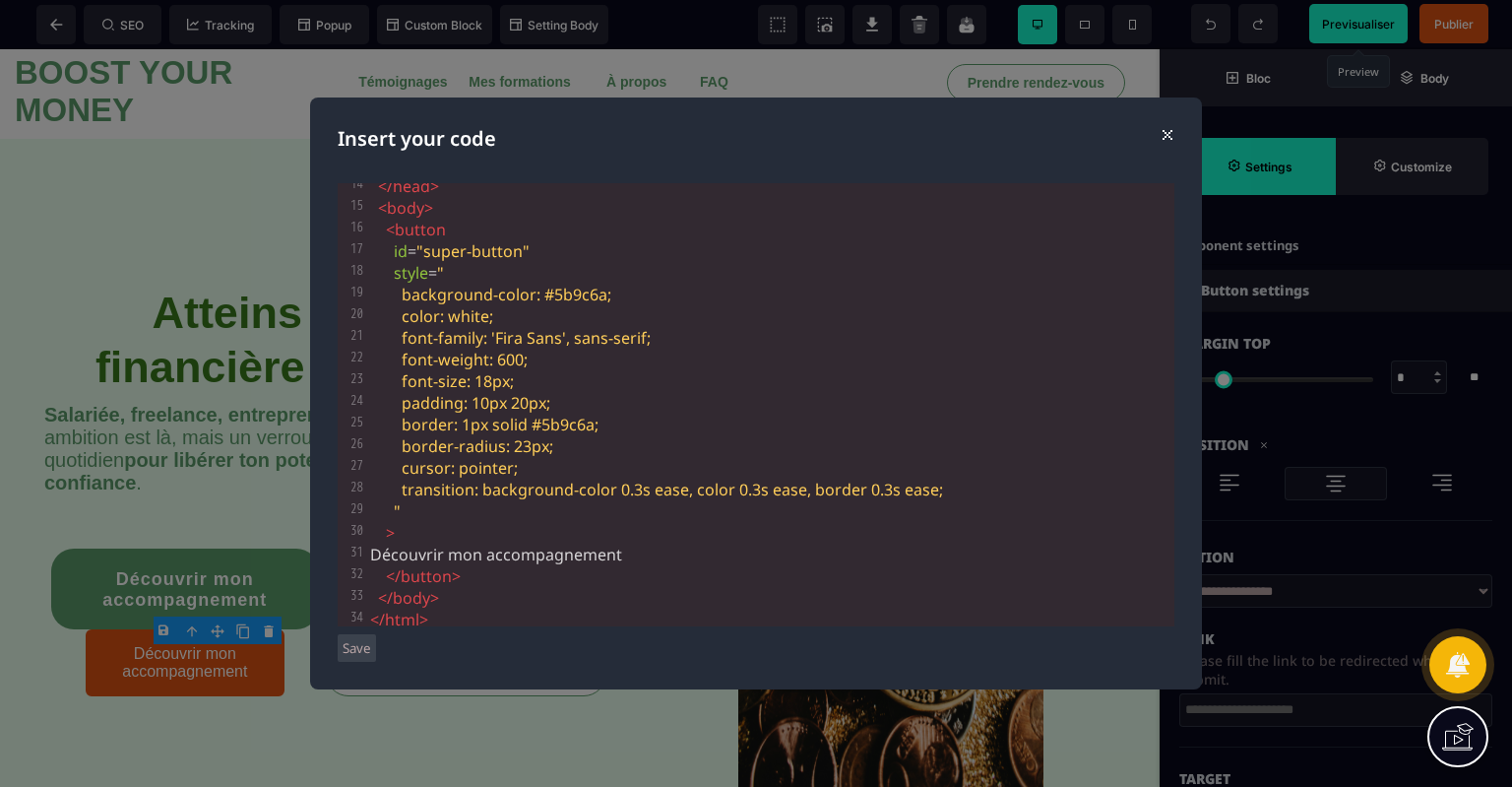 click on "Save" at bounding box center [356, 648] 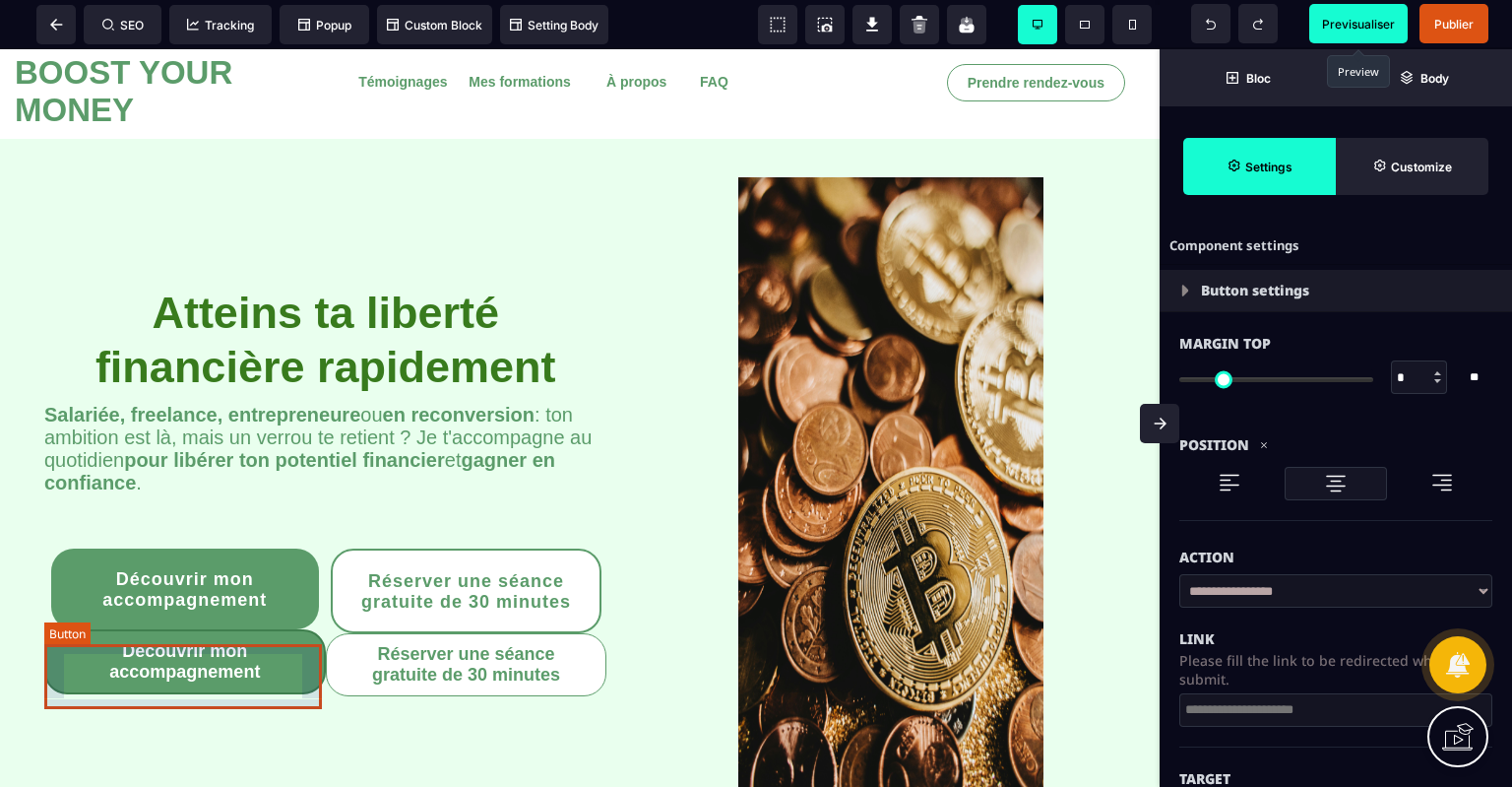 click on "Découvrir mon accompagnement" at bounding box center [185, 662] 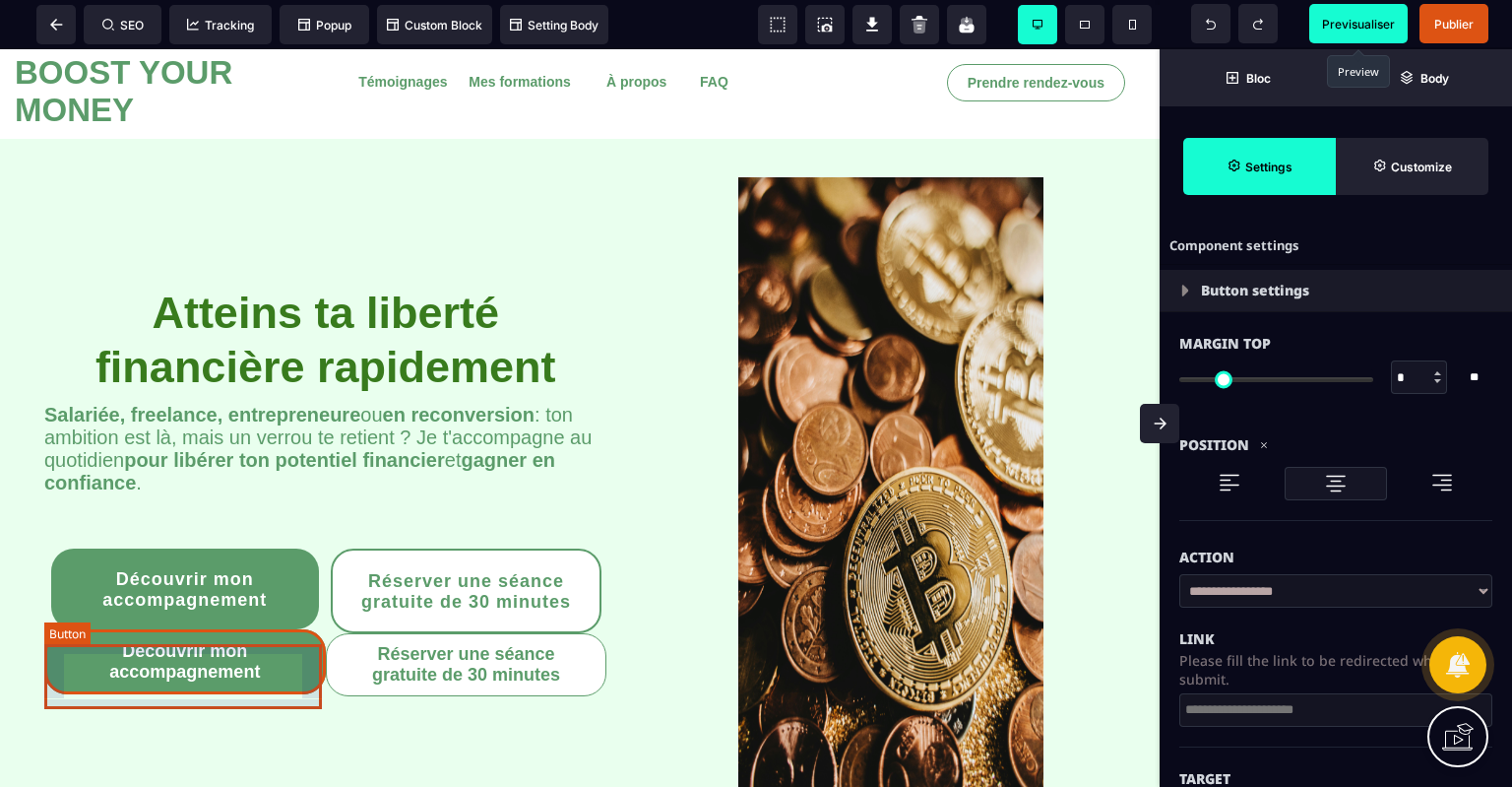 scroll, scrollTop: 0, scrollLeft: 0, axis: both 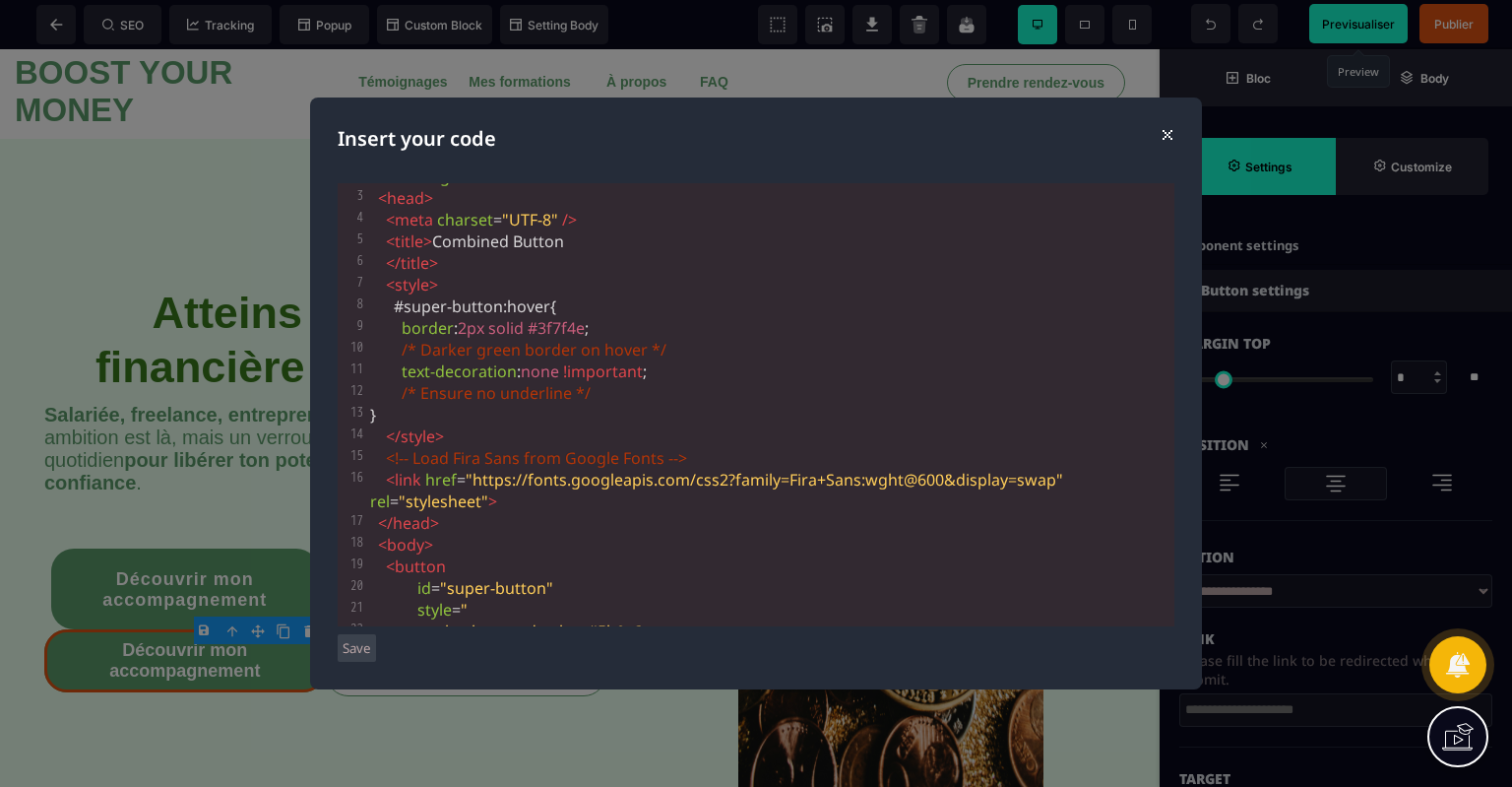 click on "Insert your code
⨯
xxxxxxxxxx 37   1 <!DOCTYPE html> 2 < html   lang = "en" > 3    < head > 4      < meta   charset = "UTF-8"   /> 5      < title > Combined Button 6      </ title > 7      < style > 8        #super-button : hover  { 9          border :  2px   solid   #3f7f4e ; 10          /* Darker green border on hover */ 11          text-decoration :  none   !important ; 12          /* Ensure no underline */ 13       } 14      </ style > 15      <!-- Load Fira Sans from Google Fonts --> 16      < link   href = "https://fonts.googleapis.com/css2?family=Fira+Sans:wght@600&display=swap"   rel = "stylesheet" > 17    </ head > 18    < body > 19      < button 20              id = "super-button" 21              style = " 22                     background-color: #5b9c6a; 23                     color: white; 24                     font-family: 'Fira Sans', sans-serif; 25 26 27 28 29" at bounding box center [756, 393] 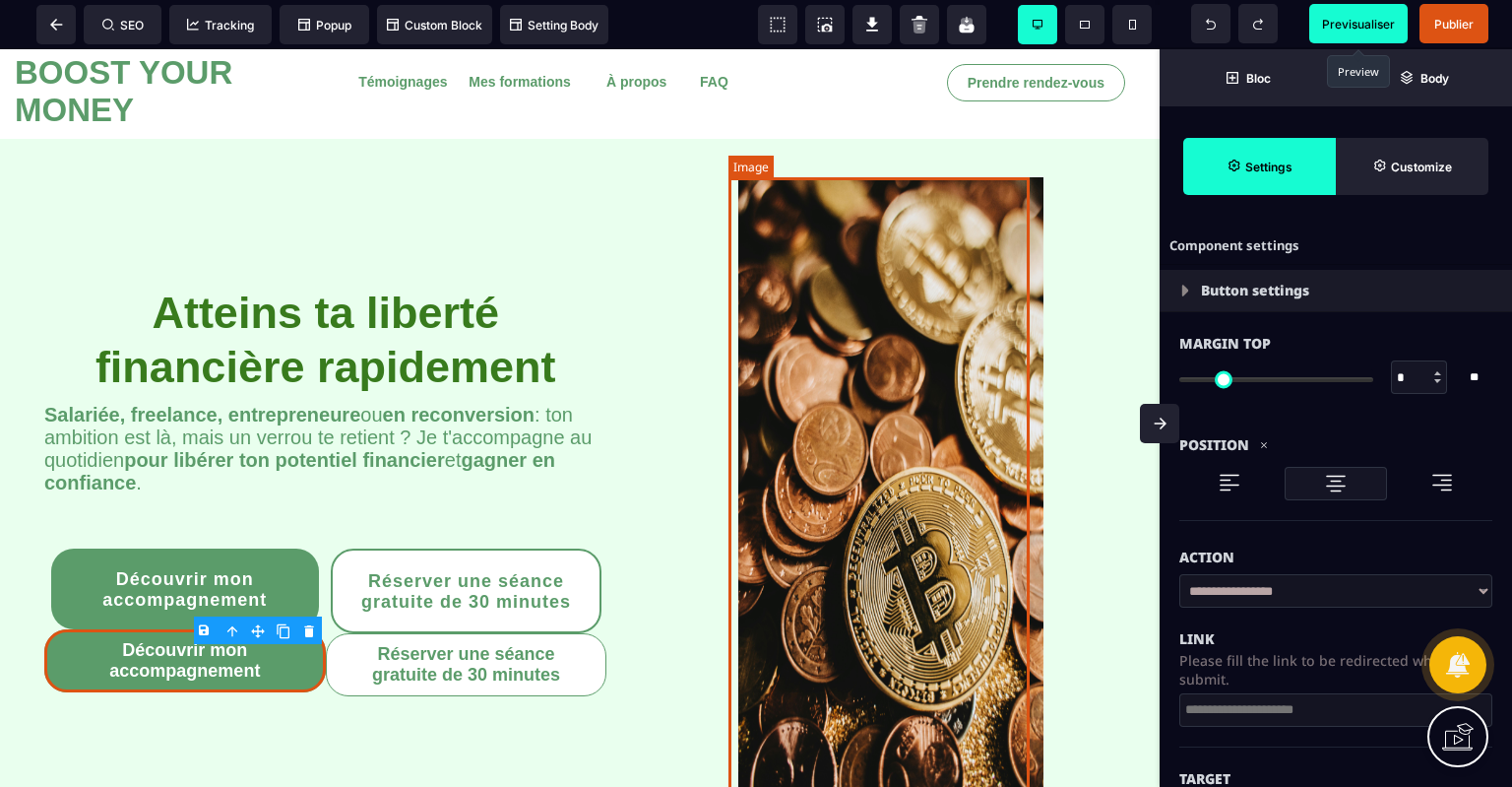 scroll, scrollTop: 23, scrollLeft: 0, axis: vertical 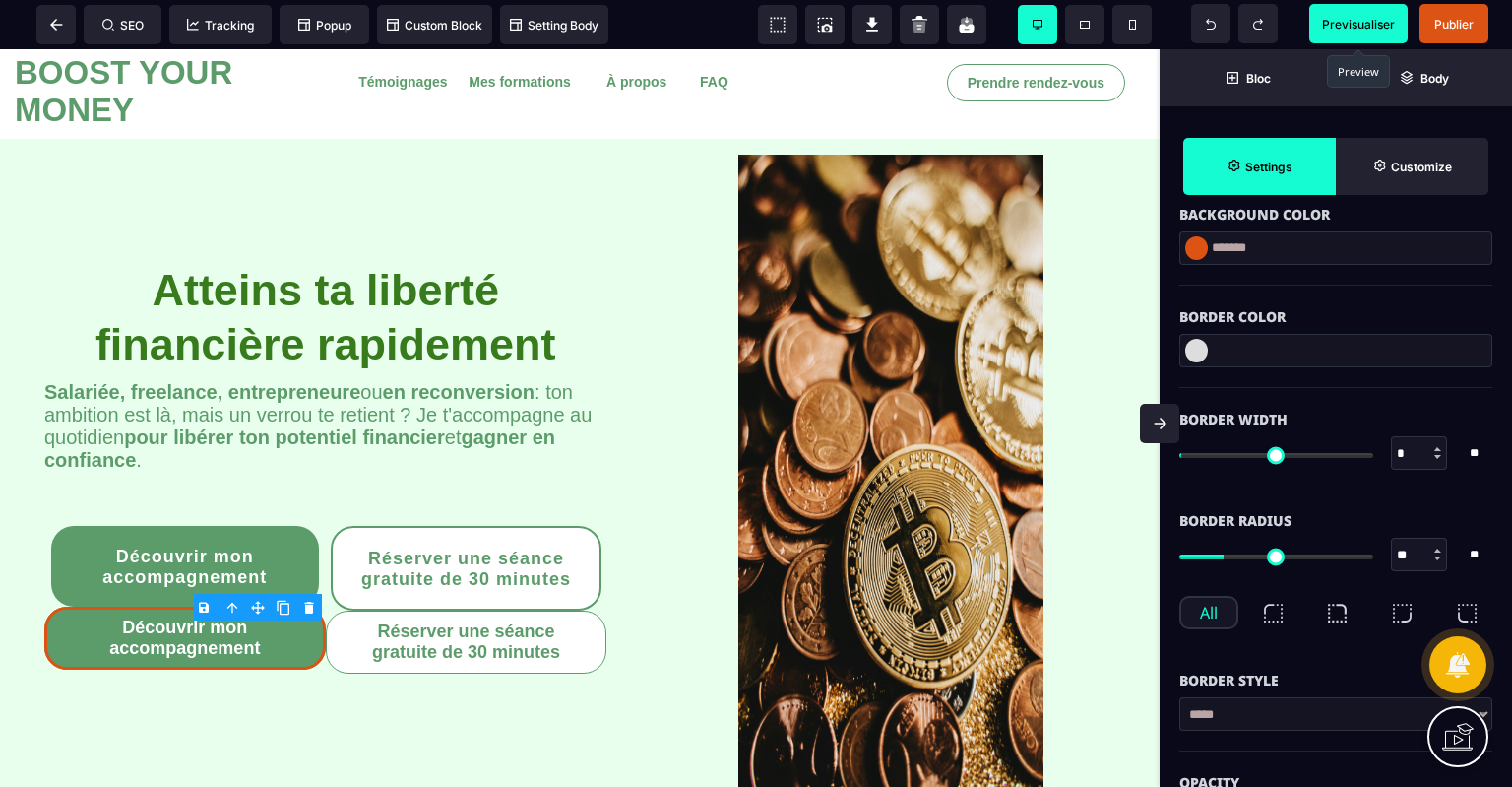 click on "Background Color
*******" at bounding box center (1336, 234) 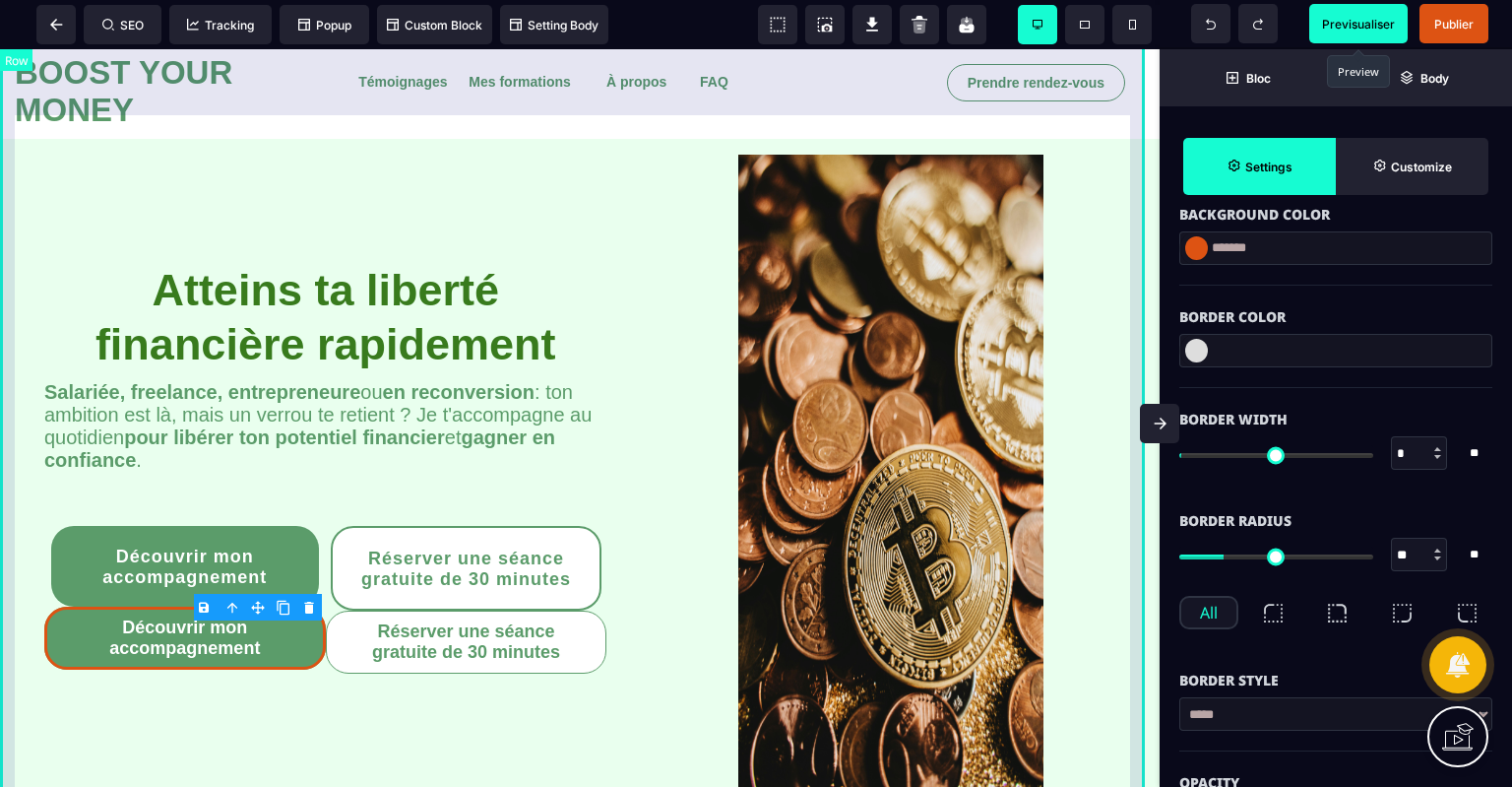 drag, startPoint x: 1288, startPoint y: 281, endPoint x: 1142, endPoint y: 242, distance: 151.11916 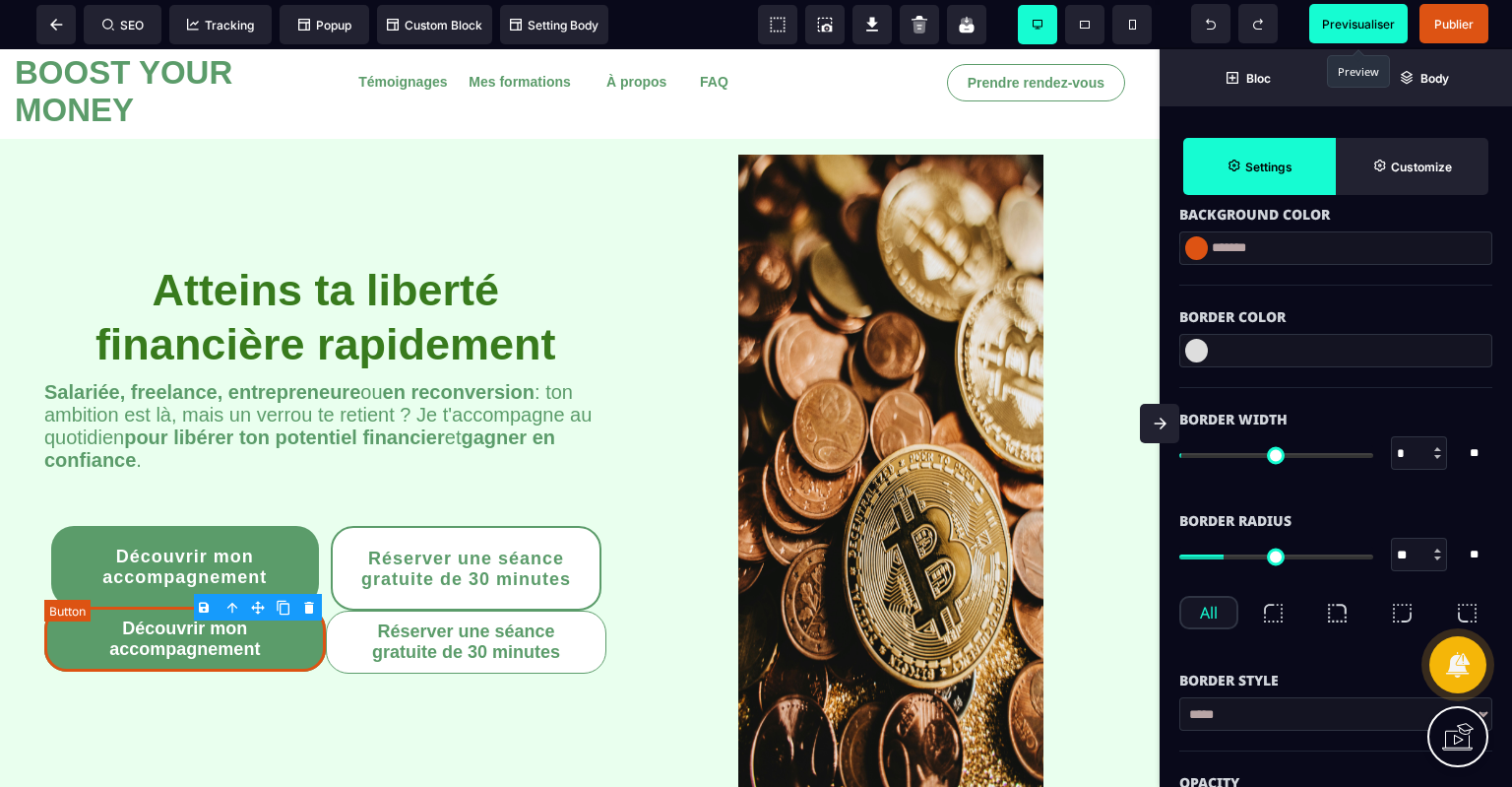 click on "Découvrir mon accompagnement" at bounding box center [185, 639] 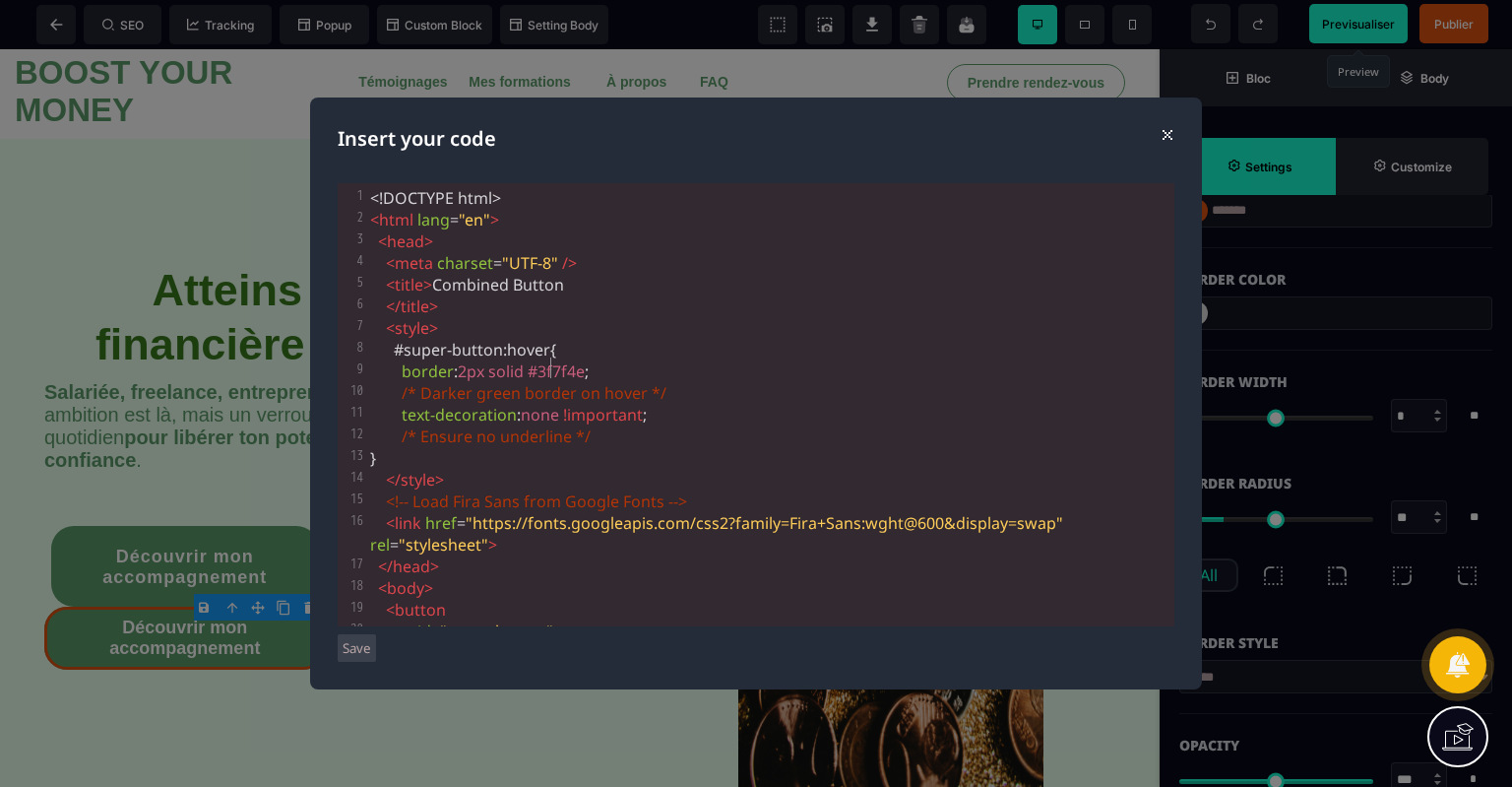 click on "#3f7f4e" at bounding box center (556, 371) 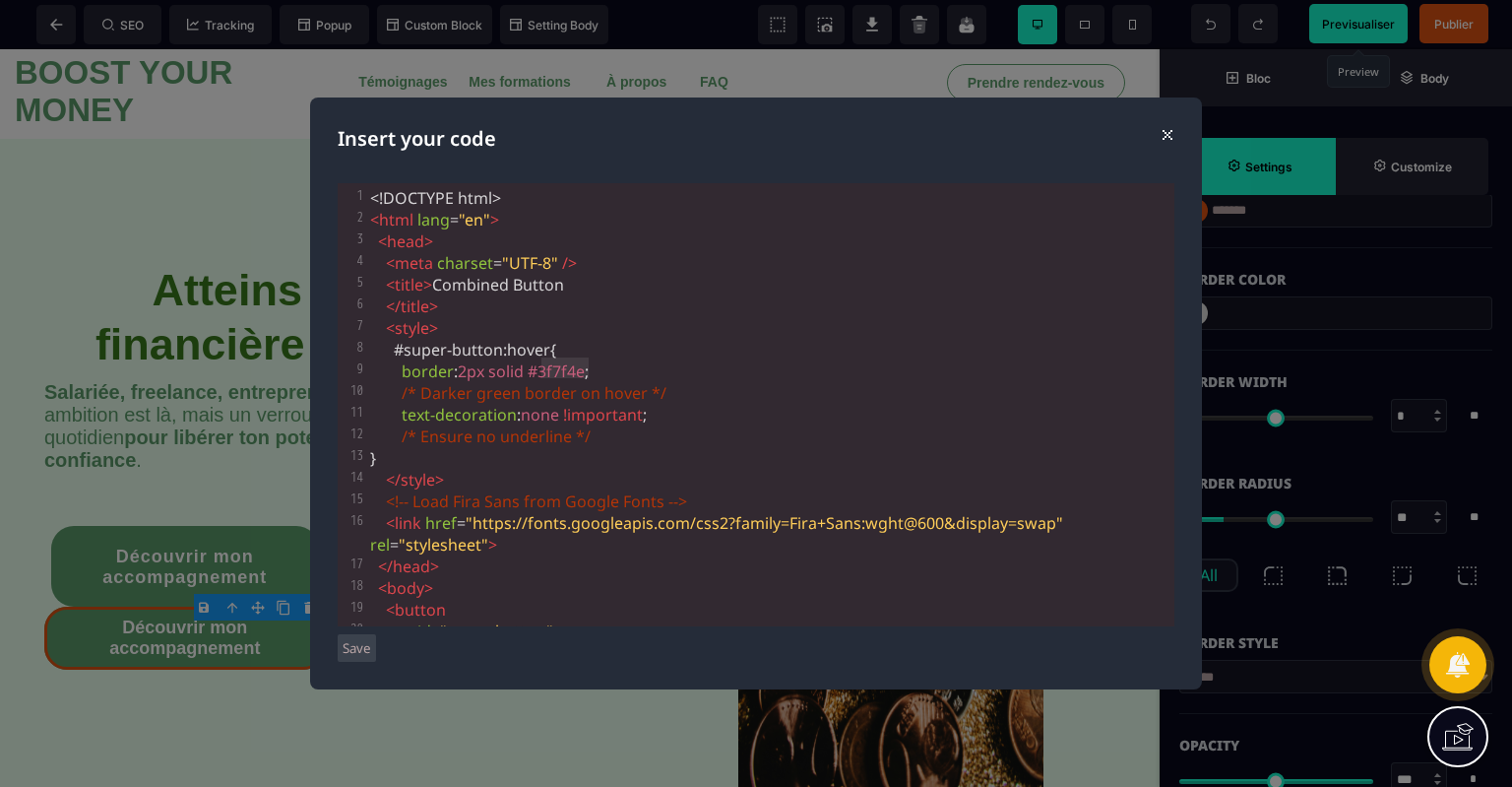 click on "#3f7f4e" at bounding box center [556, 371] 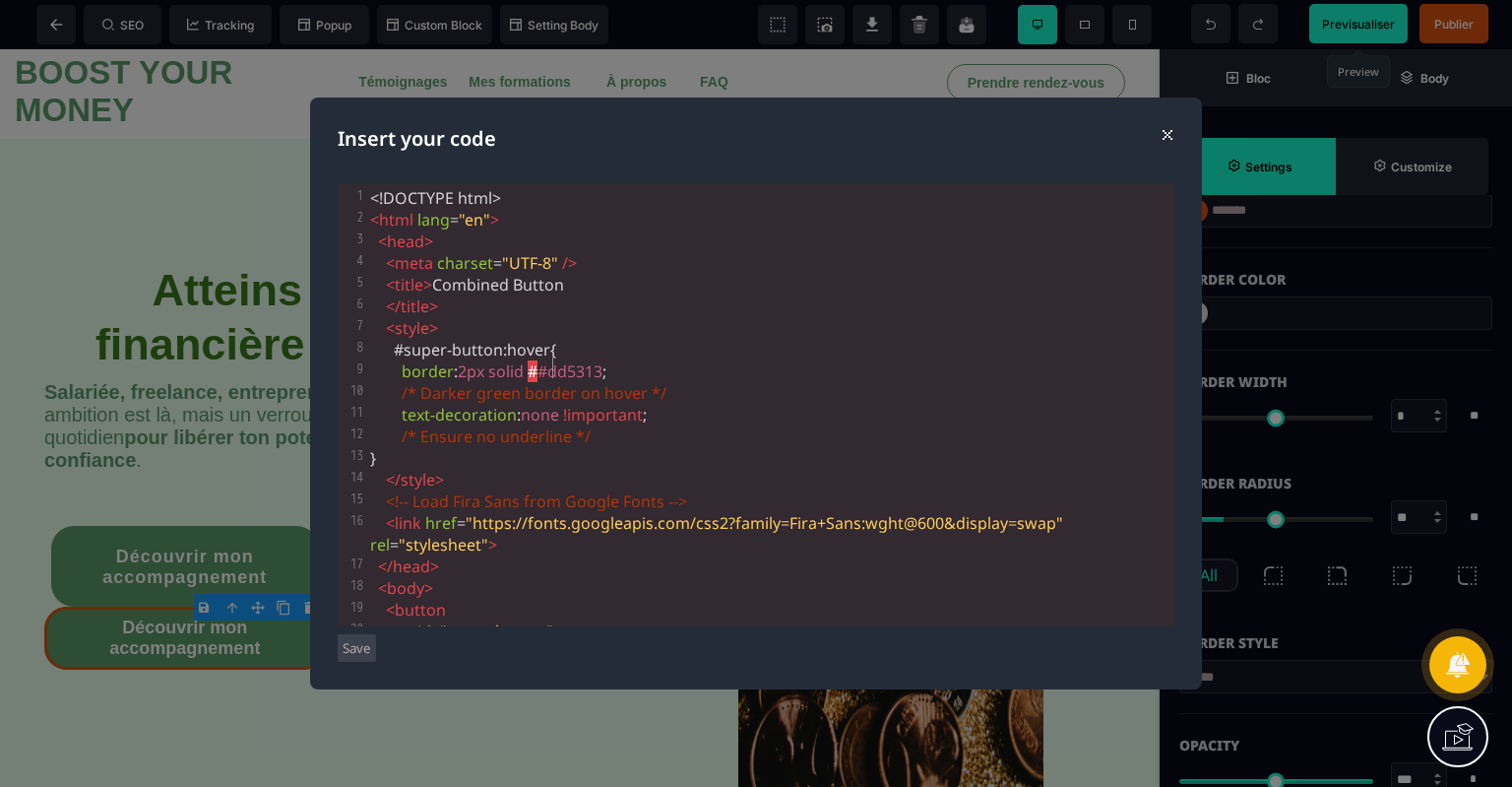 click on "#dd5313" at bounding box center (570, 371) 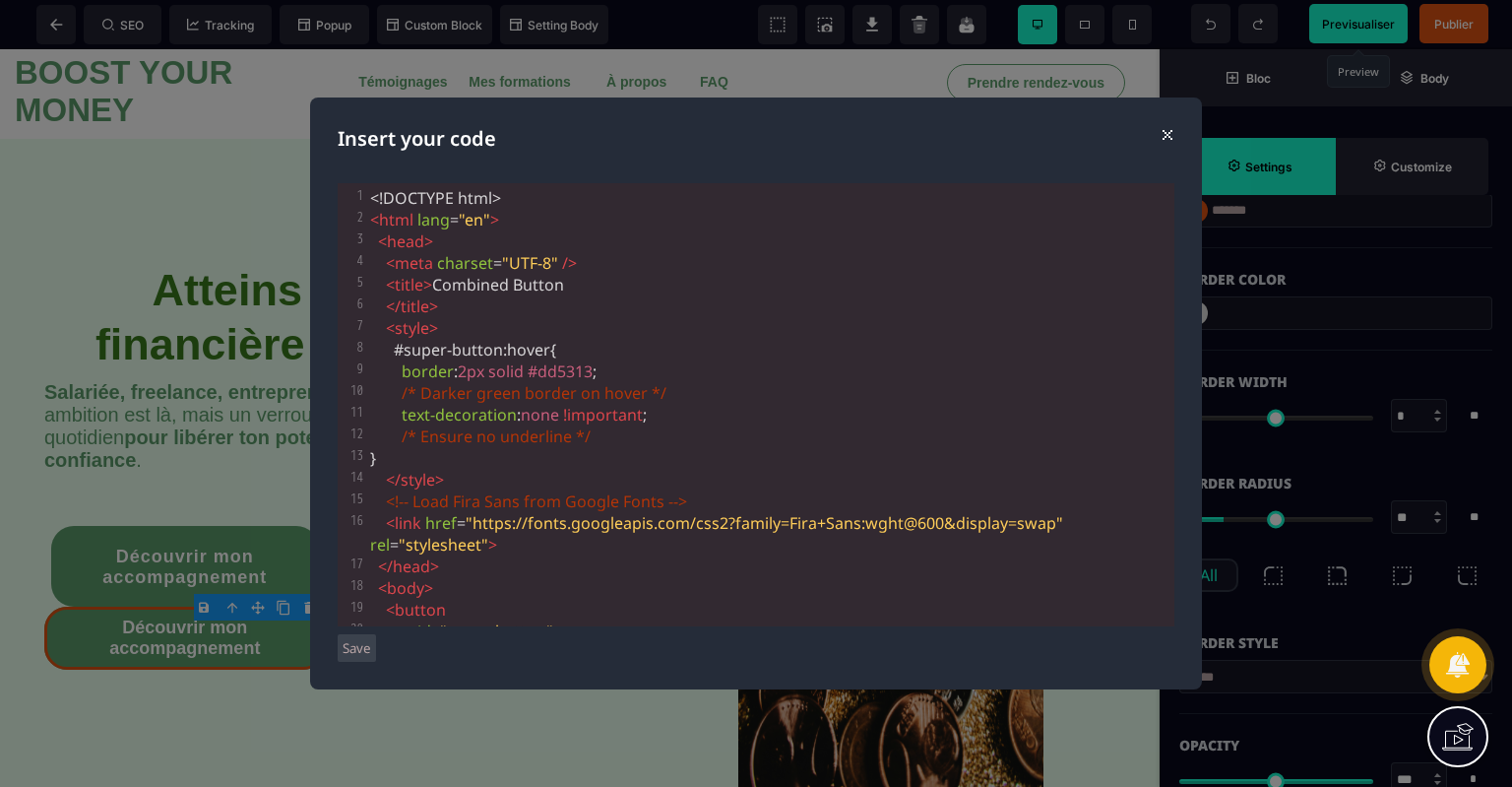 click on "Save" at bounding box center [356, 648] 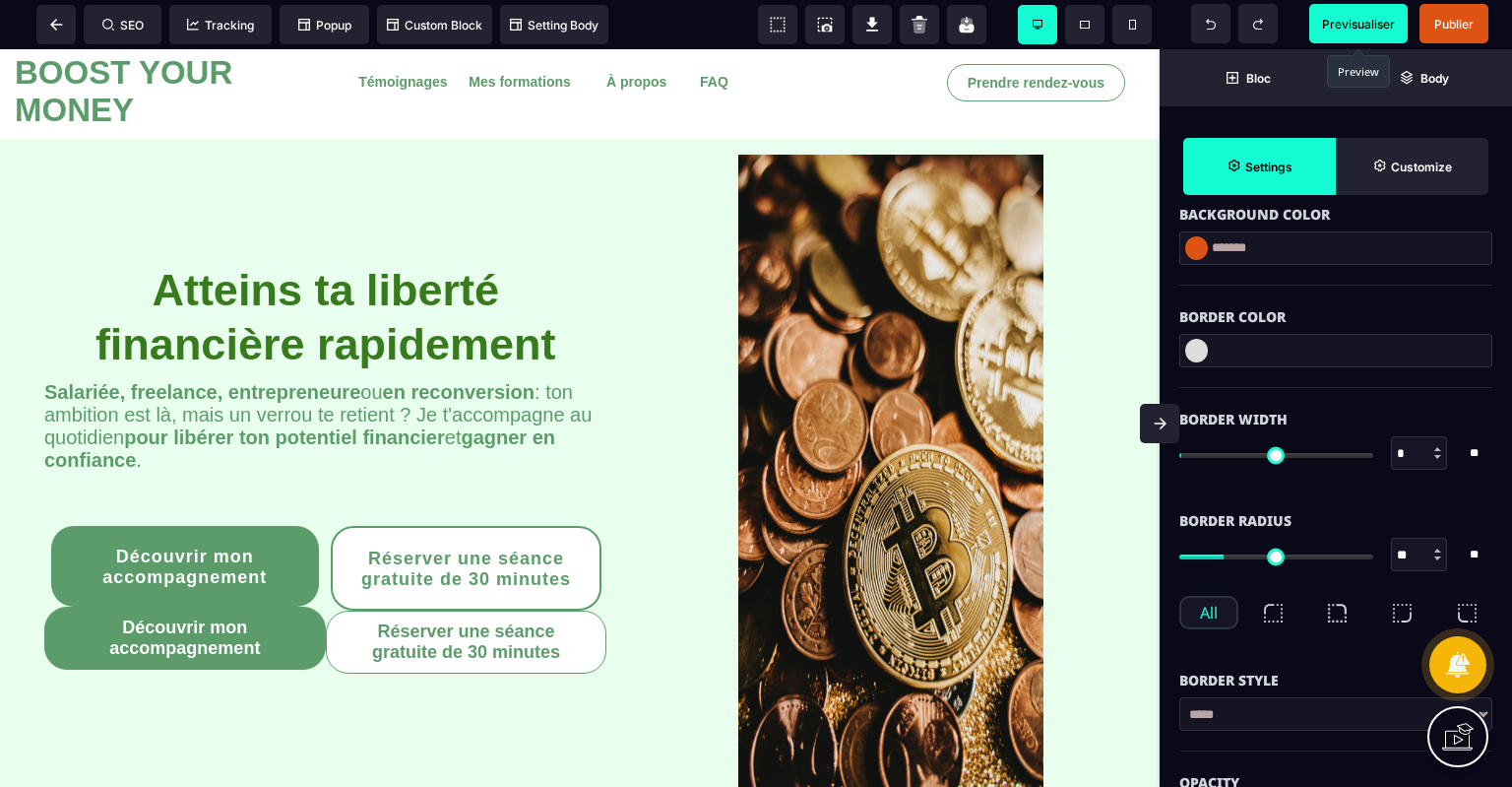 click on "Previsualiser" at bounding box center [1358, 24] 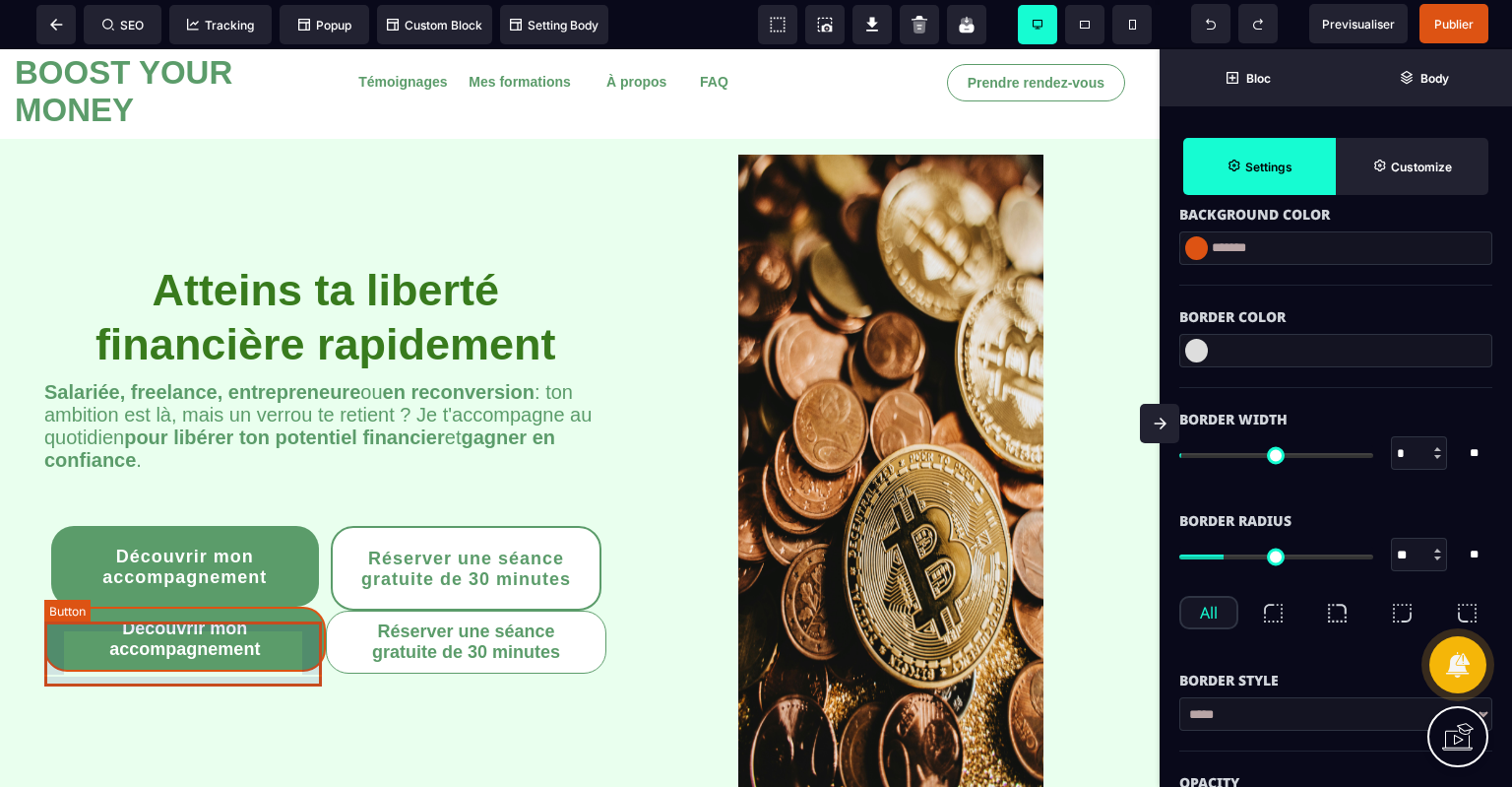 click on "Découvrir mon accompagnement" at bounding box center [185, 639] 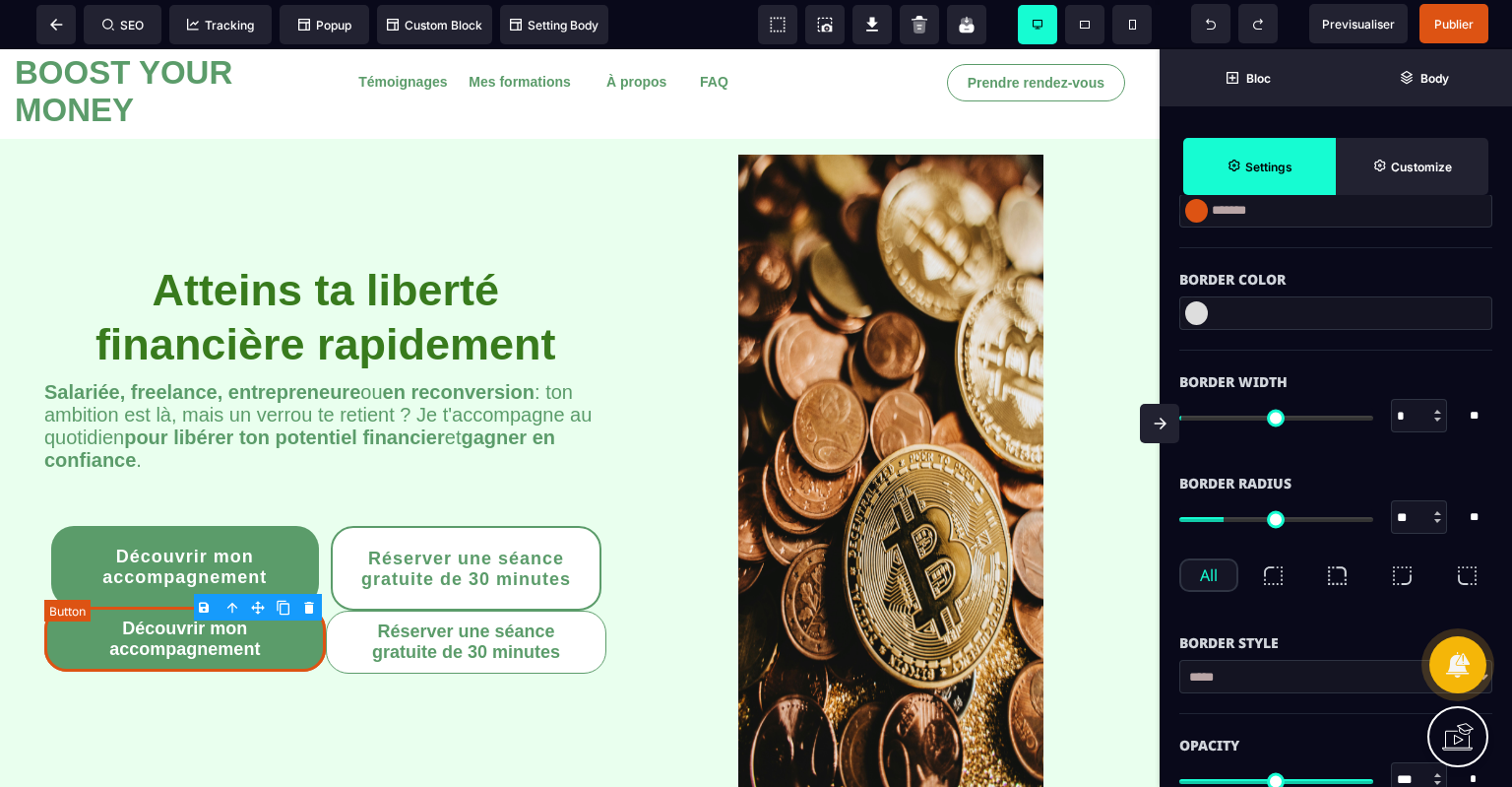 scroll, scrollTop: 0, scrollLeft: 0, axis: both 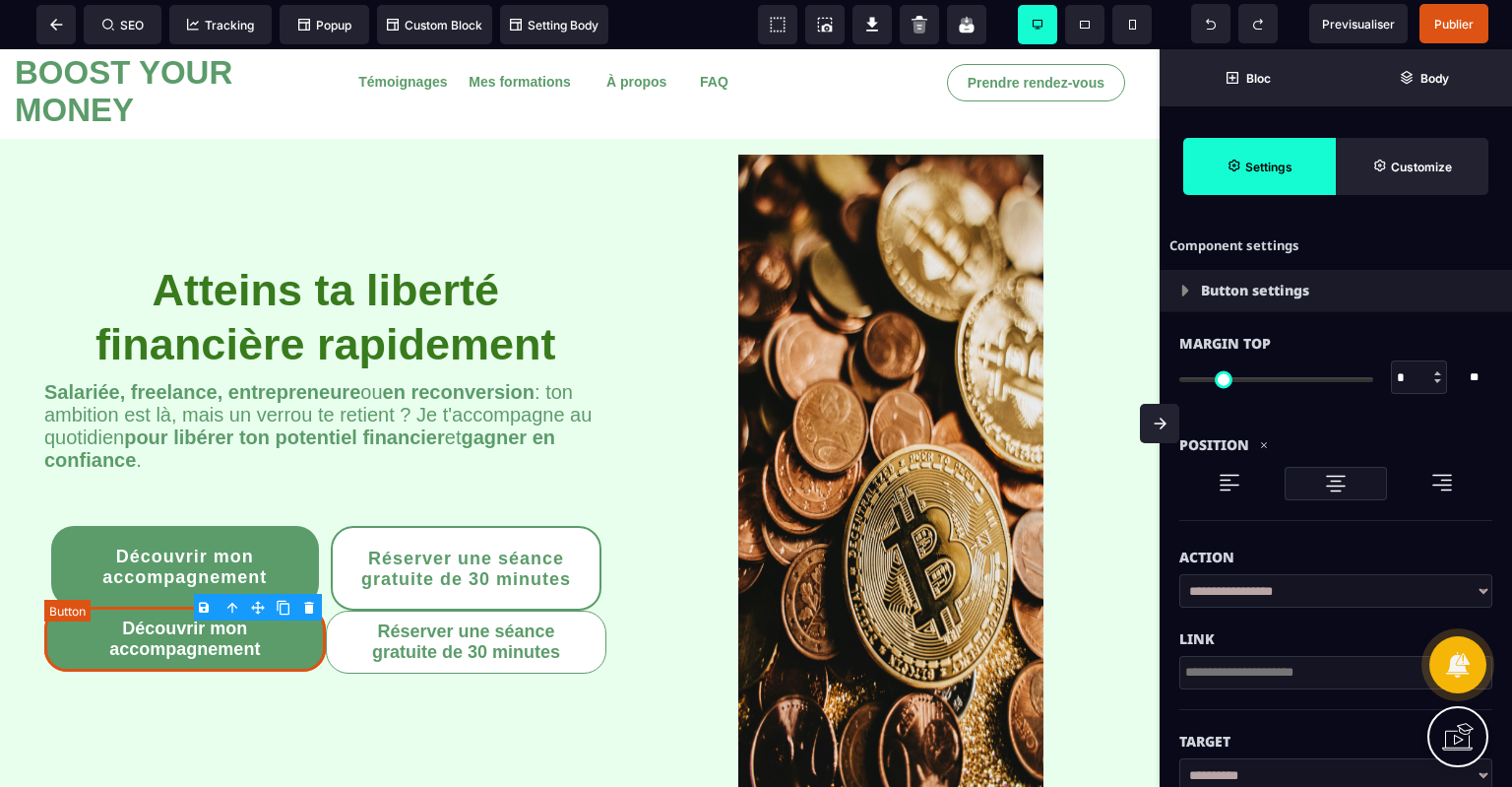 click on "Découvrir mon accompagnement" at bounding box center [185, 639] 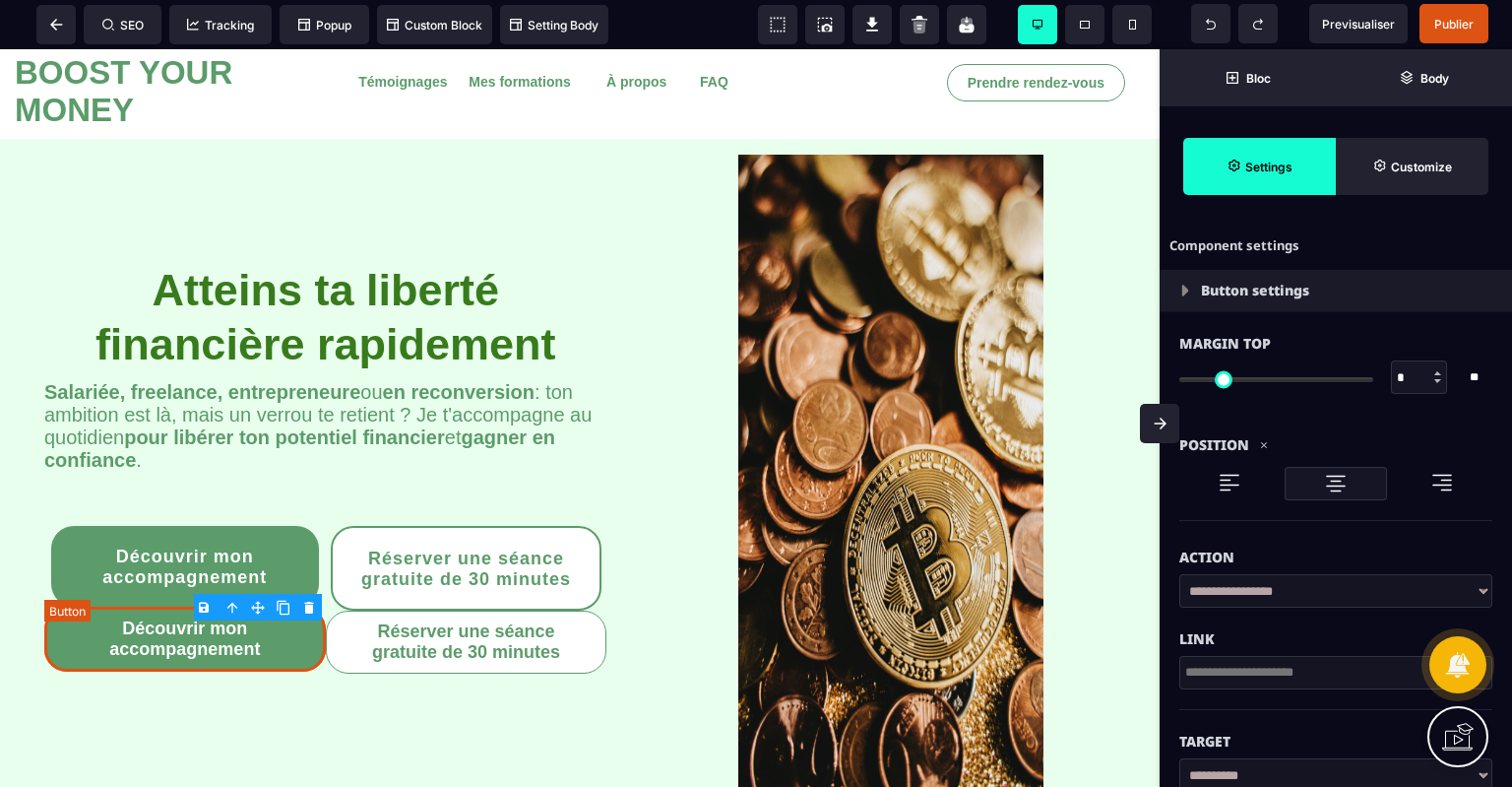 scroll, scrollTop: 0, scrollLeft: 0, axis: both 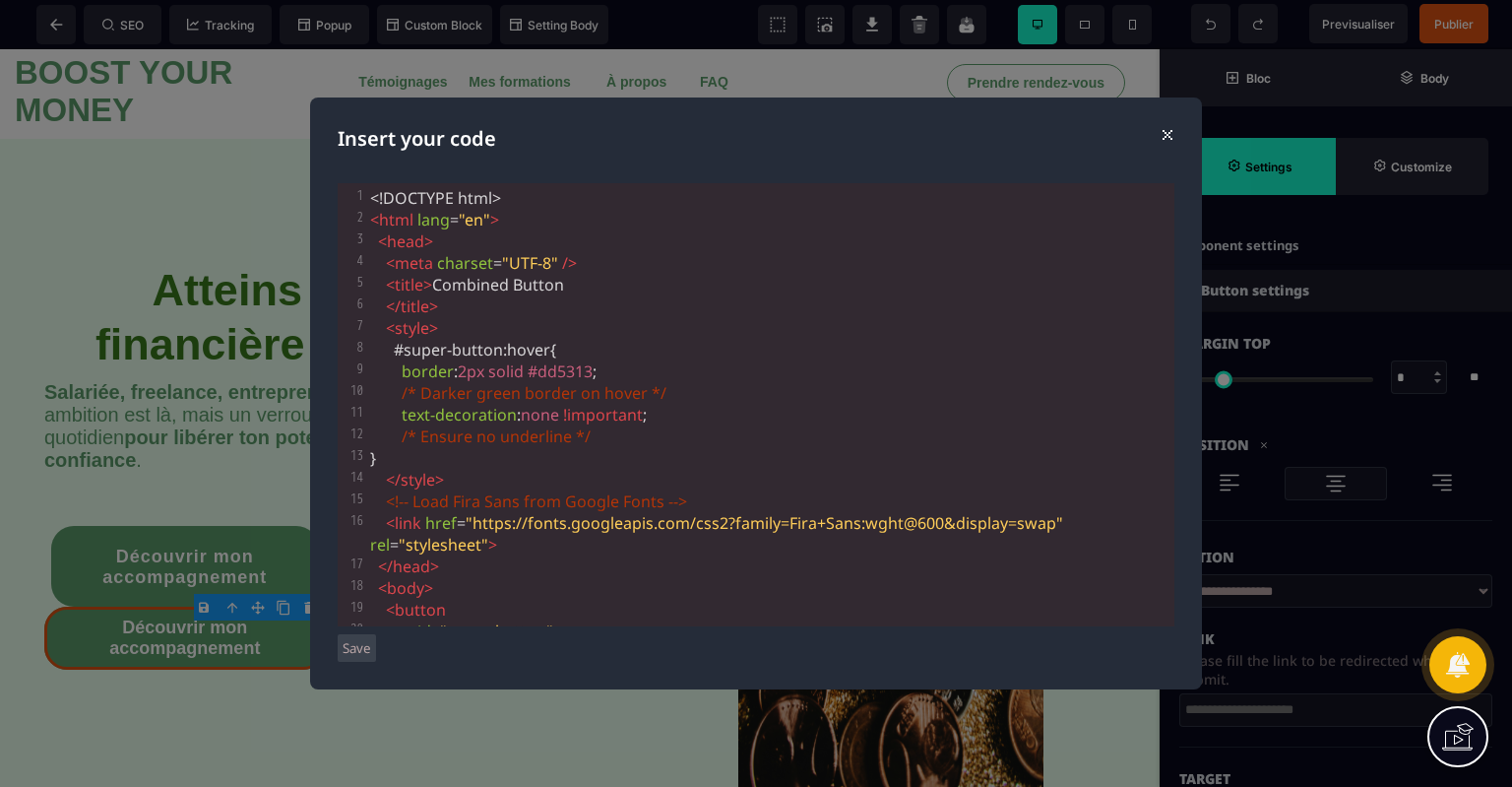 click on "⨯" at bounding box center [1166, 133] 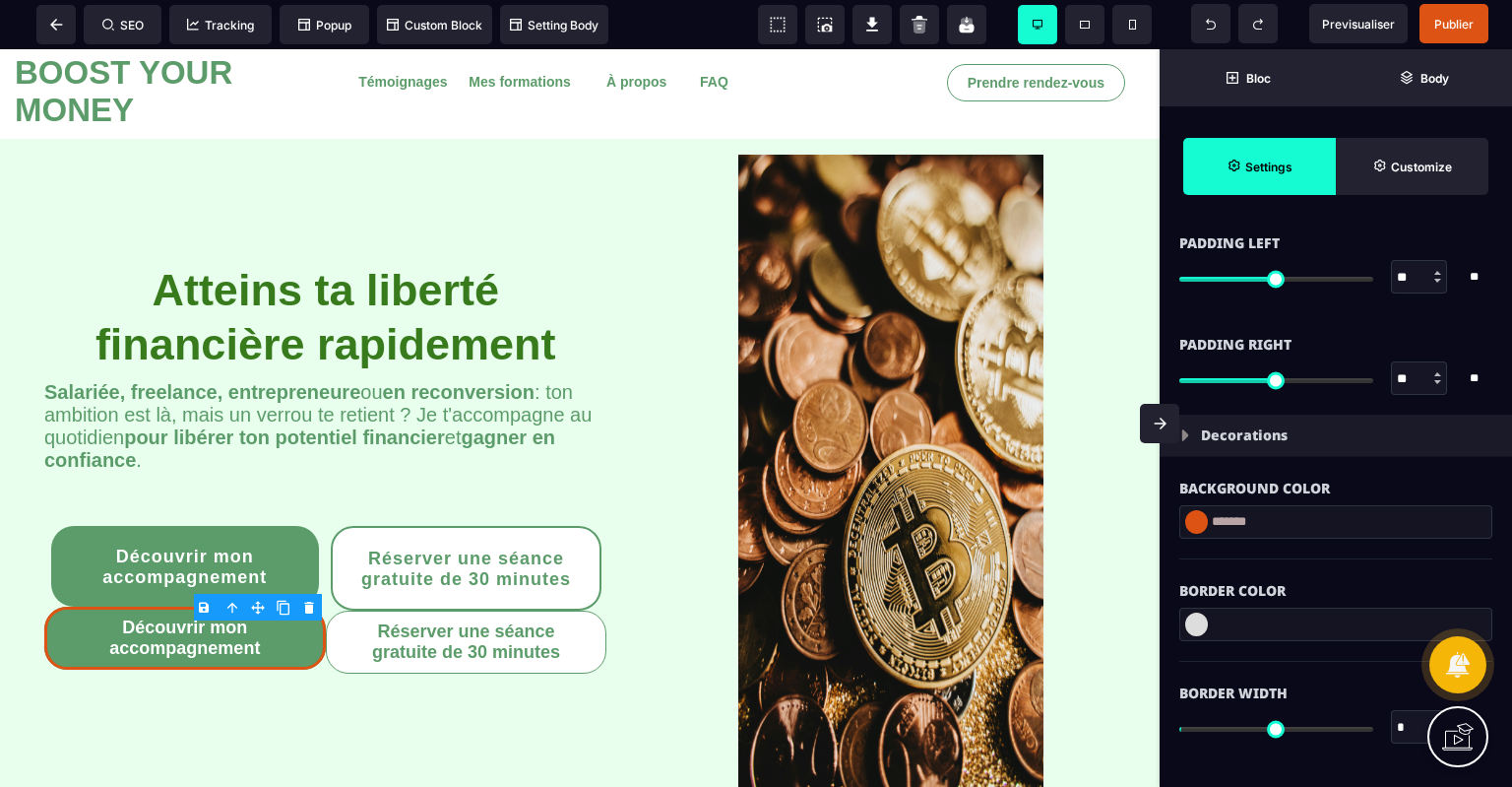 scroll, scrollTop: 2194, scrollLeft: 0, axis: vertical 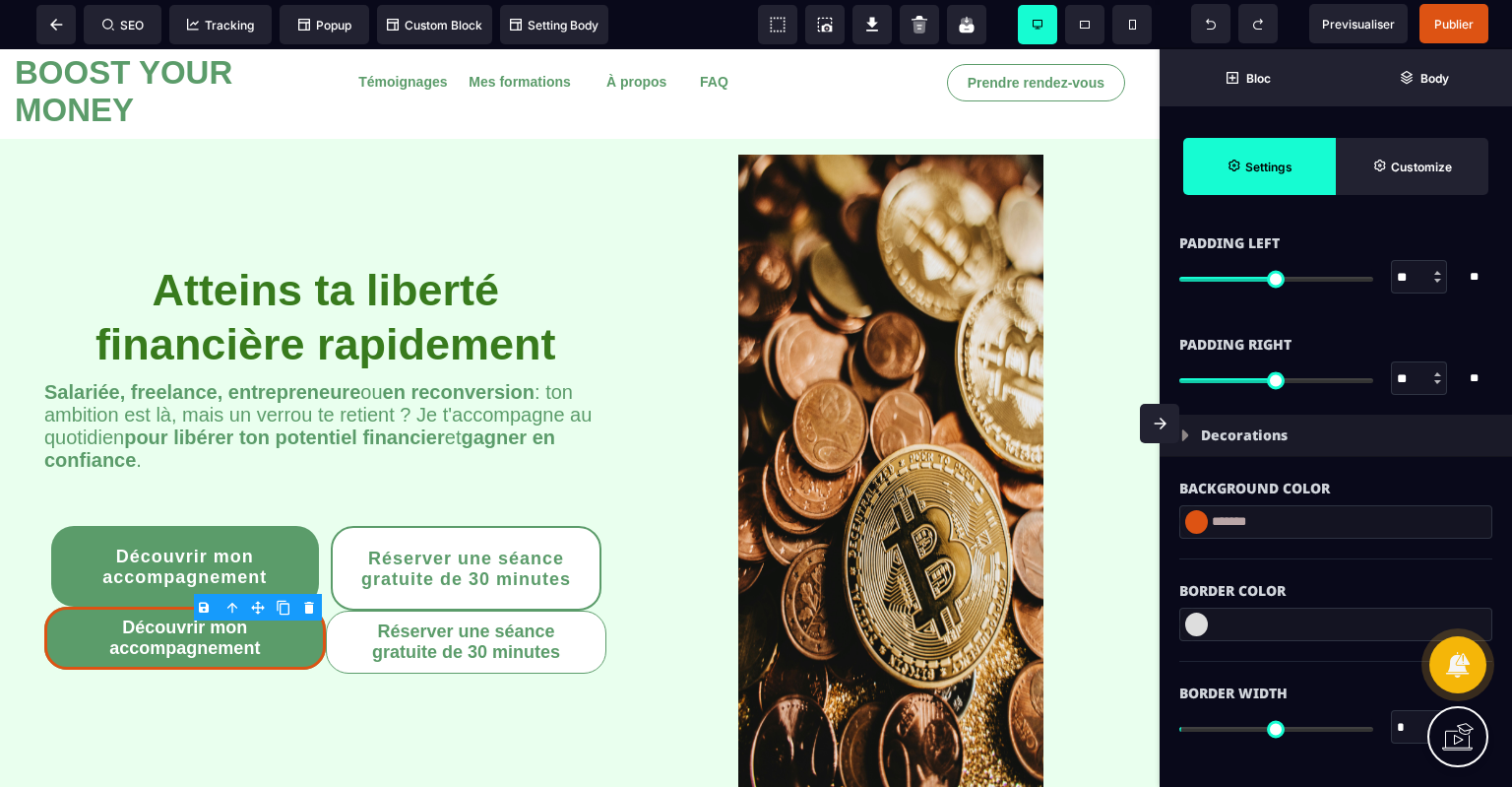 click on "*******" at bounding box center (1336, 522) 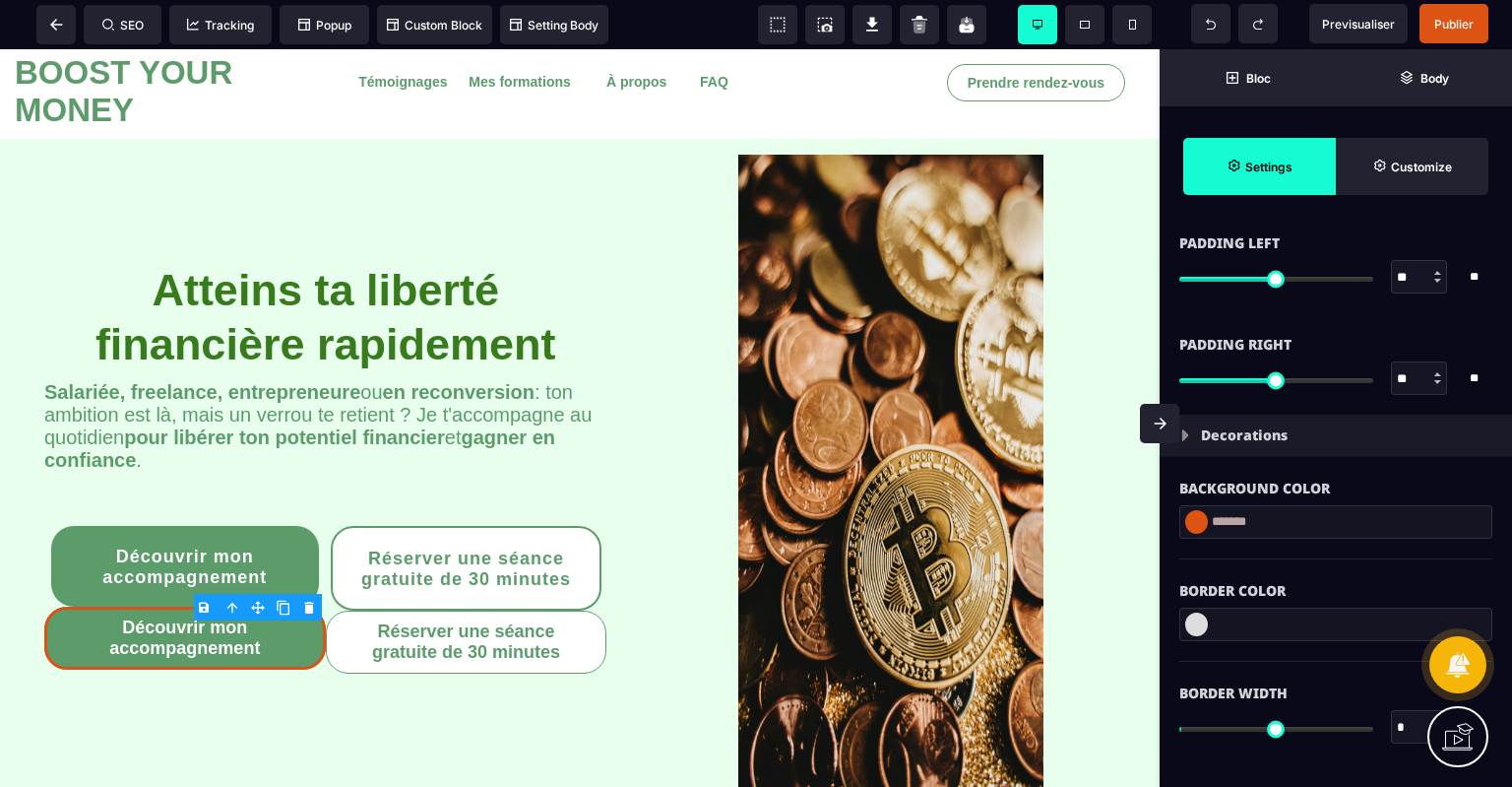 click at bounding box center (1196, 522) 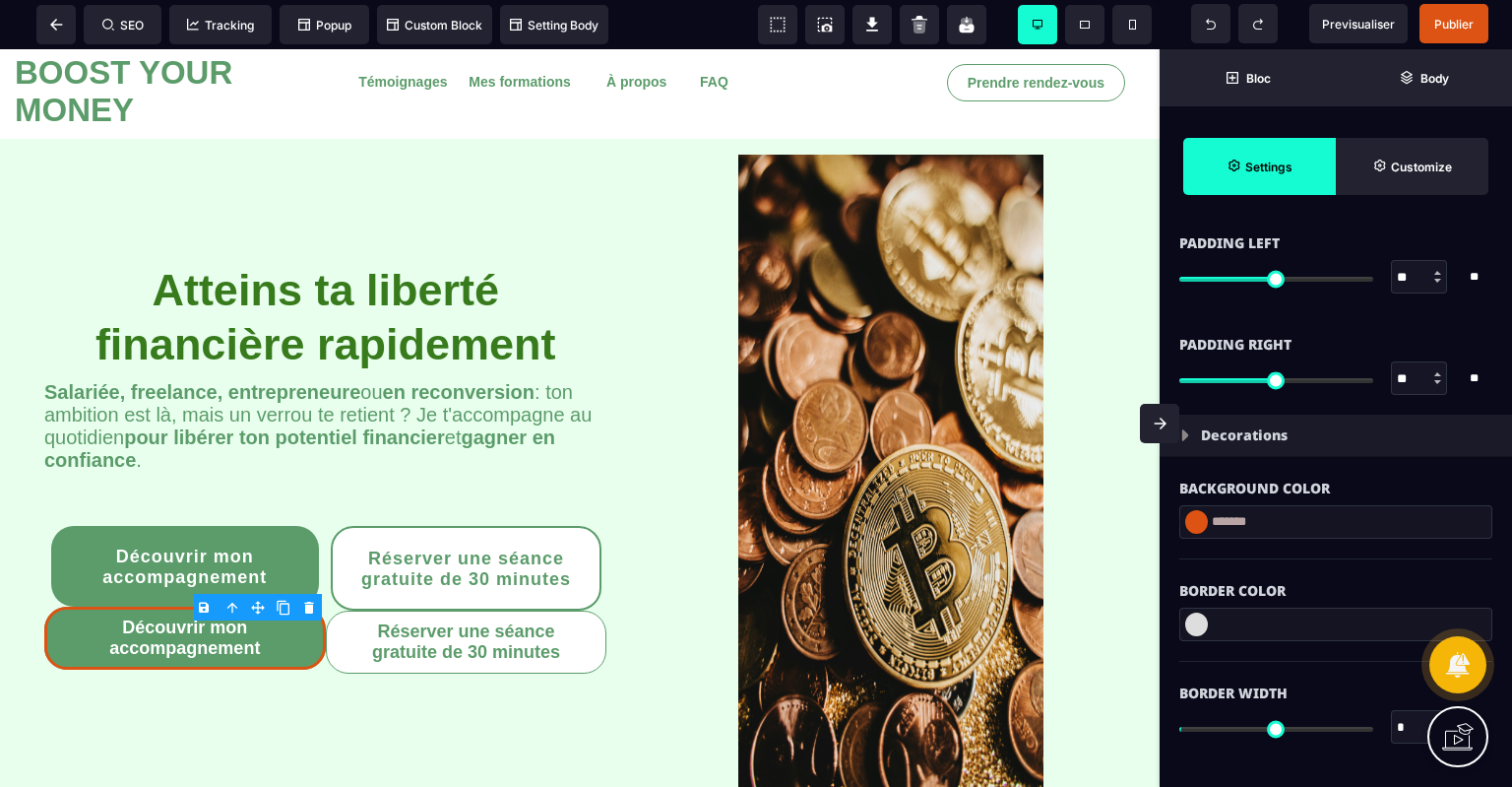 click at bounding box center [1196, 522] 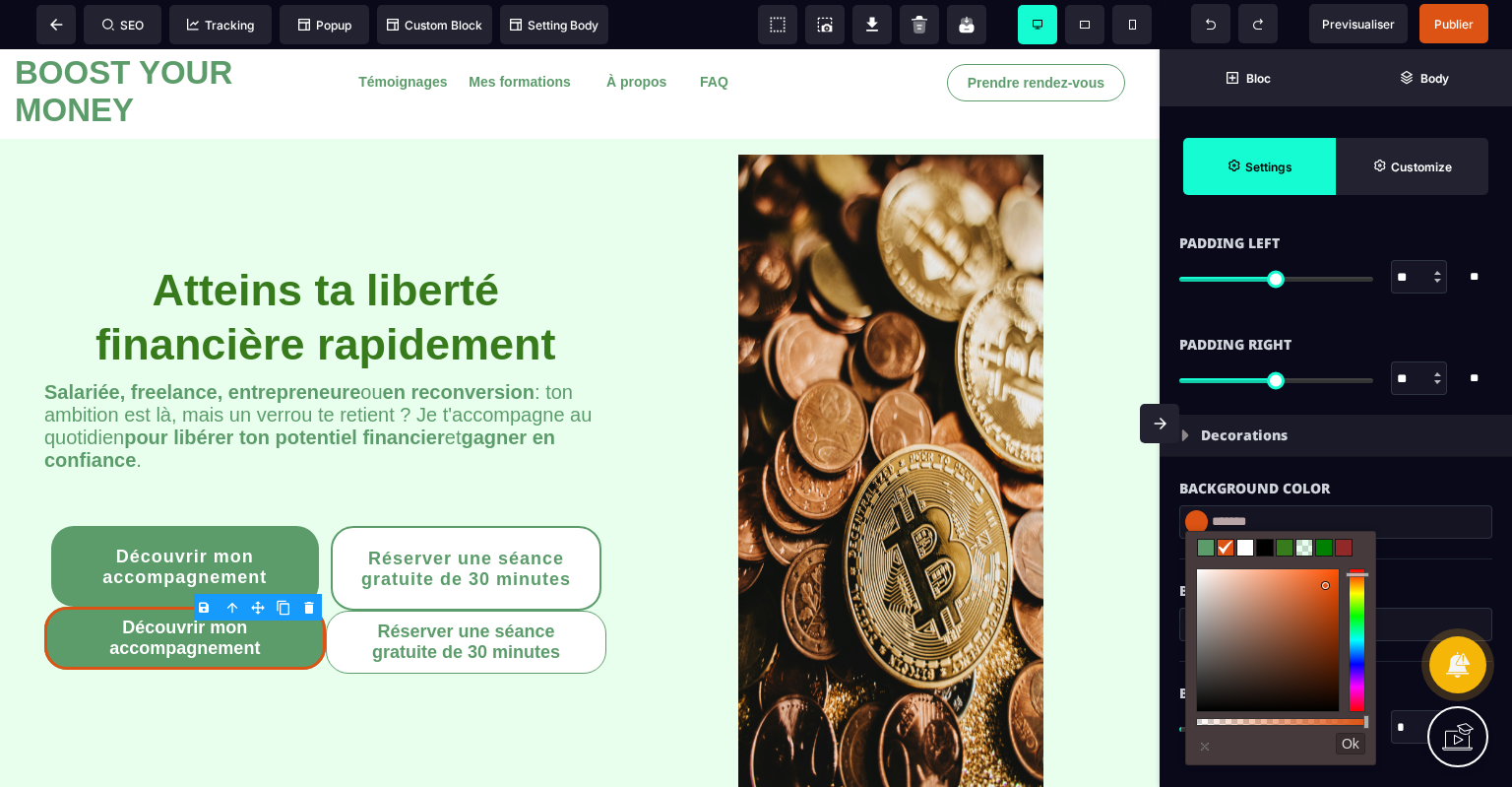 click at bounding box center (1245, 548) 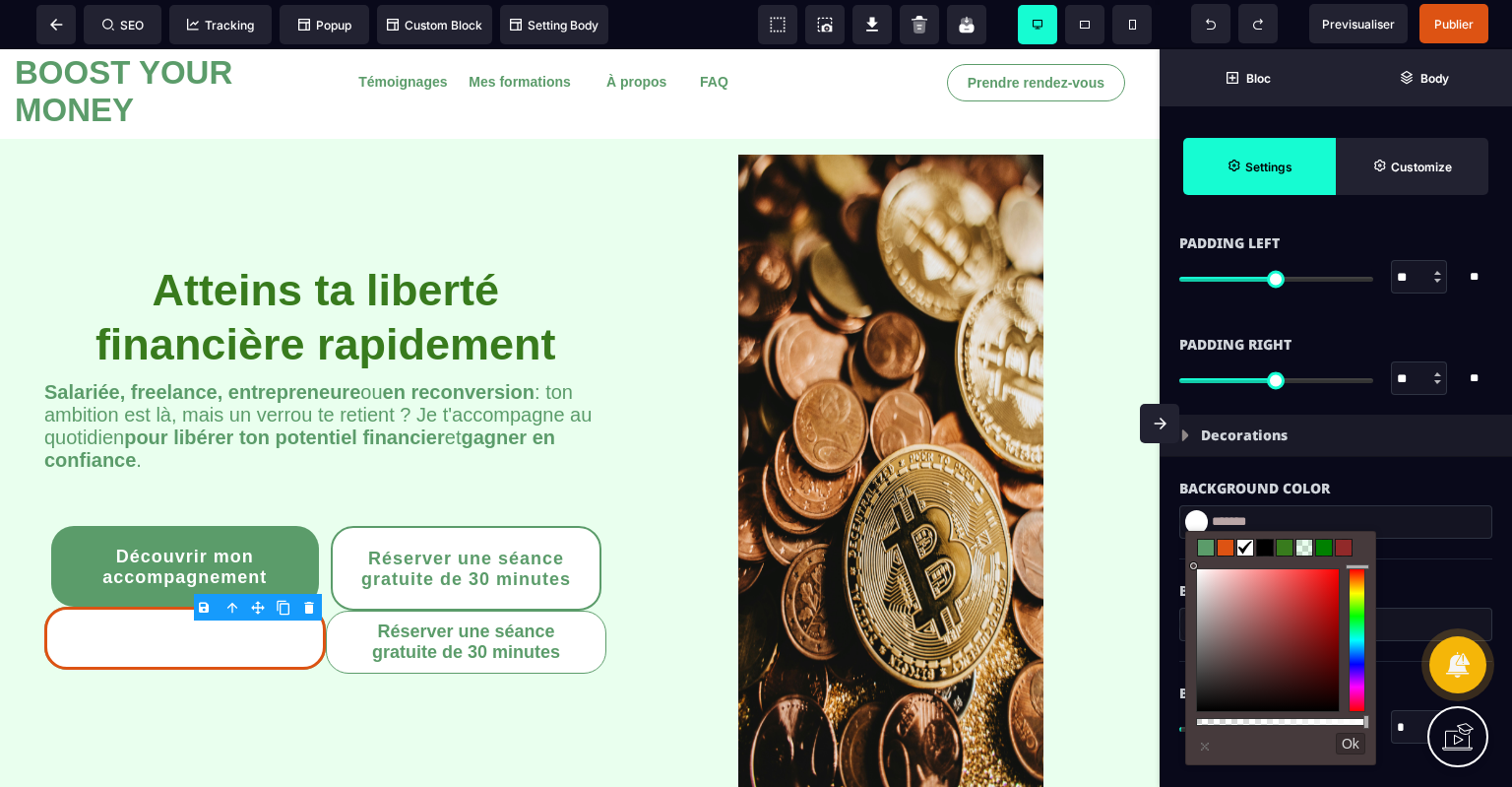 click on "*******" at bounding box center (1336, 522) 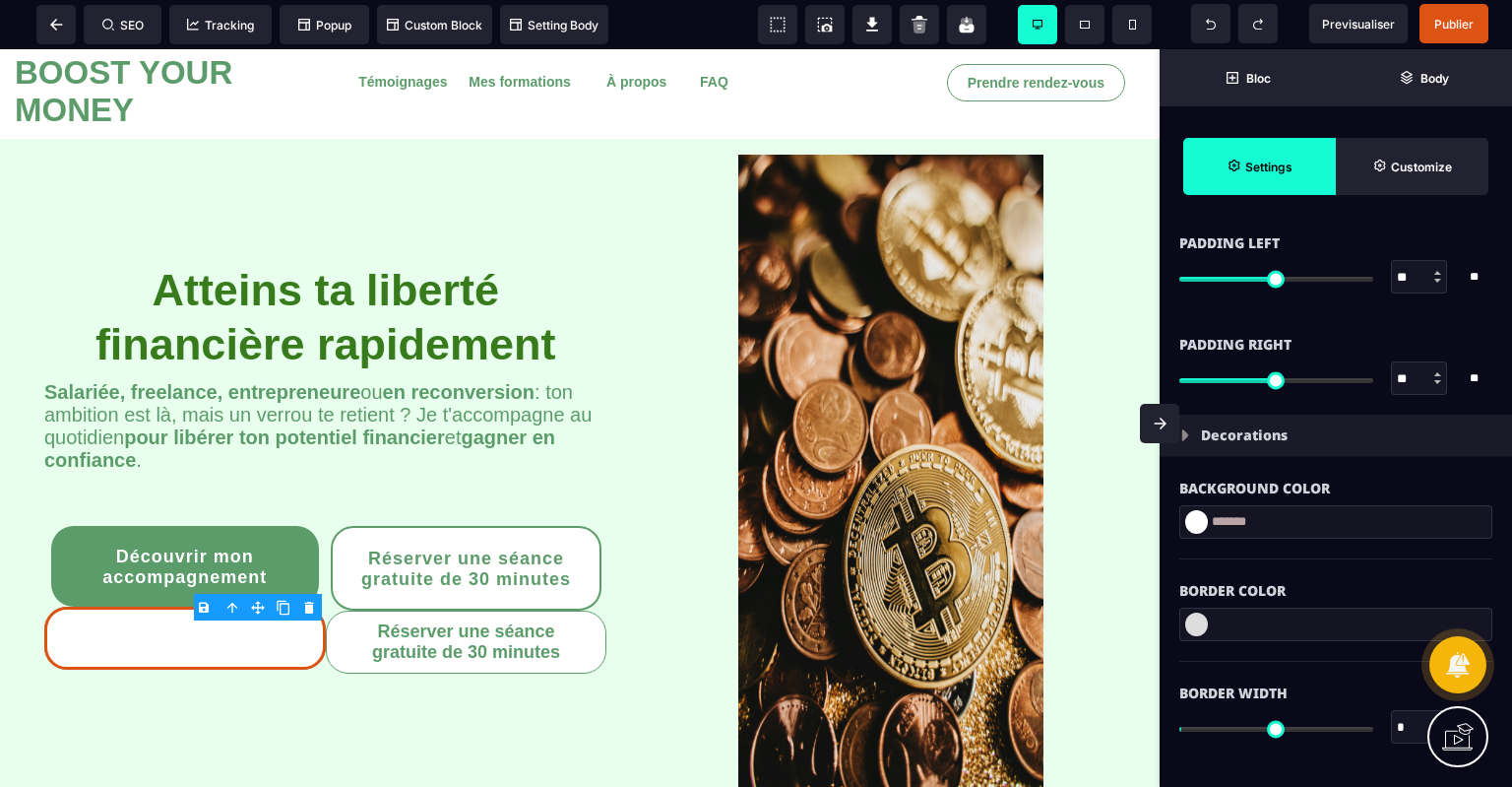 click on "*******" at bounding box center (1336, 522) 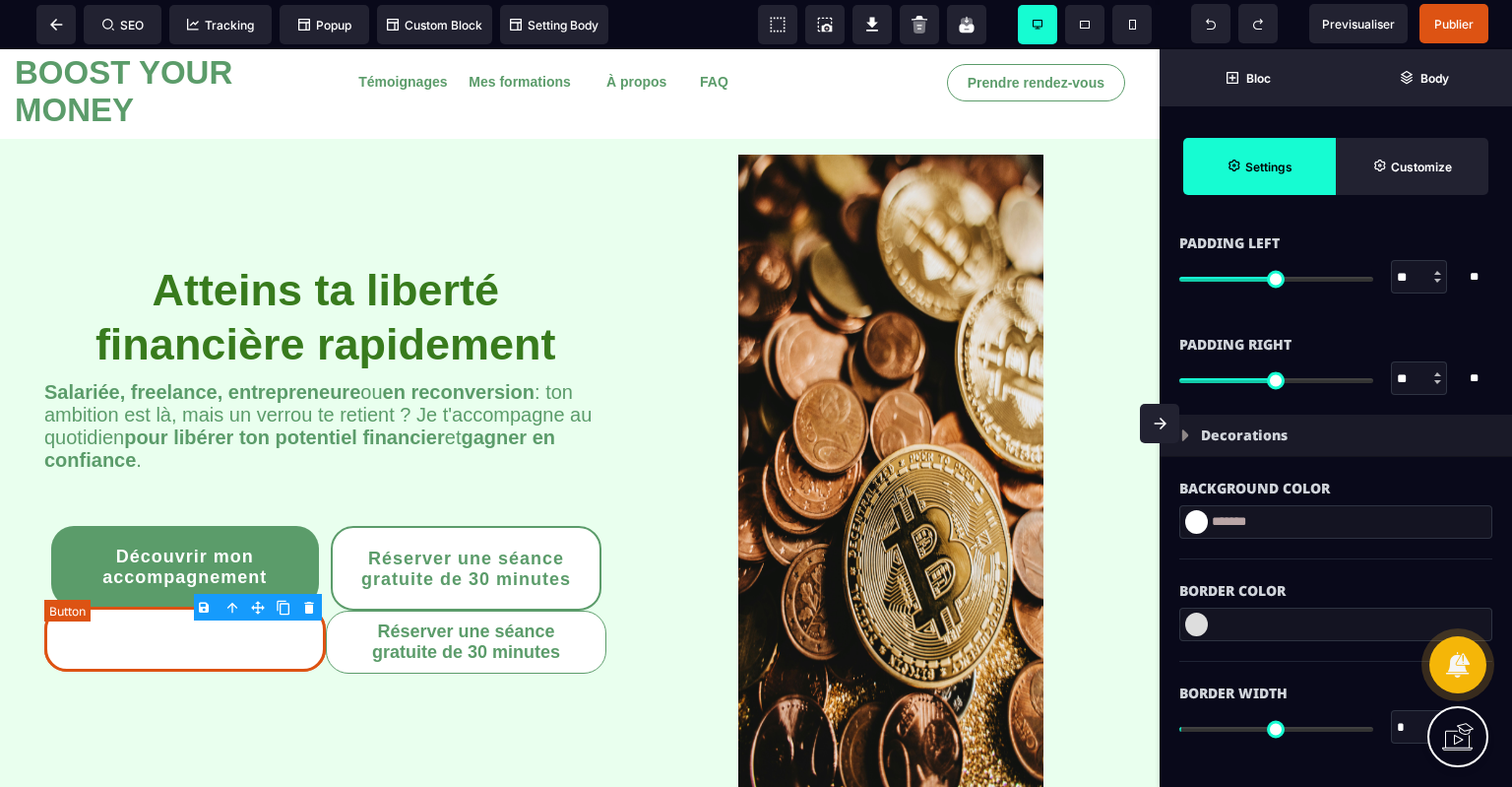 click on "Découvrir mon accompagnement" at bounding box center [185, 639] 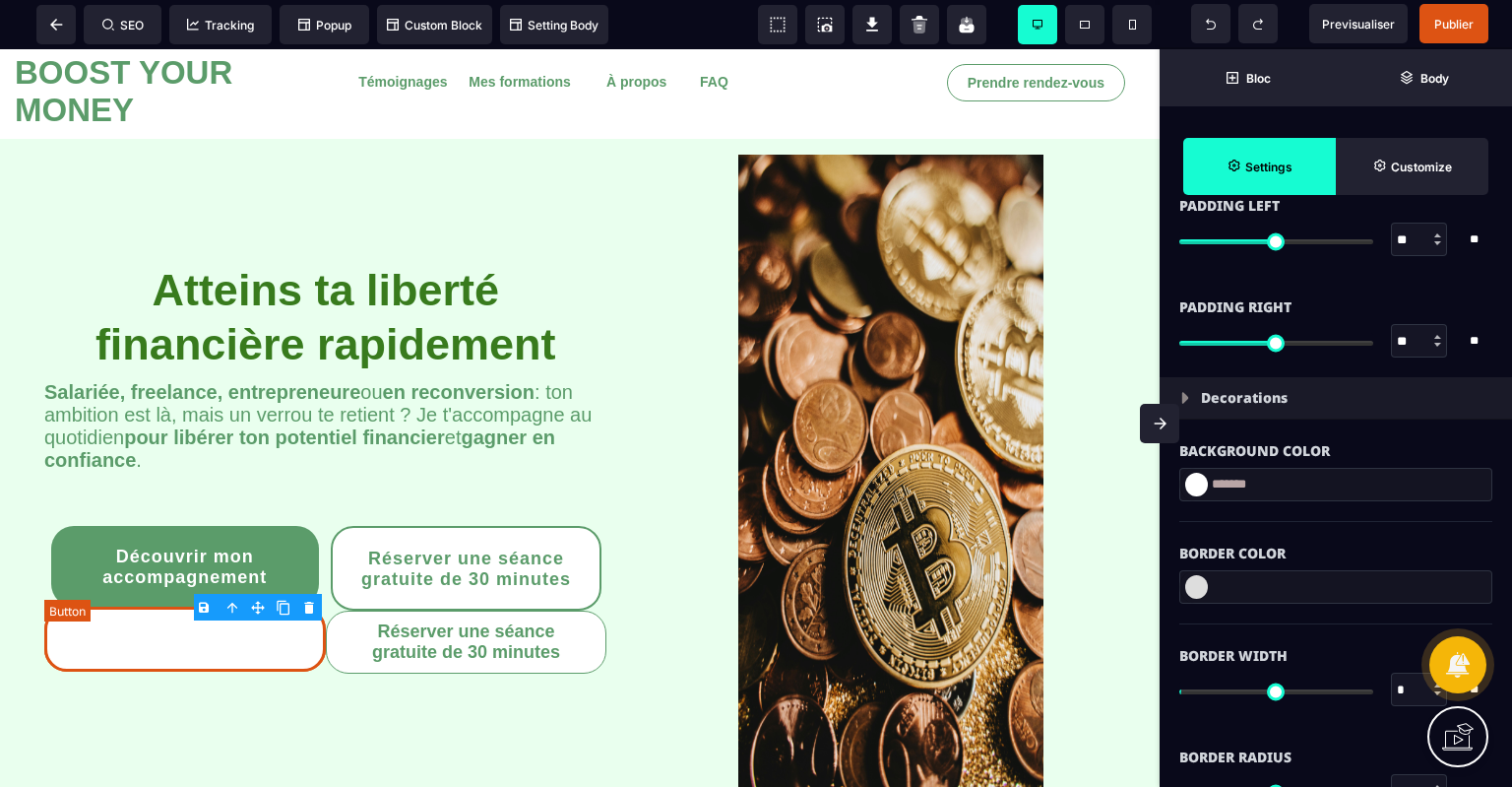 click on "Découvrir mon accompagnement" at bounding box center (185, 639) 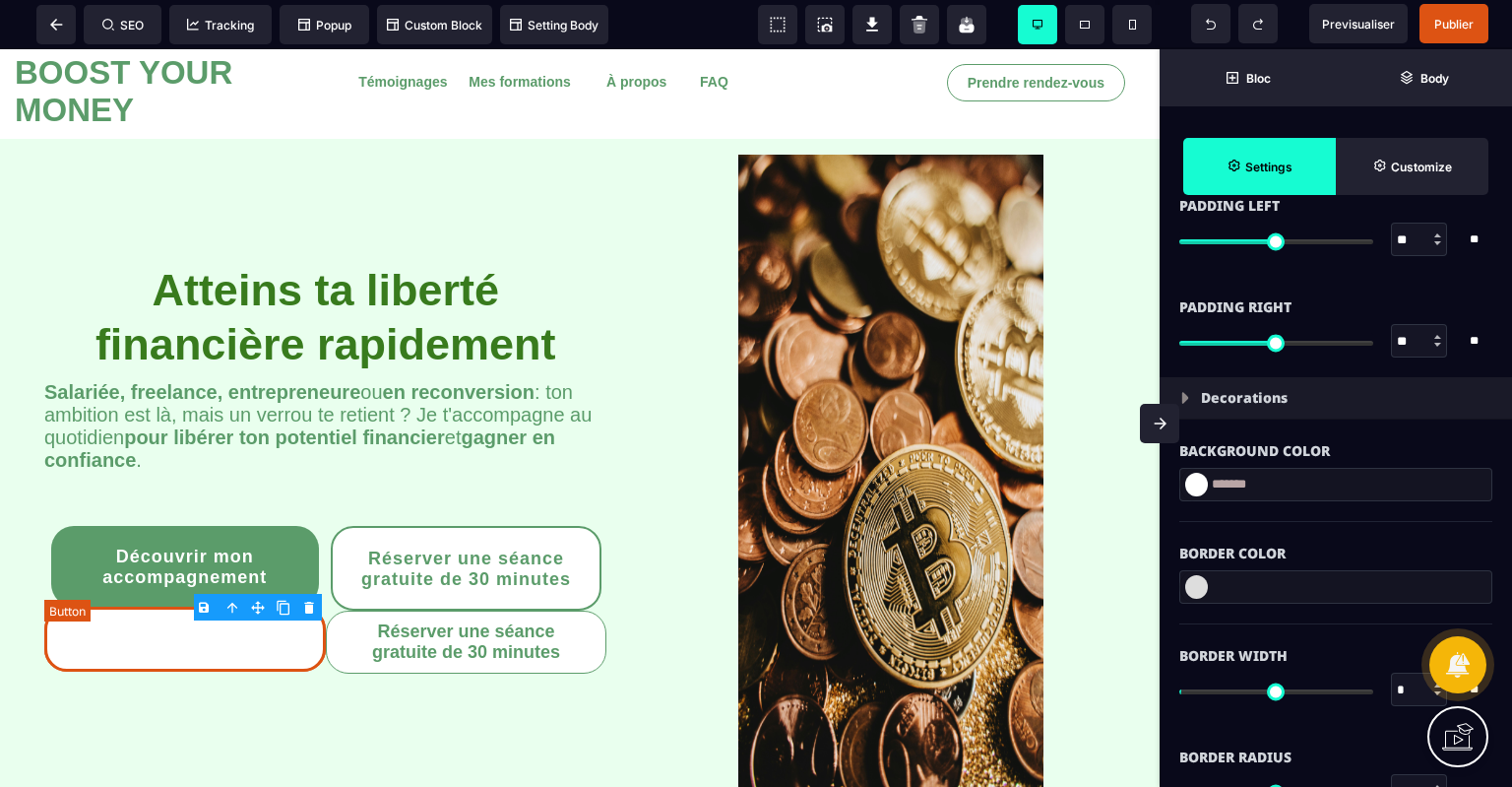 scroll, scrollTop: 0, scrollLeft: 0, axis: both 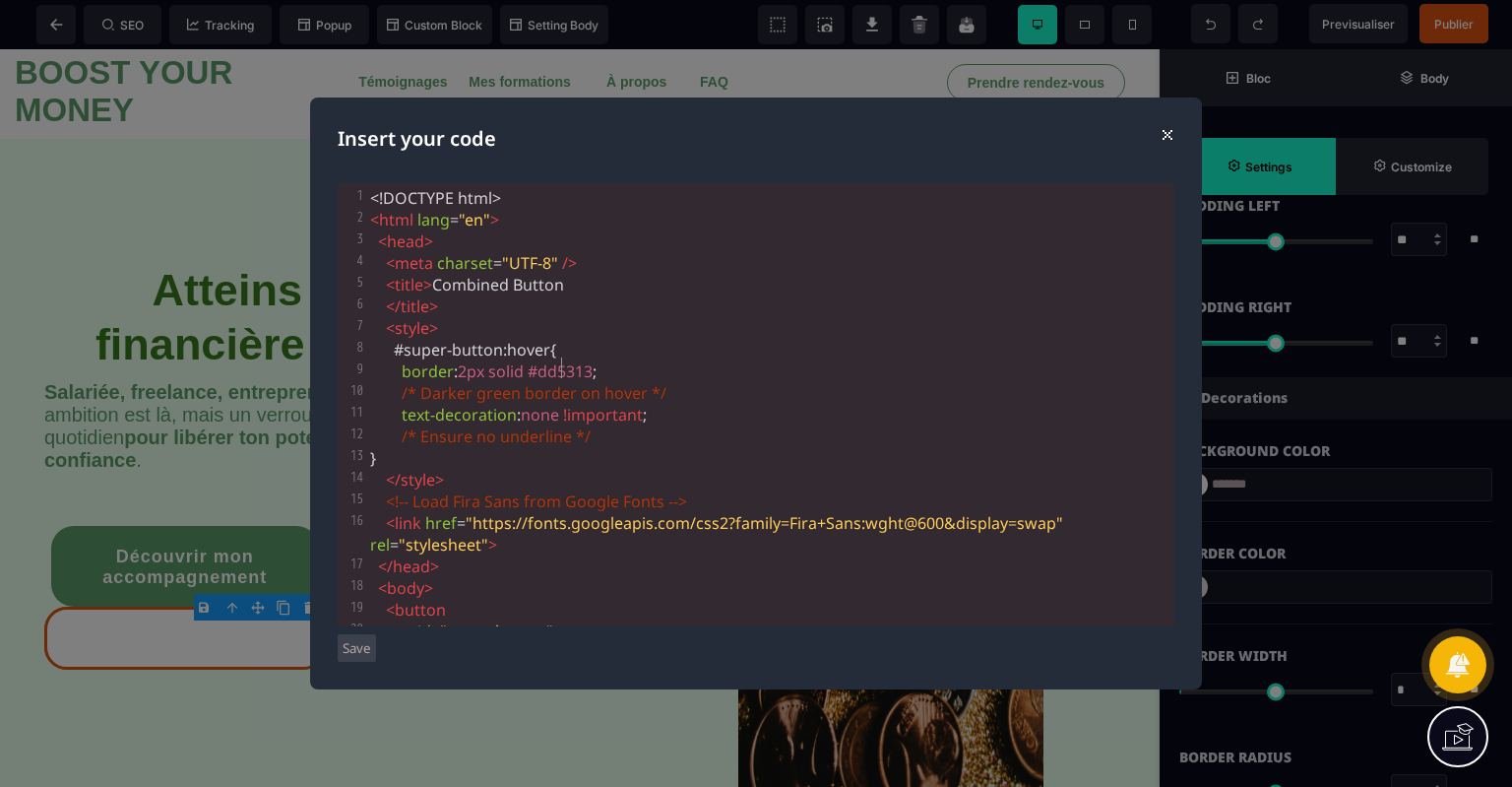 click on "#dd5313" at bounding box center (560, 371) 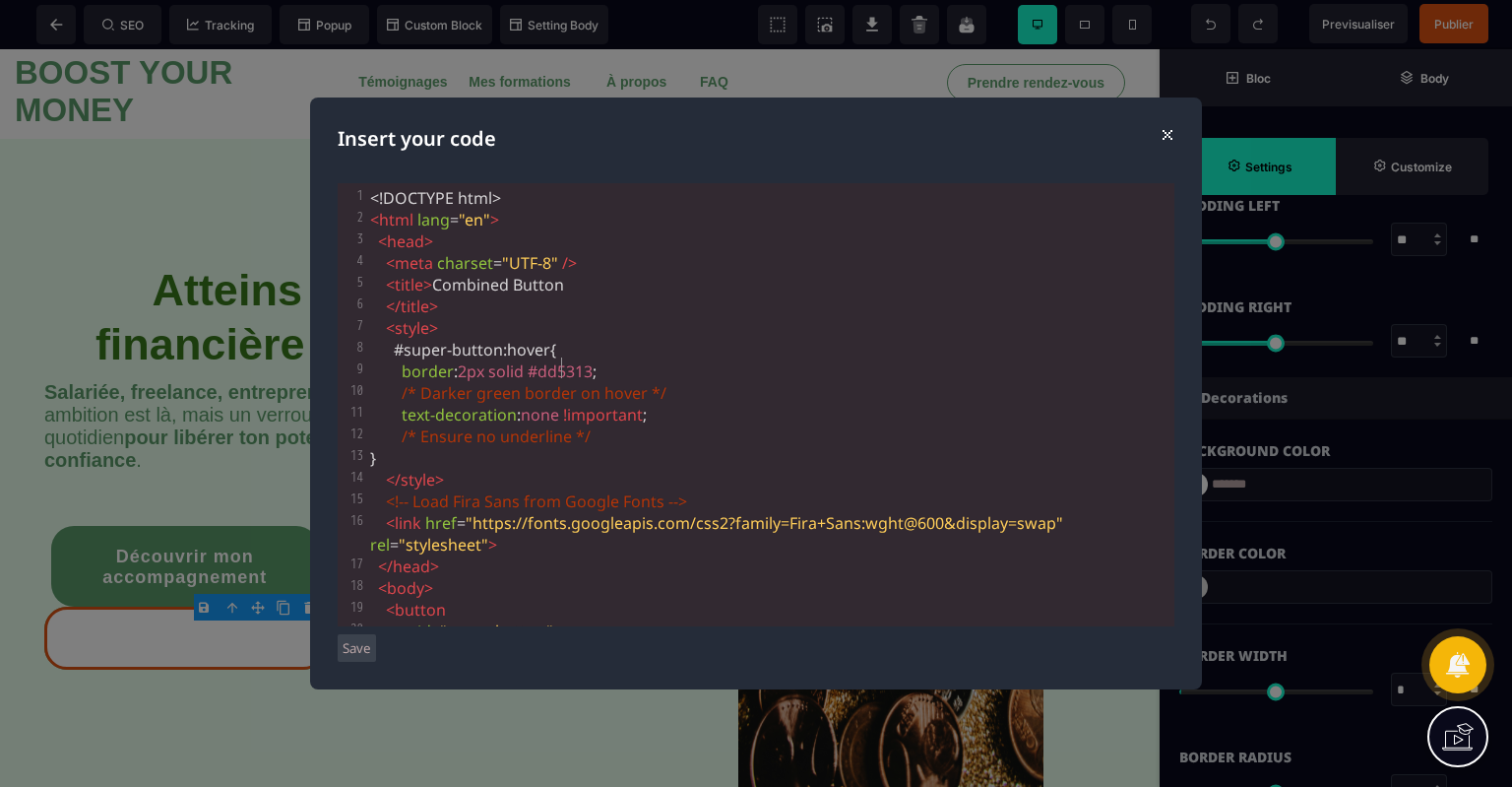 click on "#dd5313" at bounding box center (560, 371) 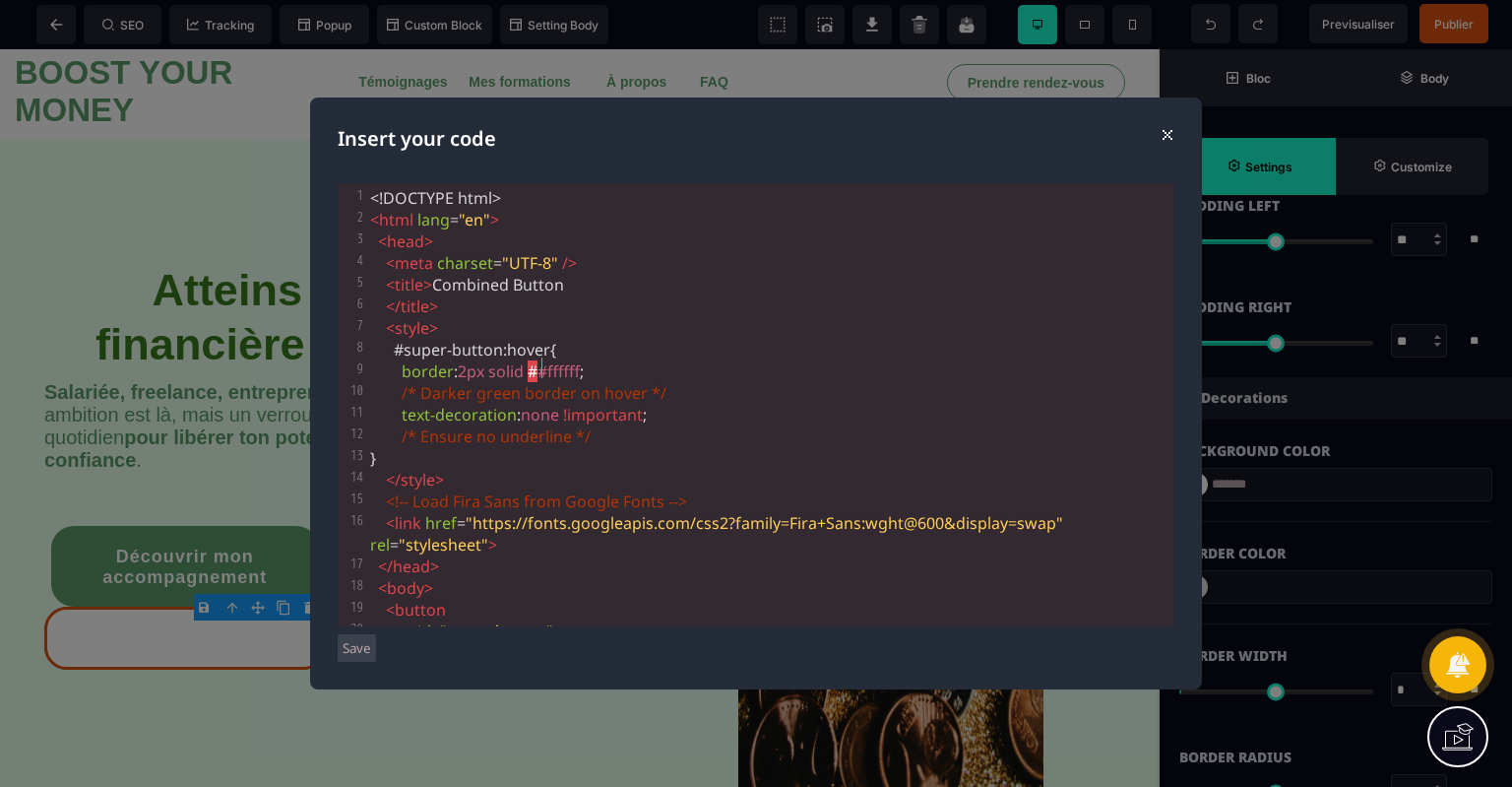 click on "#ffffff" at bounding box center [558, 371] 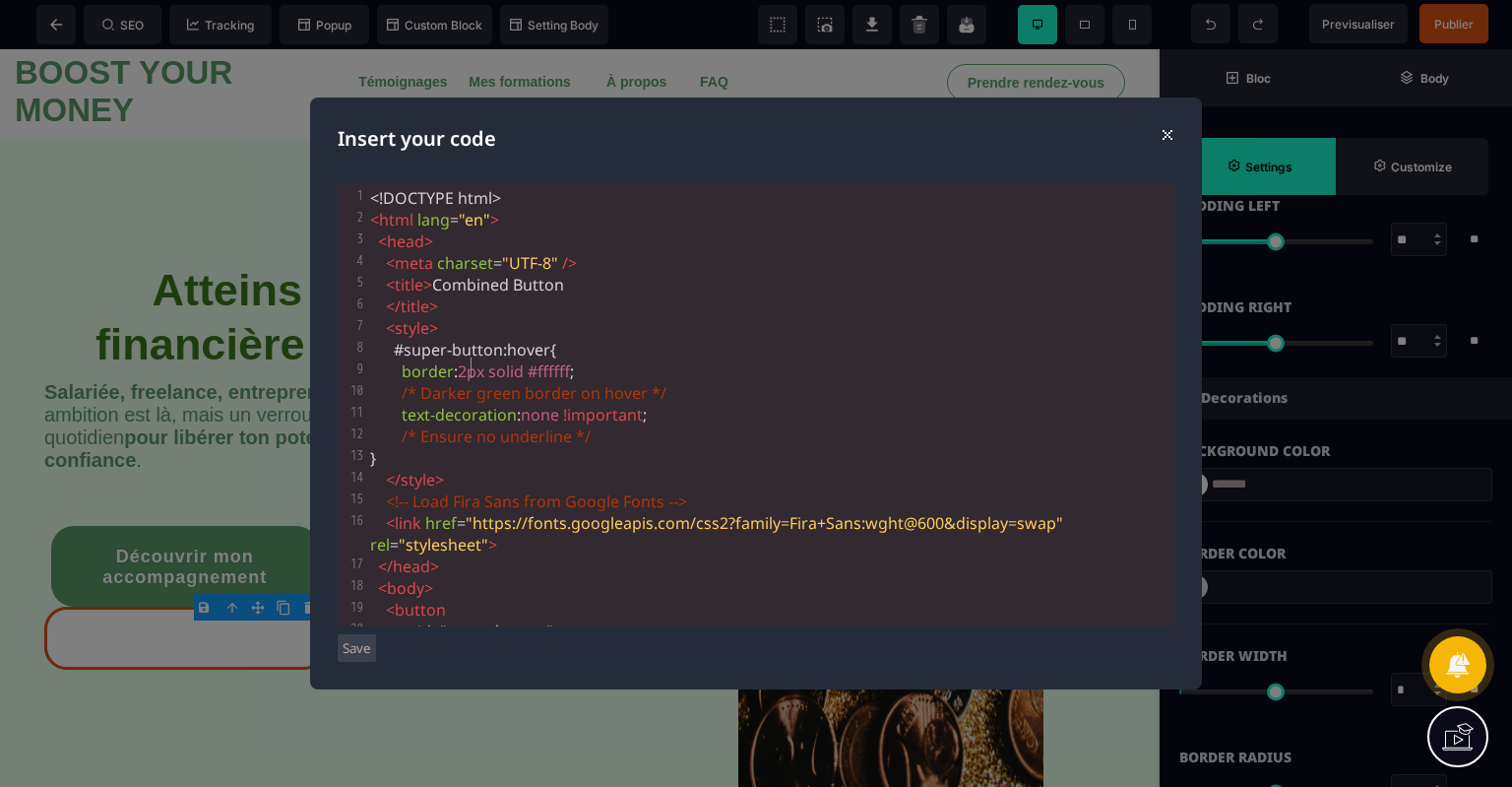 click on "2px" at bounding box center (471, 371) 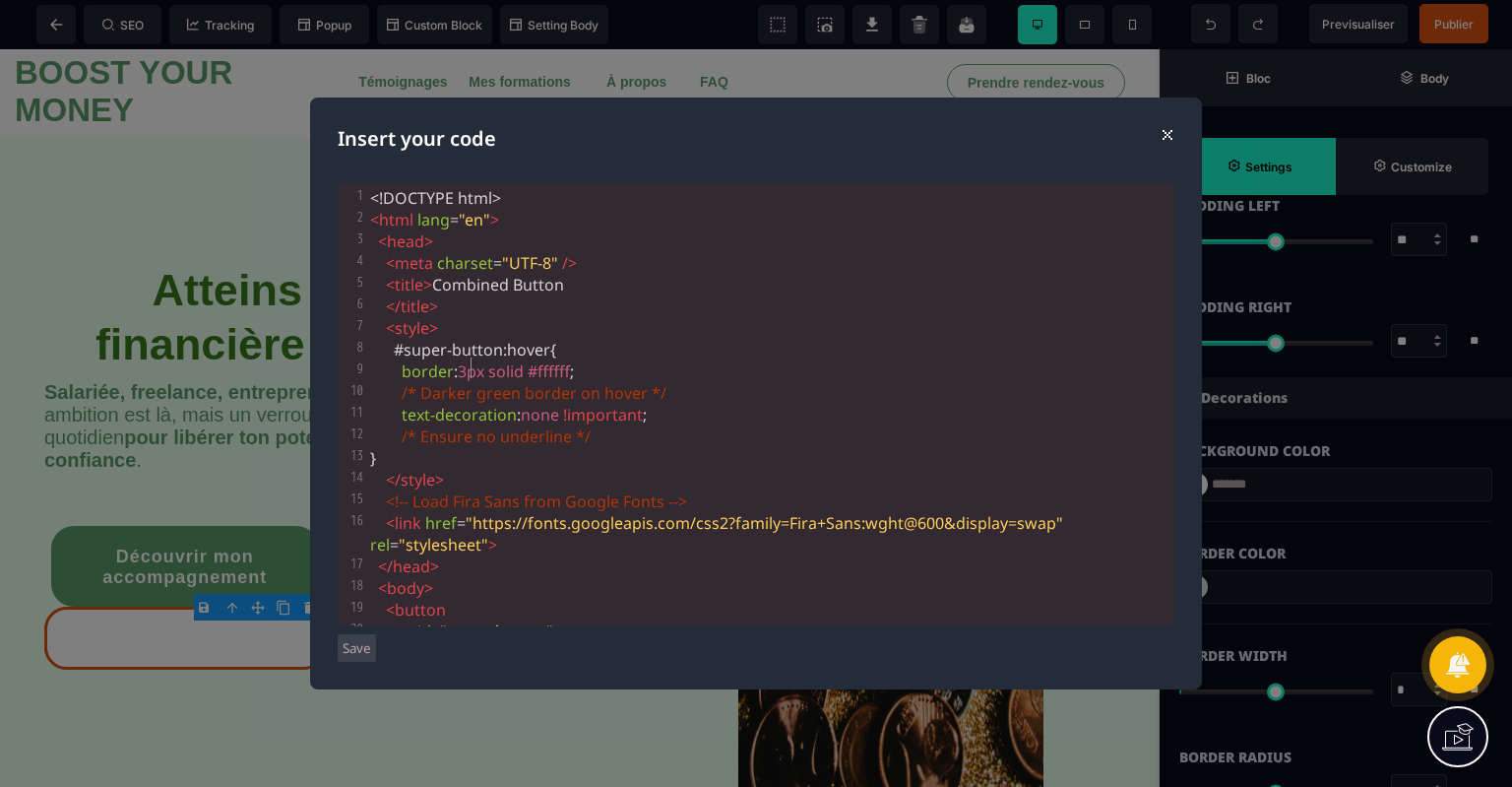 scroll, scrollTop: 0, scrollLeft: 6, axis: horizontal 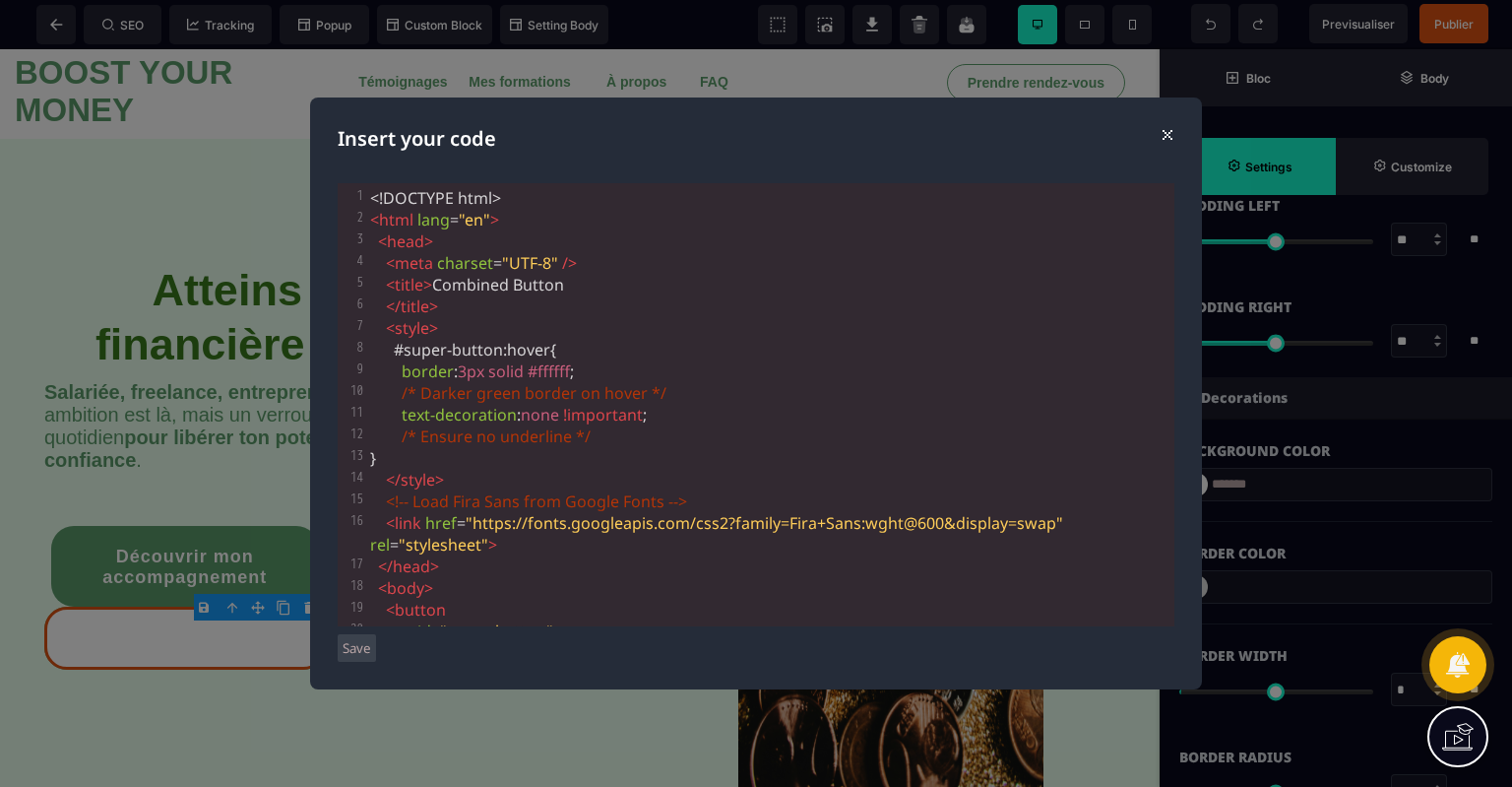 click on "Save" at bounding box center [356, 648] 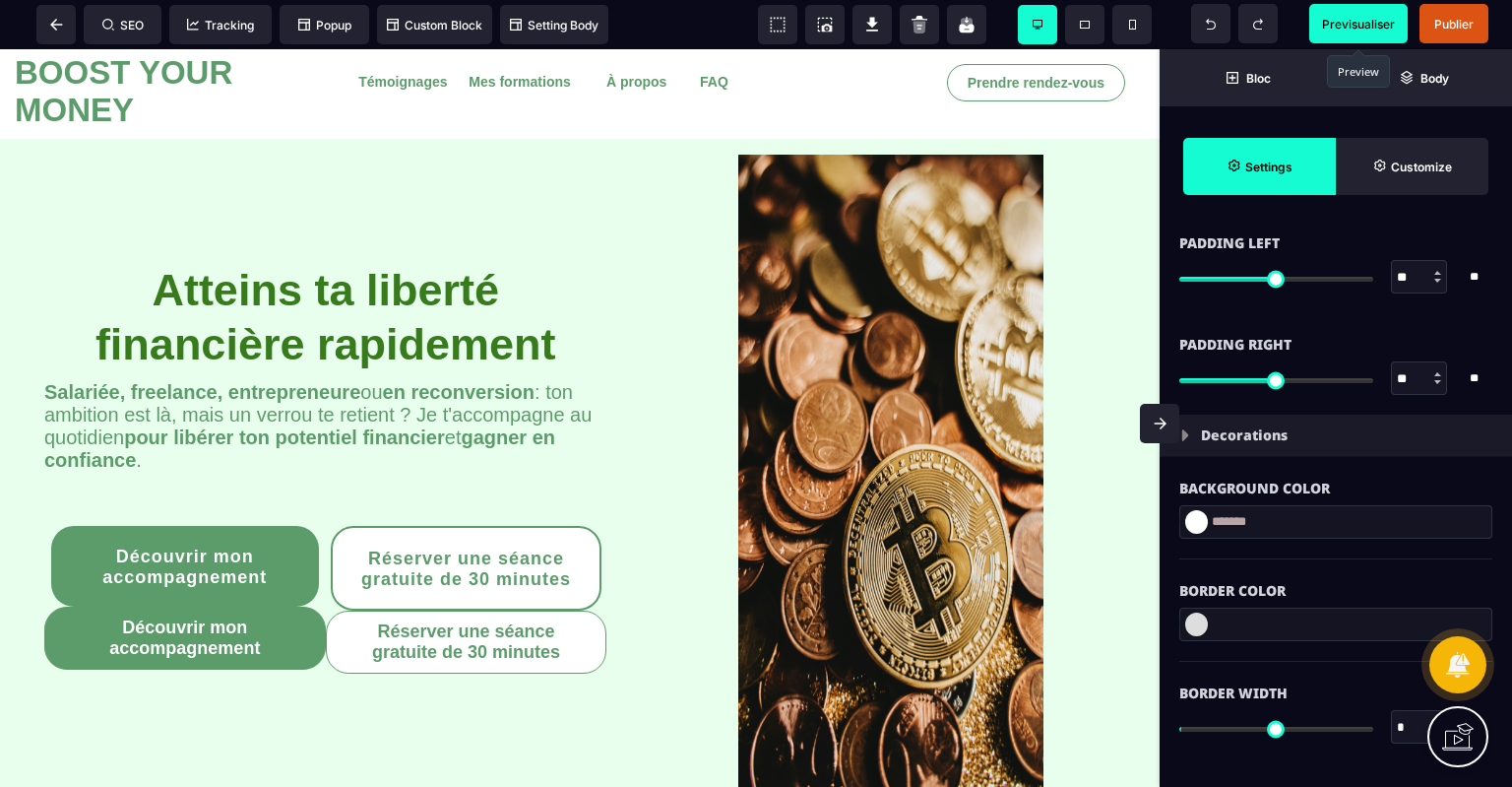 click on "Previsualiser" at bounding box center (1358, 24) 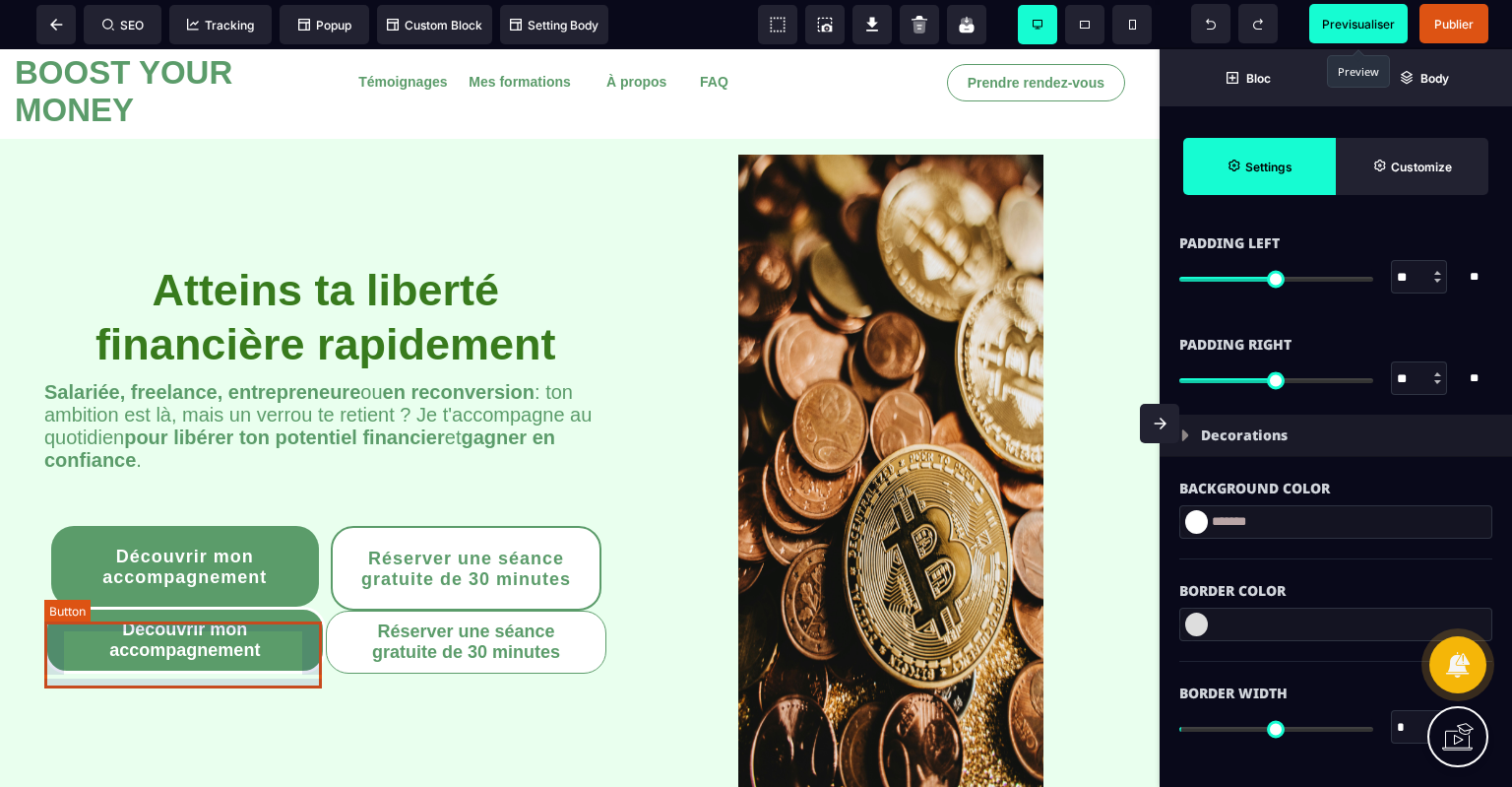 click on "Découvrir mon accompagnement" at bounding box center (185, 640) 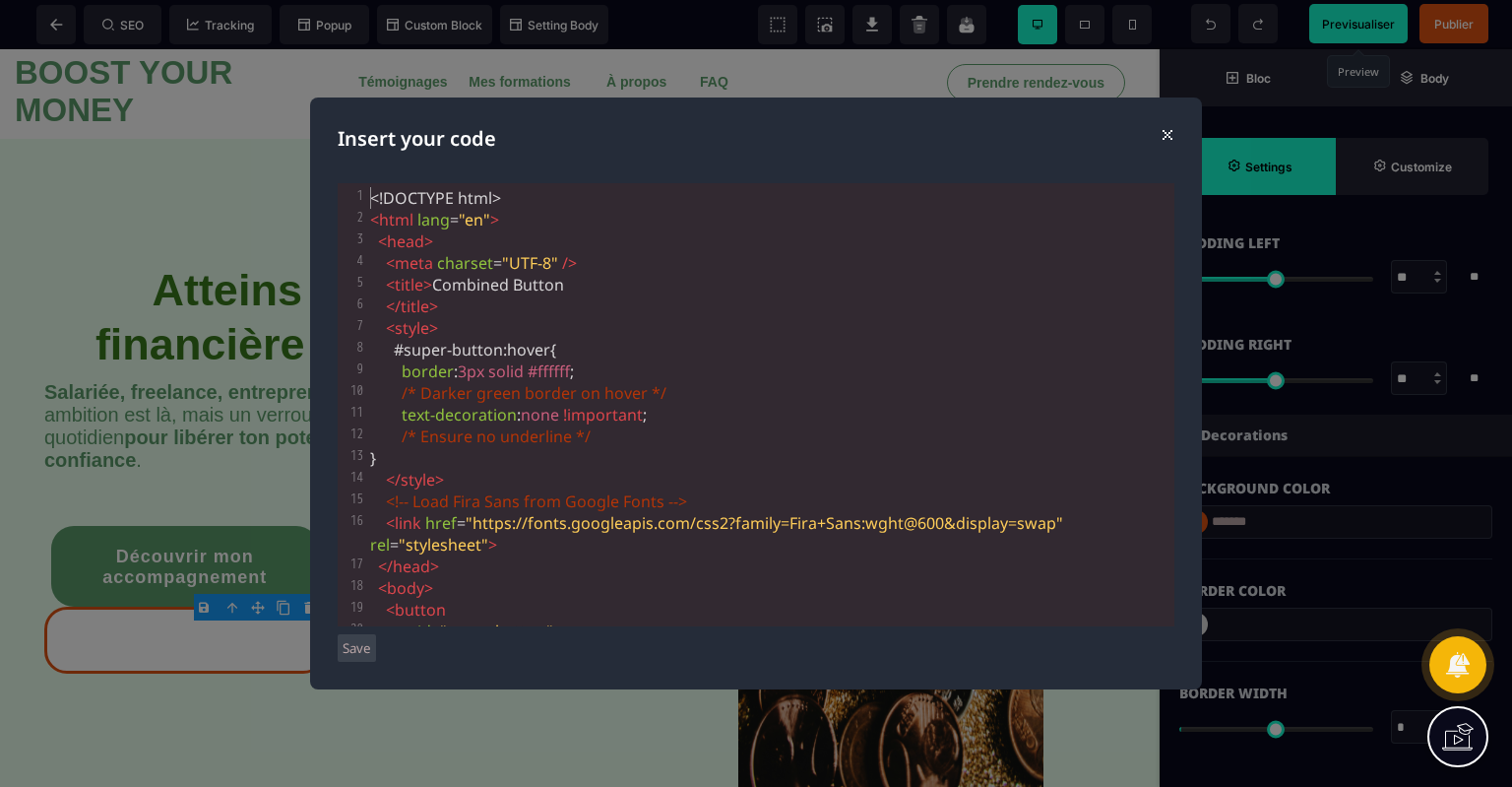 scroll, scrollTop: 0, scrollLeft: 0, axis: both 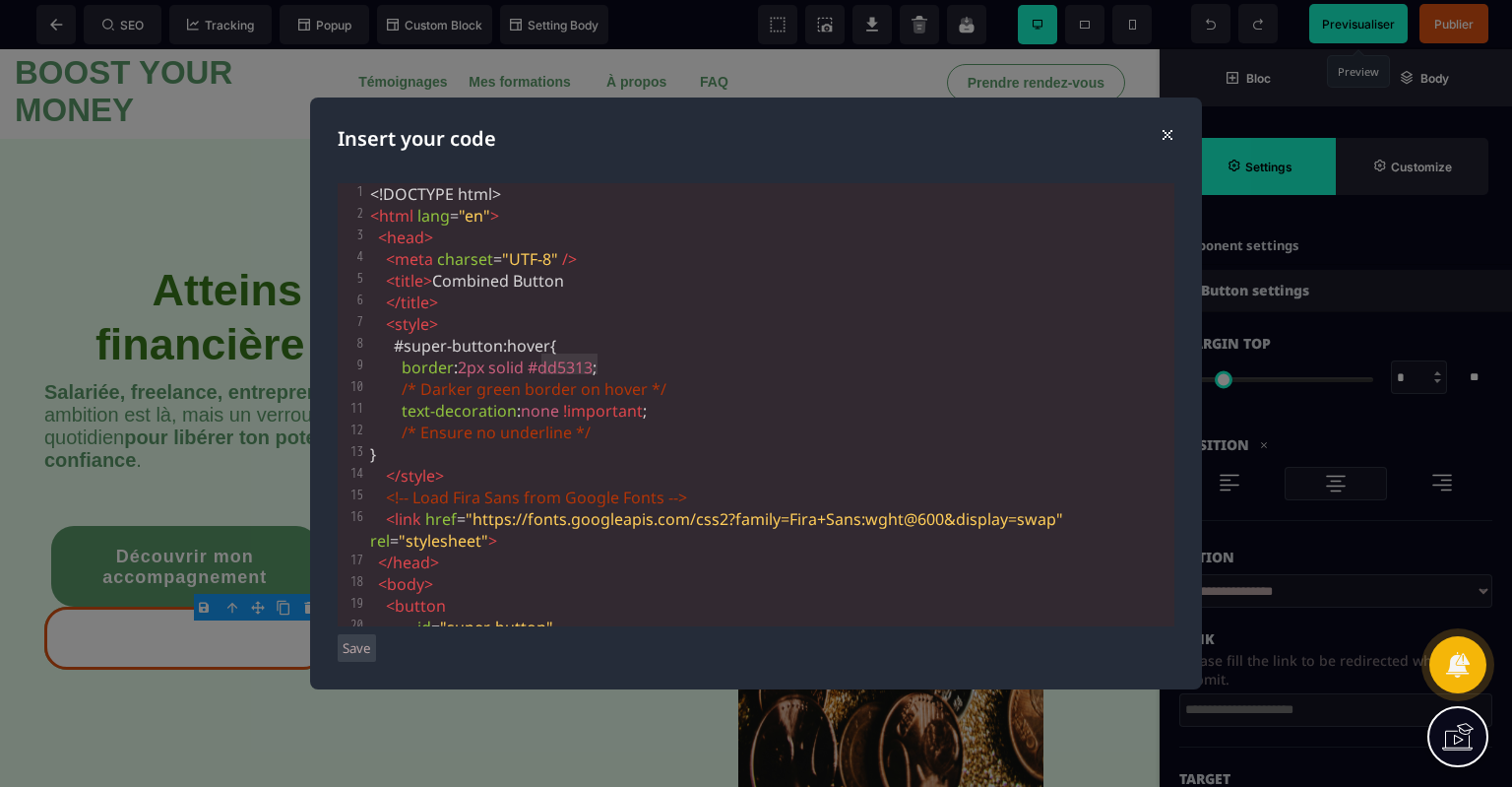 click on "Save" at bounding box center (356, 648) 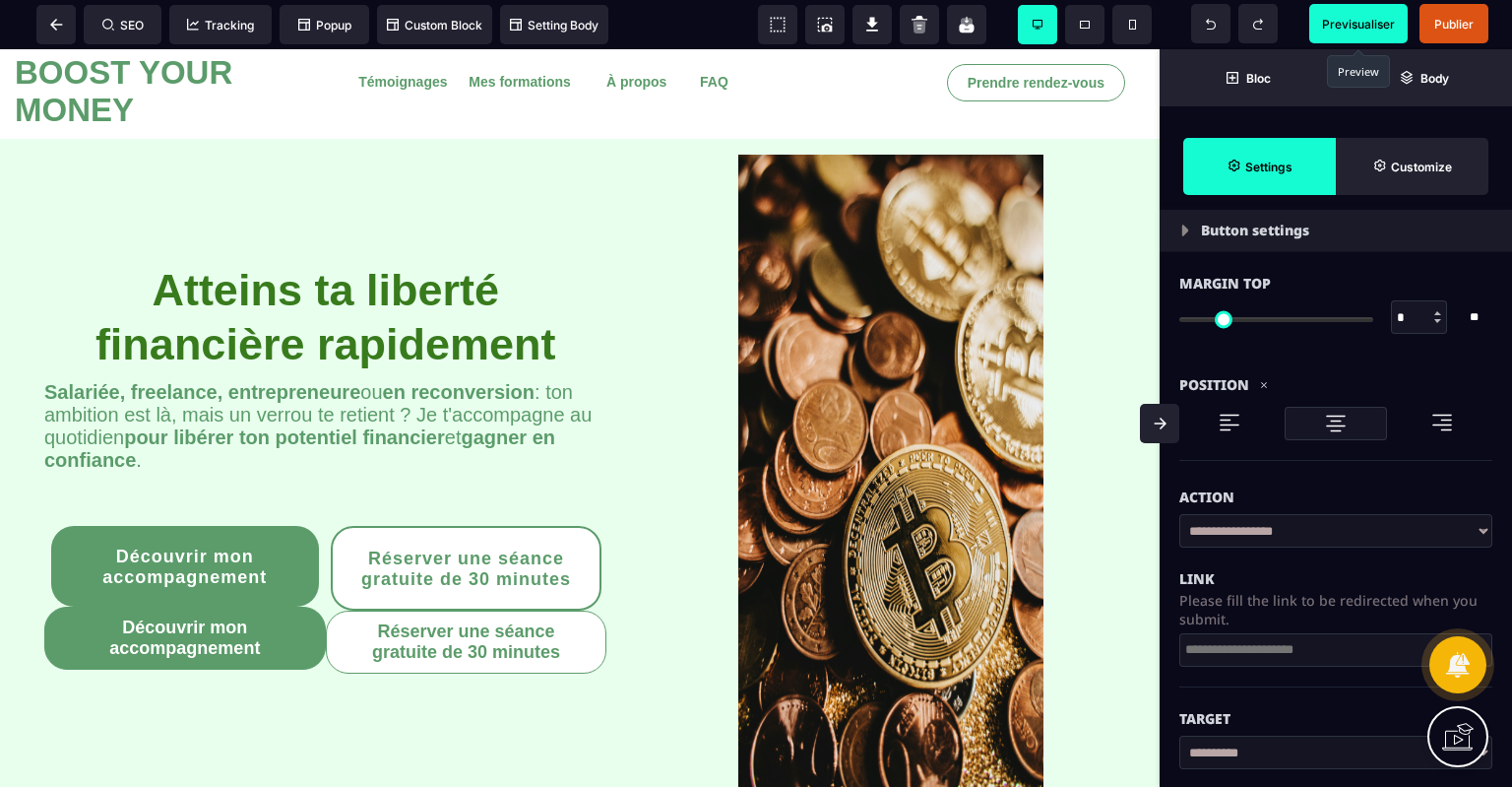 scroll, scrollTop: 0, scrollLeft: 0, axis: both 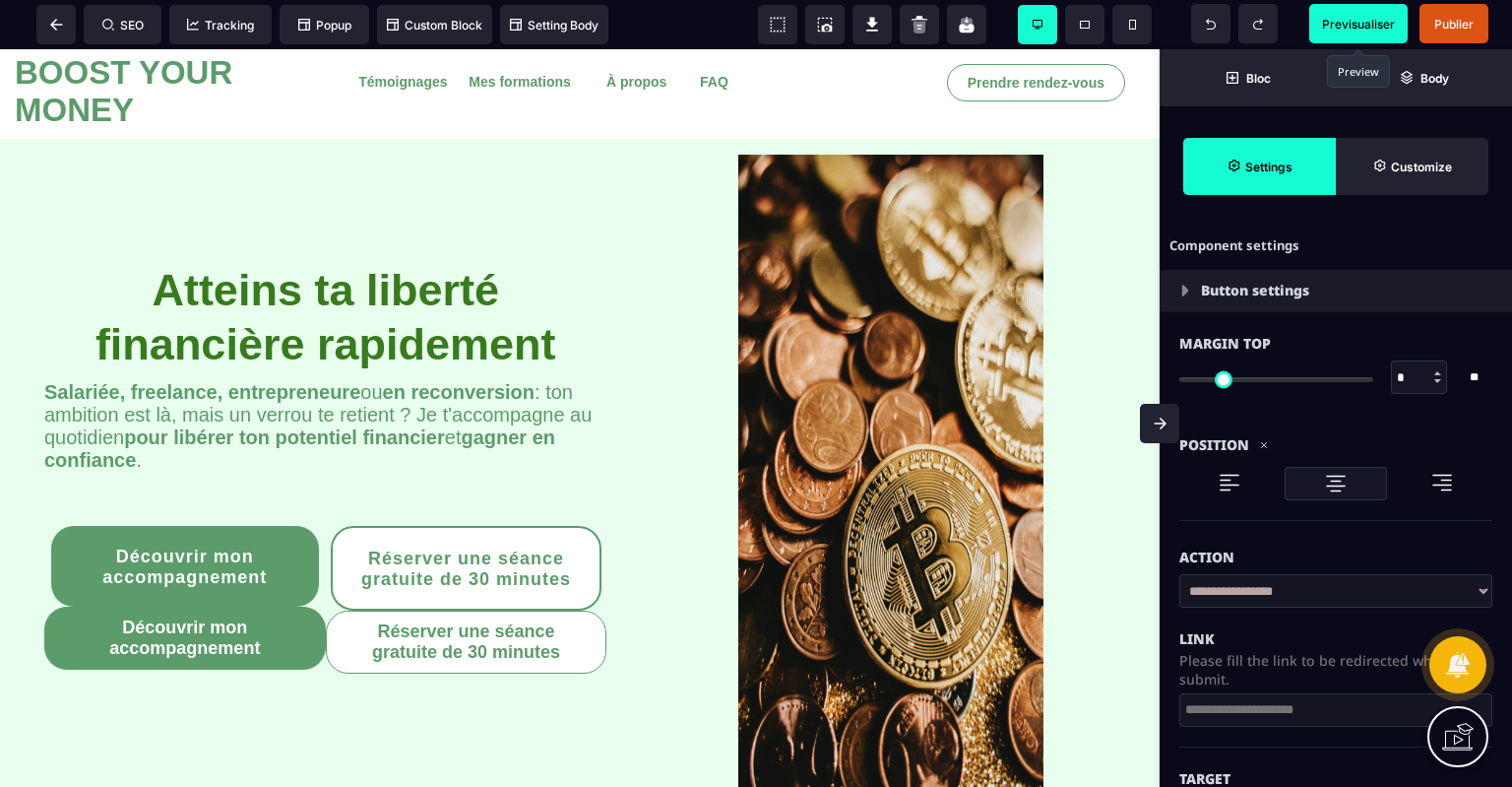 click on "Previsualiser" at bounding box center (1358, 24) 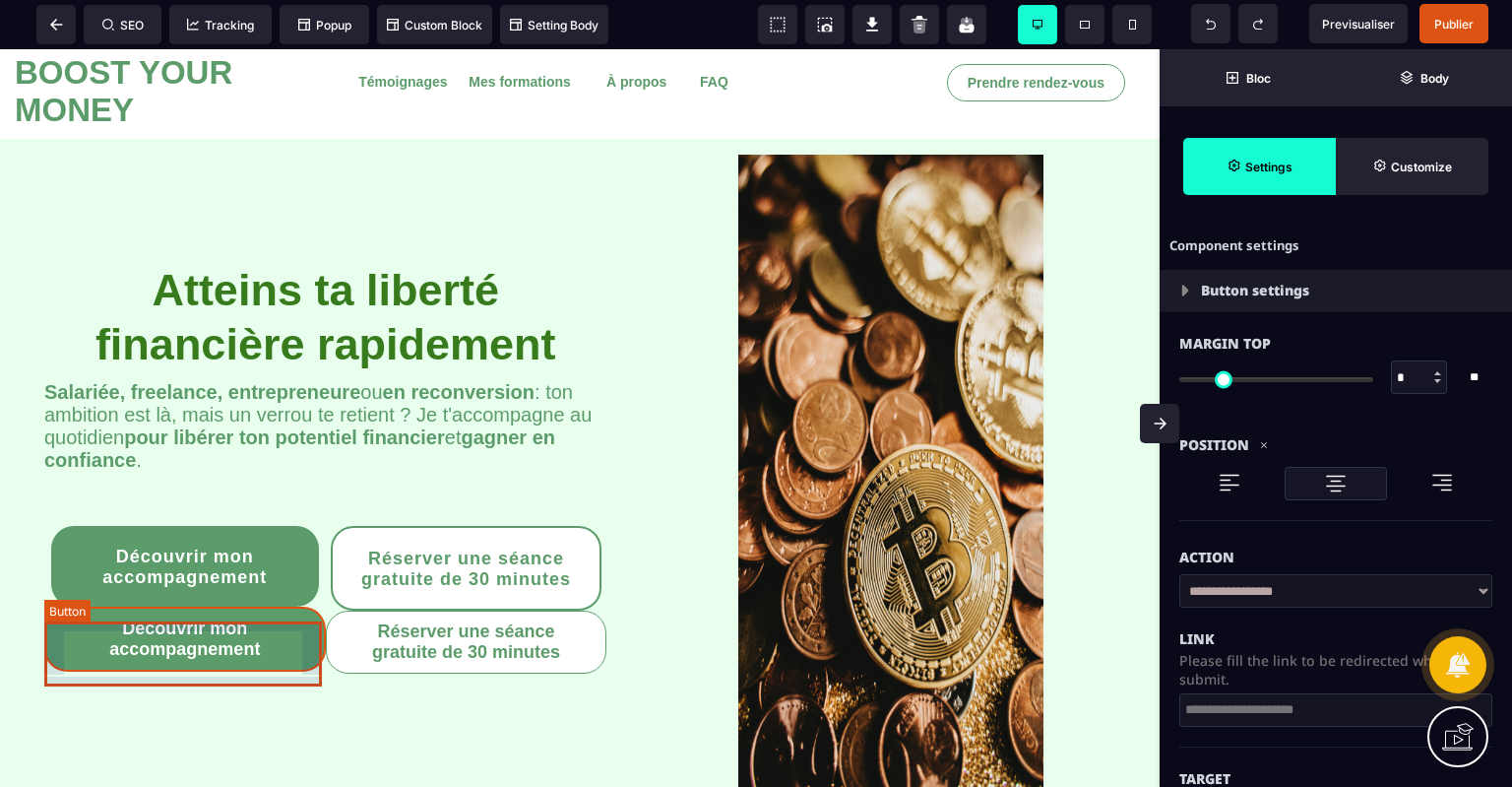 click on "Découvrir mon accompagnement" at bounding box center (185, 639) 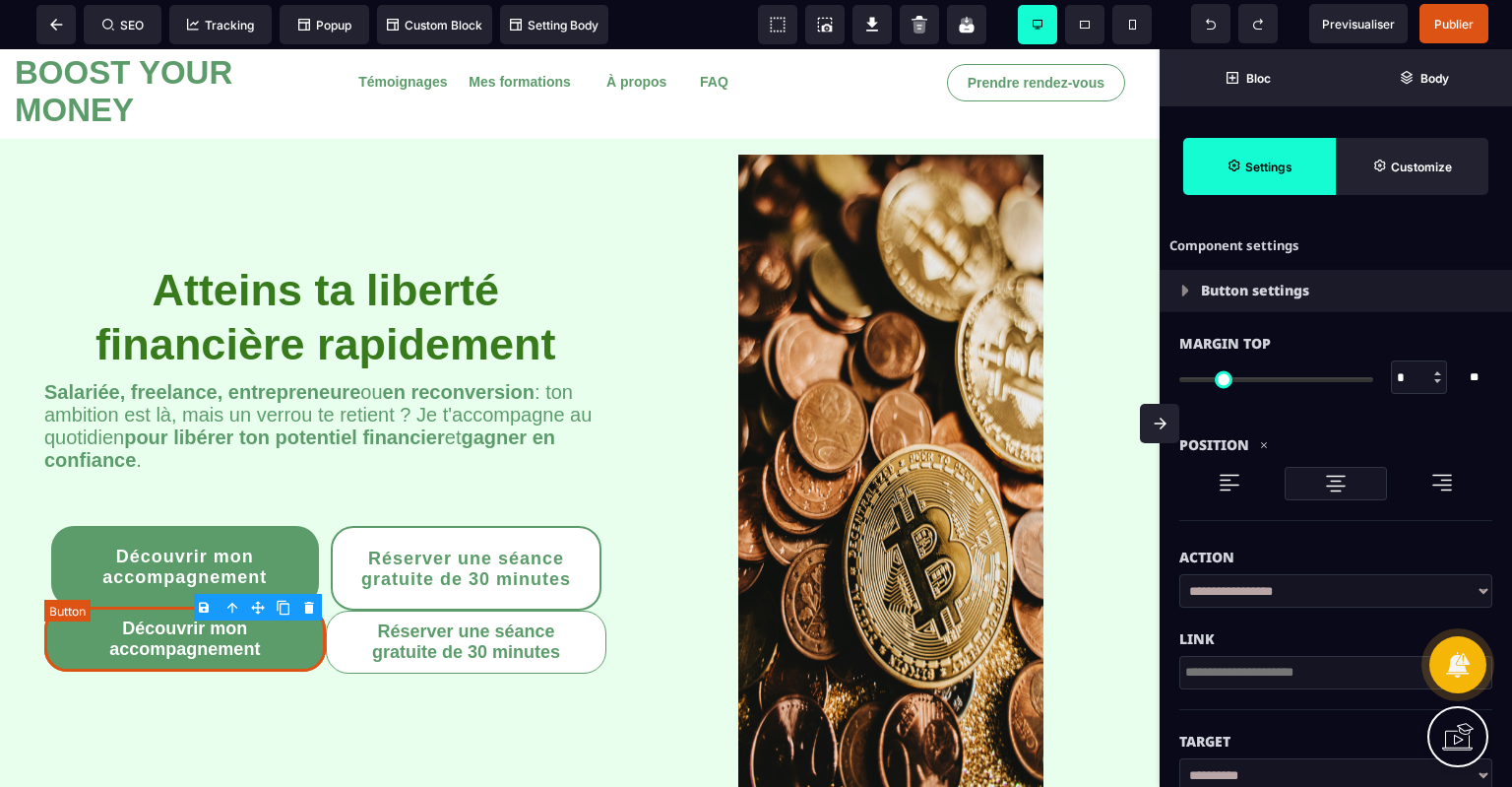 click on "Découvrir mon accompagnement" at bounding box center [185, 639] 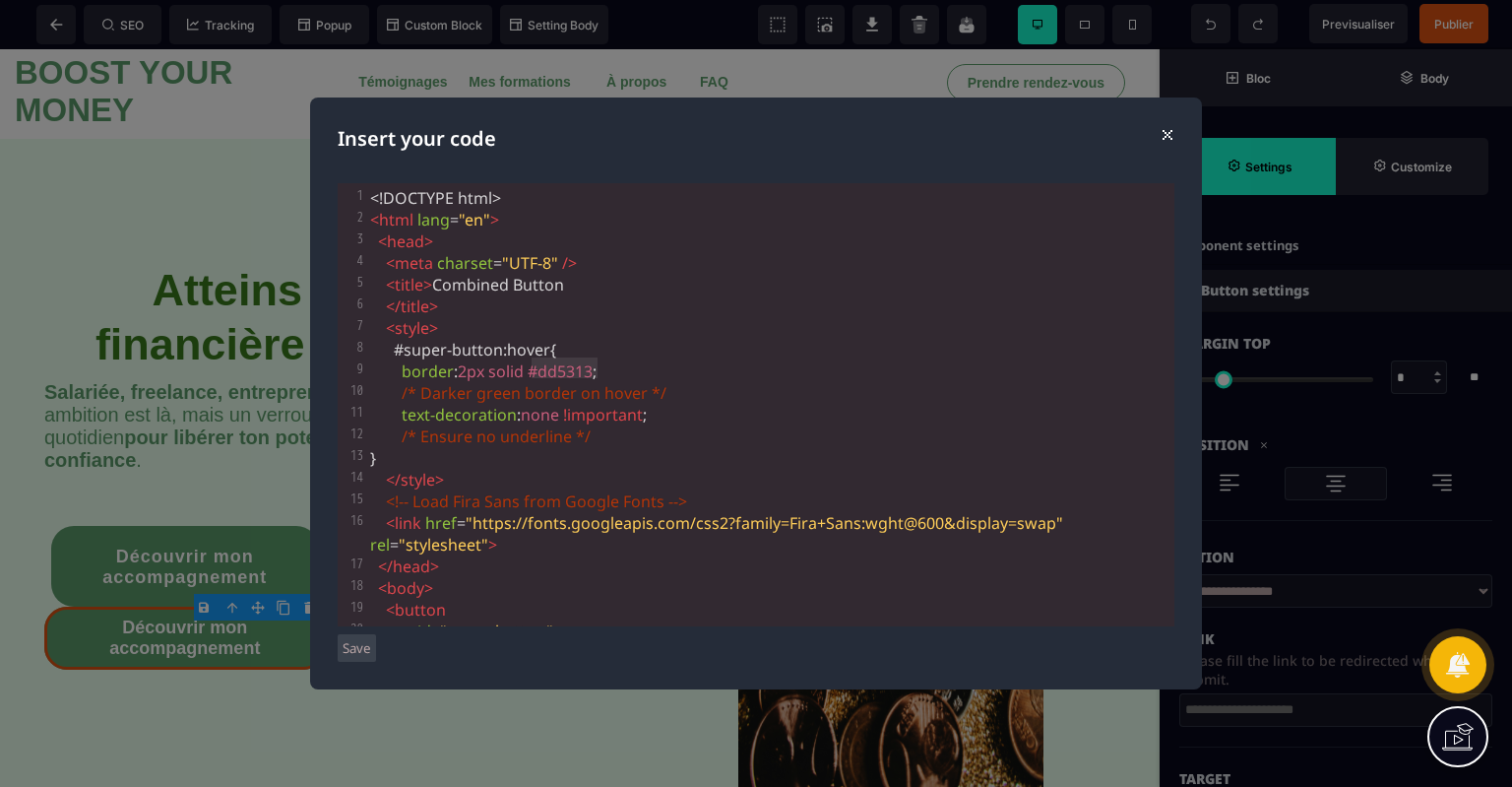 drag, startPoint x: 533, startPoint y: 364, endPoint x: 597, endPoint y: 373, distance: 64.62971 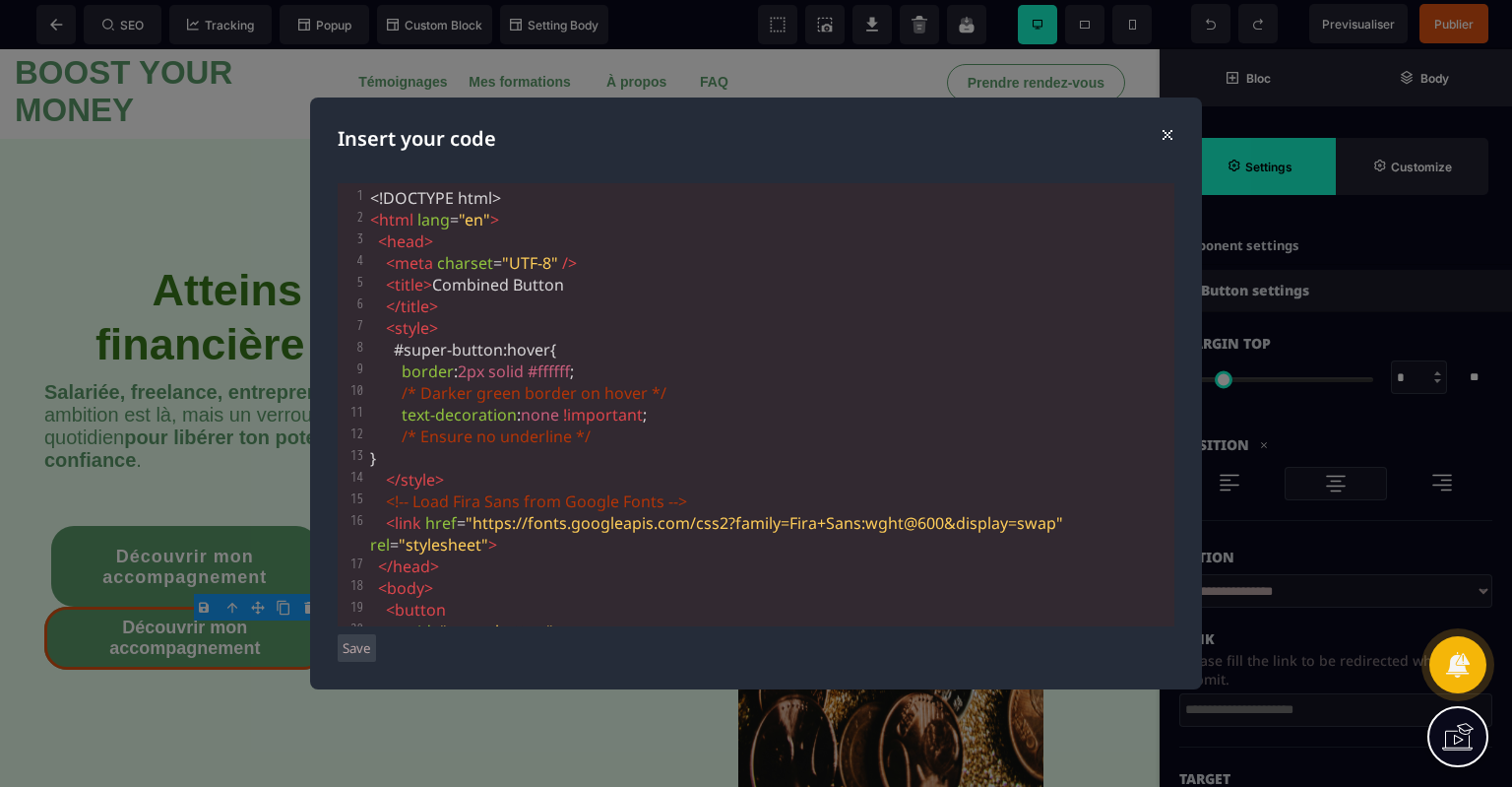 click on "Save" at bounding box center (356, 648) 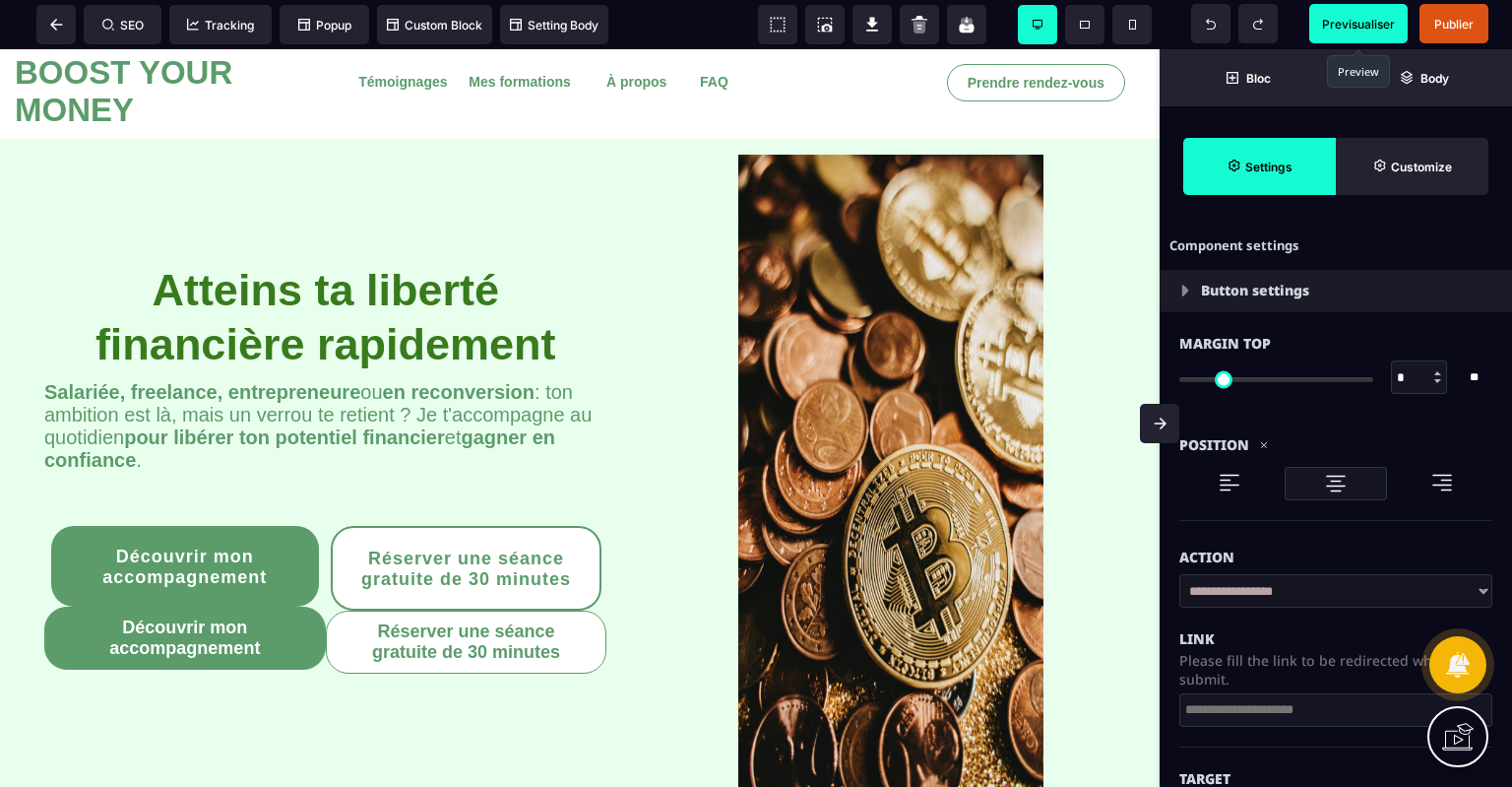 click on "Previsualiser" at bounding box center [1358, 24] 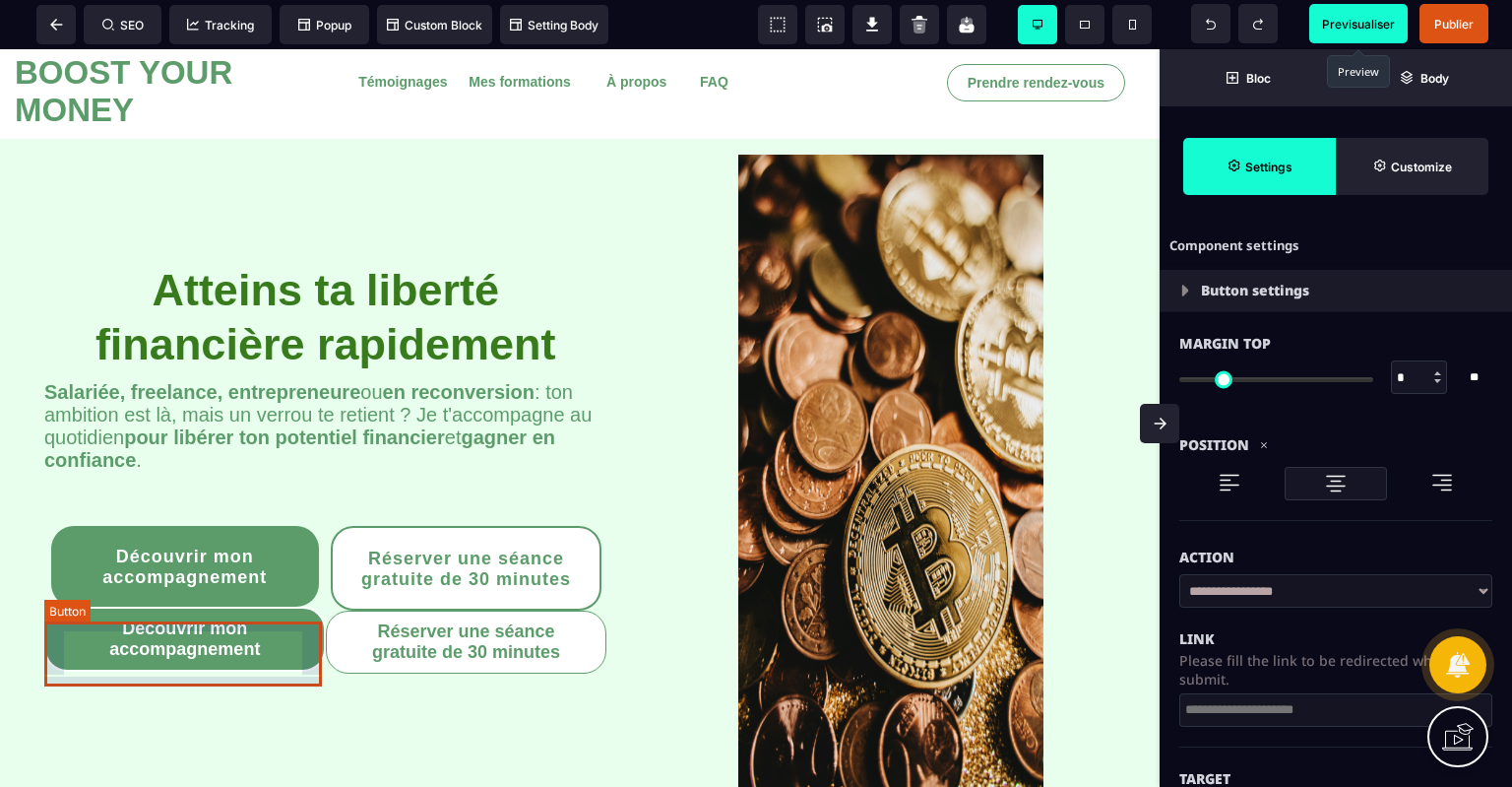 click on "Découvrir mon accompagnement" at bounding box center (185, 639) 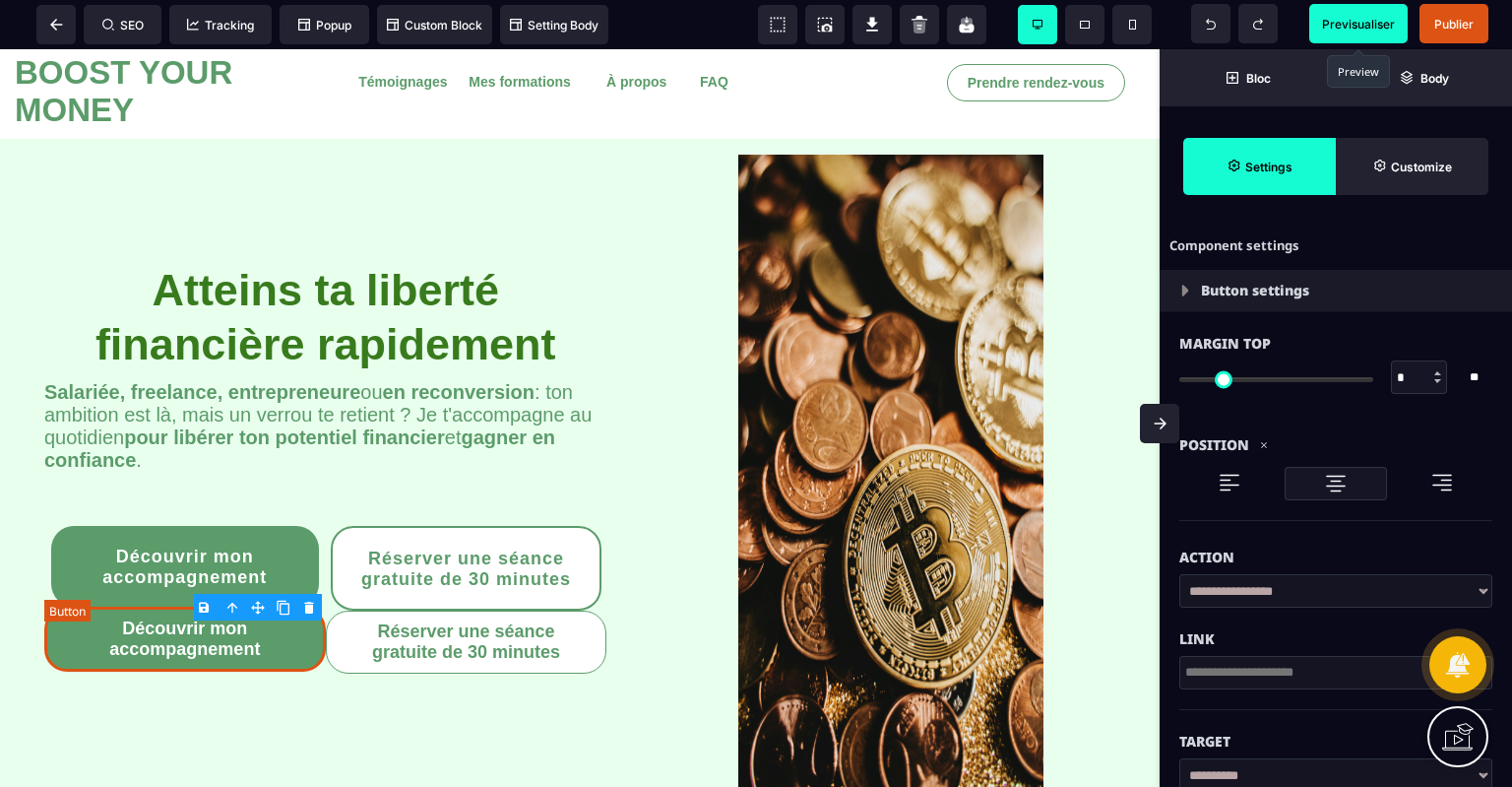 click on "Découvrir mon accompagnement" at bounding box center [185, 639] 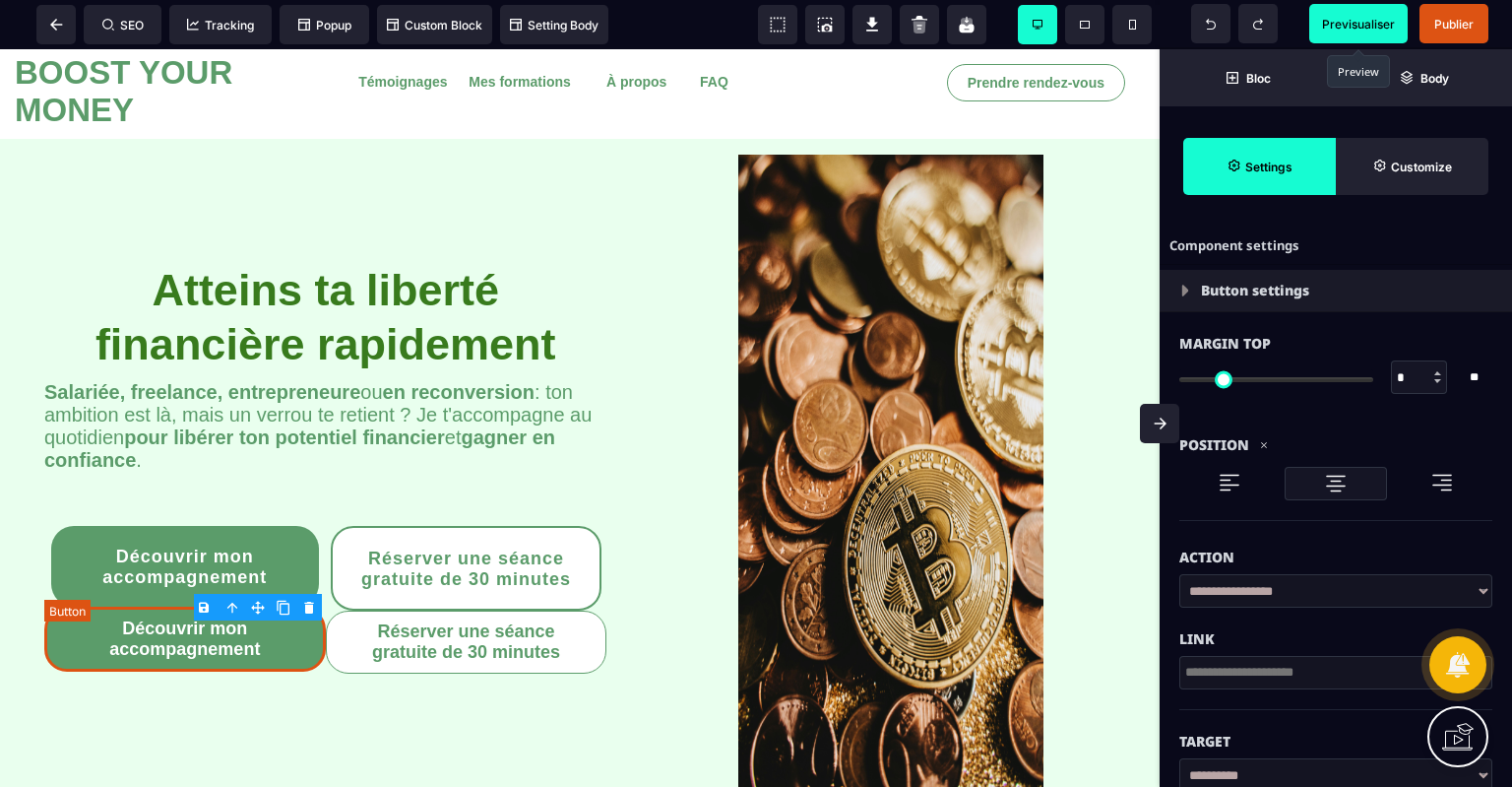 scroll, scrollTop: 0, scrollLeft: 0, axis: both 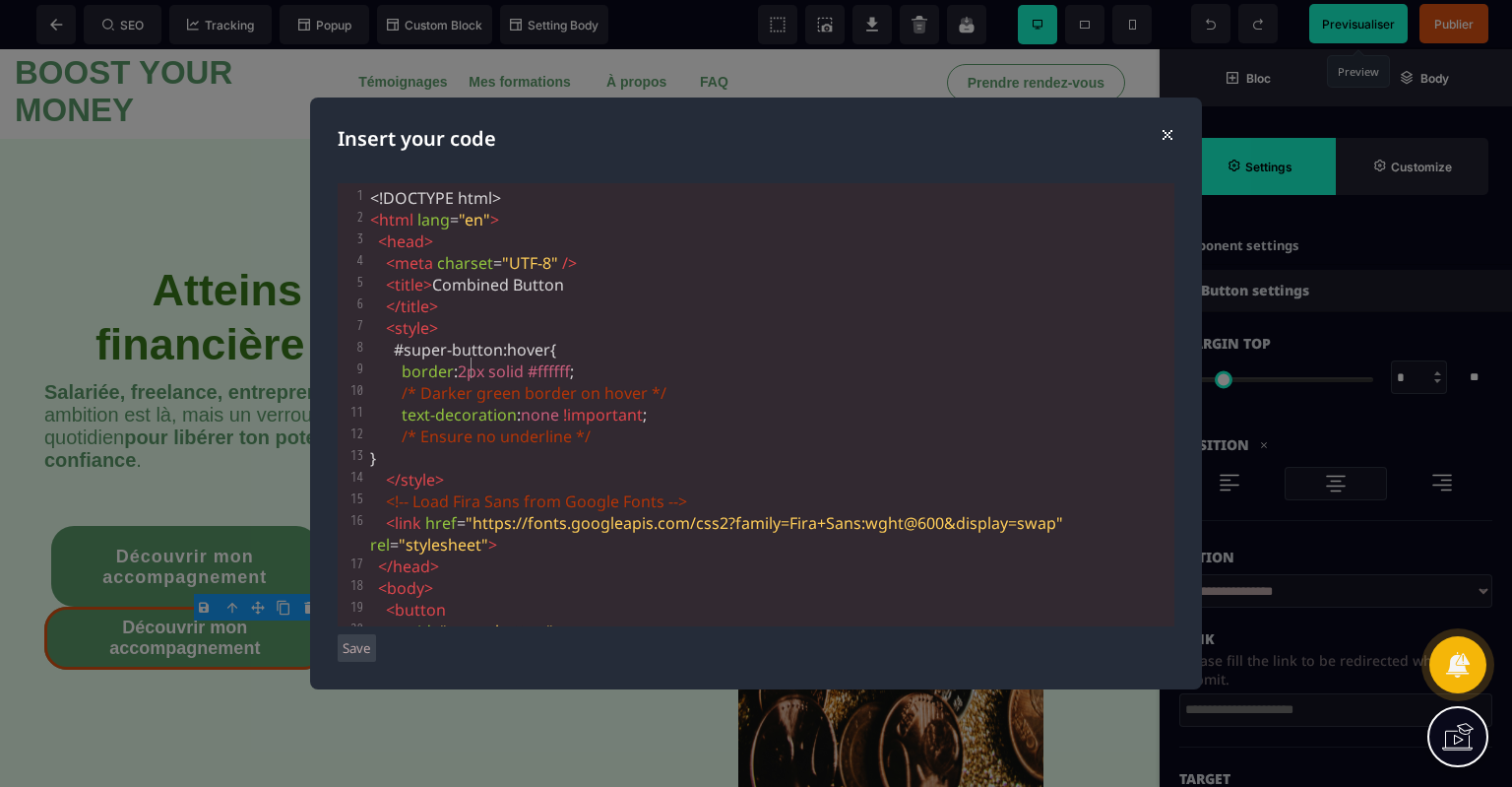 click on "2px" at bounding box center (471, 371) 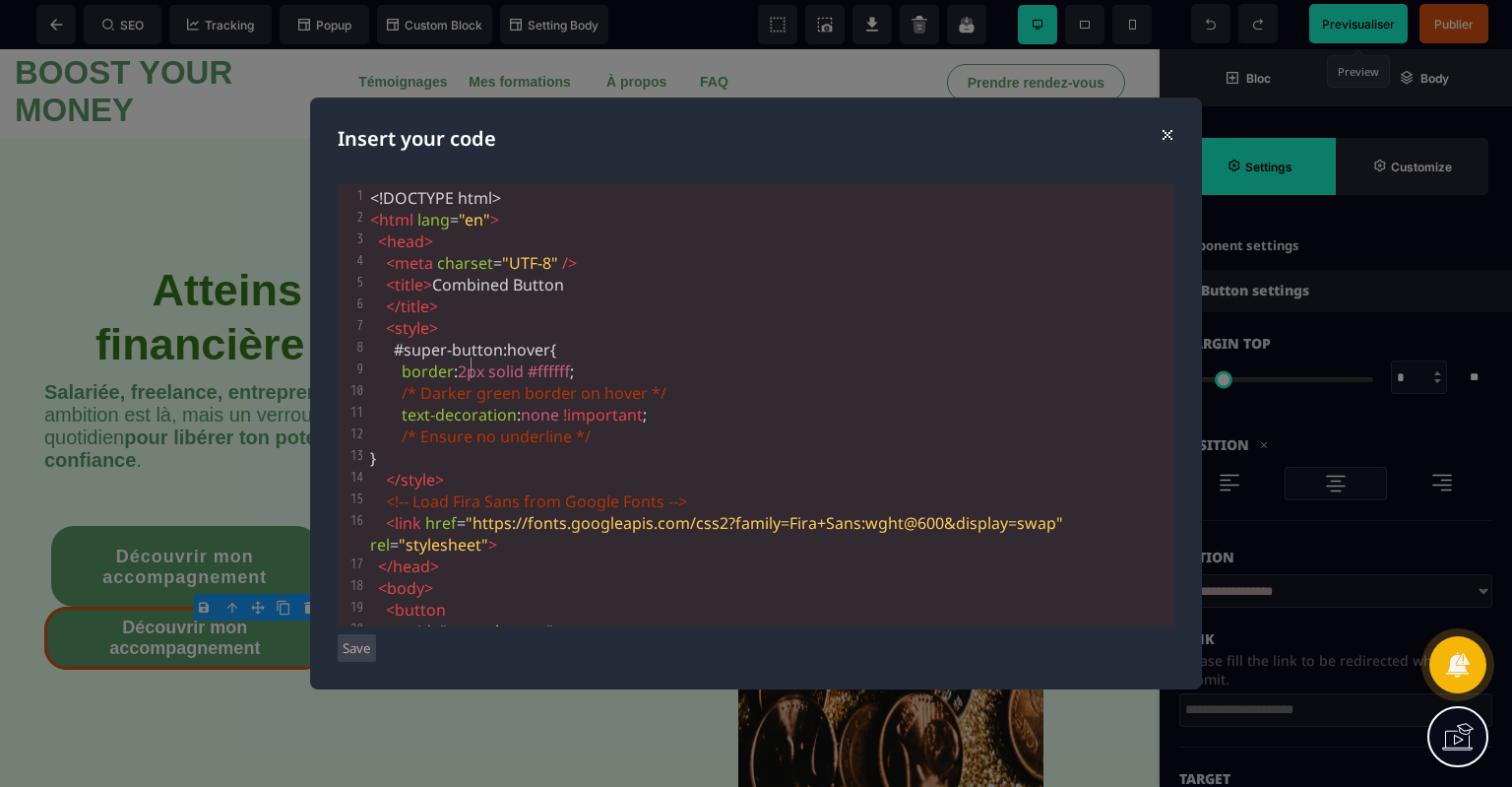 scroll, scrollTop: 0, scrollLeft: 6, axis: horizontal 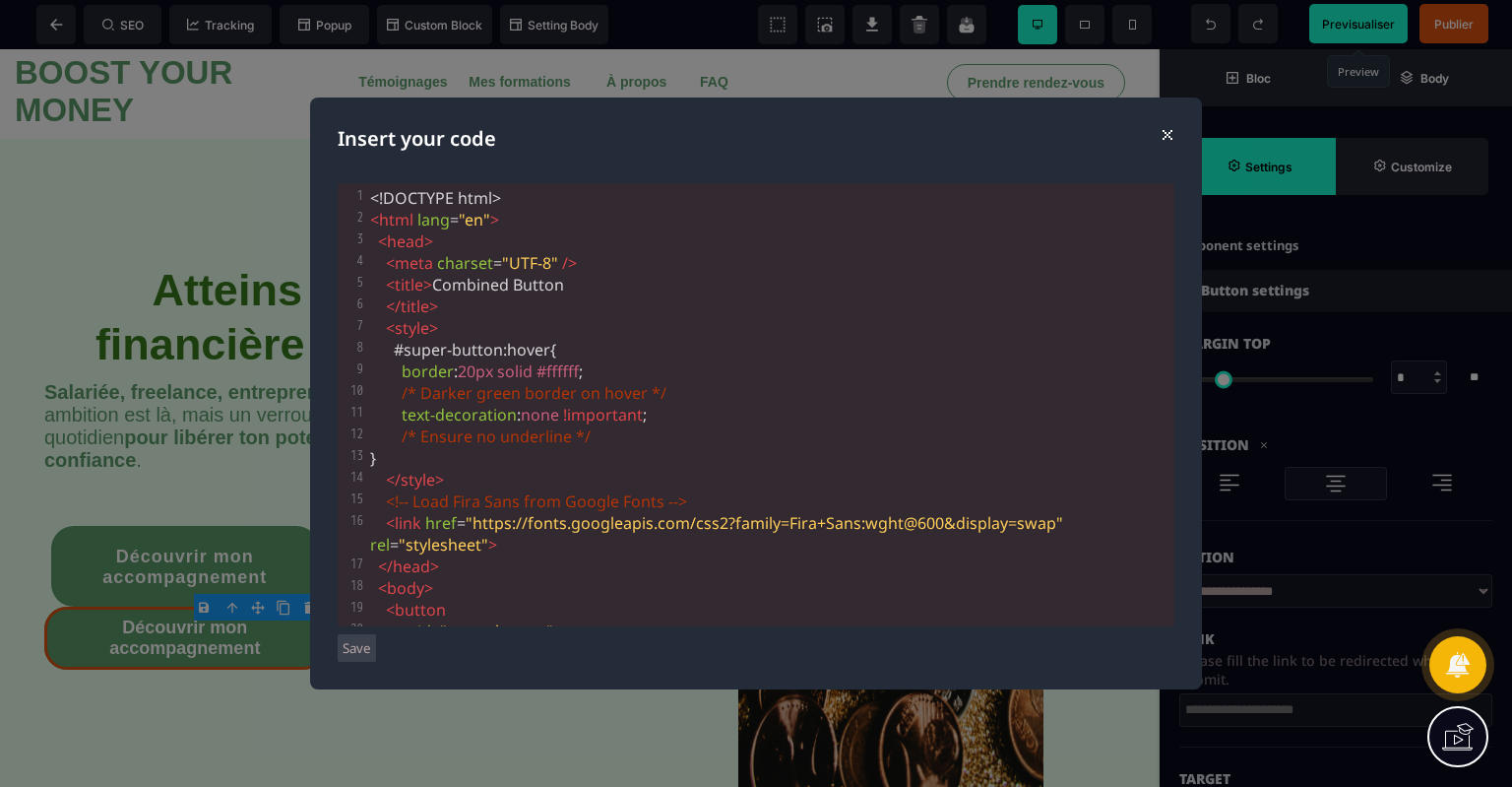 click on "Save" at bounding box center (356, 648) 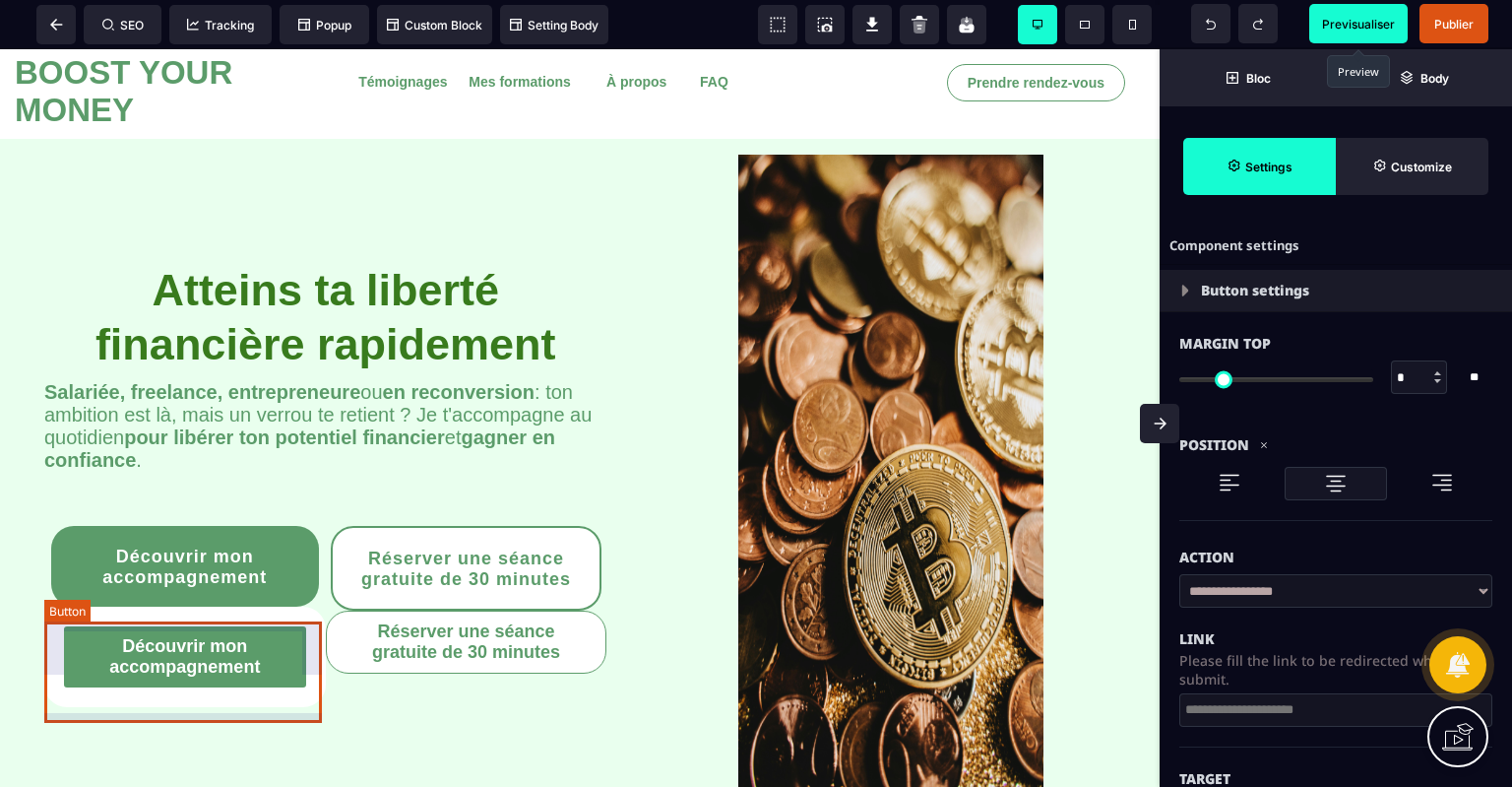 click on "Découvrir mon accompagnement" at bounding box center [185, 657] 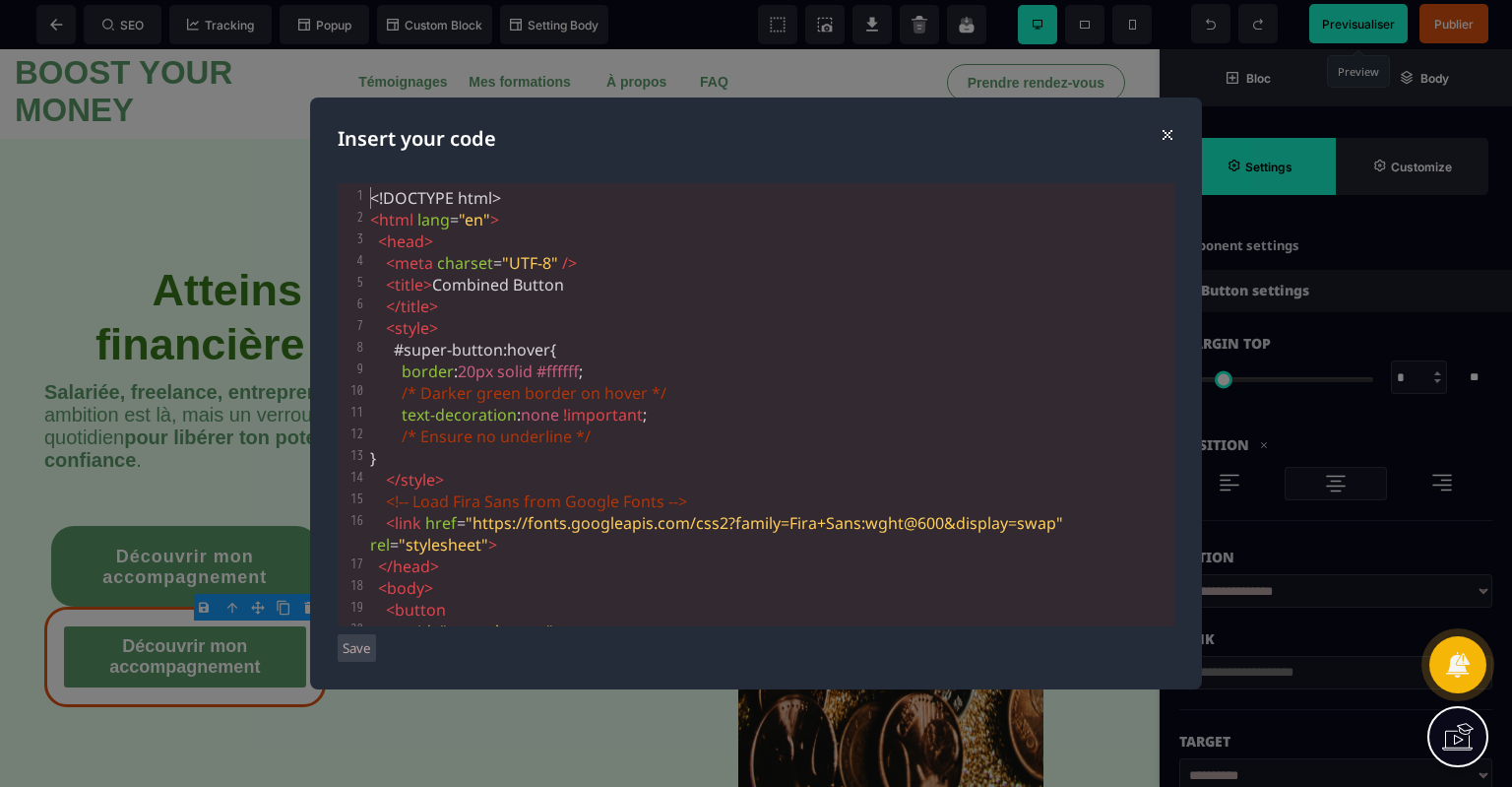 click on "Insert your code
⨯
xxxxxxxxxx 37   1 <!DOCTYPE html> 2 < html   lang = "en" > 3    < head > 4      < meta   charset = "UTF-8"   /> 5      < title > Combined Button 6      </ title > 7      < style > 8        #super-button : hover  { 9          border :  20px   solid   #ffffff ; 10          /* Darker green border on hover */ 11          text-decoration :  none   !important ; 12          /* Ensure no underline */ 13       } 14      </ style > 15      <!-- Load Fira Sans from Google Fonts --> 16      < link   href = "https://fonts.googleapis.com/css2?family=Fira+Sans:wght@600&display=swap"   rel = "stylesheet" > 17    </ head > 18    < body > 19      < button 20              id = "super-button" 21              style = " 22                     background-color: #5b9c6a; 23                     color: white; 24                     font-family: 'Fira Sans', sans-serif; 25 26 27 28 "" at bounding box center [756, 393] 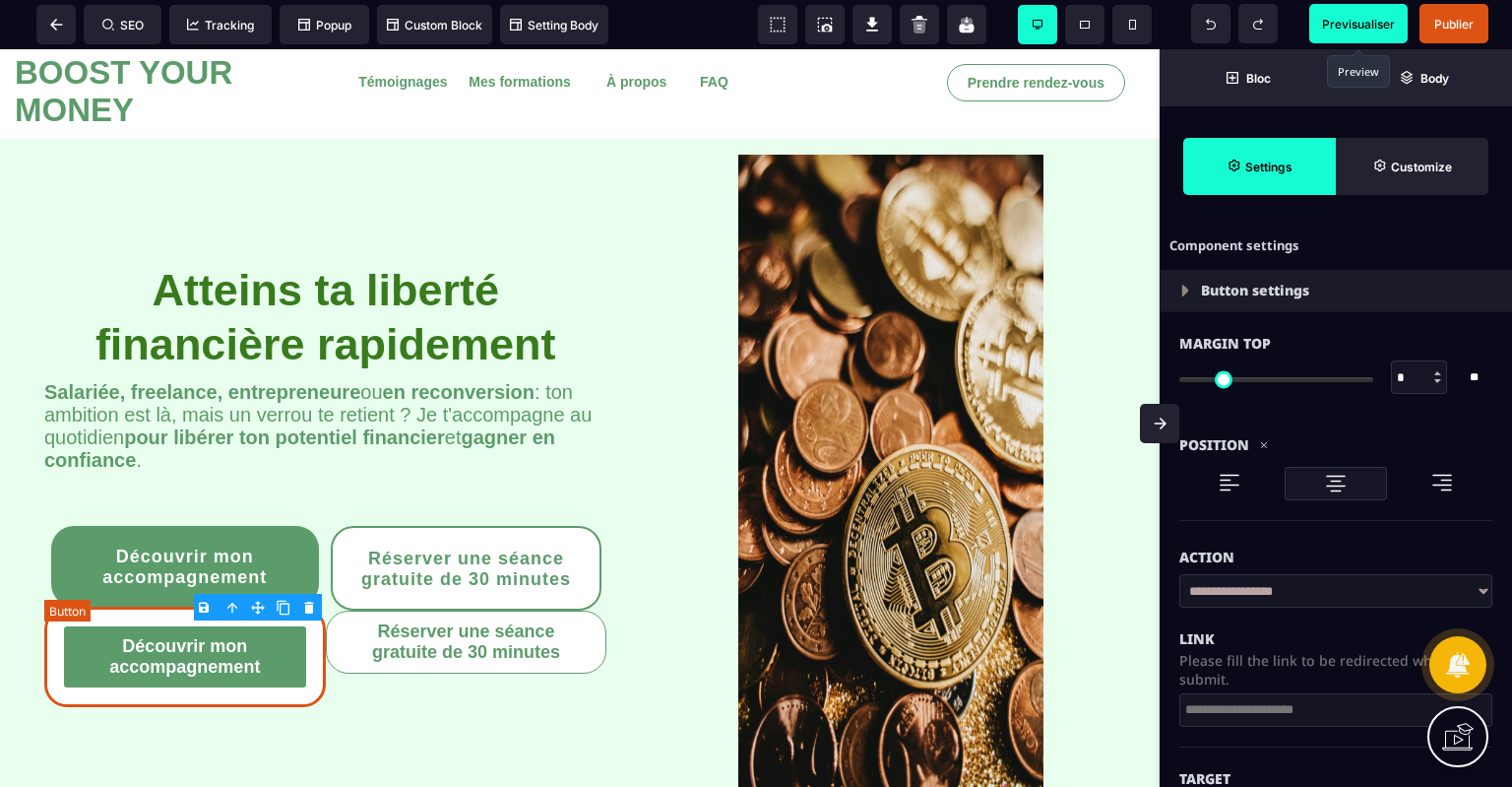 scroll, scrollTop: 0, scrollLeft: 0, axis: both 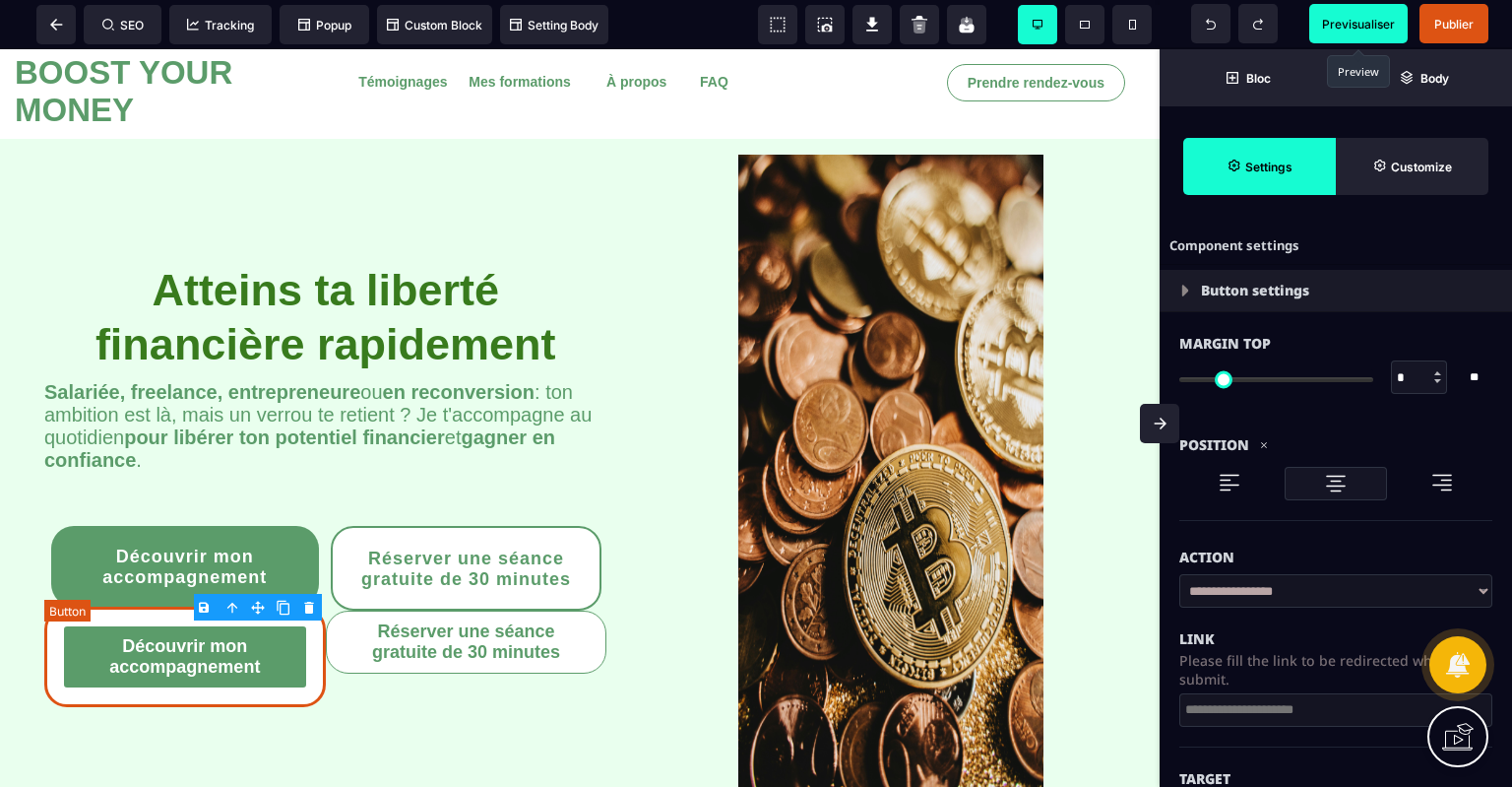 click on "Découvrir mon accompagnement" at bounding box center [185, 657] 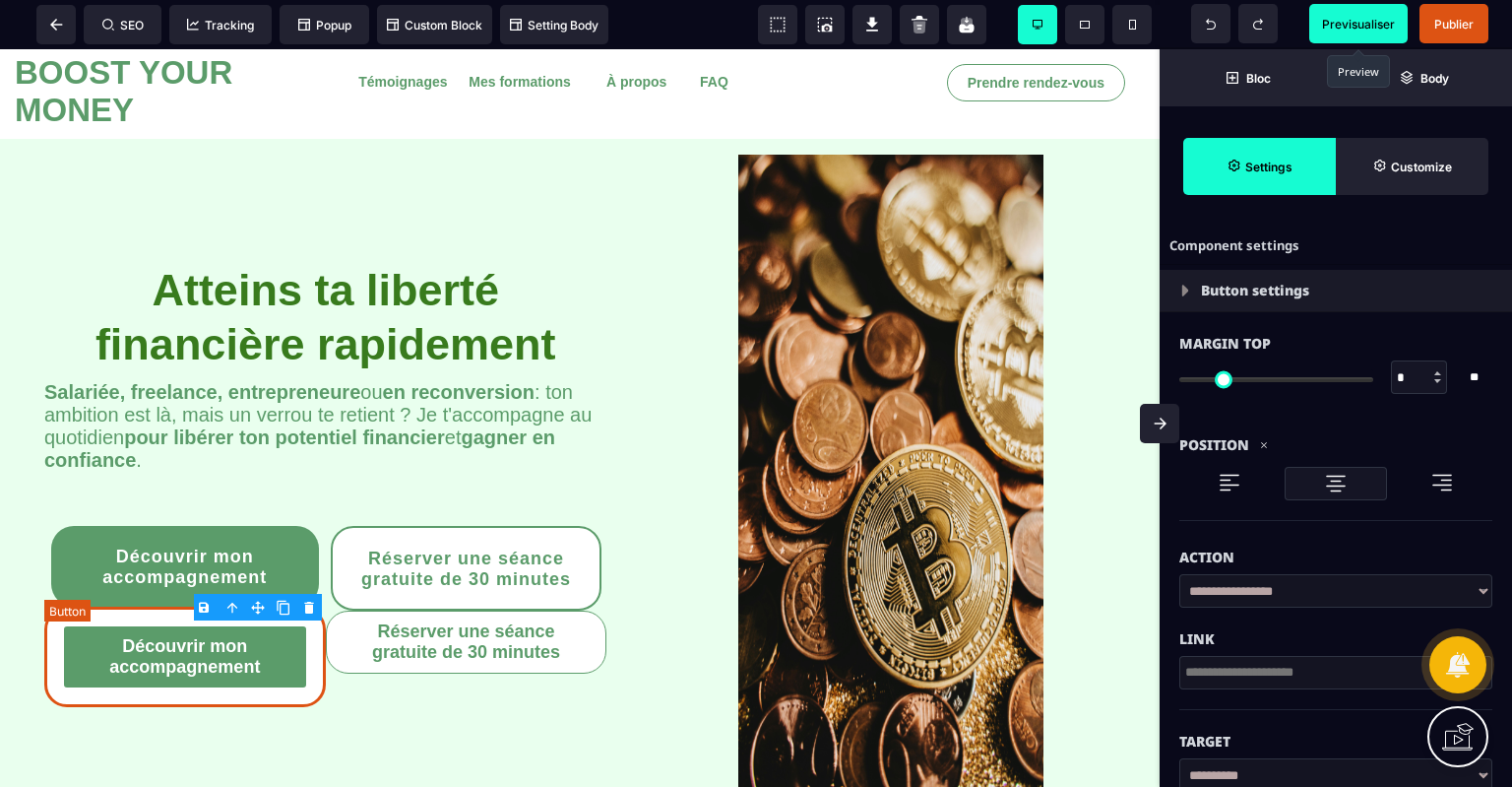click on "Découvrir mon accompagnement" at bounding box center [185, 657] 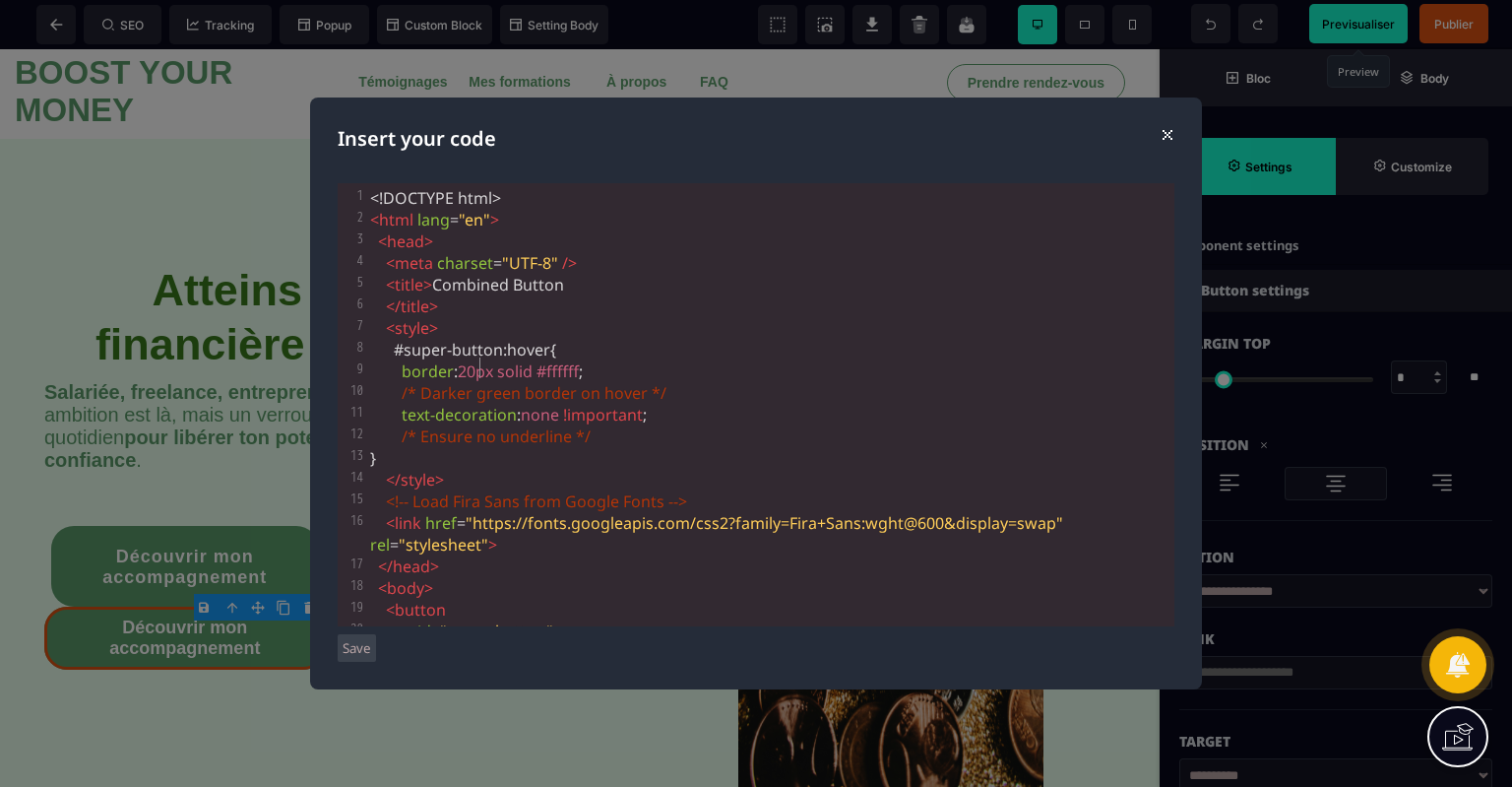click on "20px" at bounding box center (475, 371) 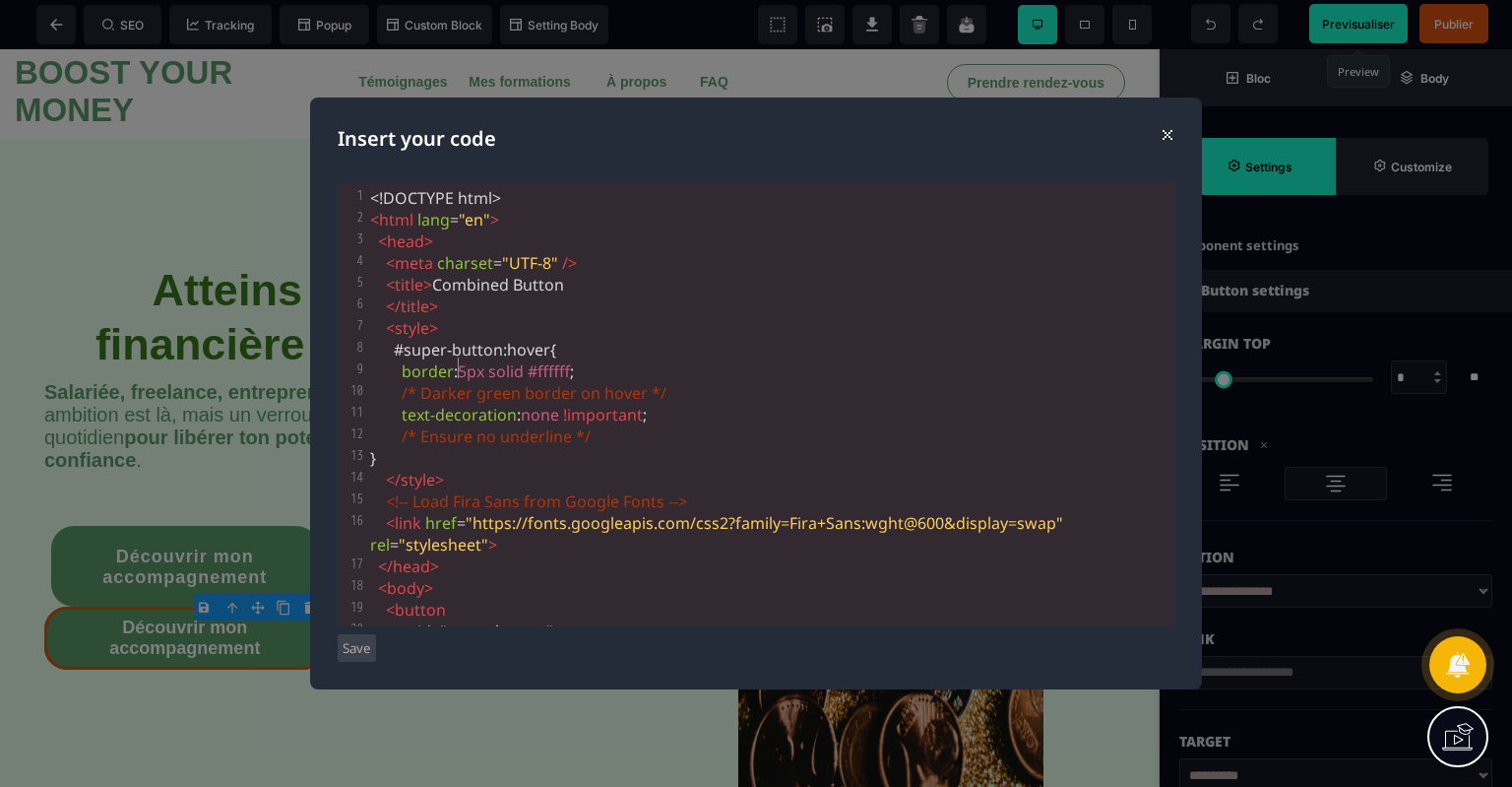 scroll, scrollTop: 0, scrollLeft: 4, axis: horizontal 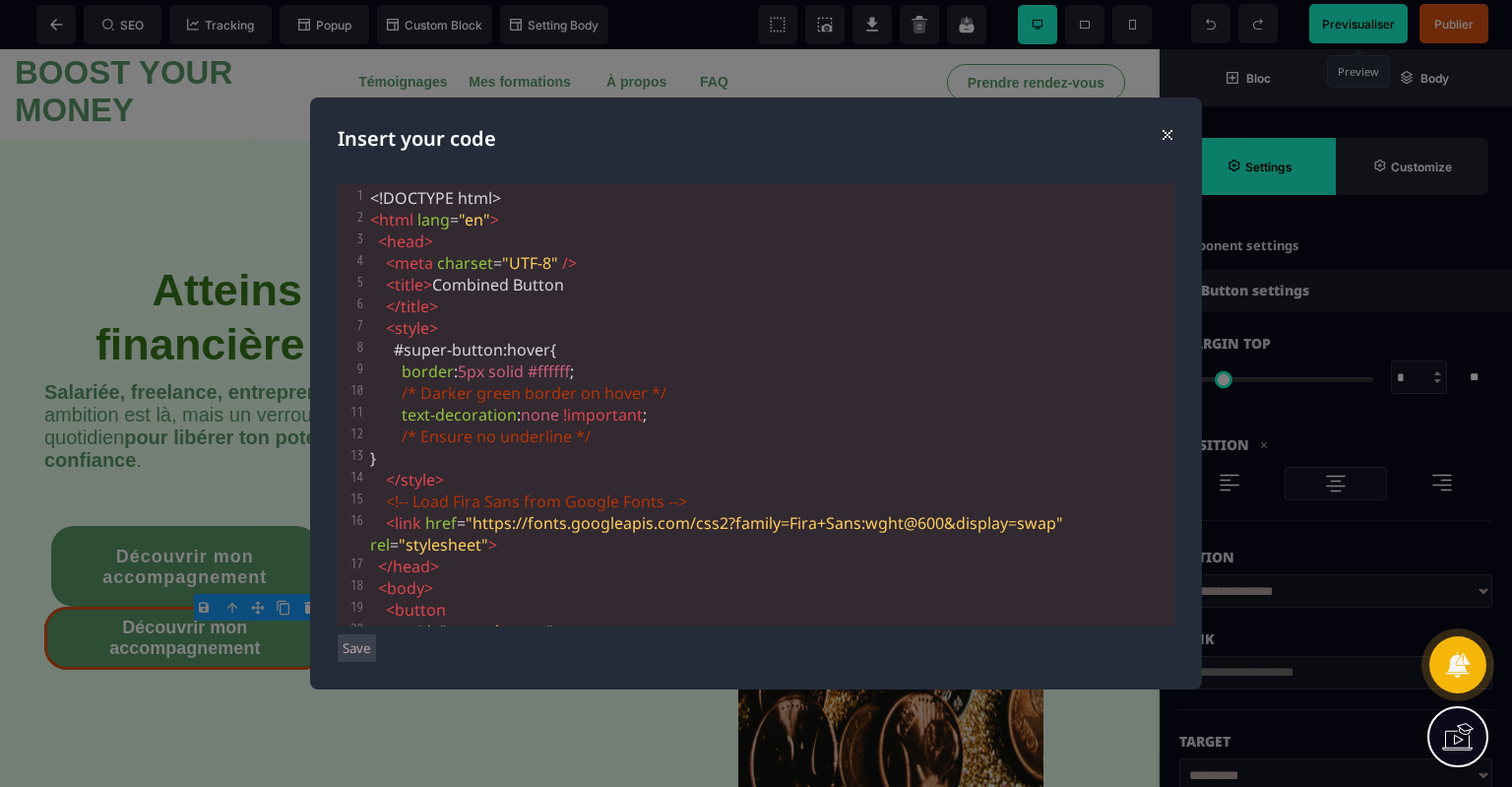 click on "Save" at bounding box center (356, 648) 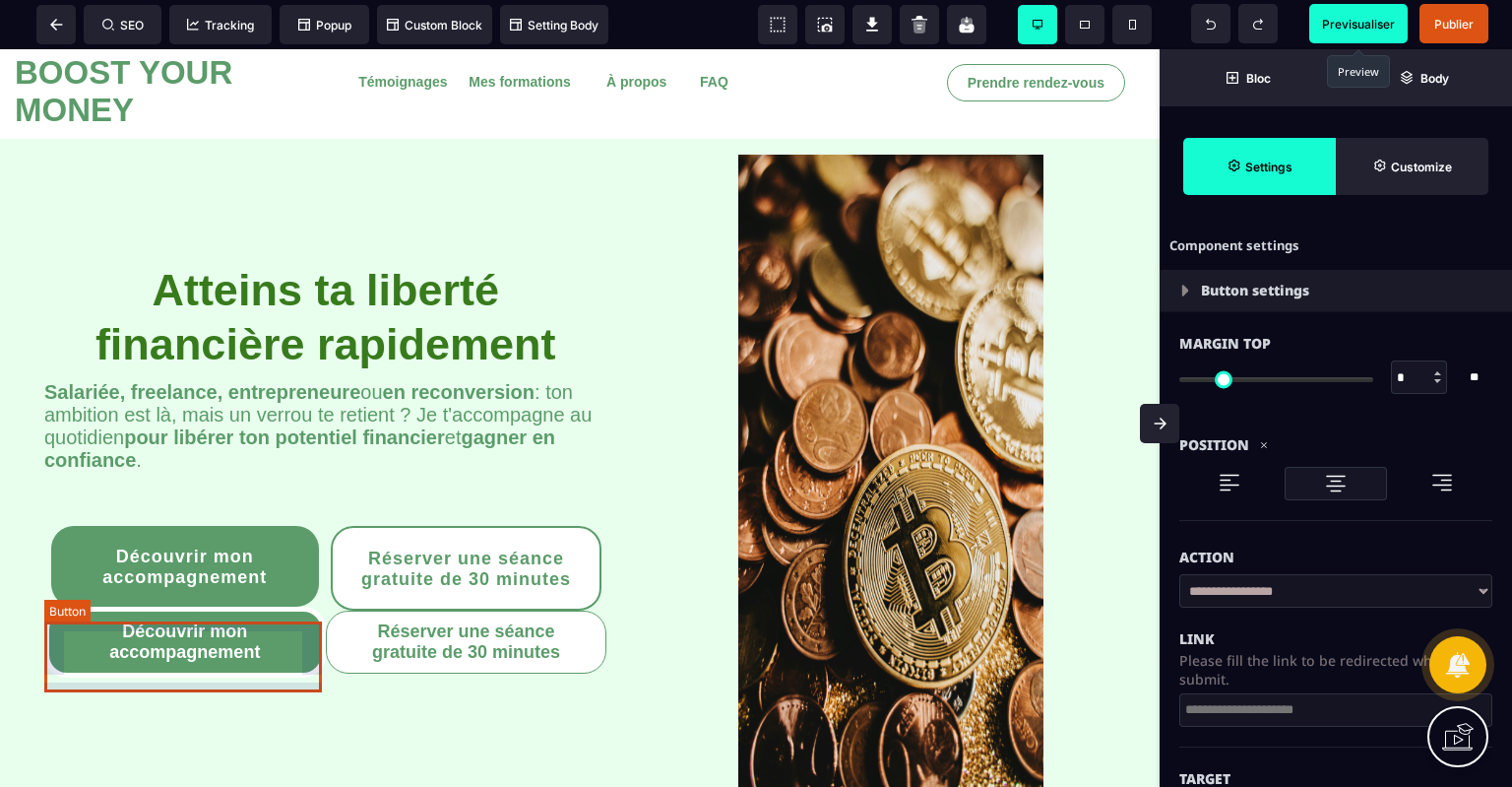 click on "Découvrir mon accompagnement" at bounding box center (185, 642) 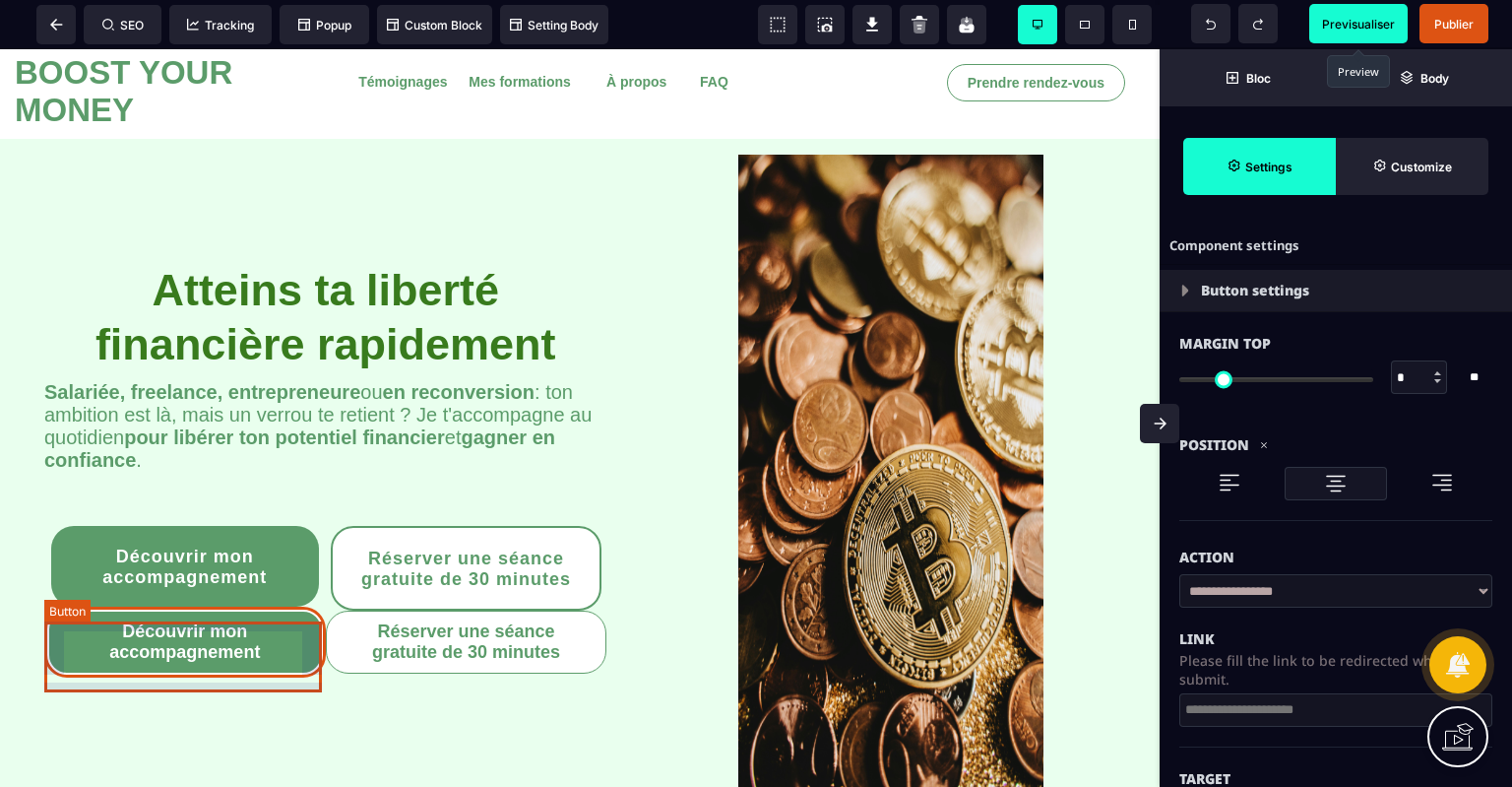 click on "Découvrir mon accompagnement" at bounding box center [185, 642] 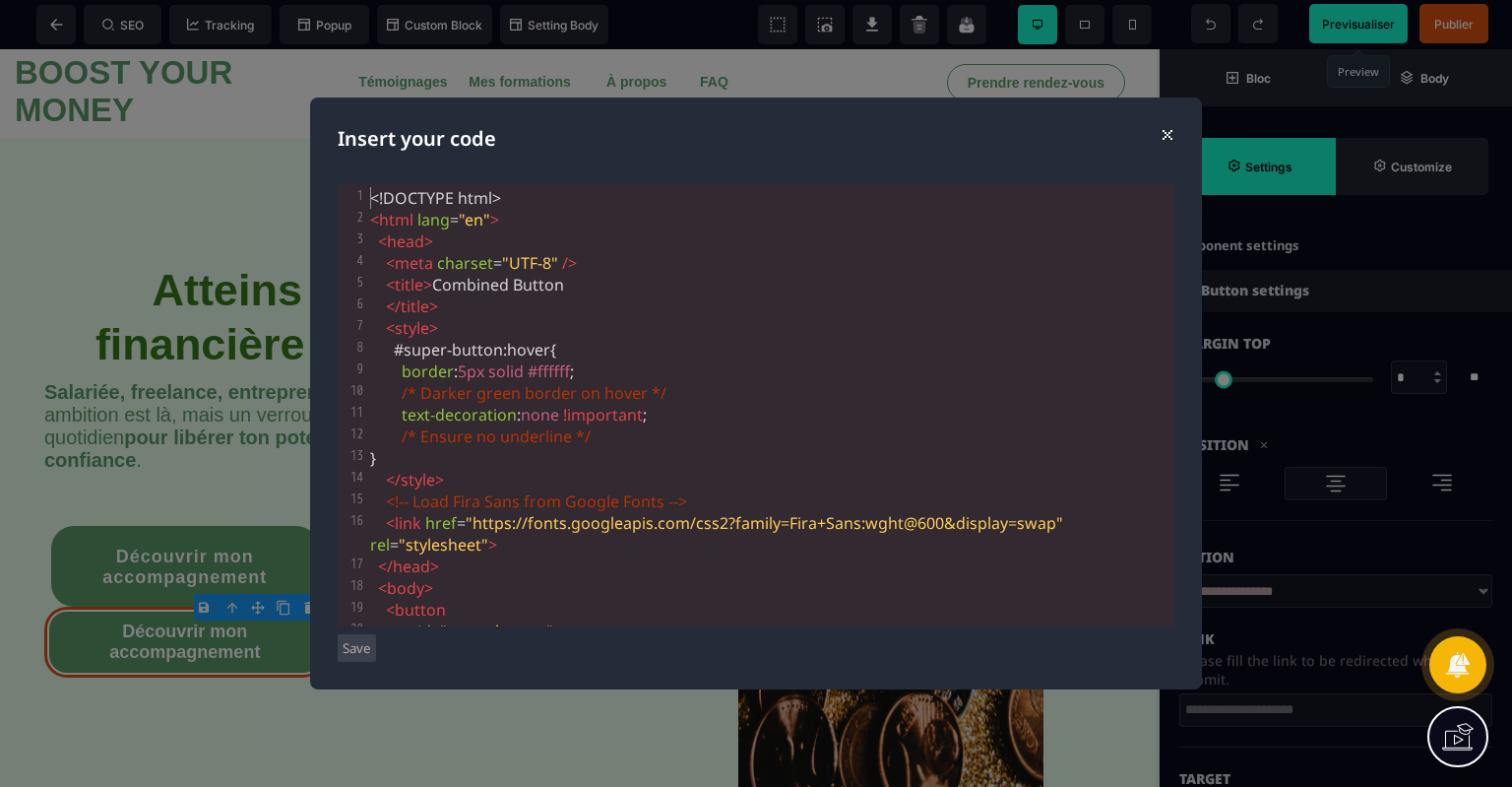 scroll, scrollTop: 0, scrollLeft: 3, axis: horizontal 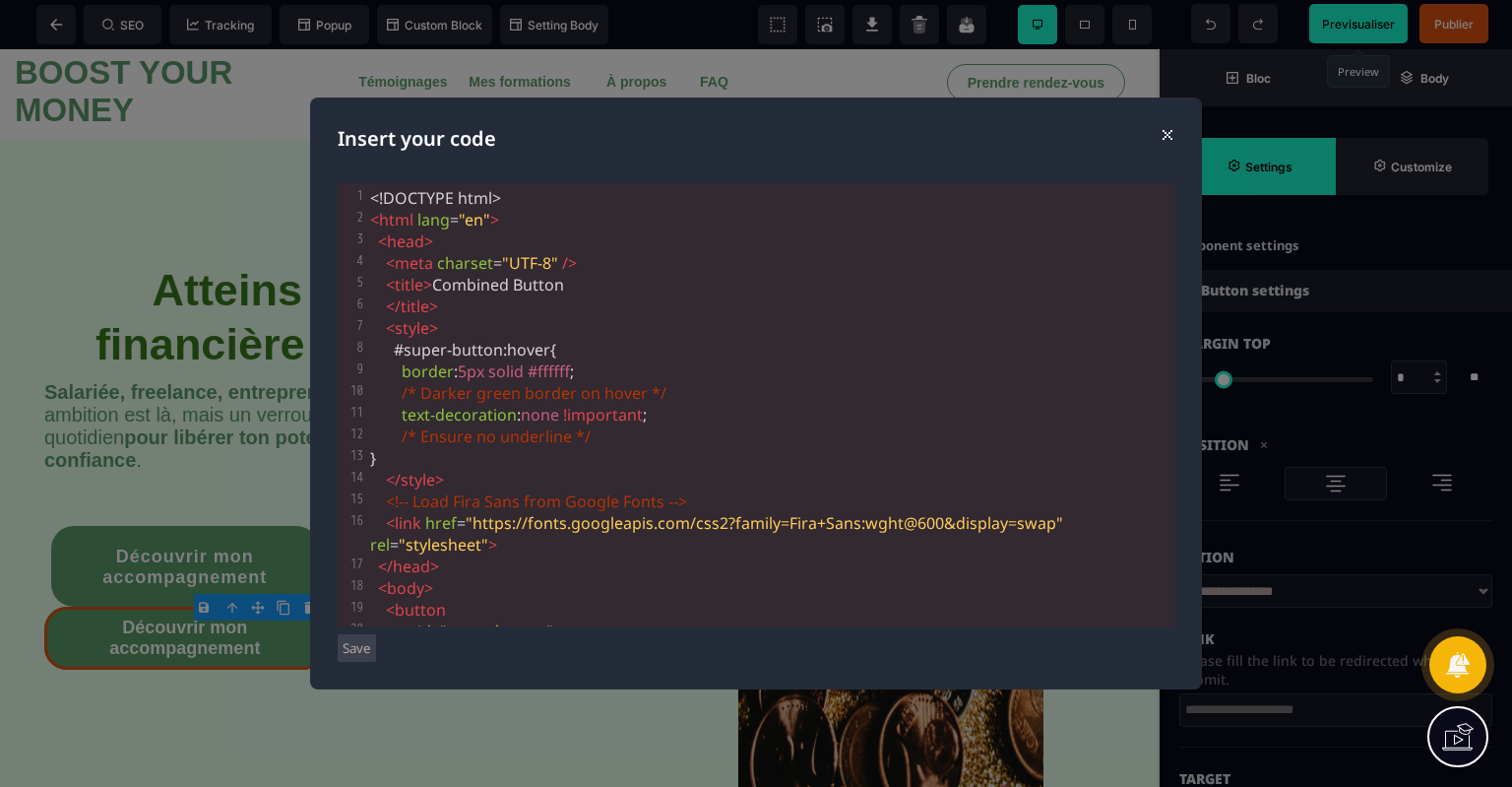 click on "⨯" at bounding box center [1166, 133] 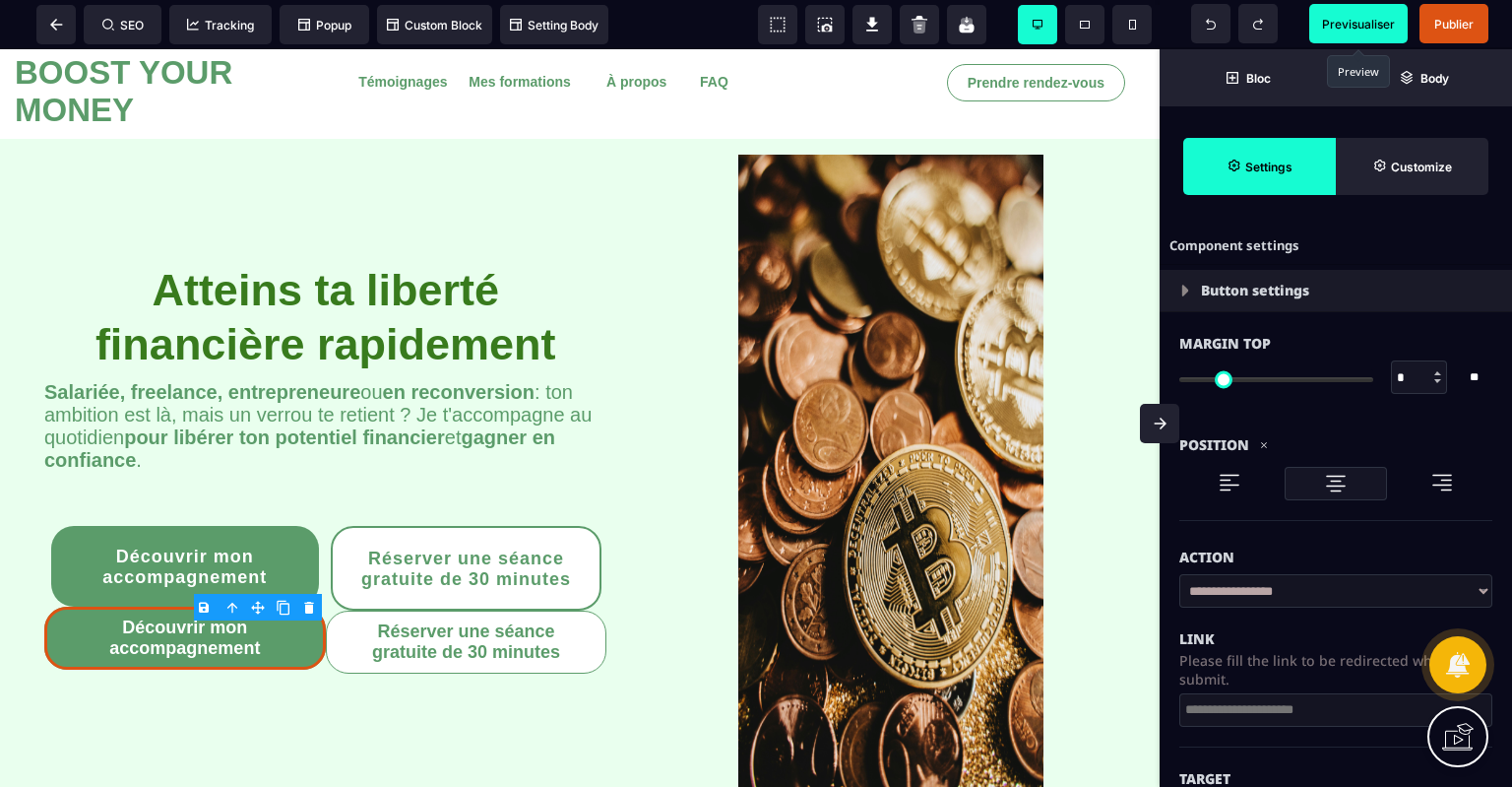 click on "Bloc
Body
Settings
Customize" at bounding box center [1336, 122] 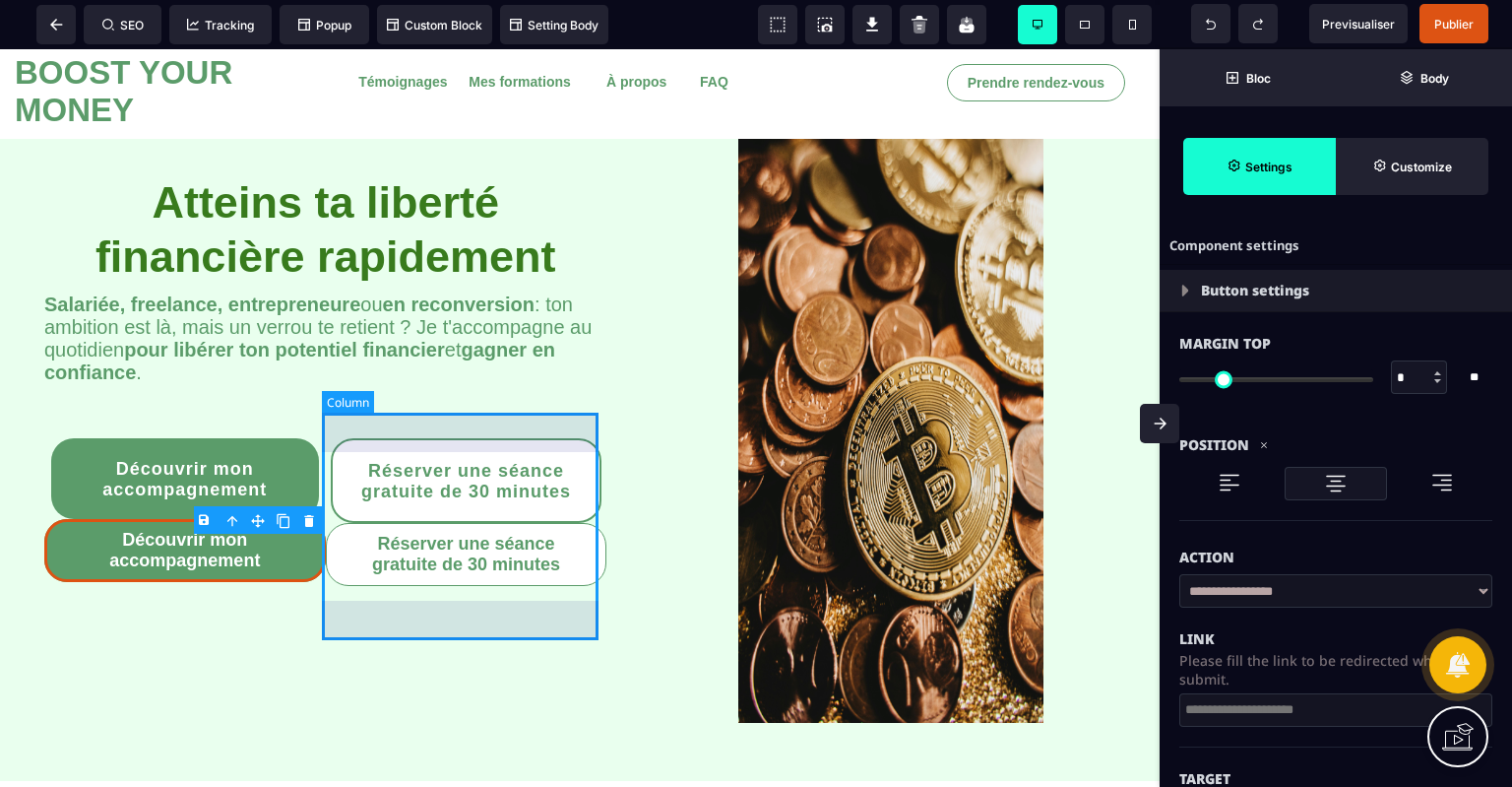 scroll, scrollTop: 109, scrollLeft: 0, axis: vertical 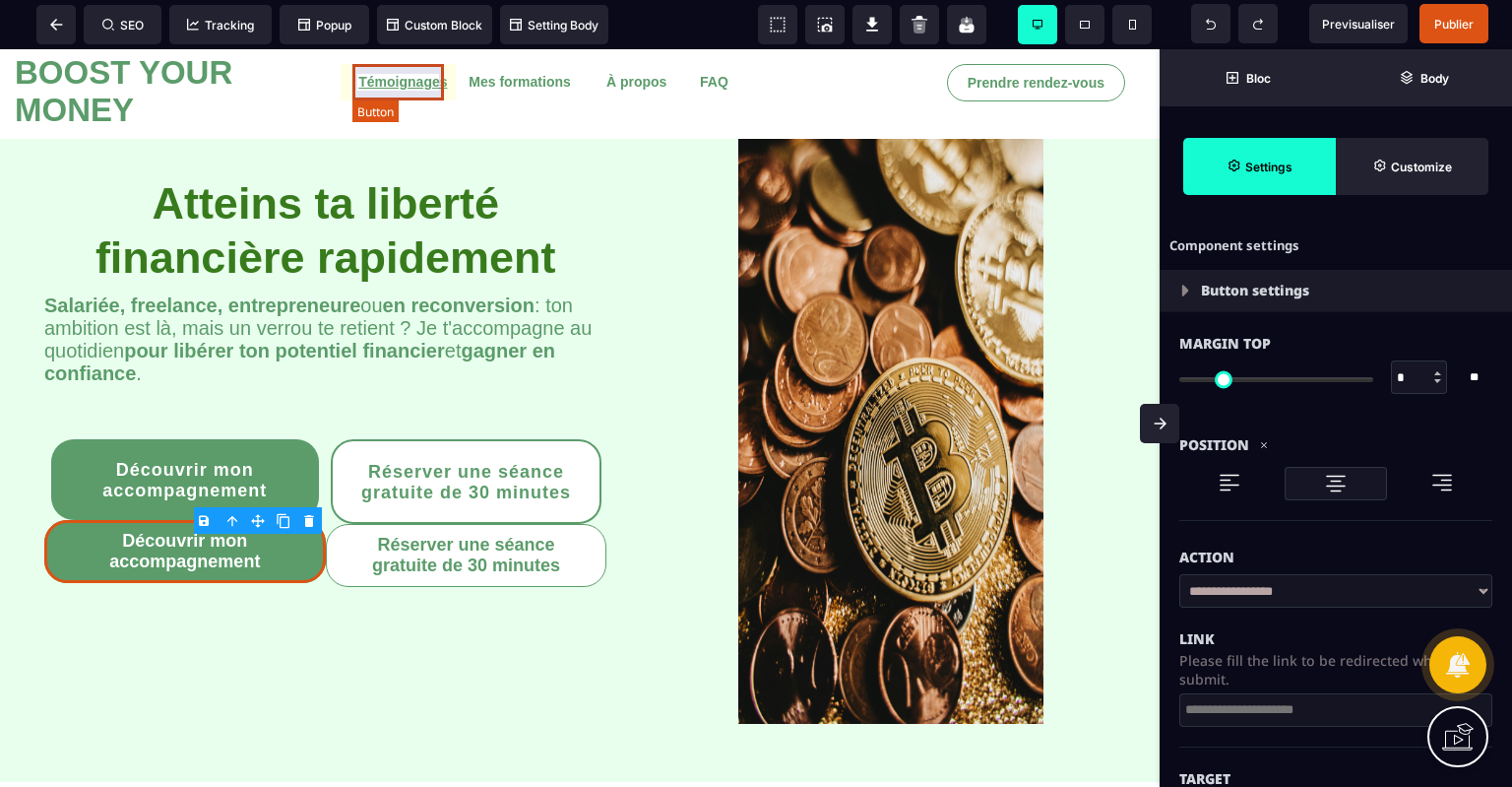 click on "Témoignages" at bounding box center (403, 82) 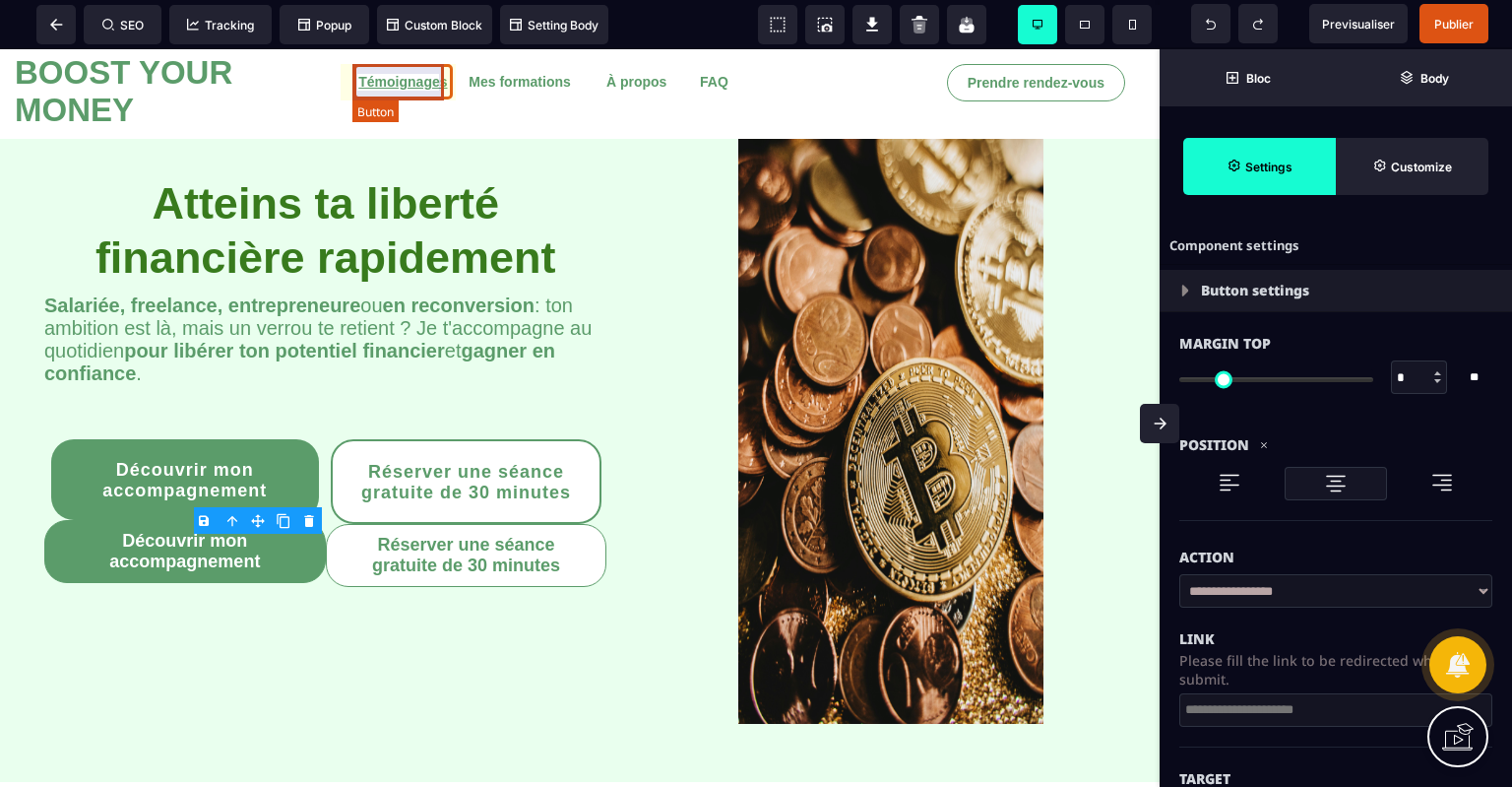click on "Témoignages" at bounding box center [403, 82] 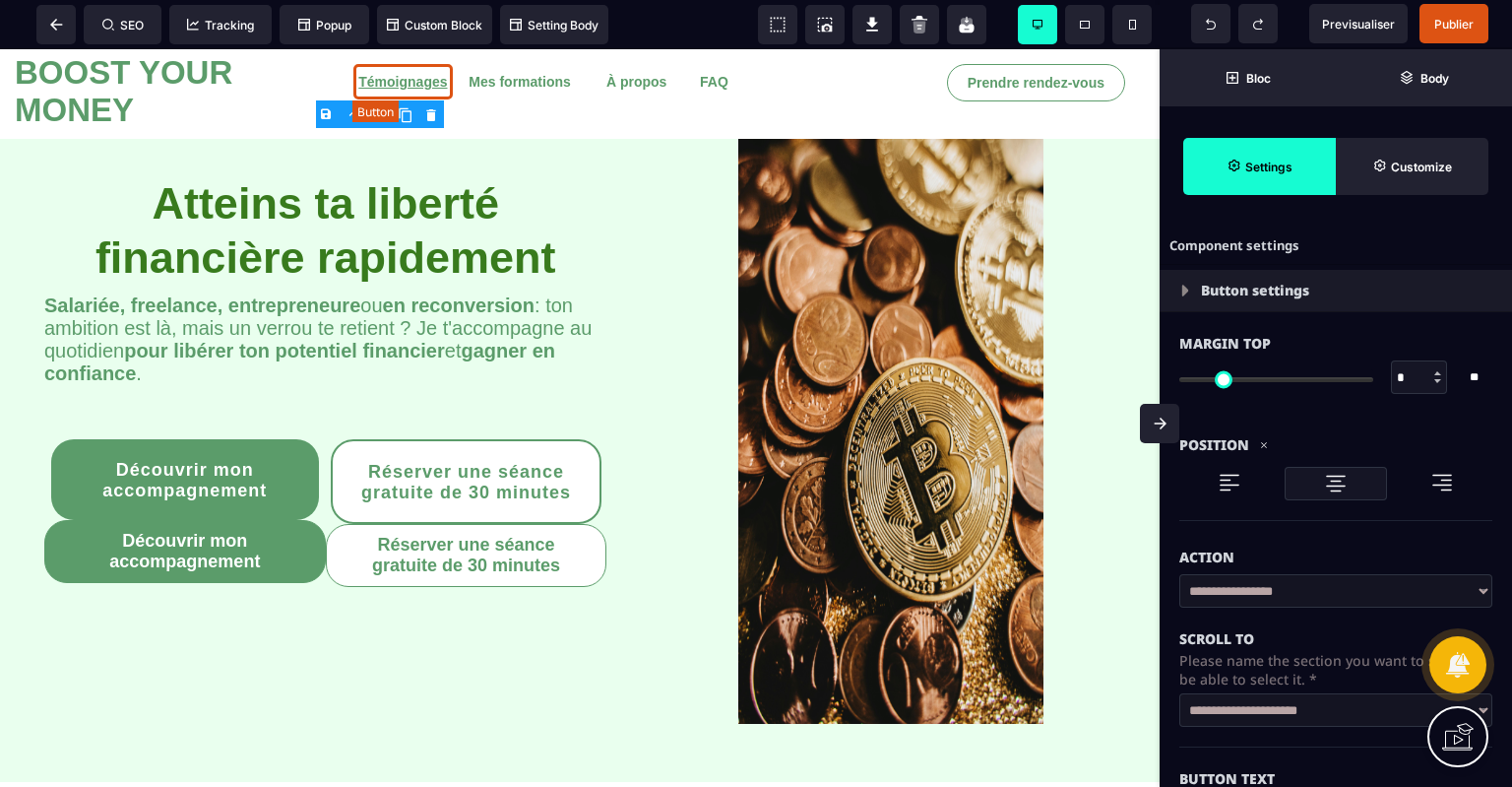 click on "Témoignages" at bounding box center [403, 82] 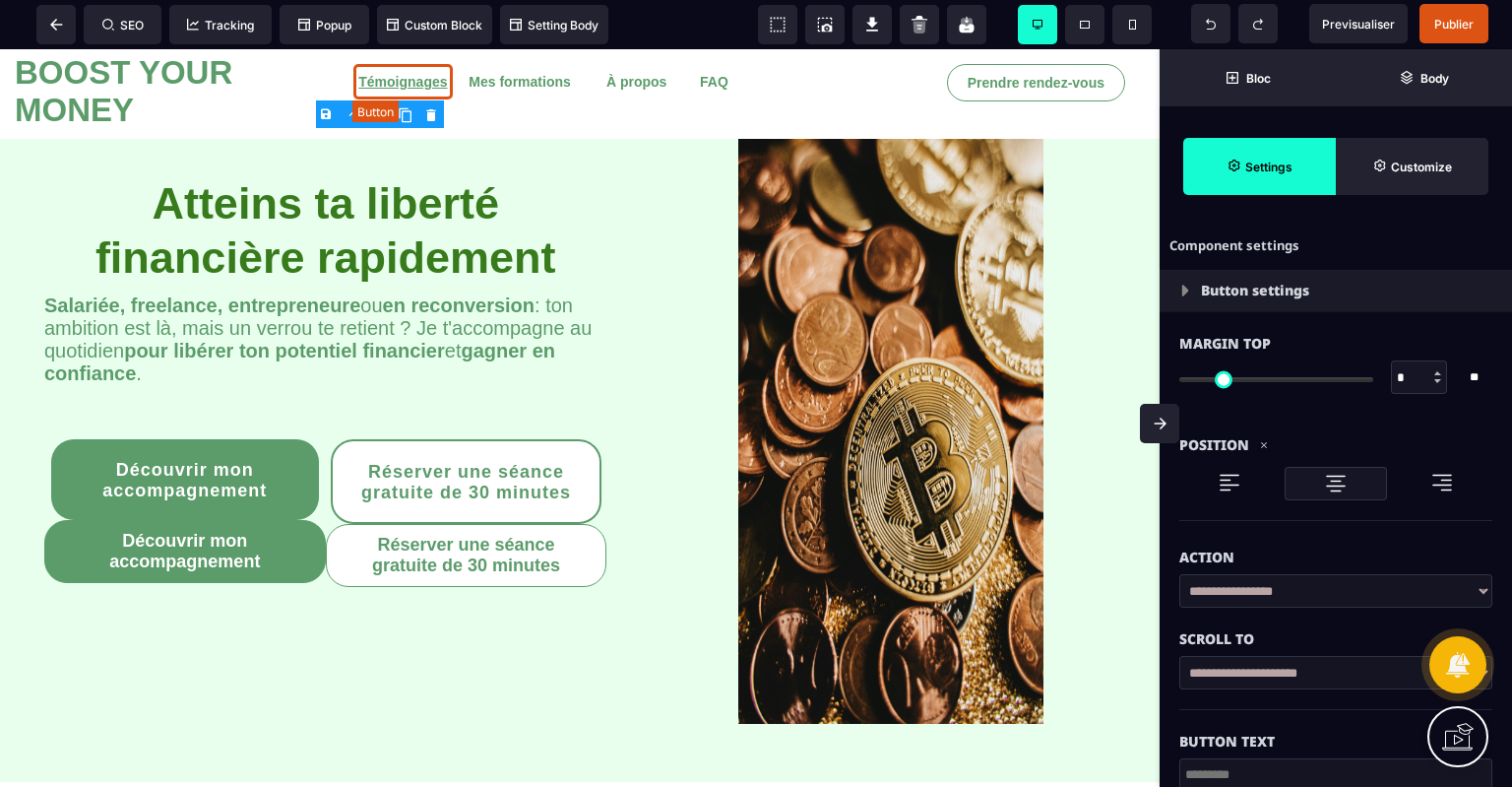 click on "Témoignages" at bounding box center (403, 82) 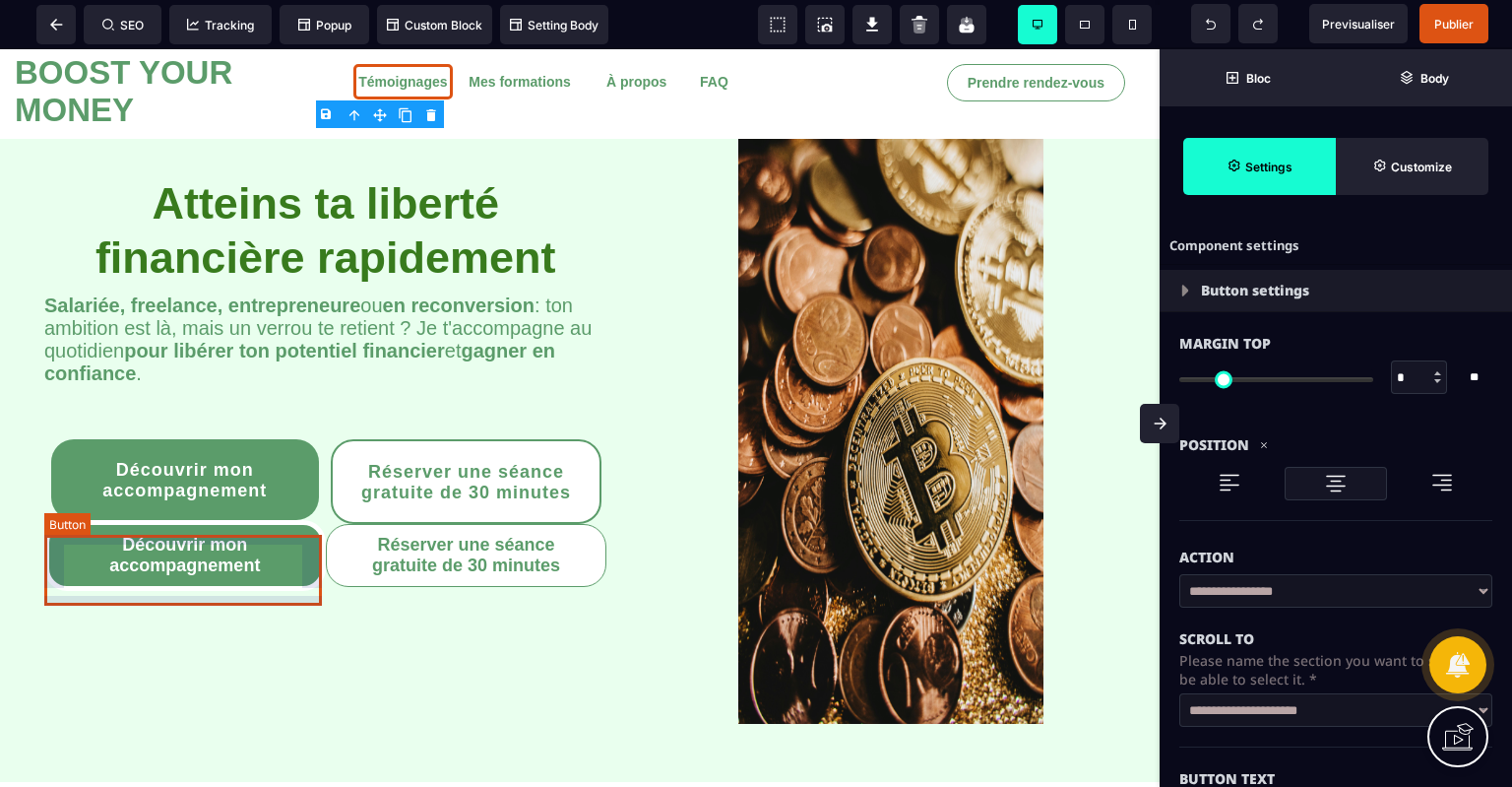 click on "Découvrir mon accompagnement" at bounding box center [185, 556] 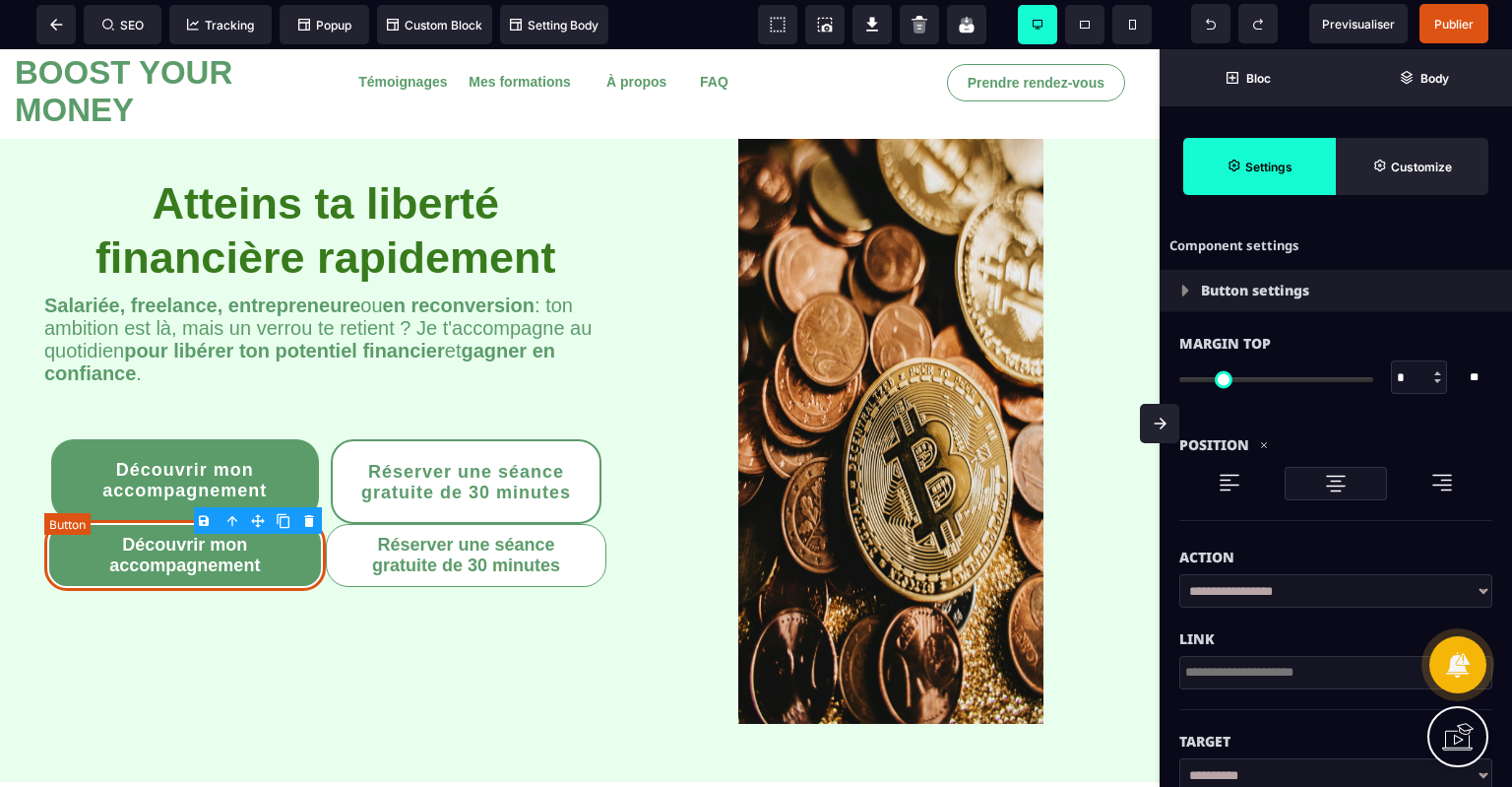 click on "Découvrir mon accompagnement" at bounding box center (185, 556) 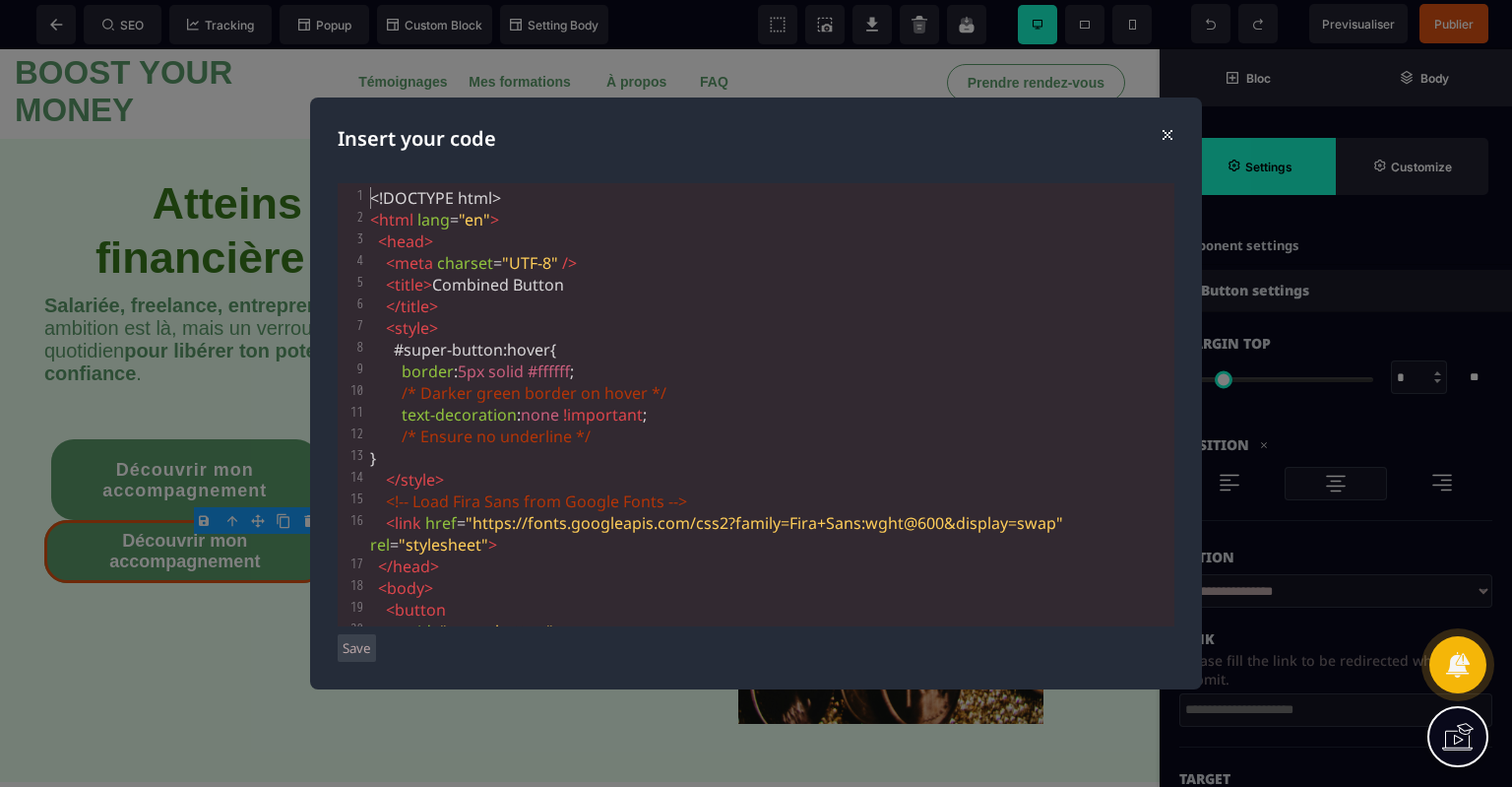 scroll, scrollTop: 16, scrollLeft: 0, axis: vertical 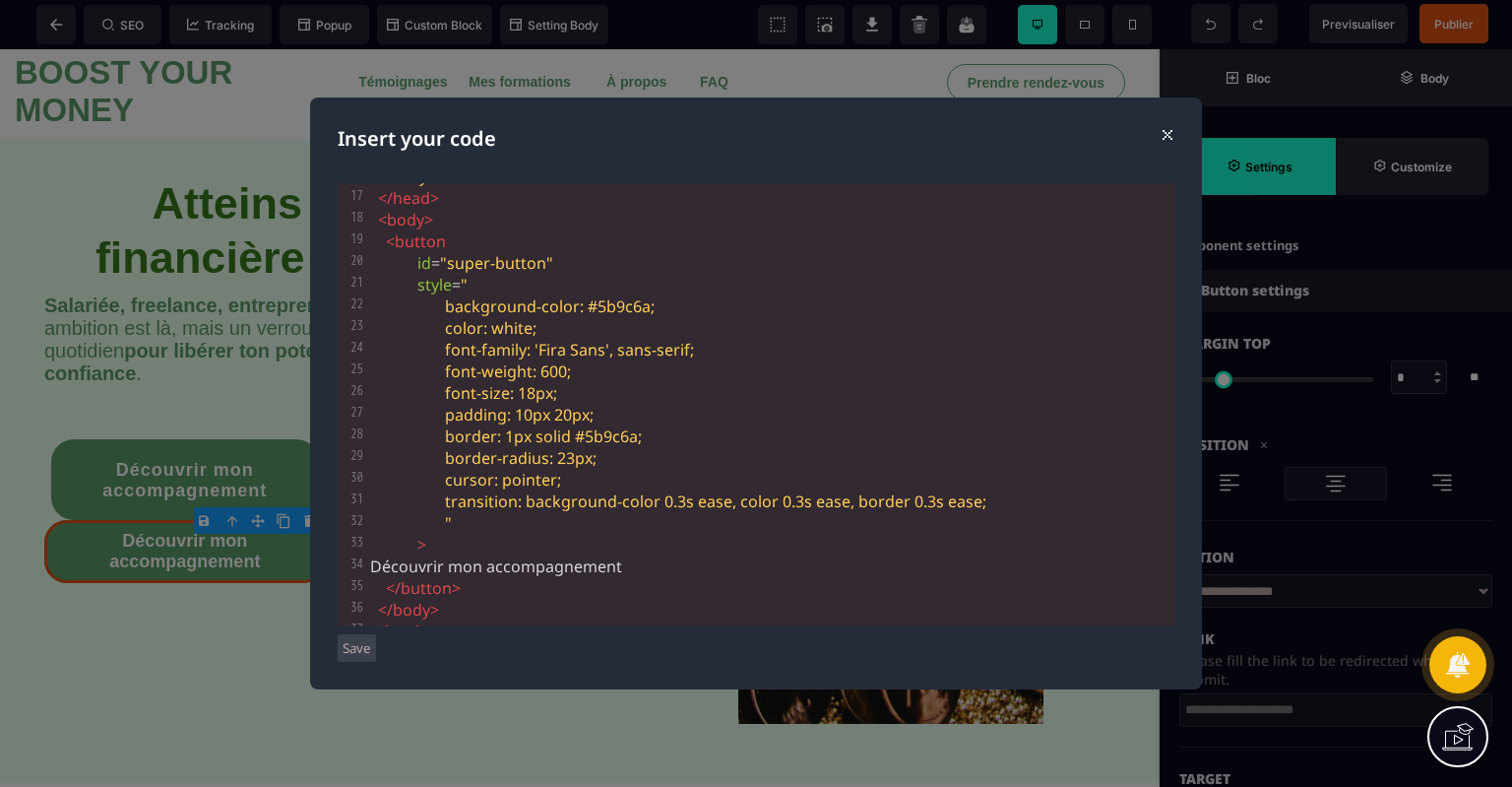 click on "⨯" at bounding box center (1166, 133) 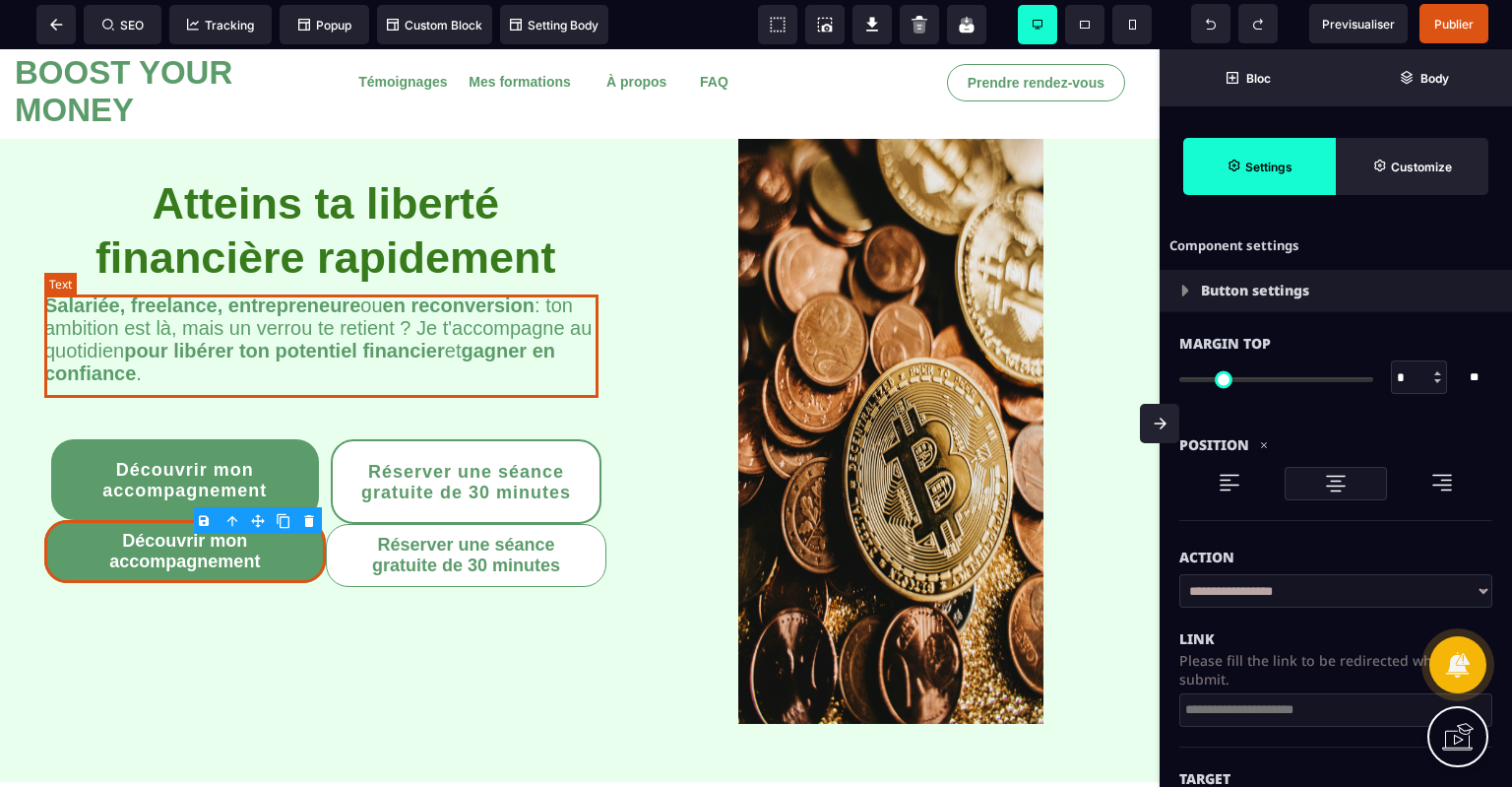 click on "Salariée, freelance, entrepreneure  ou
en reconversion  : ton ambition est là, mais un verrou te retient ? Je t'accompagne au quotidien
pour libérer ton potentiel financier   et
gagner en confiance ." at bounding box center (325, 340) 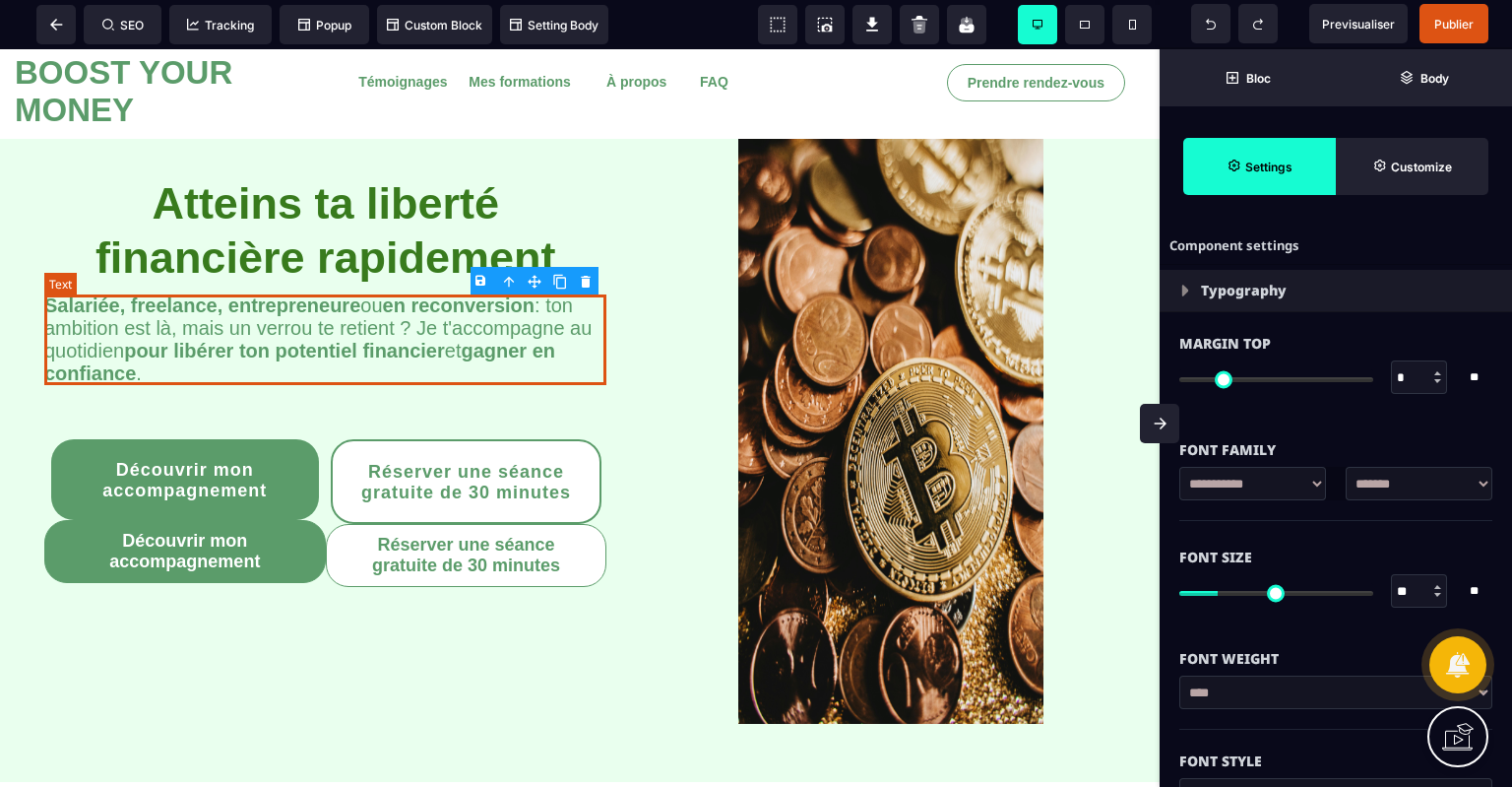 click on "Salariée, freelance, entrepreneure  ou
en reconversion  : ton ambition est là, mais un verrou te retient ? Je t'accompagne au quotidien
pour libérer ton potentiel financier   et
gagner en confiance ." at bounding box center [325, 340] 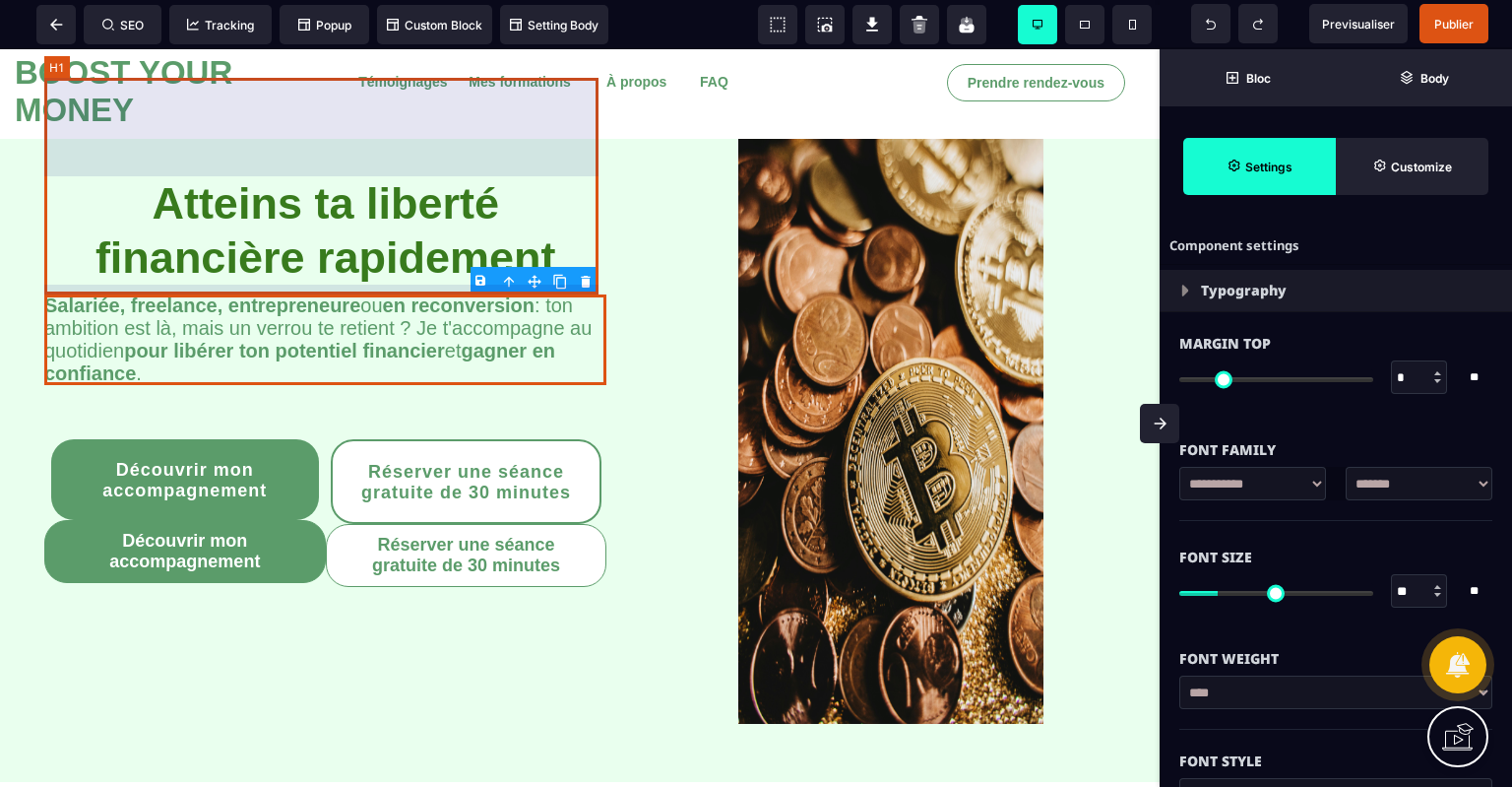 click on "Atteins ta liberté financière rapidement" at bounding box center (325, 186) 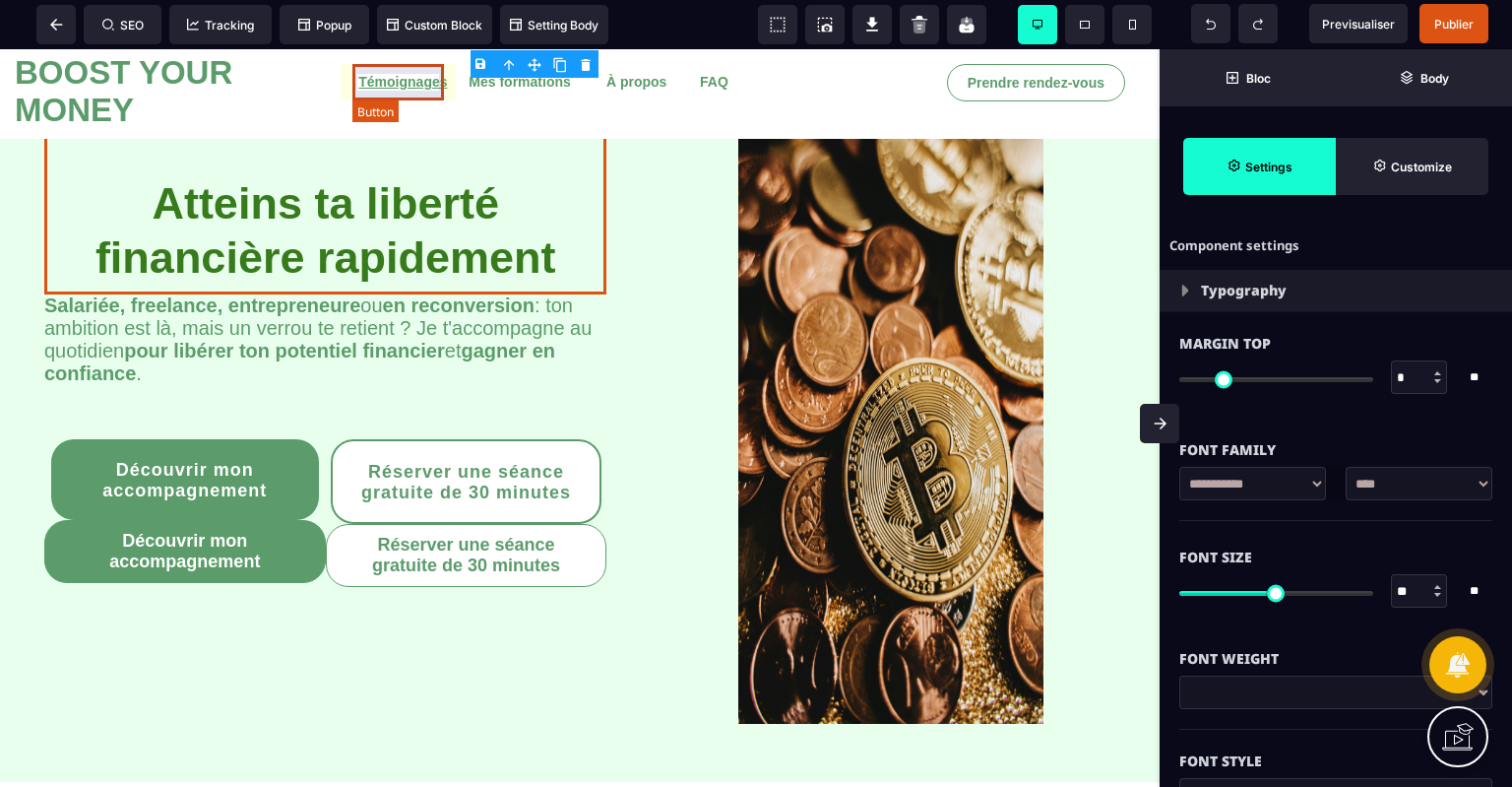 click on "Témoignages" at bounding box center [403, 82] 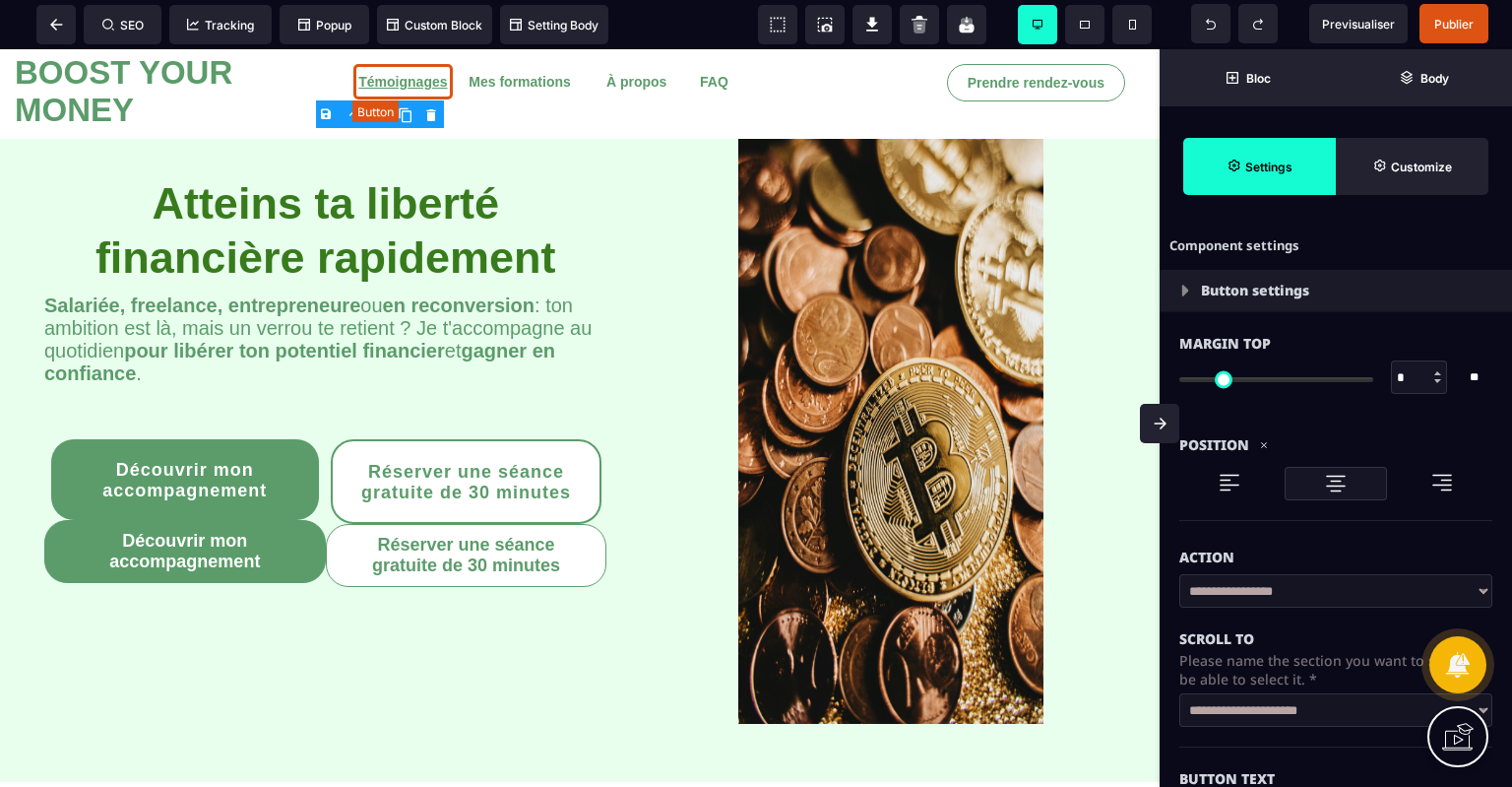 click on "Témoignages" at bounding box center [403, 82] 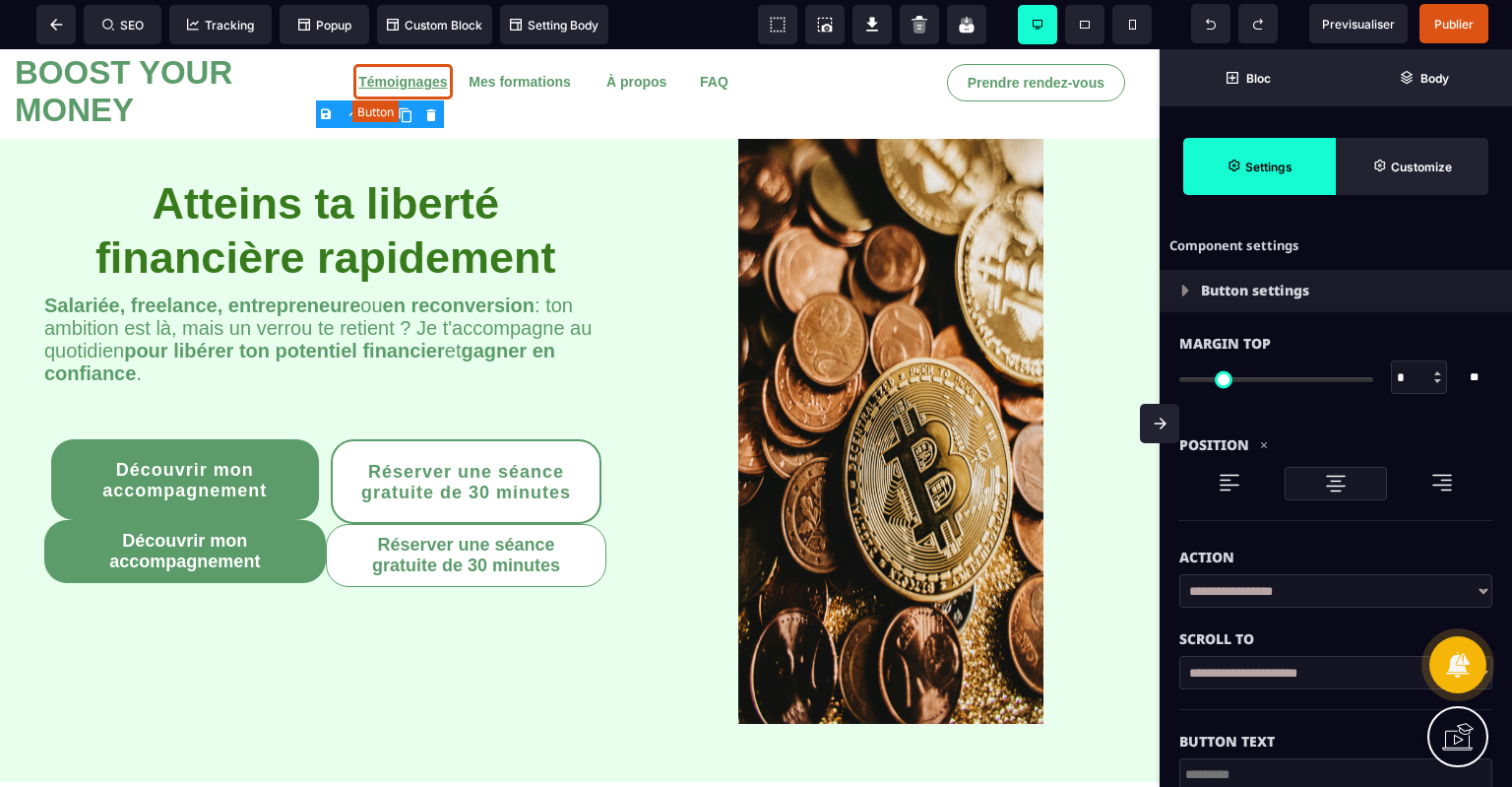 click on "Témoignages" at bounding box center [403, 82] 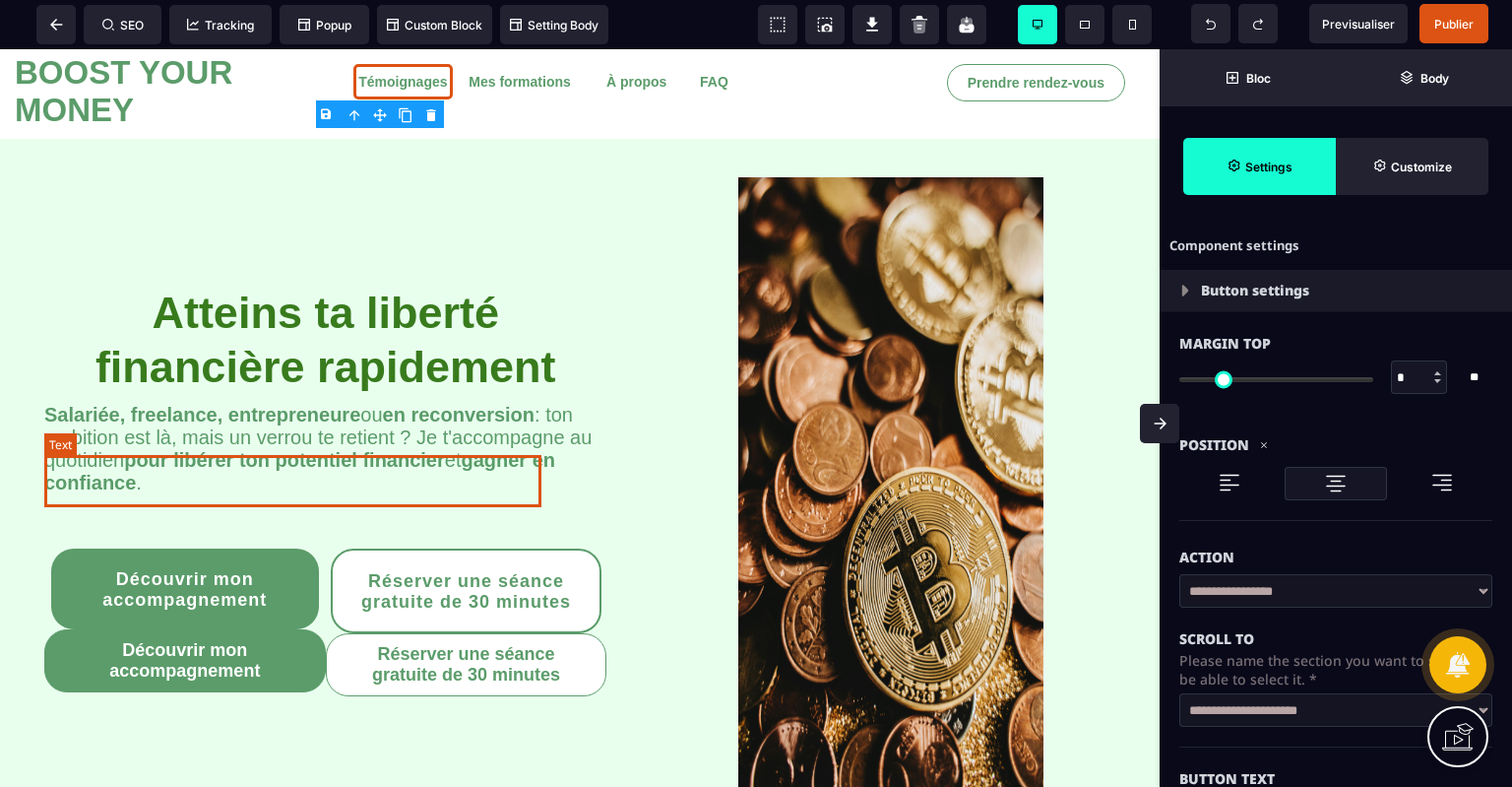 scroll, scrollTop: 0, scrollLeft: 0, axis: both 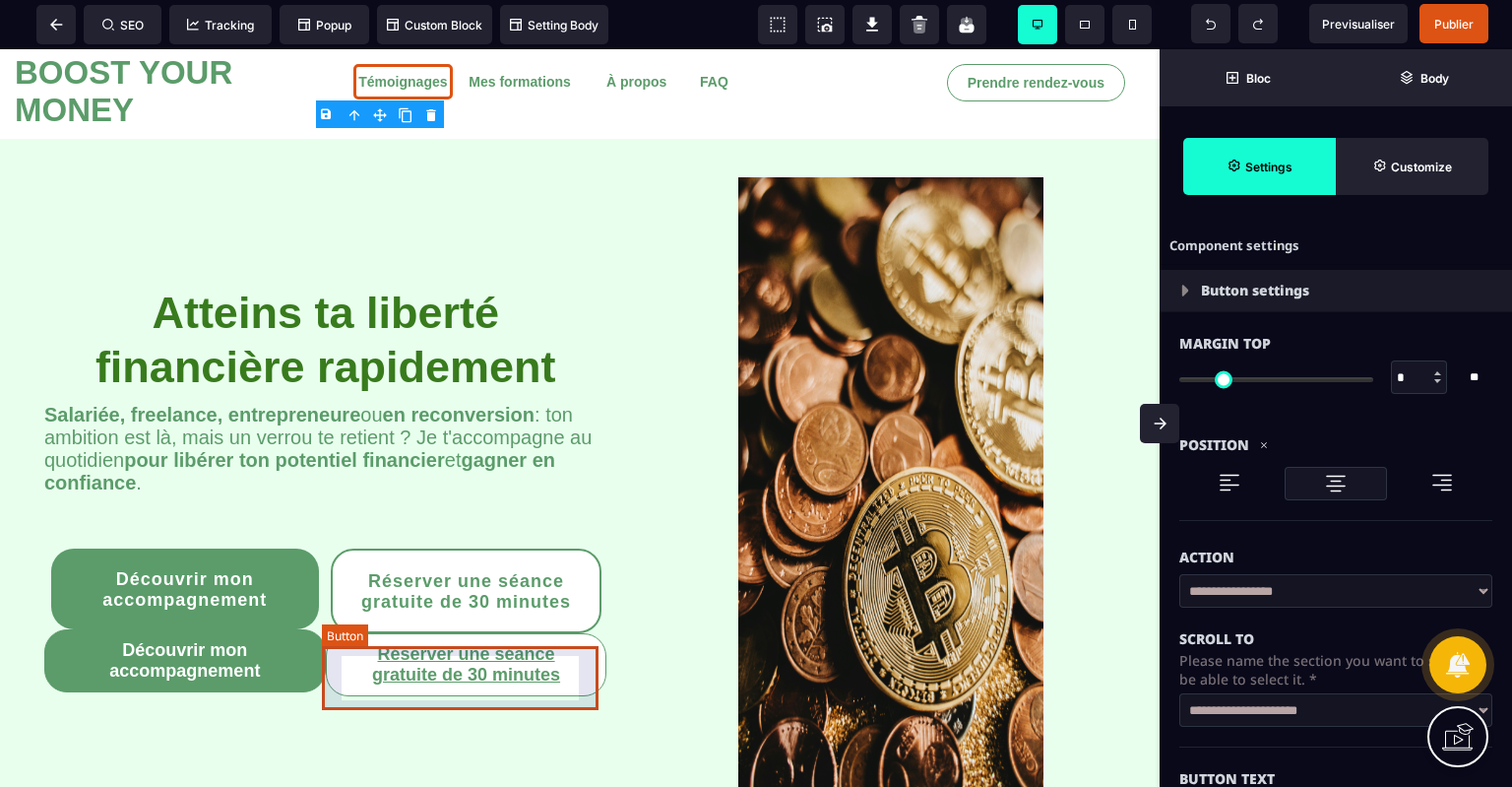click on "Réserver une séance gratuite de 30 minutes" at bounding box center [467, 665] 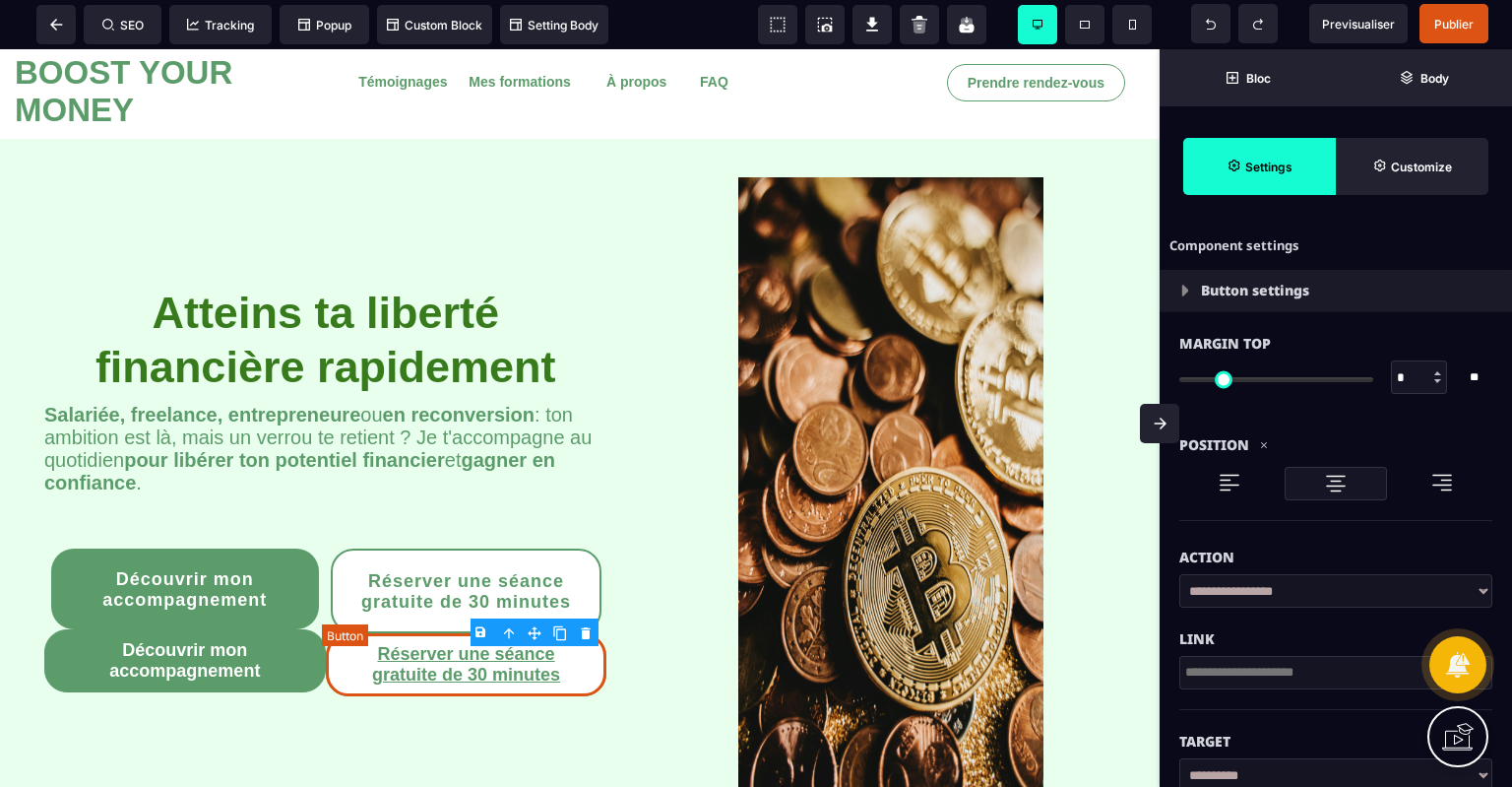 click on "Réserver une séance gratuite de 30 minutes" at bounding box center [467, 665] 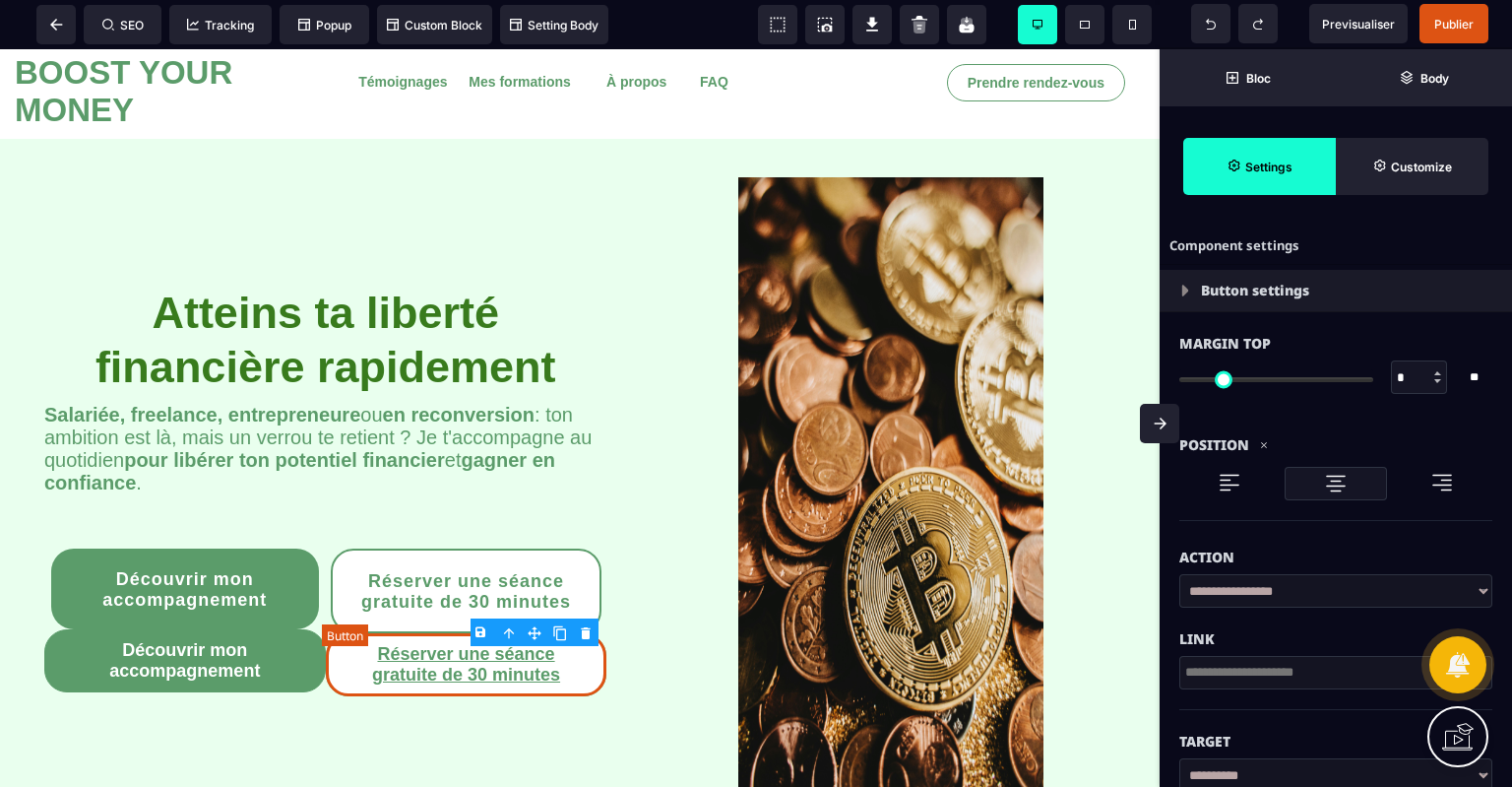scroll, scrollTop: 0, scrollLeft: 0, axis: both 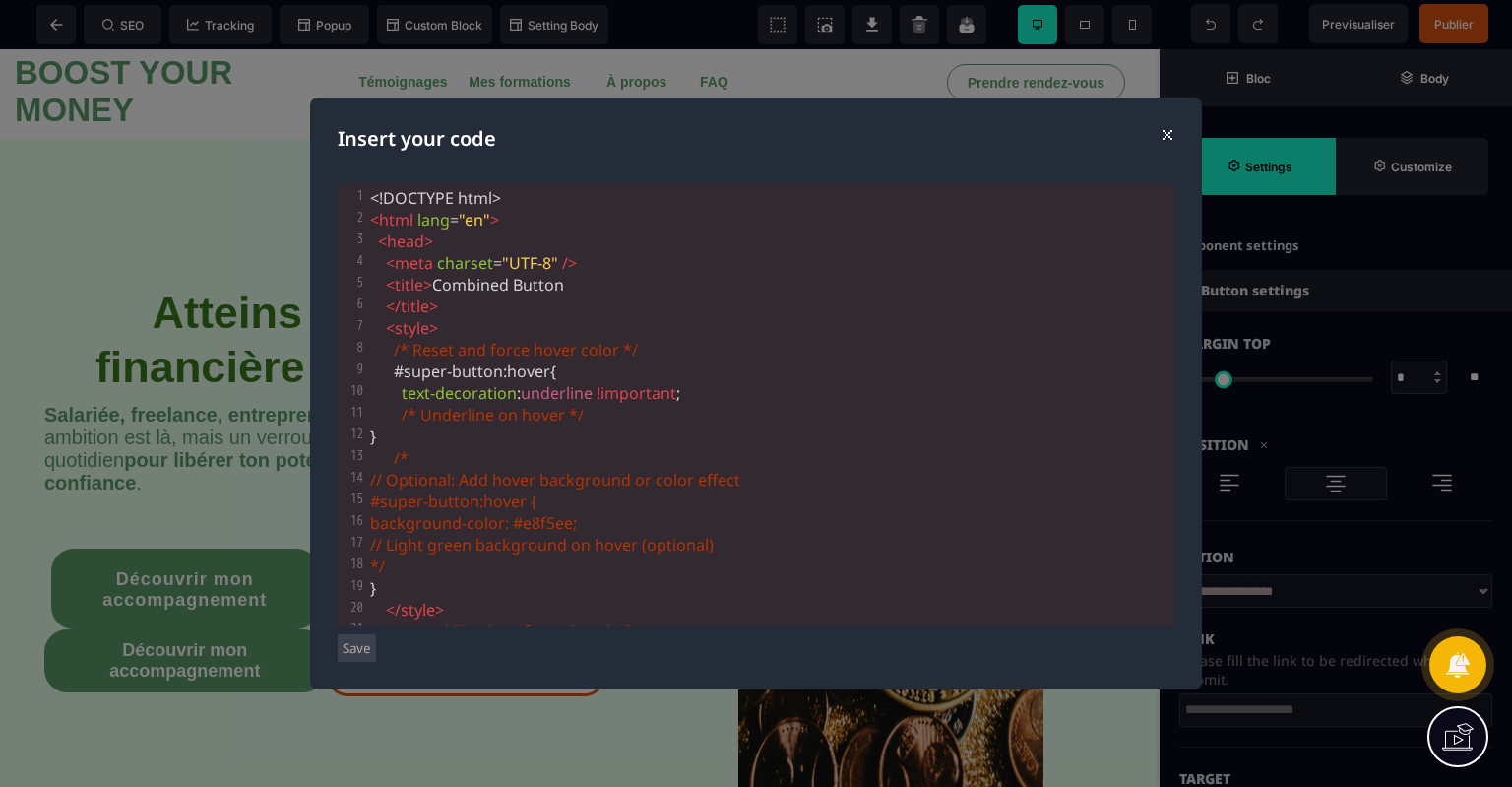 click on "Insert your code
⨯
xxxxxxxxxx 44   1 <!DOCTYPE html> 2 < html   lang = "en" > 3    < head > 4      < meta   charset = "UTF-8"   /> 5      < title > Combined Button 6      </ title > 7      < style > 8        /* Reset and force hover color */ 9        #super-button : hover  { 10          text-decoration :  underline   !important ; 11          /* Underline on hover */ 12       } 13        /* 14       // Optional: Add hover background or color effect 15       #super-button:hover { 16       background-color: #e8f5ee; 17       // Light green background on hover (optional)  18       */ 19       } 20      </ style > 21      <!-- Load Fira Sans from Google Fonts --> 22      < link   href = "https://fonts.googleapis.com/css2?family=Fira+Sans:wght@600&display=swap"   rel = "stylesheet" > 23    </ head > 24    < body > 25      < button 26              id = "super-button" 27              style = " 28 29" at bounding box center [756, 393] 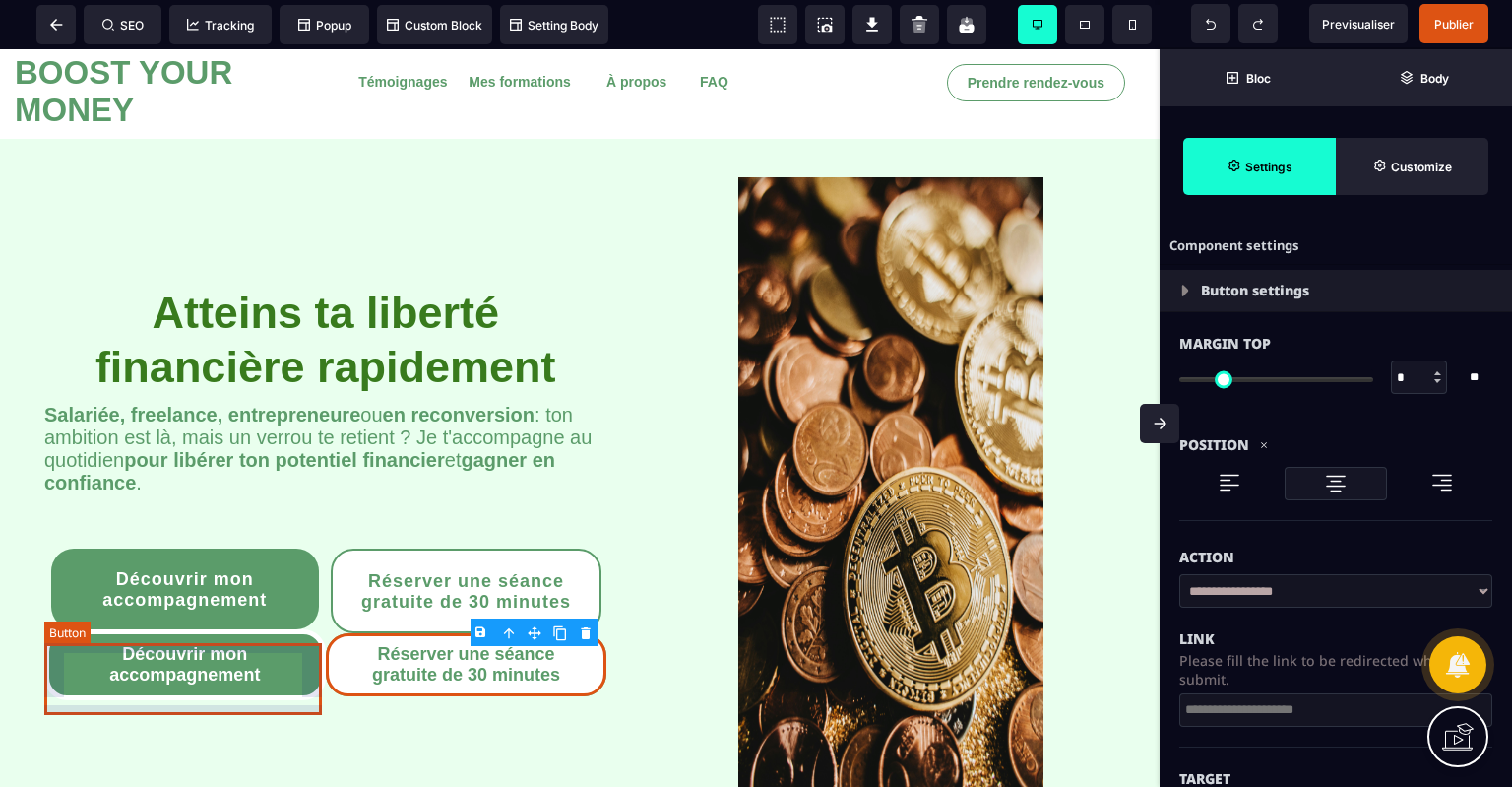 click on "Découvrir mon accompagnement" at bounding box center [185, 665] 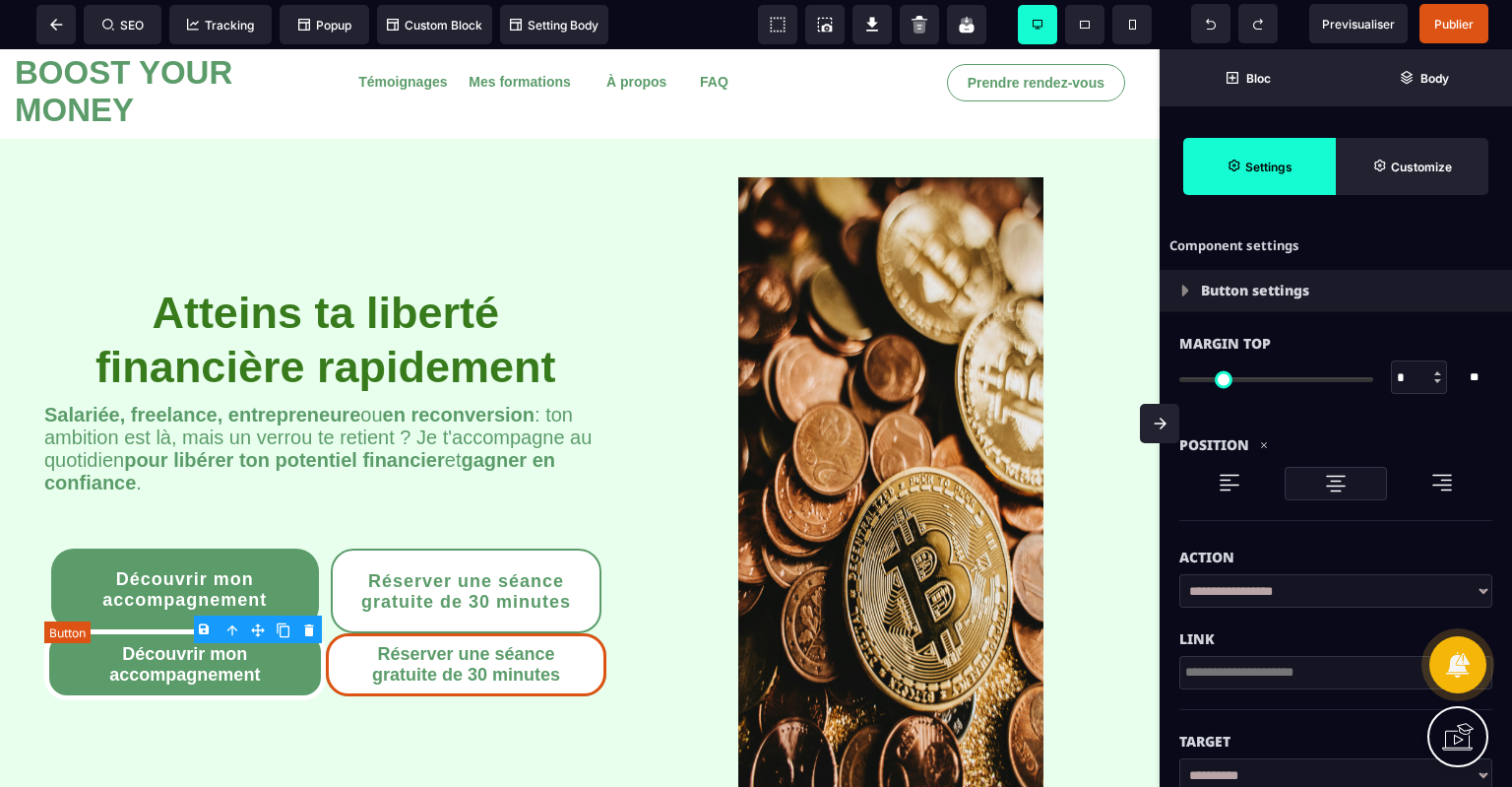 click on "Découvrir mon accompagnement" at bounding box center [185, 665] 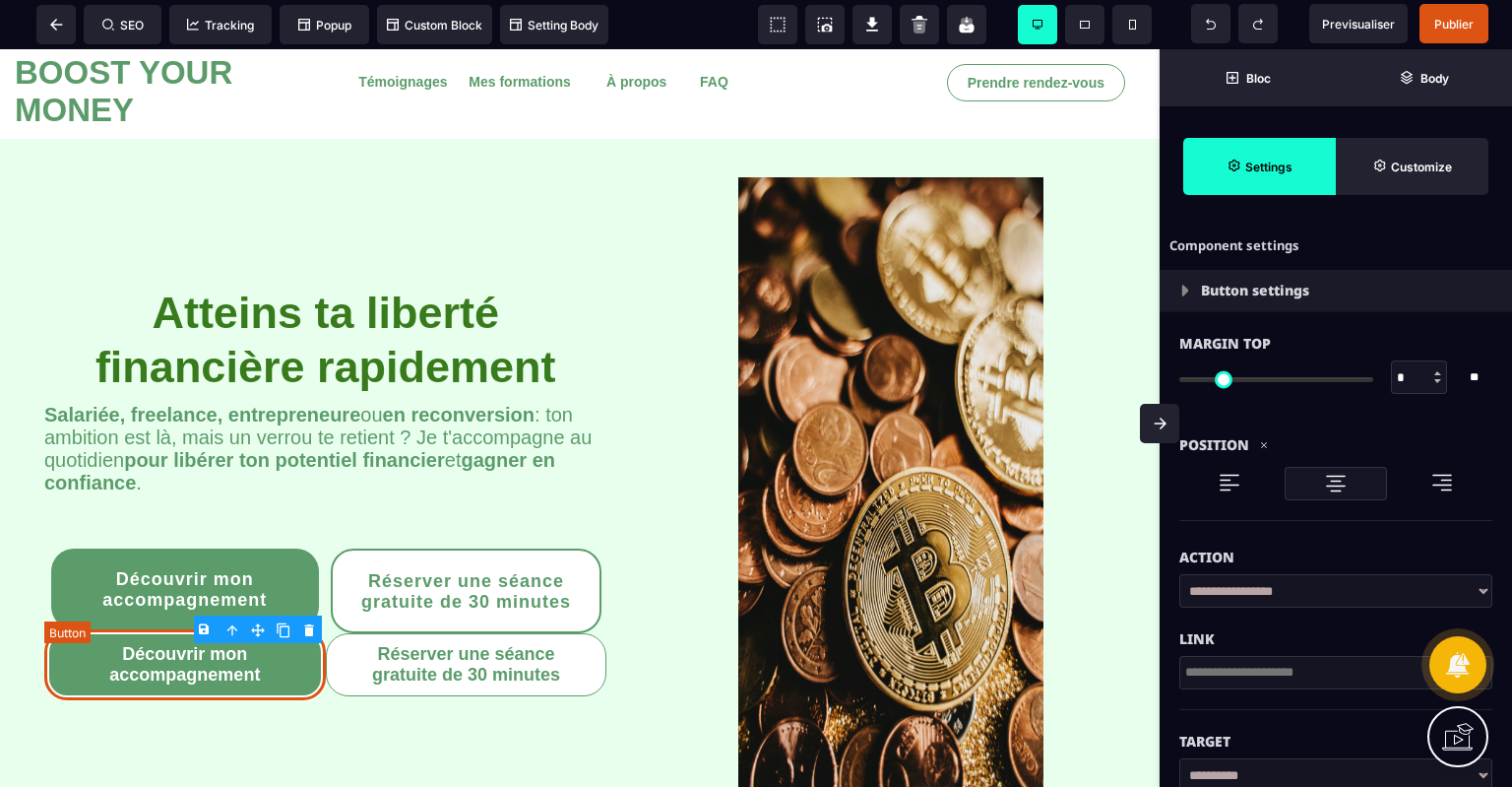 scroll, scrollTop: 0, scrollLeft: 0, axis: both 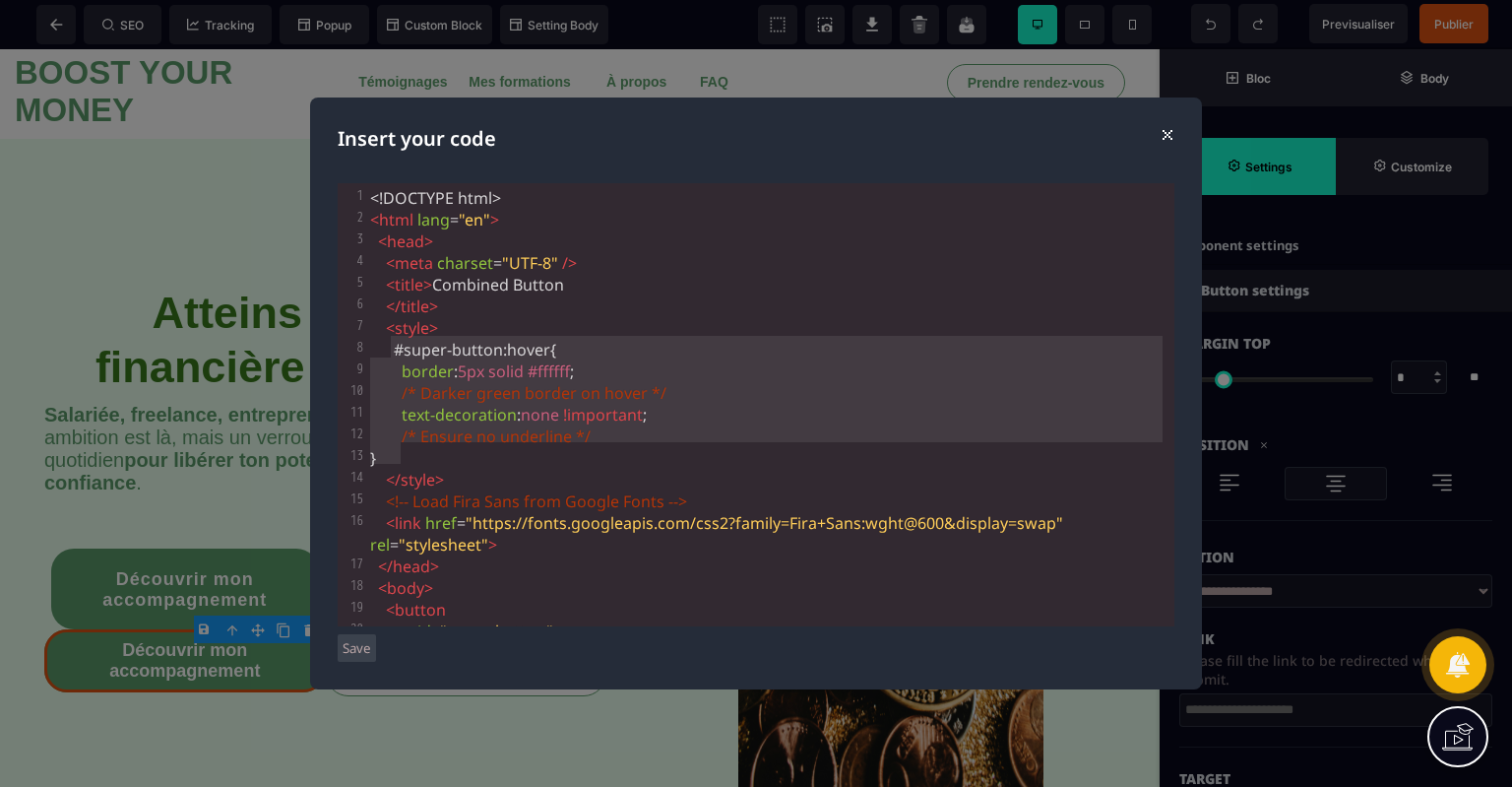 drag, startPoint x: 390, startPoint y: 346, endPoint x: 448, endPoint y: 444, distance: 113.87713 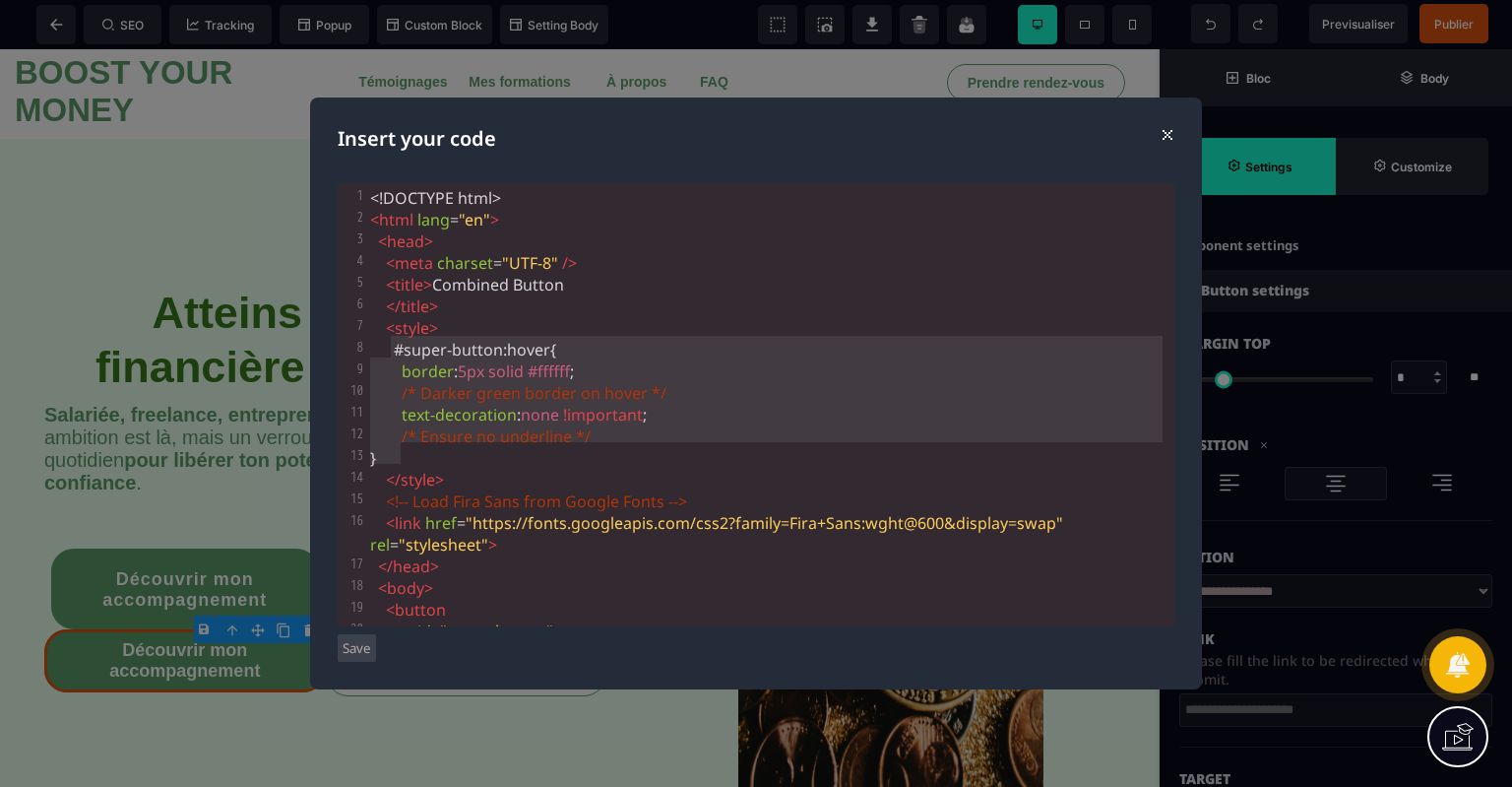 click on "**********" at bounding box center (756, 393) 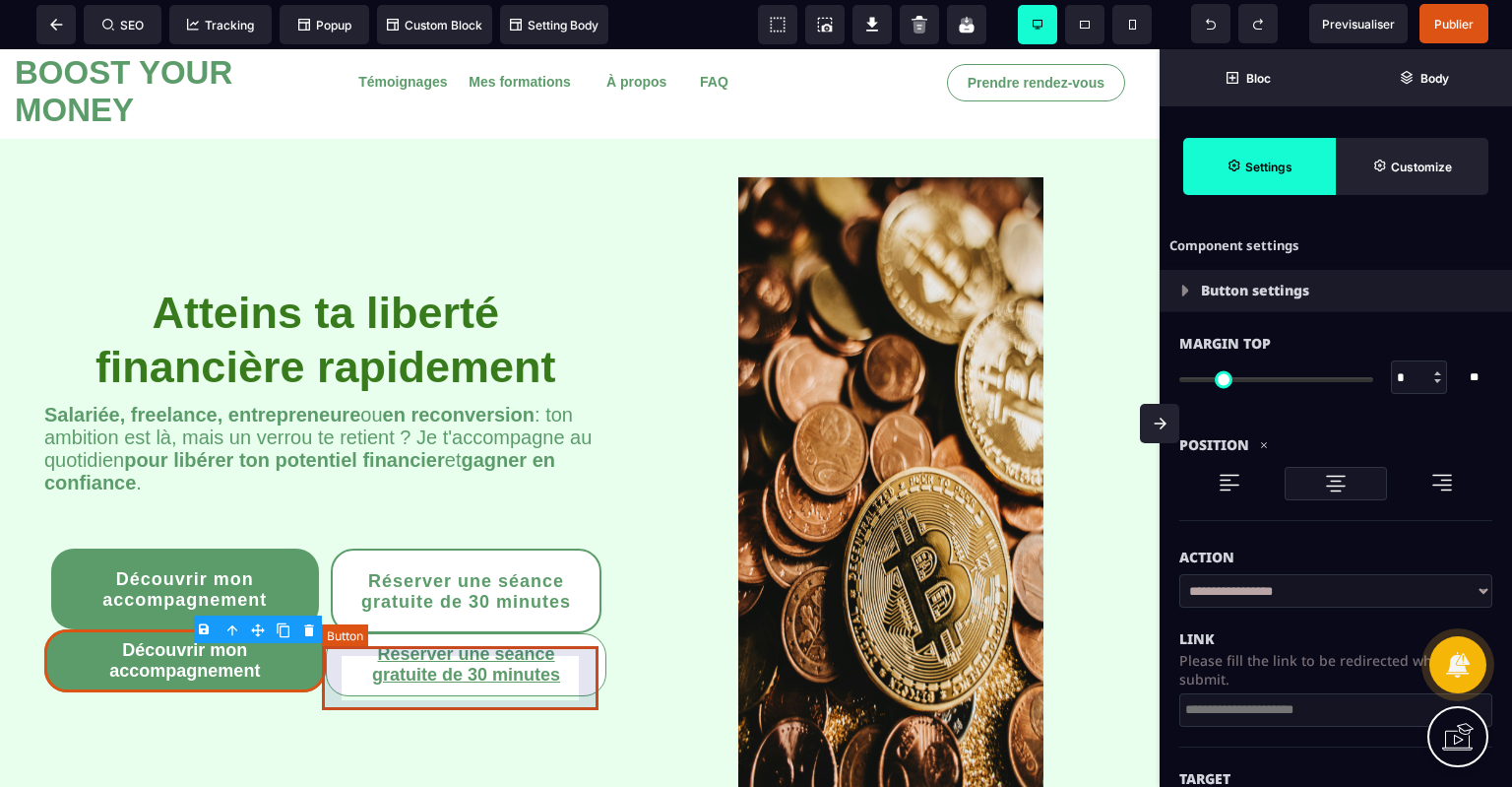 click on "Réserver une séance gratuite de 30 minutes" at bounding box center (467, 665) 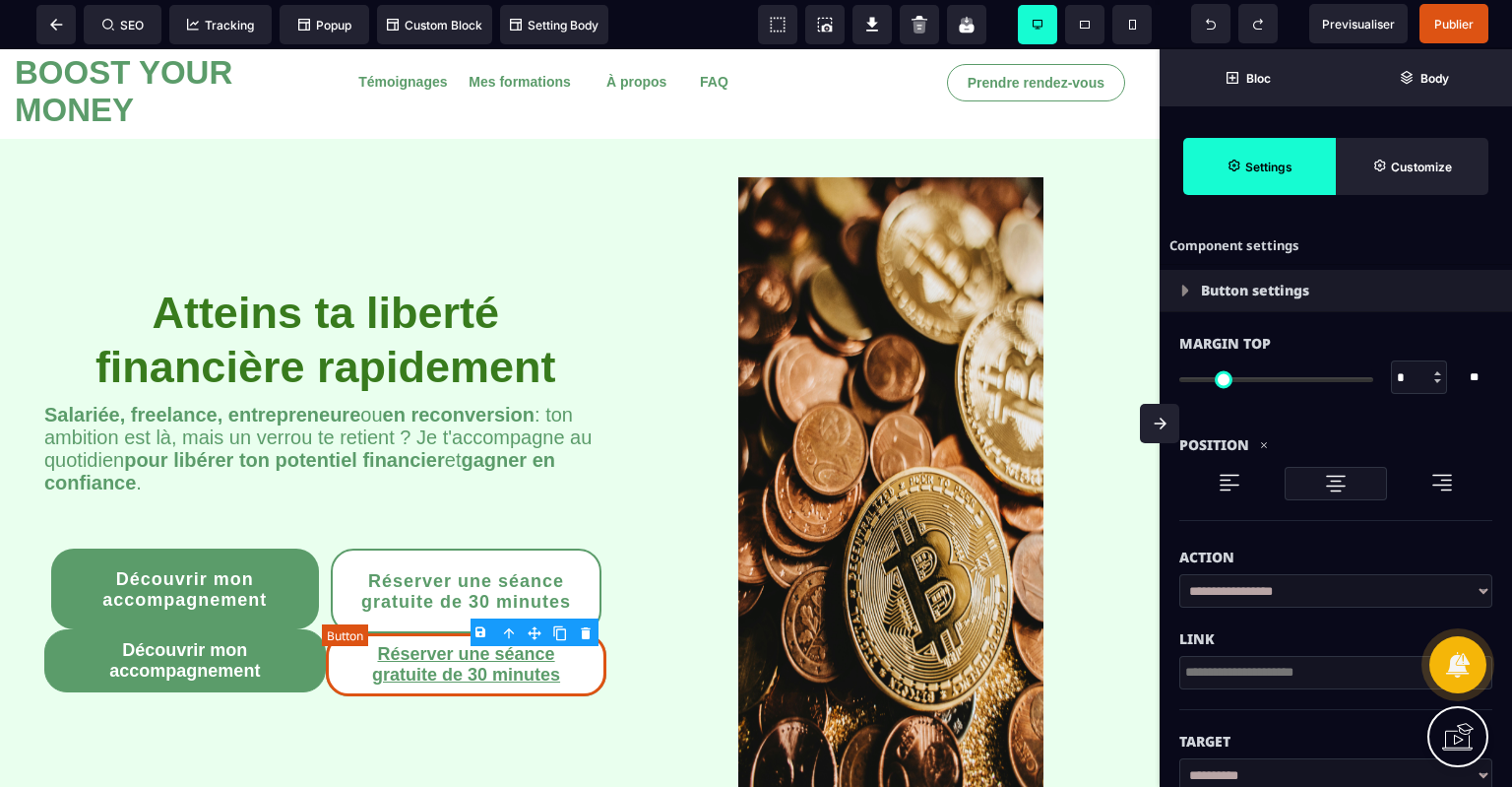 click on "Réserver une séance gratuite de 30 minutes" at bounding box center [467, 665] 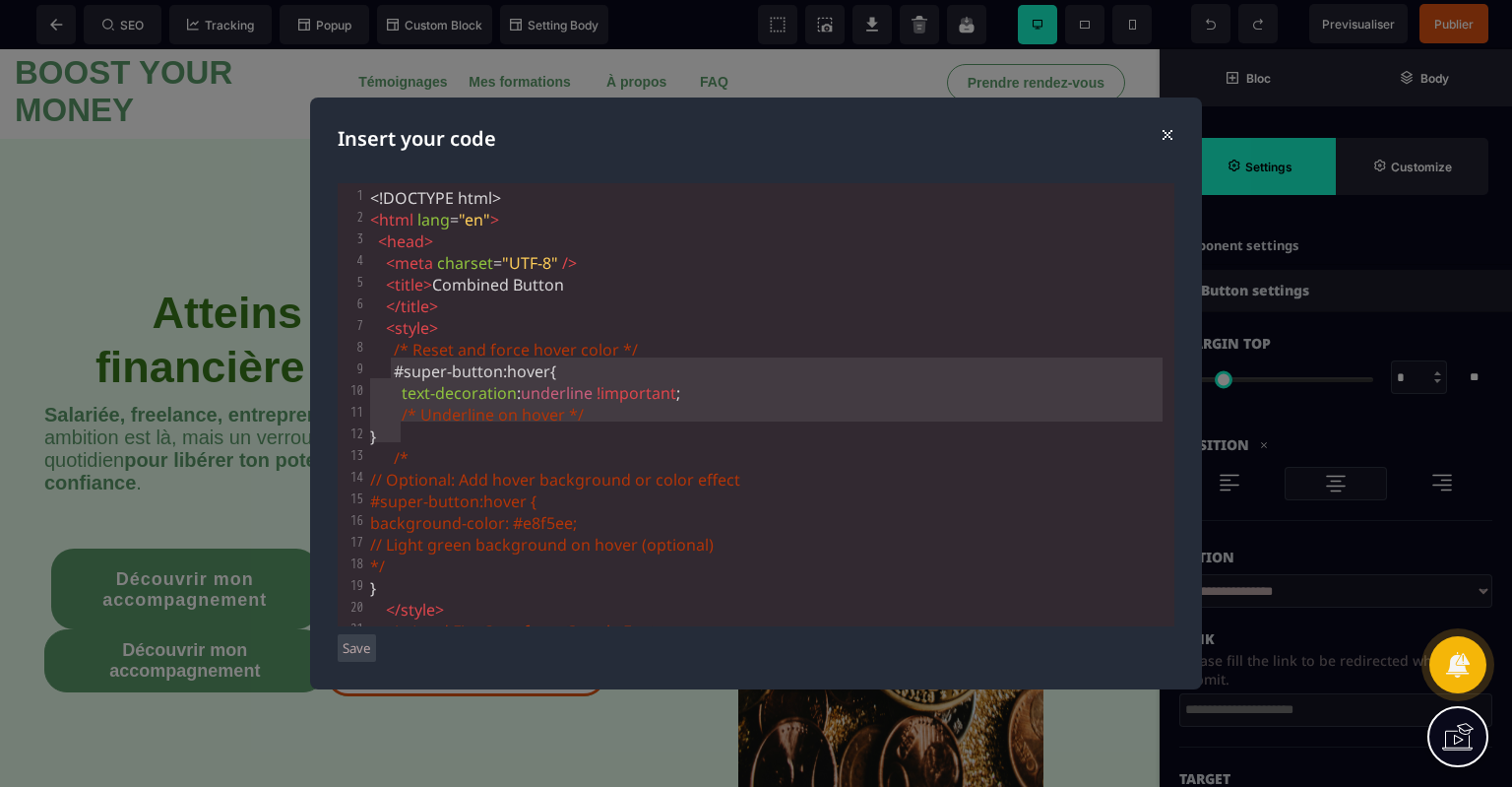 drag, startPoint x: 389, startPoint y: 364, endPoint x: 441, endPoint y: 426, distance: 80.91971 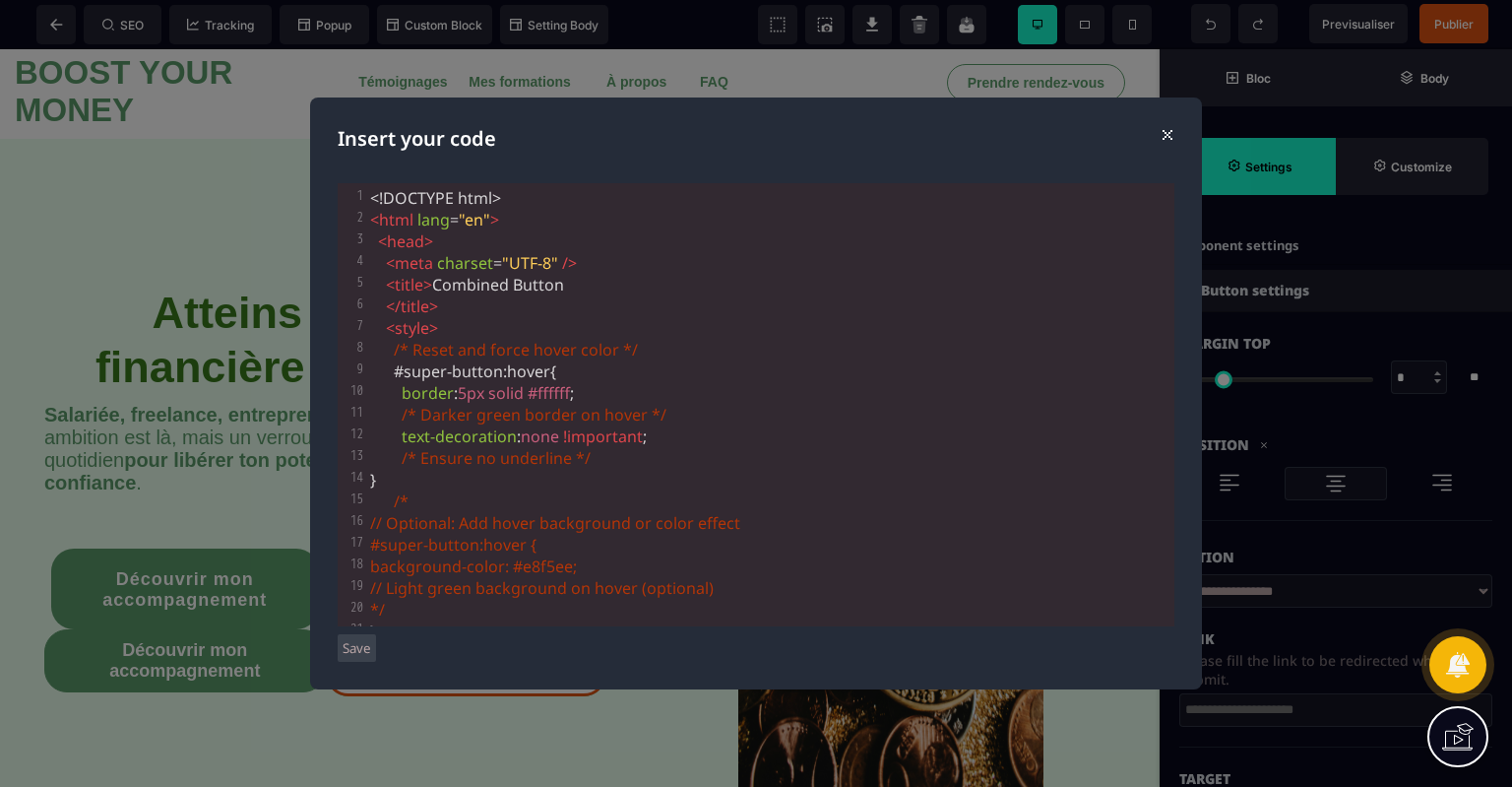 click on "Save" at bounding box center (356, 648) 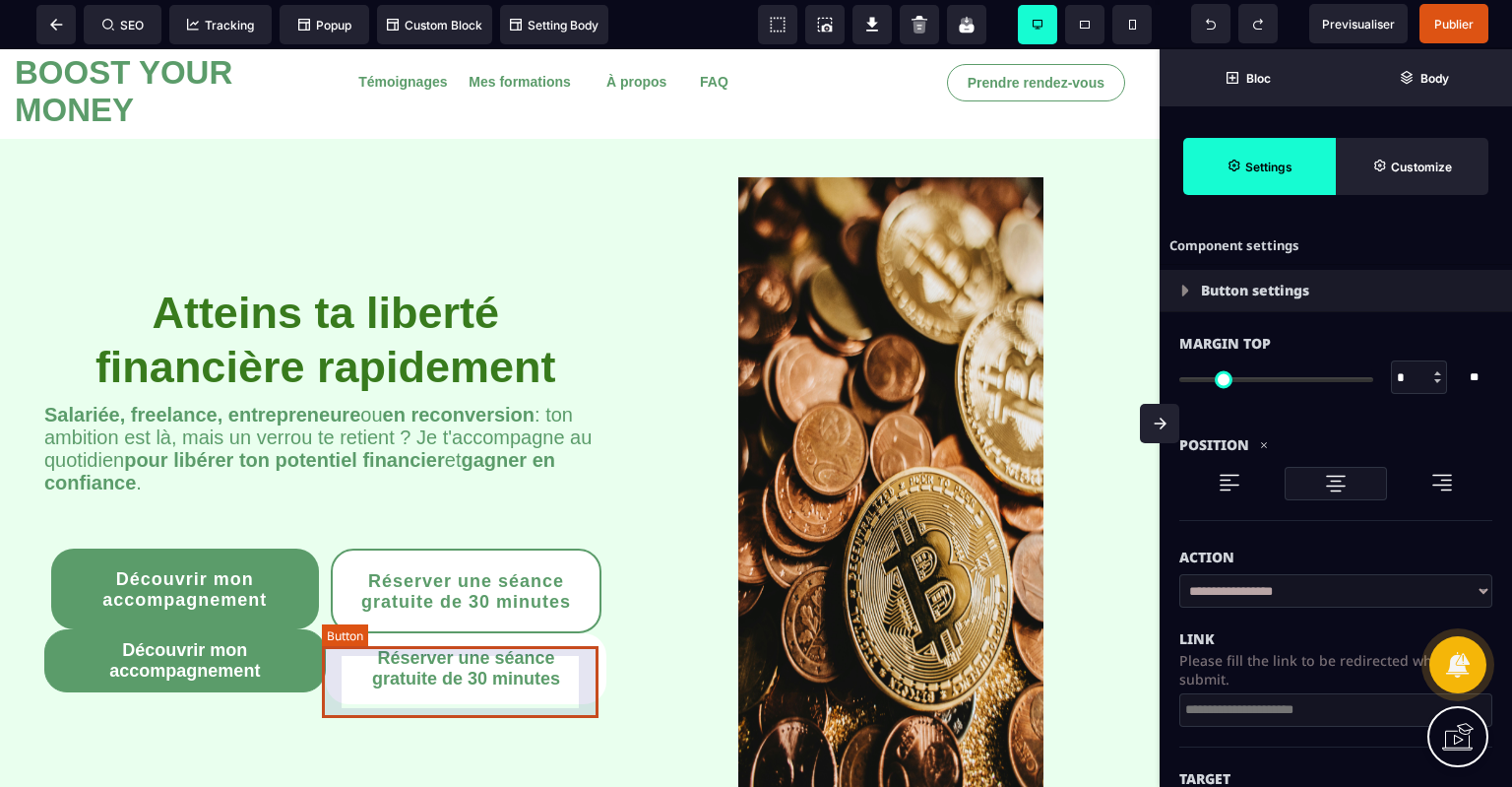 click on "Réserver une séance gratuite de 30 minutes" at bounding box center [467, 669] 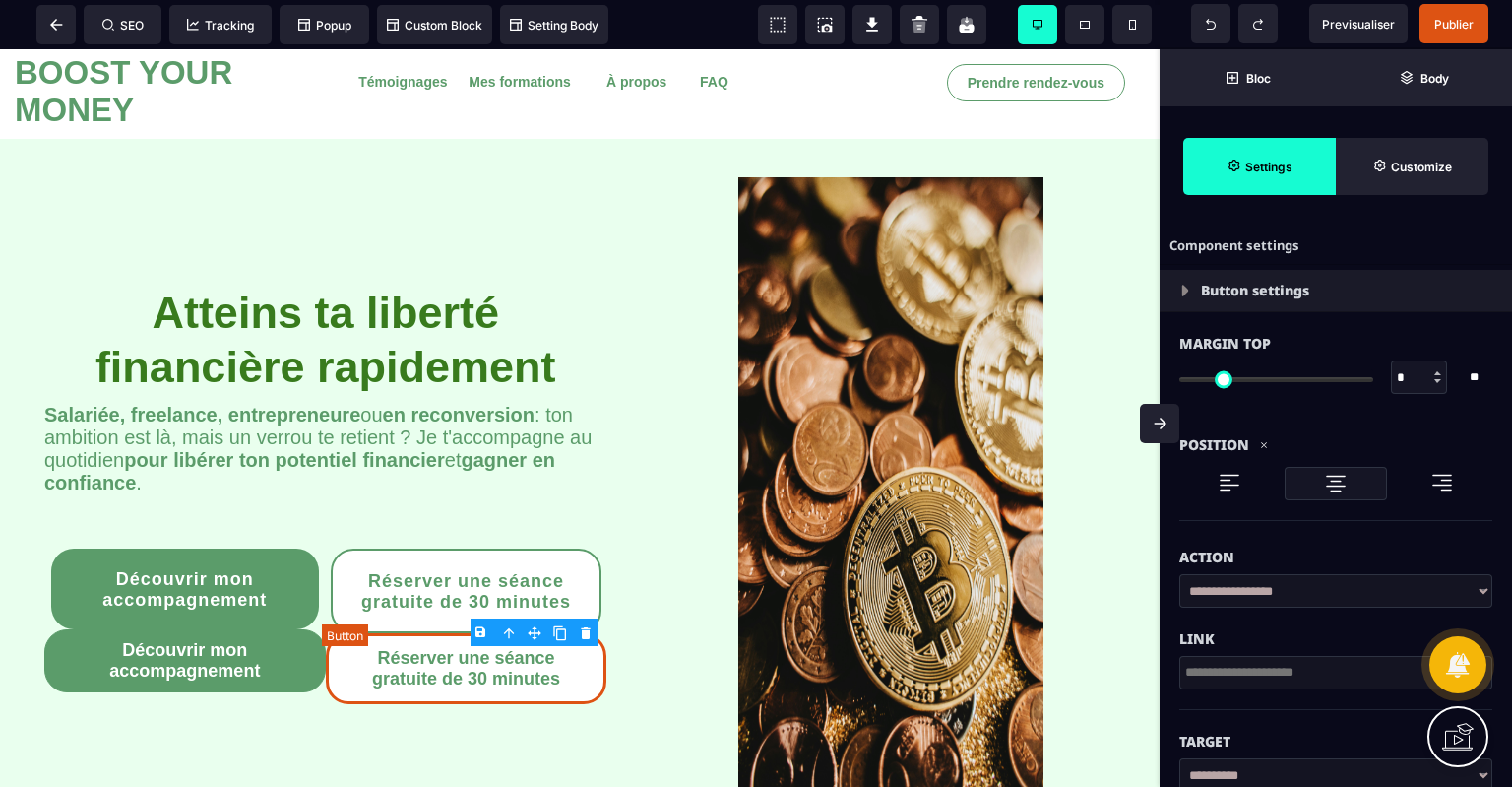 click on "Réserver une séance gratuite de 30 minutes" at bounding box center [467, 669] 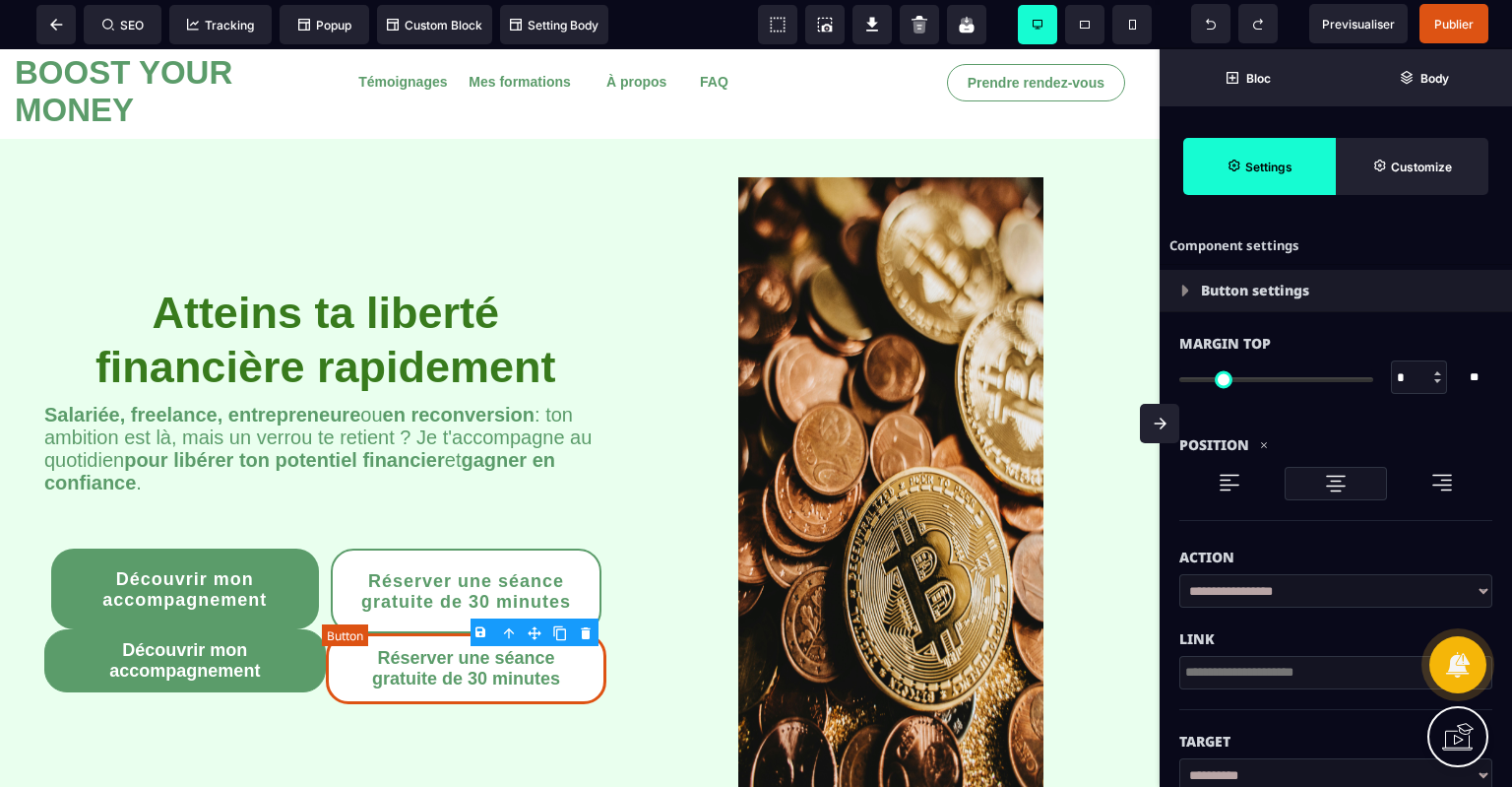 scroll, scrollTop: 0, scrollLeft: 0, axis: both 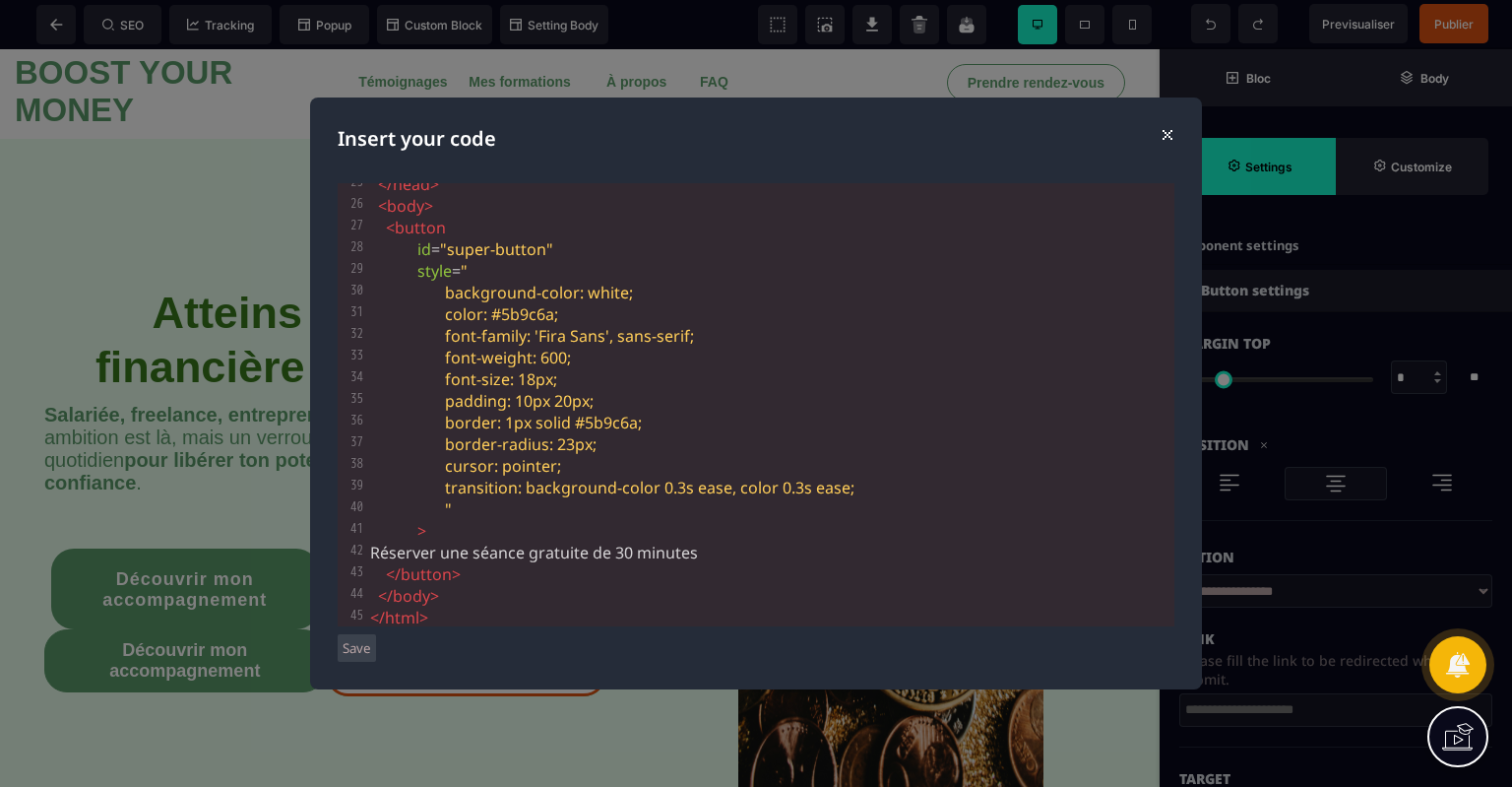 click on "Insert your code
⨯
xxxxxxxxxx 46   1 <!DOCTYPE html> 2 < html   lang = "en" > 3    < head > 4      < meta   charset = "UTF-8"   /> 5      < title > Combined Button 6      </ title > 7      < style > 8        /* Reset and force hover color */ 9        #super-button : hover  { 10          border :  5px   solid   #ffffff ; 11          /* Darker green border on hover */ 12          text-decoration :  none   !important ; 13          /* Ensure no underline */ 14       } 15        /* 16       // Optional: Add hover background or color effect 17       #super-button:hover { 18       background-color: #e8f5ee; 19       // Light green background on hover (optional)  20       */ 21       } 22      </ style > 23      <!-- Load Fira Sans from Google Fonts --> 24      < link   href = "https://fonts.googleapis.com/css2?family=Fira+Sans:wght@600&display=swap"   rel = "stylesheet" > 25    </ head > 26    < body > 27" at bounding box center [756, 393] 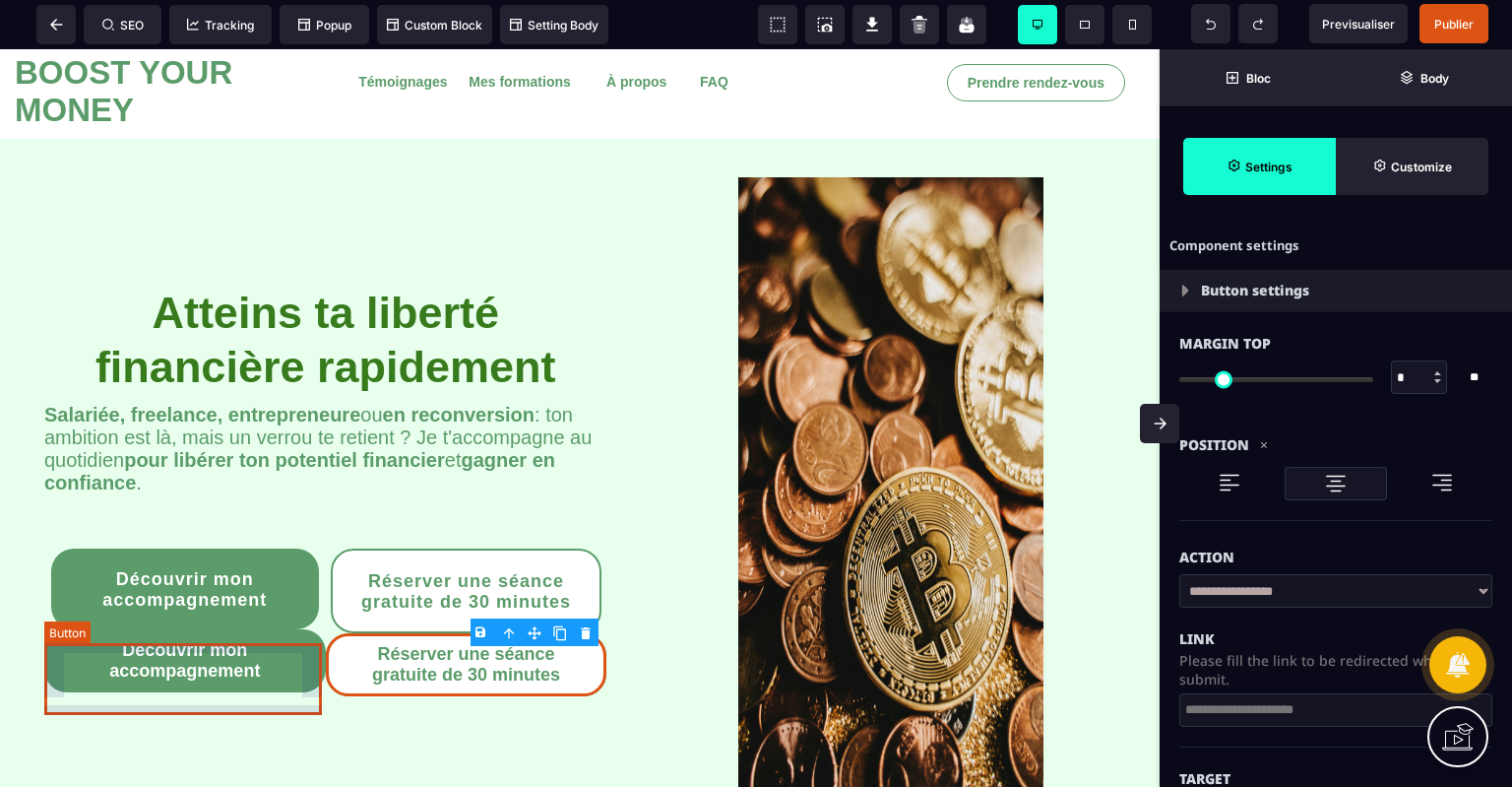 click on "Découvrir mon accompagnement" at bounding box center (185, 661) 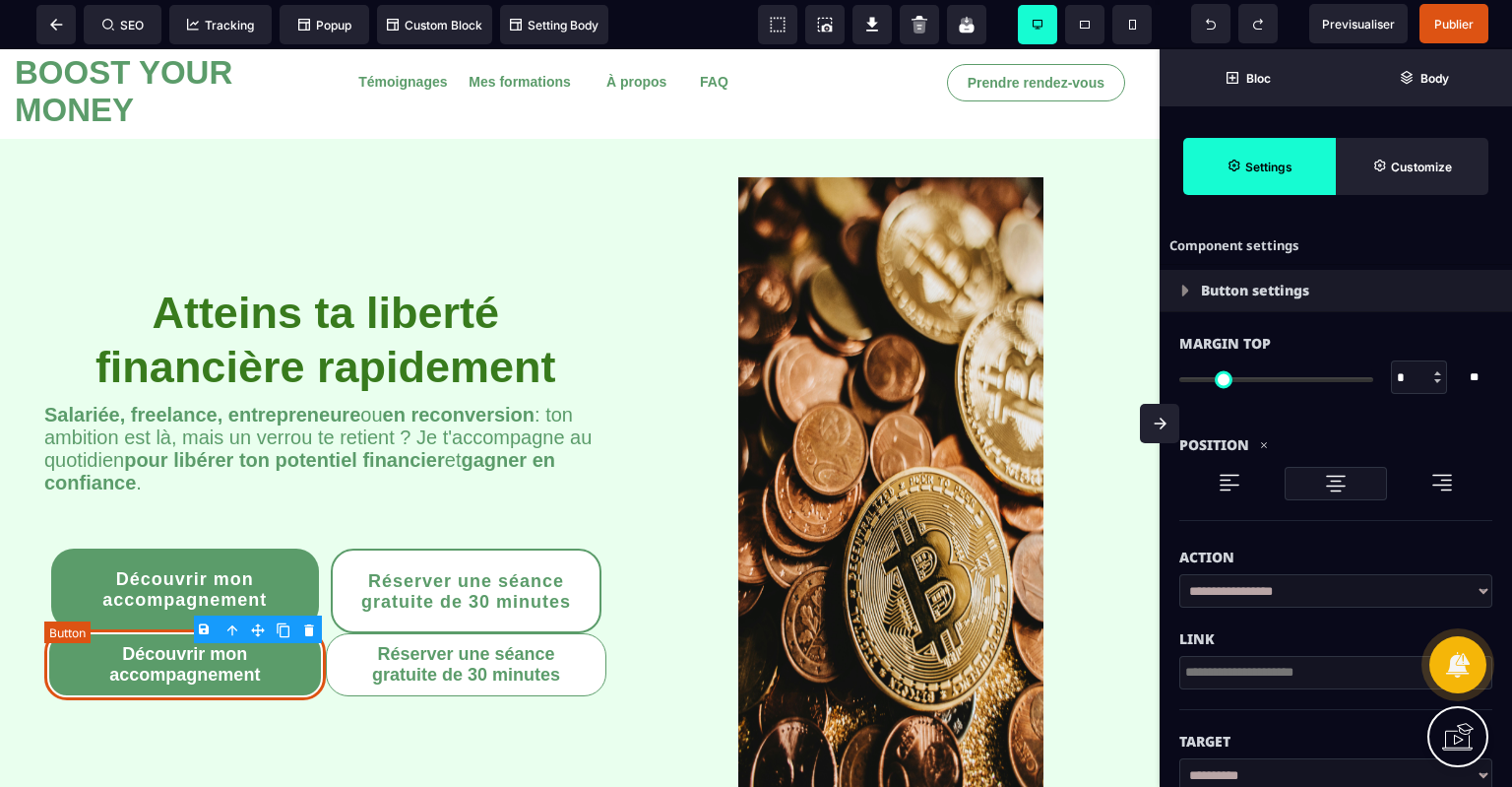 drag, startPoint x: 228, startPoint y: 726, endPoint x: 228, endPoint y: 677, distance: 49 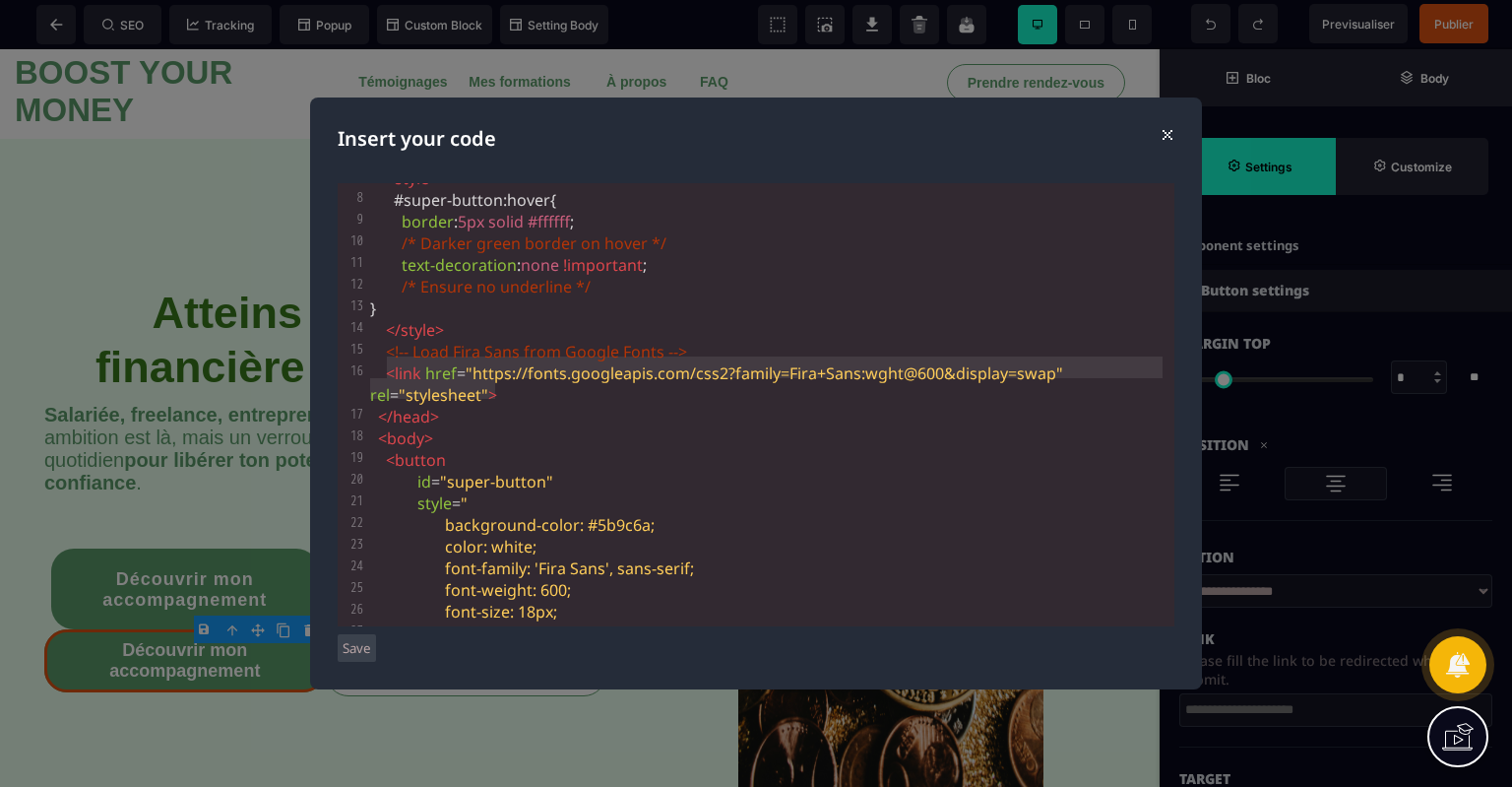 drag, startPoint x: 385, startPoint y: 365, endPoint x: 498, endPoint y: 387, distance: 115.12167 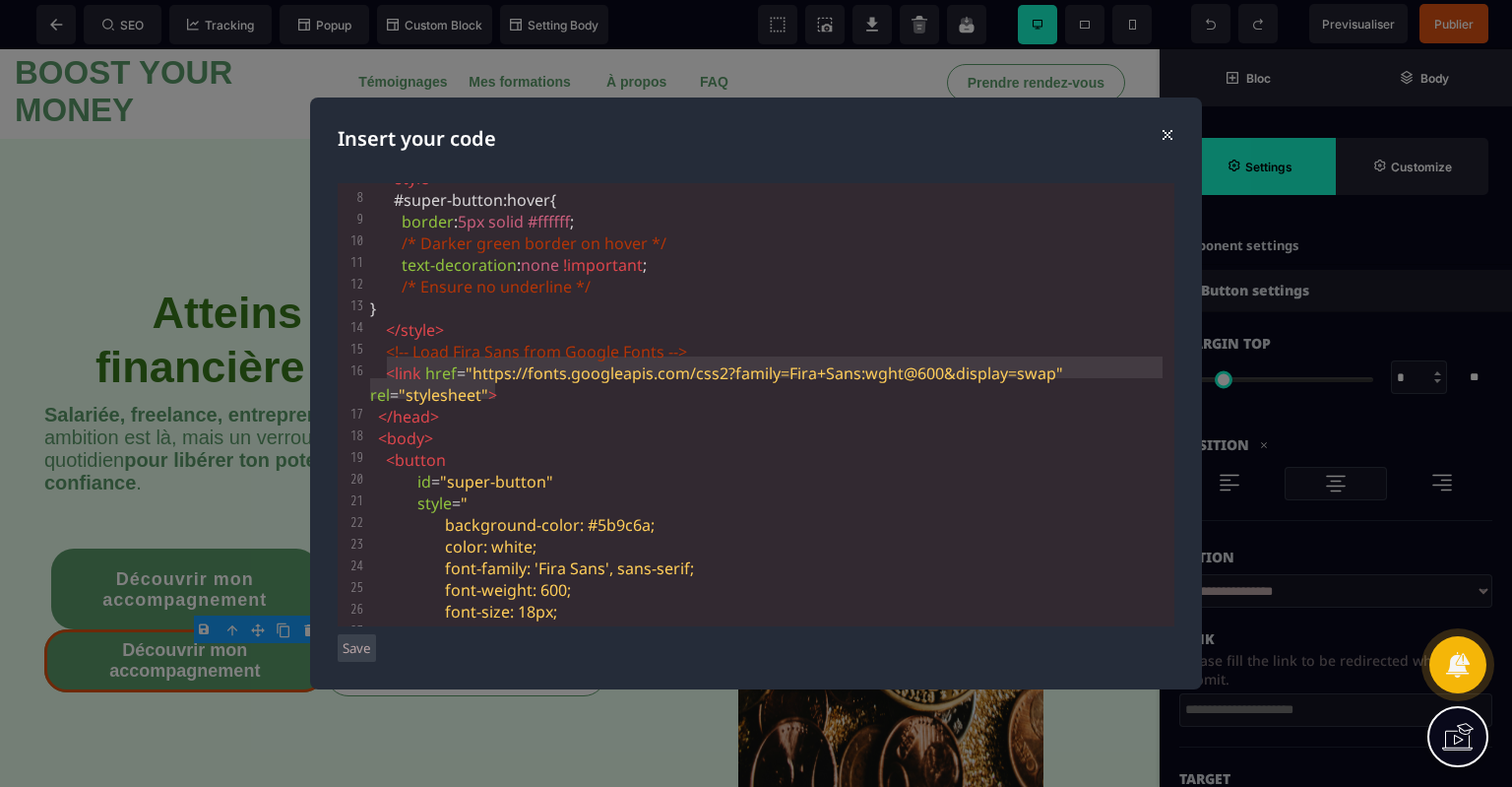 click on "**********" at bounding box center (756, 393) 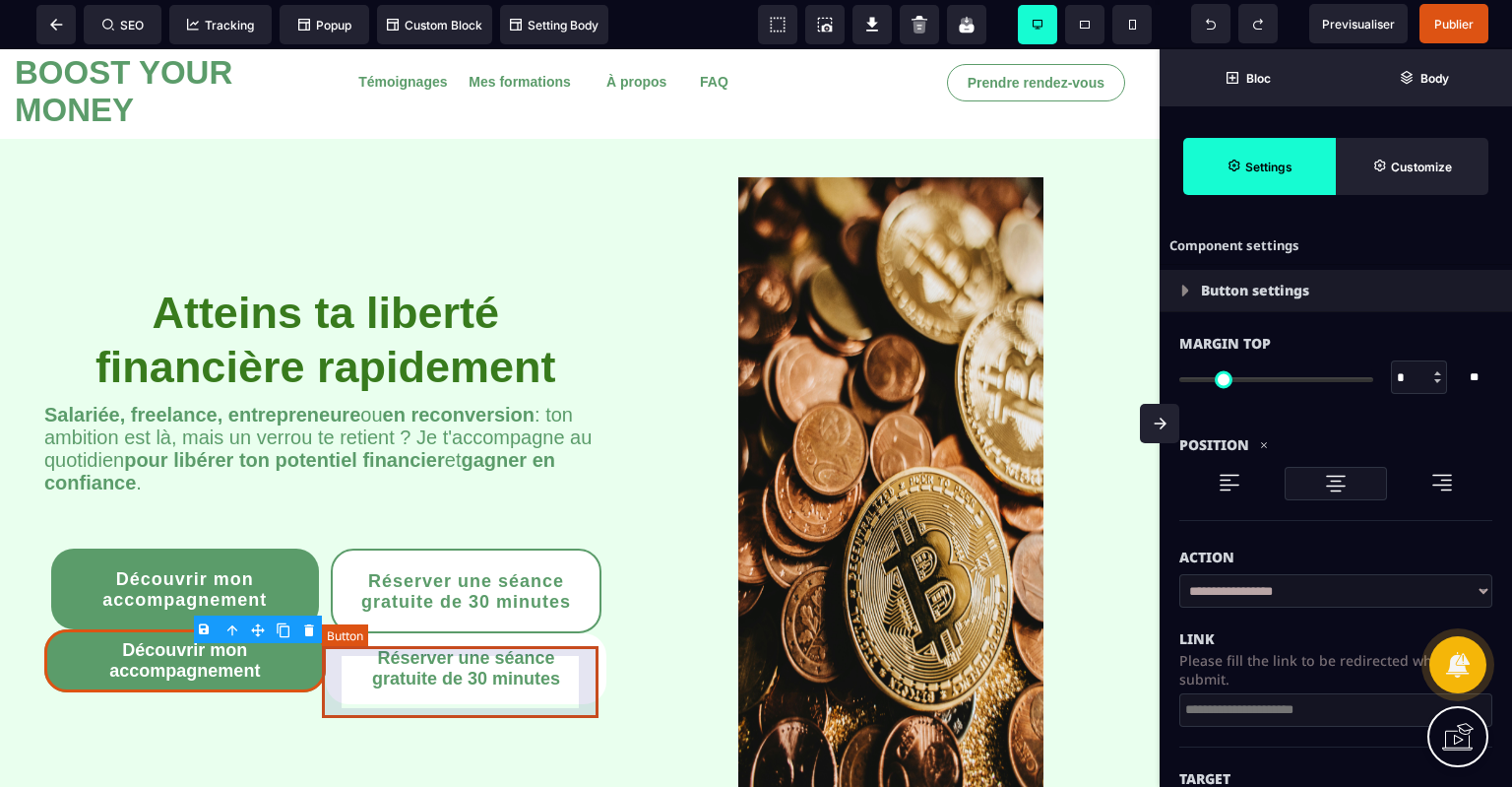 click on "Réserver une séance gratuite de 30 minutes" at bounding box center (467, 669) 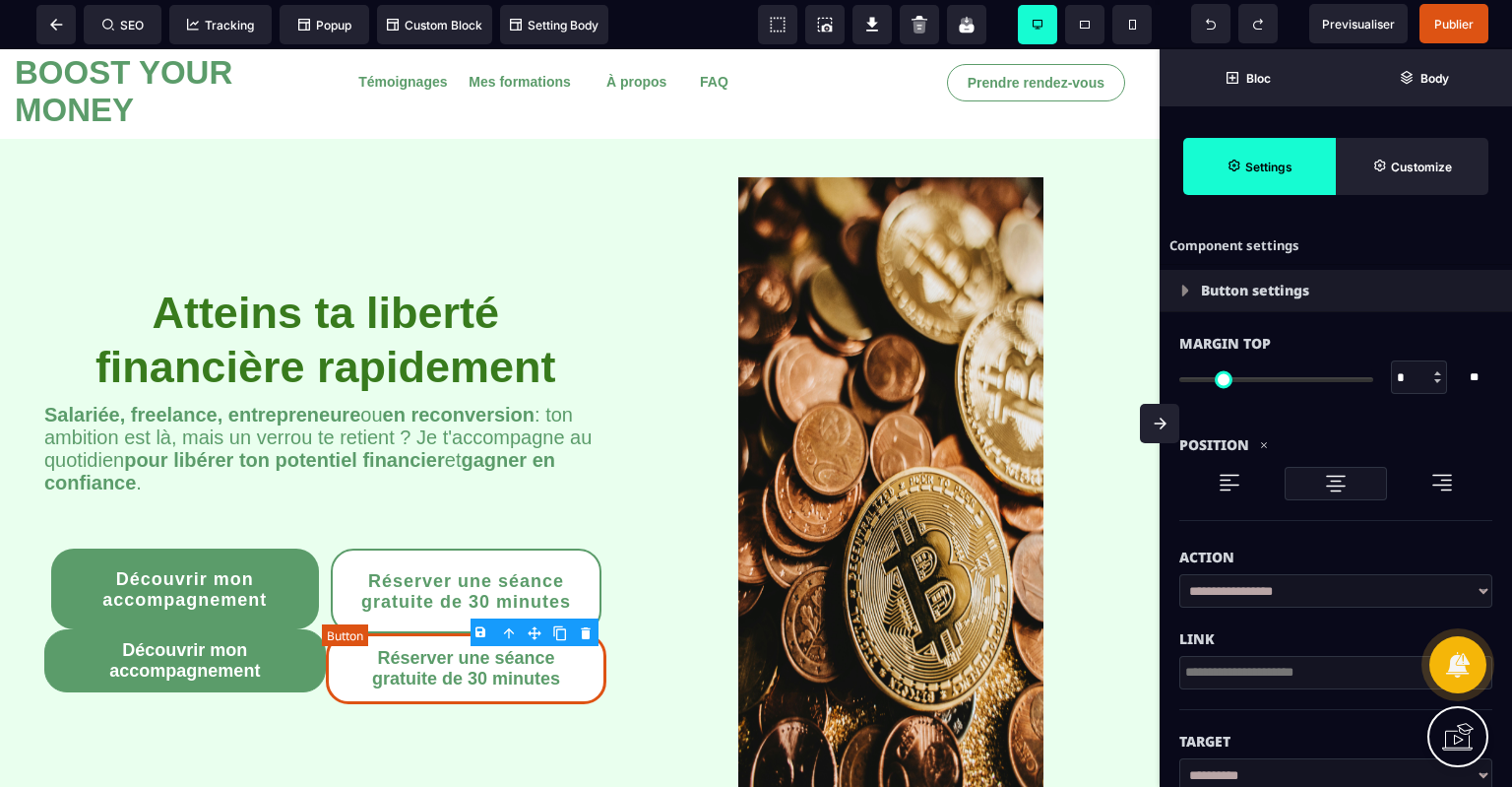 click on "Réserver une séance gratuite de 30 minutes" at bounding box center [467, 669] 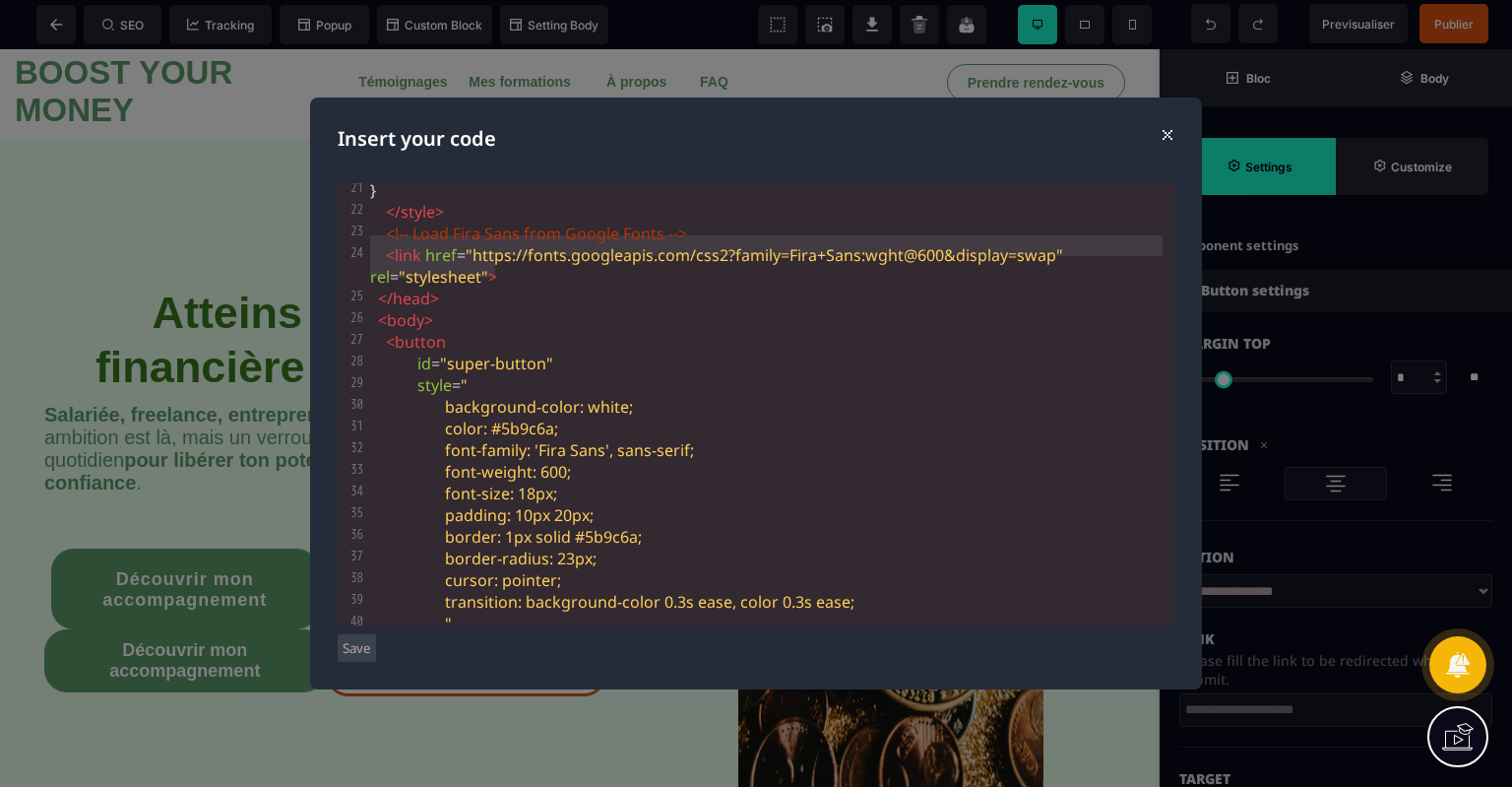 drag, startPoint x: 511, startPoint y: 274, endPoint x: 367, endPoint y: 256, distance: 145.12064 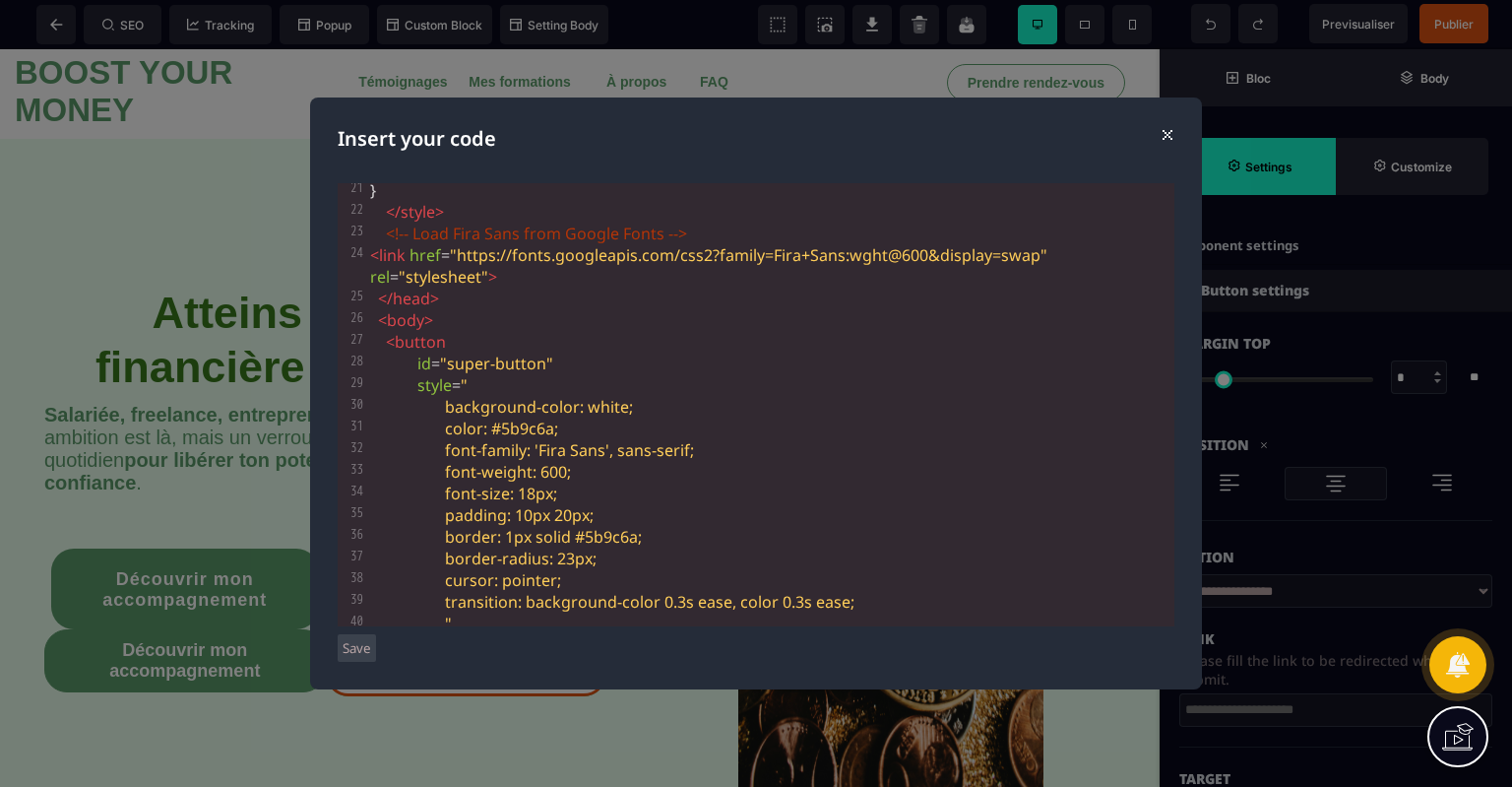 click on "Save" at bounding box center [356, 648] 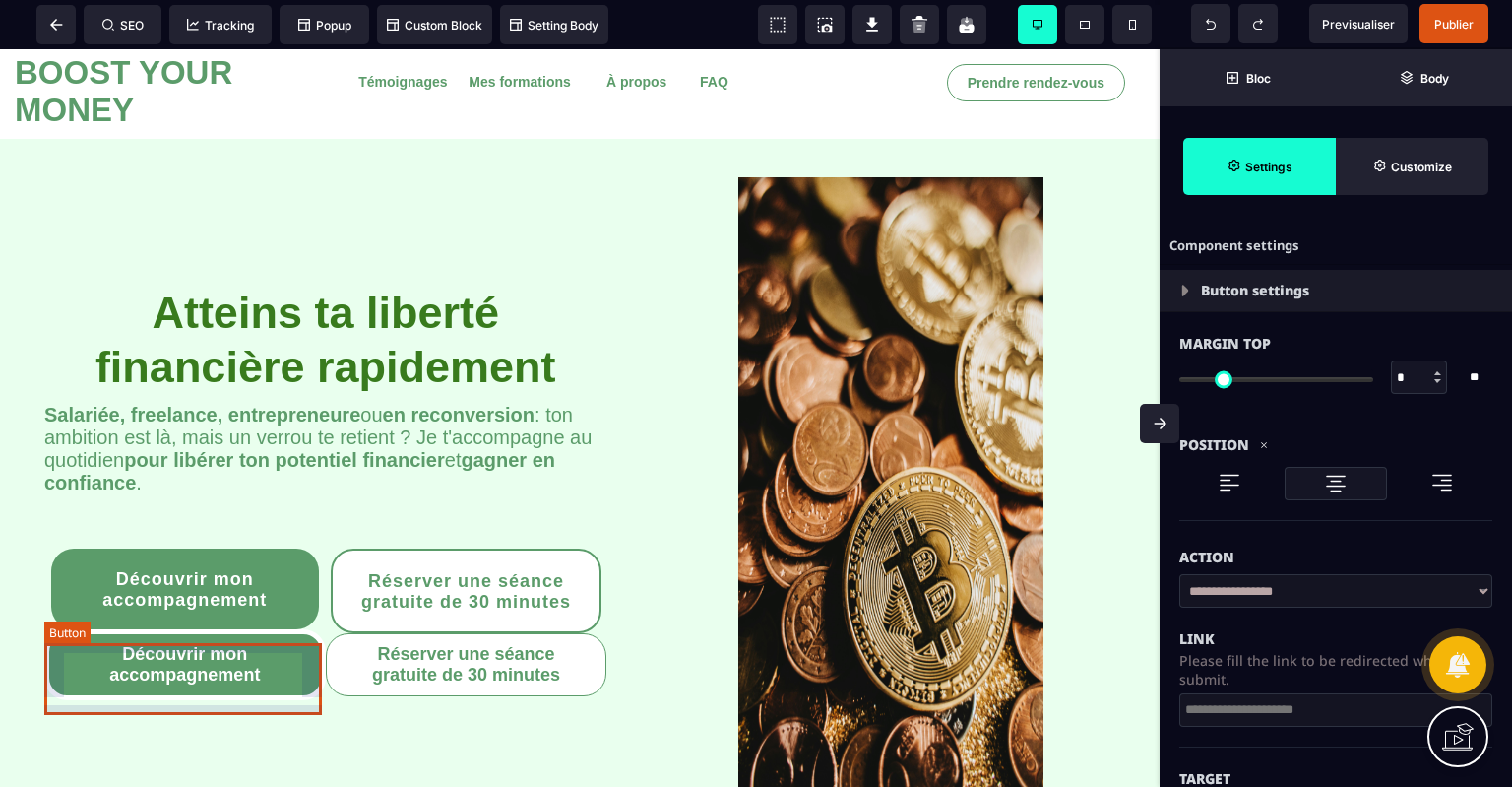 click on "Découvrir mon accompagnement" at bounding box center [185, 665] 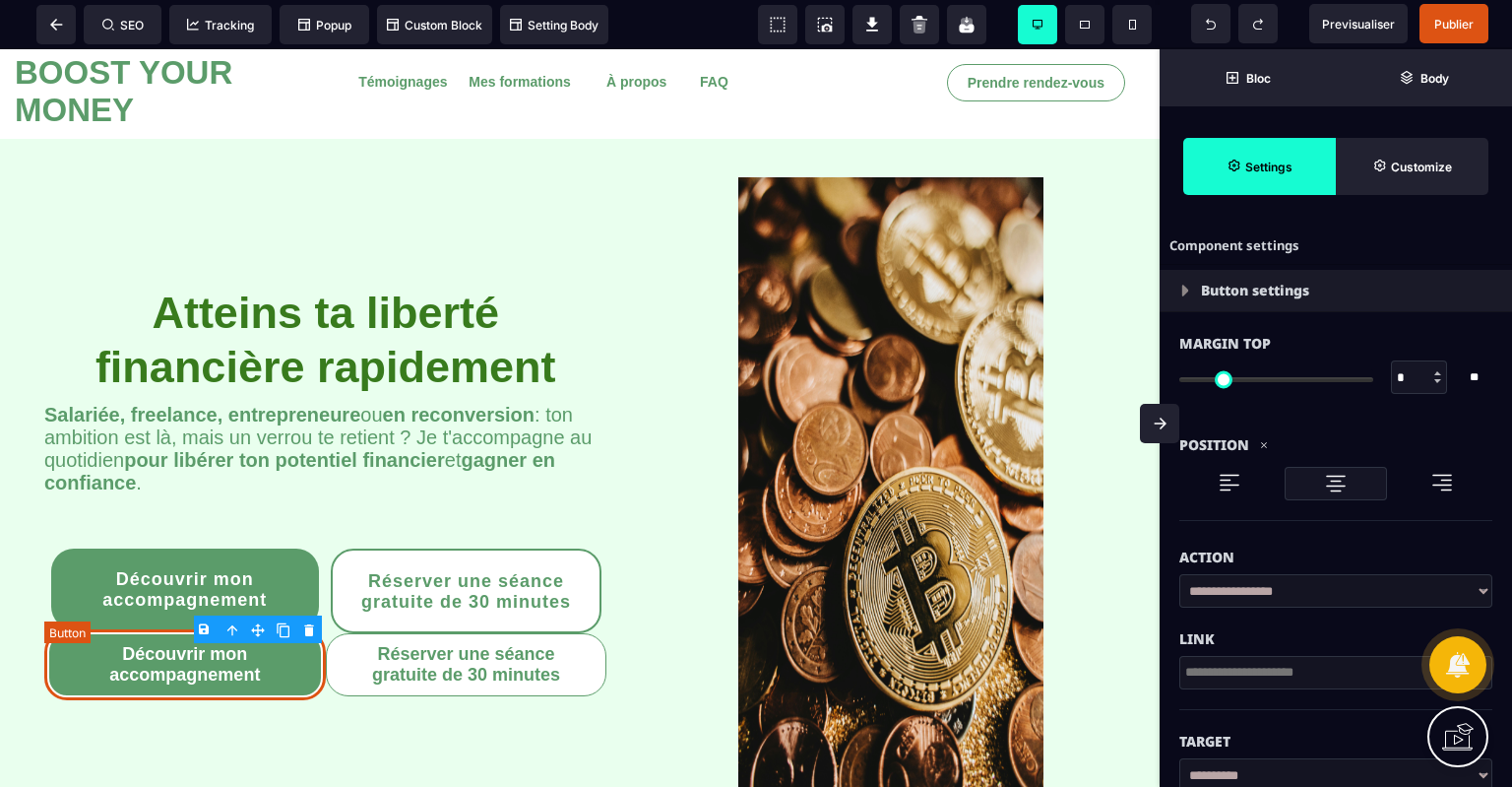 click on "Découvrir mon accompagnement" at bounding box center (185, 665) 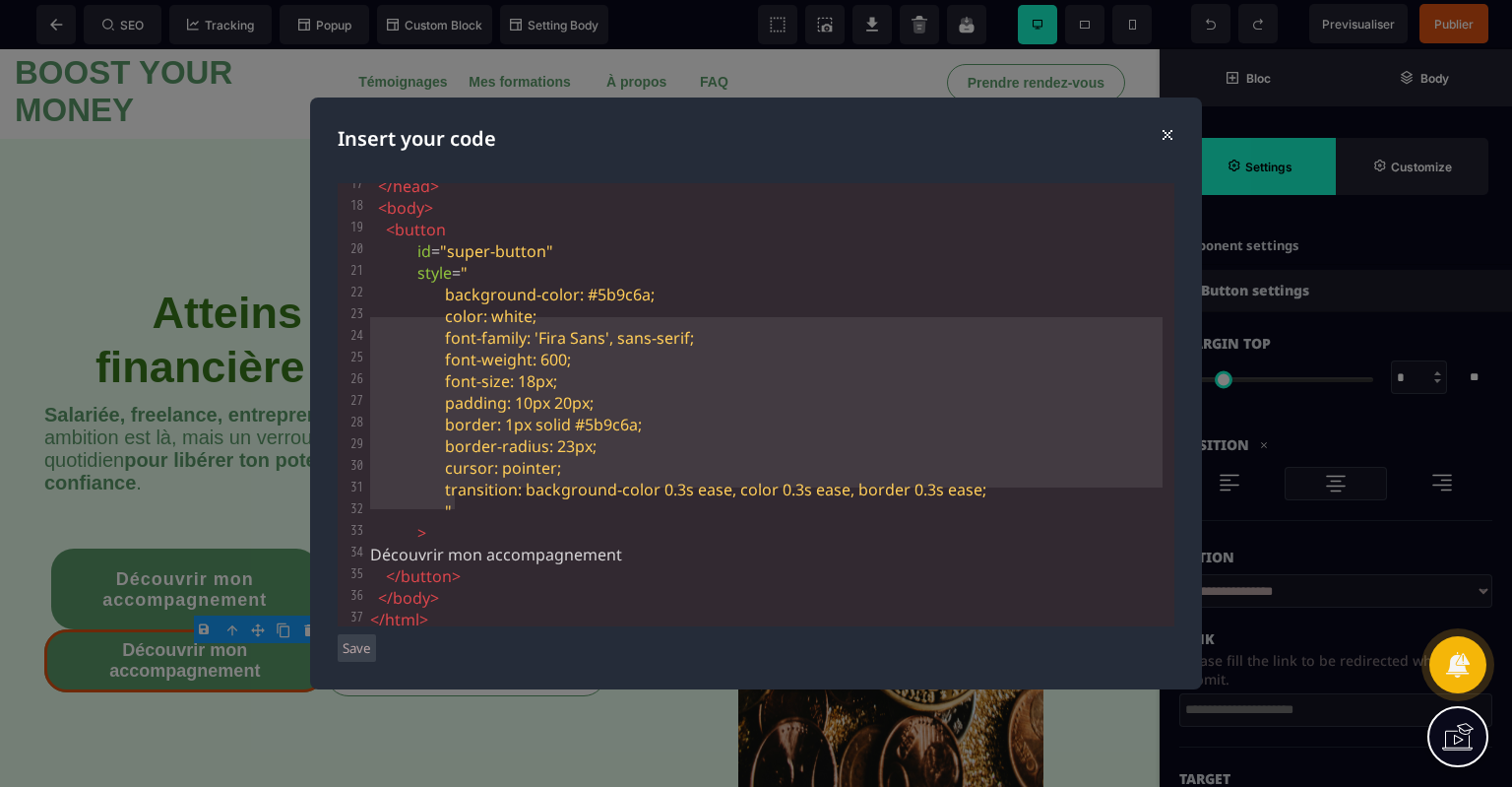 drag, startPoint x: 464, startPoint y: 494, endPoint x: 339, endPoint y: 337, distance: 200.68383 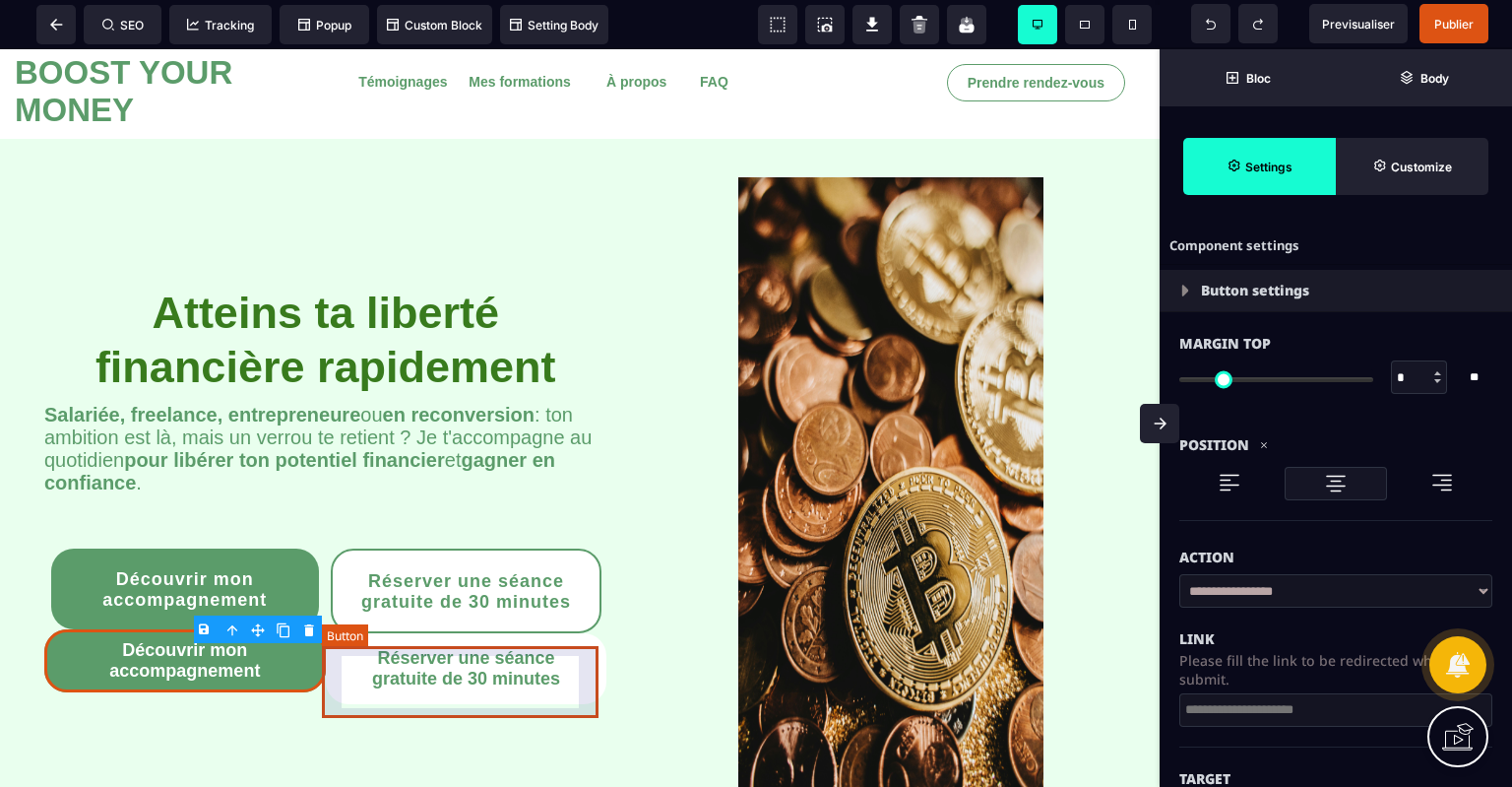 click on "Réserver une séance gratuite de 30 minutes" at bounding box center [467, 669] 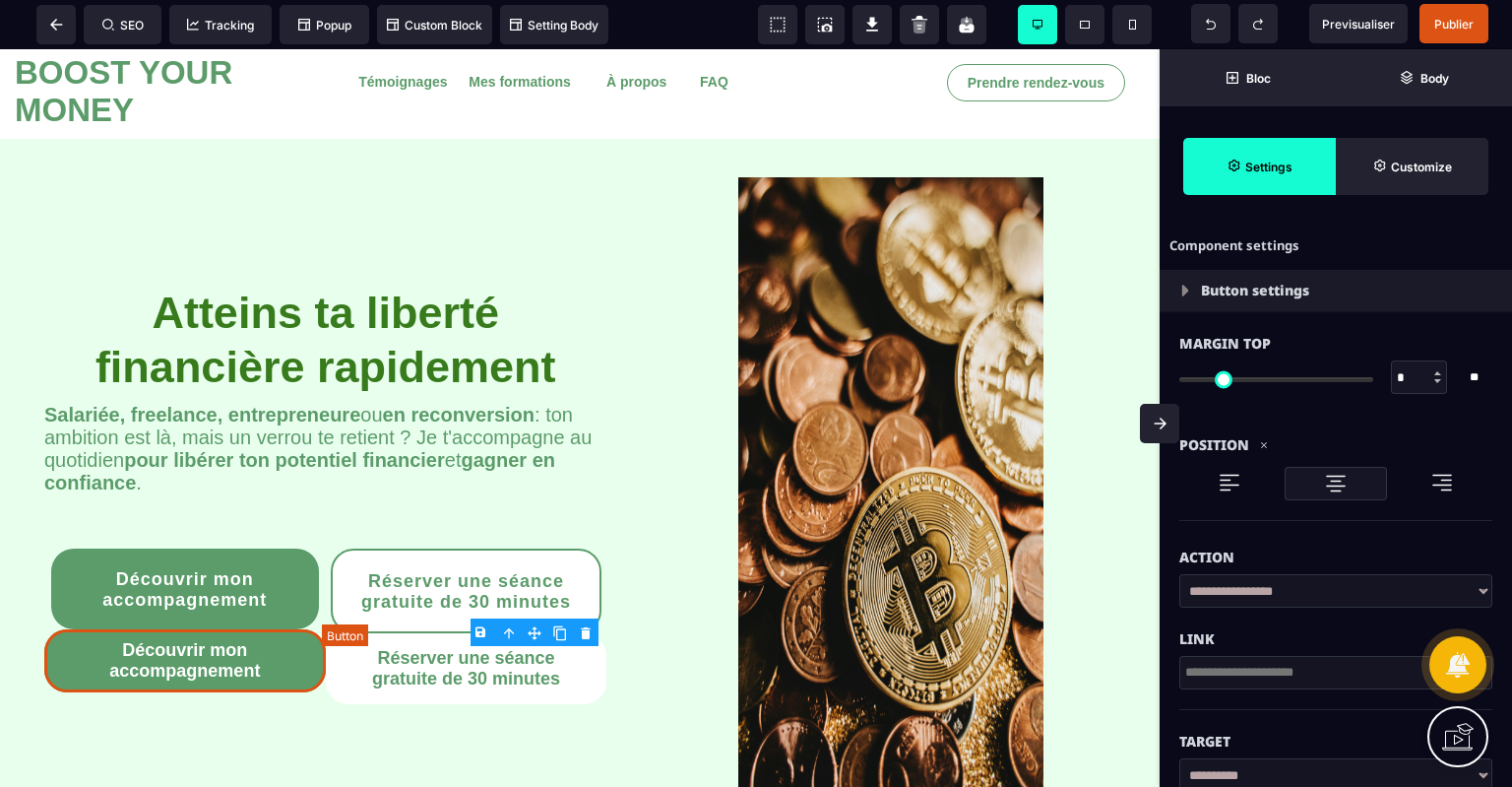 click on "Réserver une séance gratuite de 30 minutes" at bounding box center (467, 669) 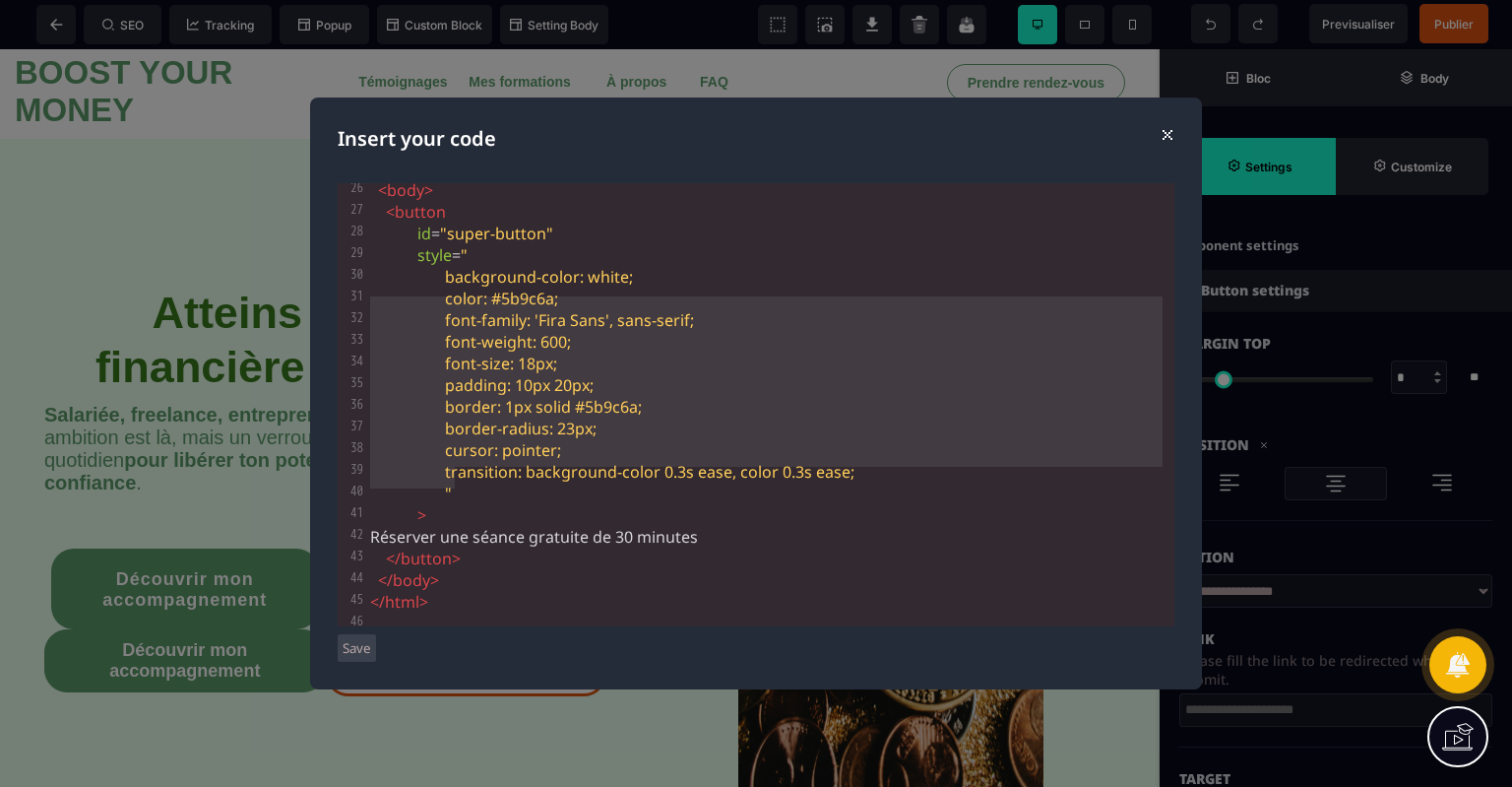 drag, startPoint x: 465, startPoint y: 468, endPoint x: 366, endPoint y: 312, distance: 184.76201 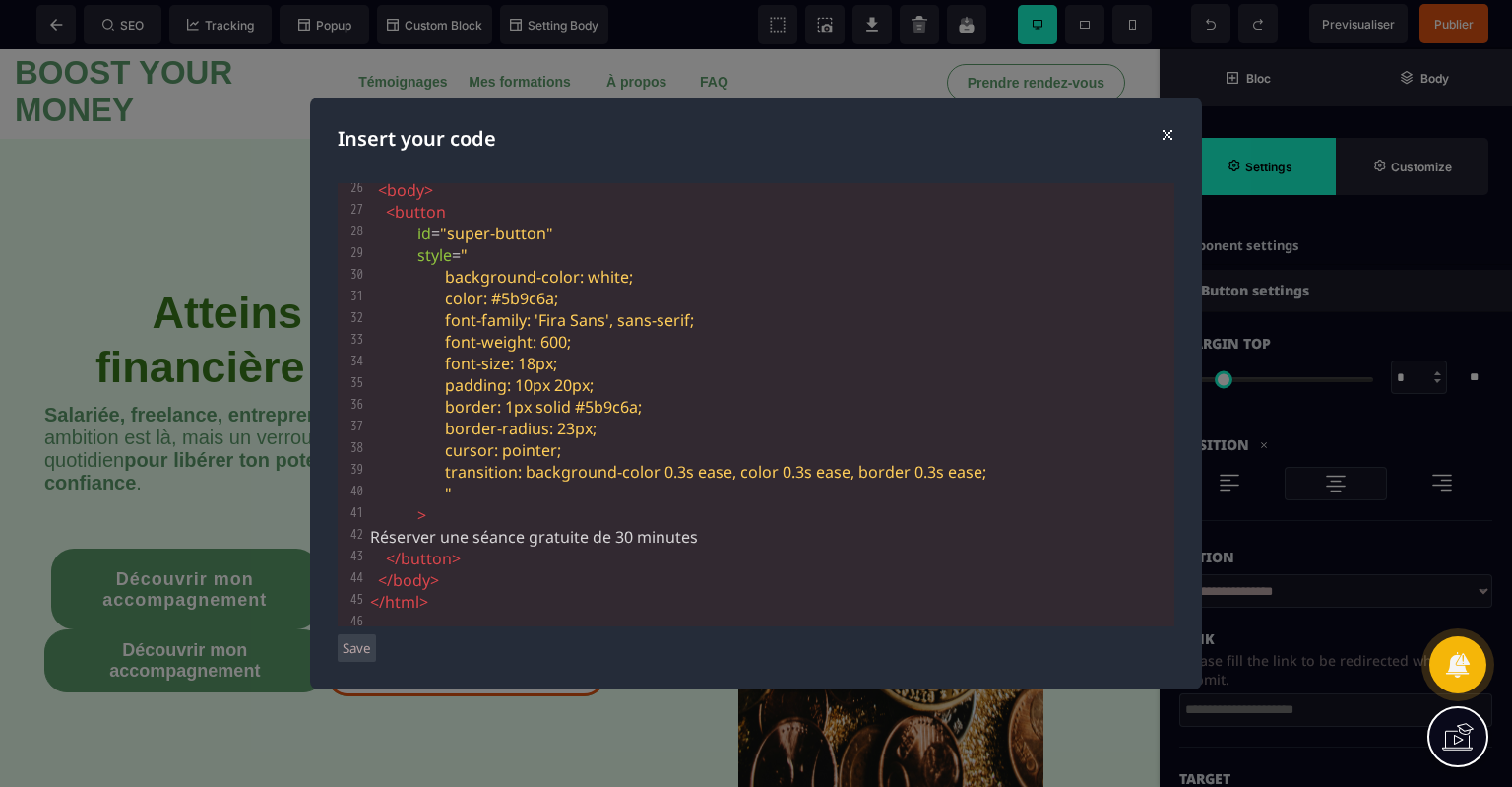 click on "Save" at bounding box center [356, 648] 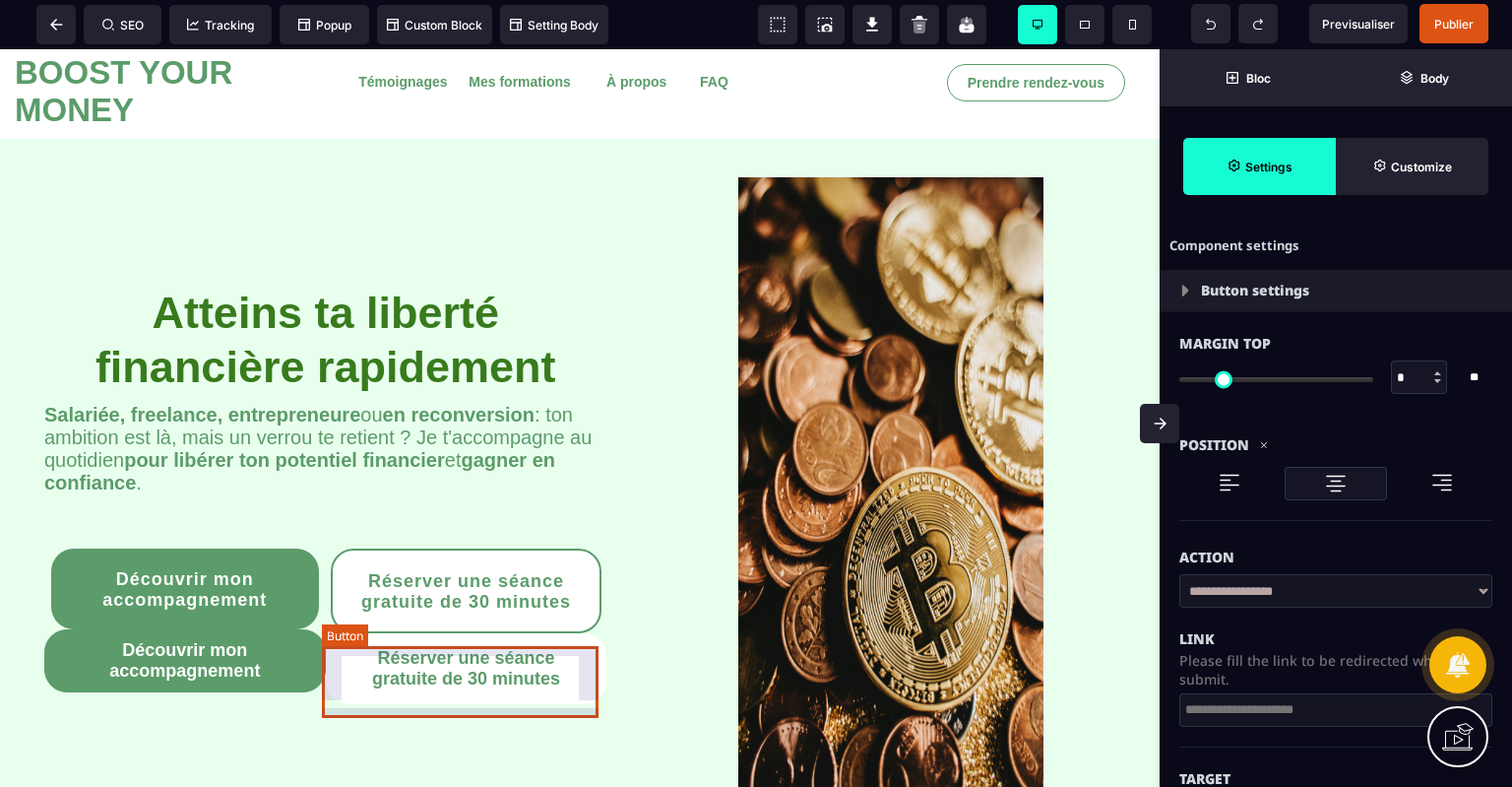 click on "Réserver une séance gratuite de 30 minutes" at bounding box center (467, 669) 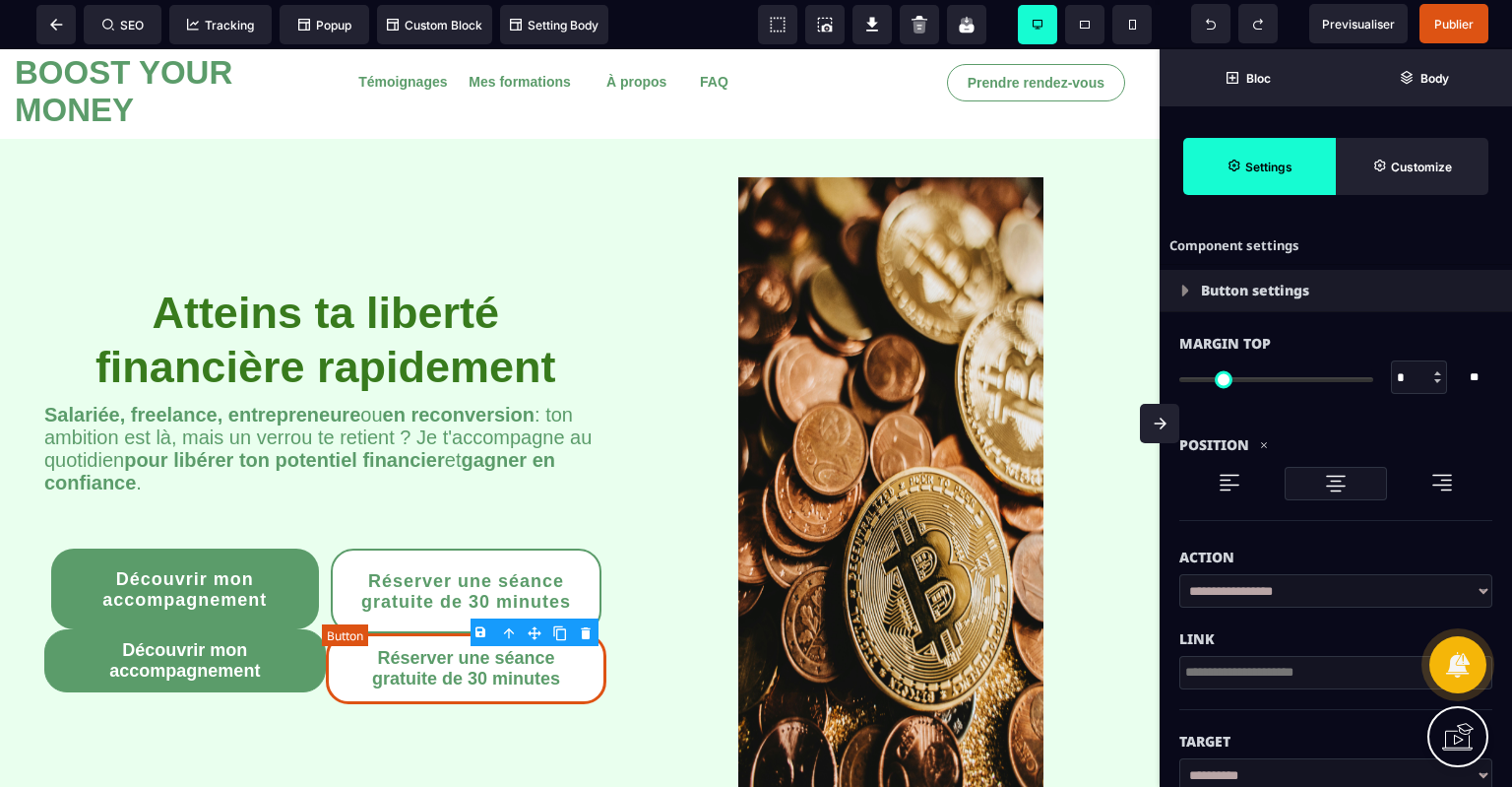 click on "Réserver une séance gratuite de 30 minutes" at bounding box center (467, 669) 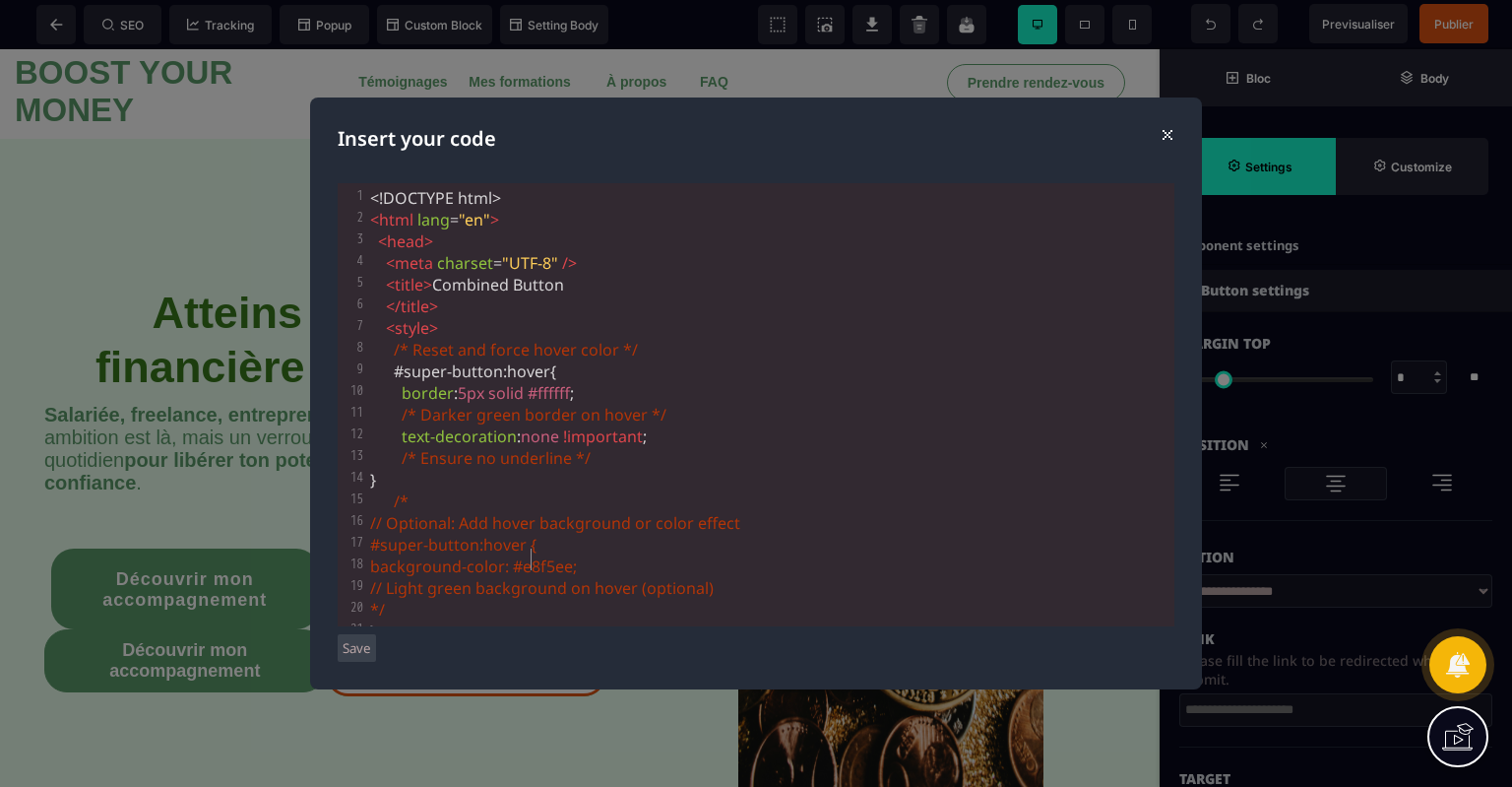 click on "background-color: #e8f5ee;" at bounding box center [473, 566] 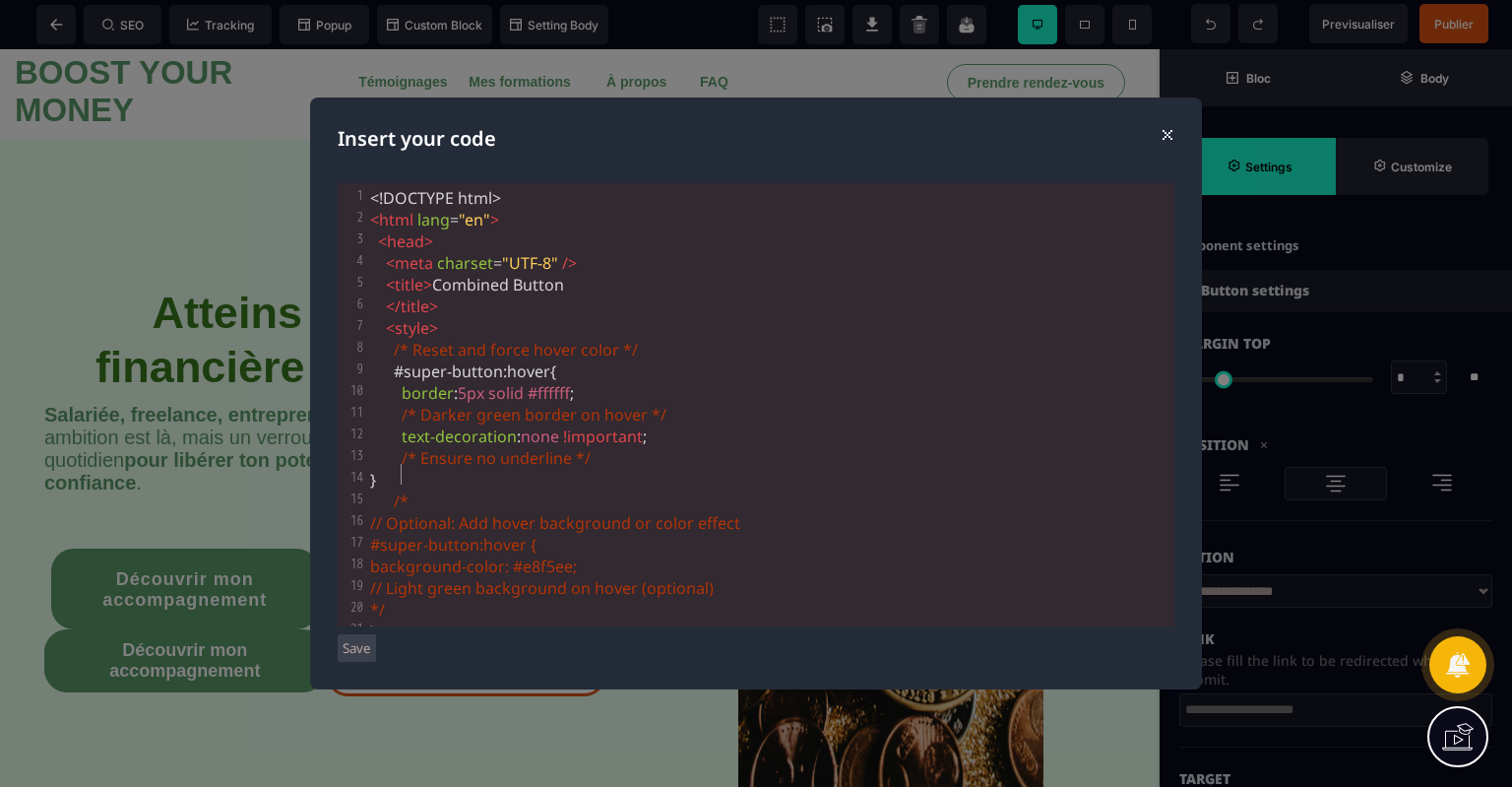 click on "}" at bounding box center [770, 480] 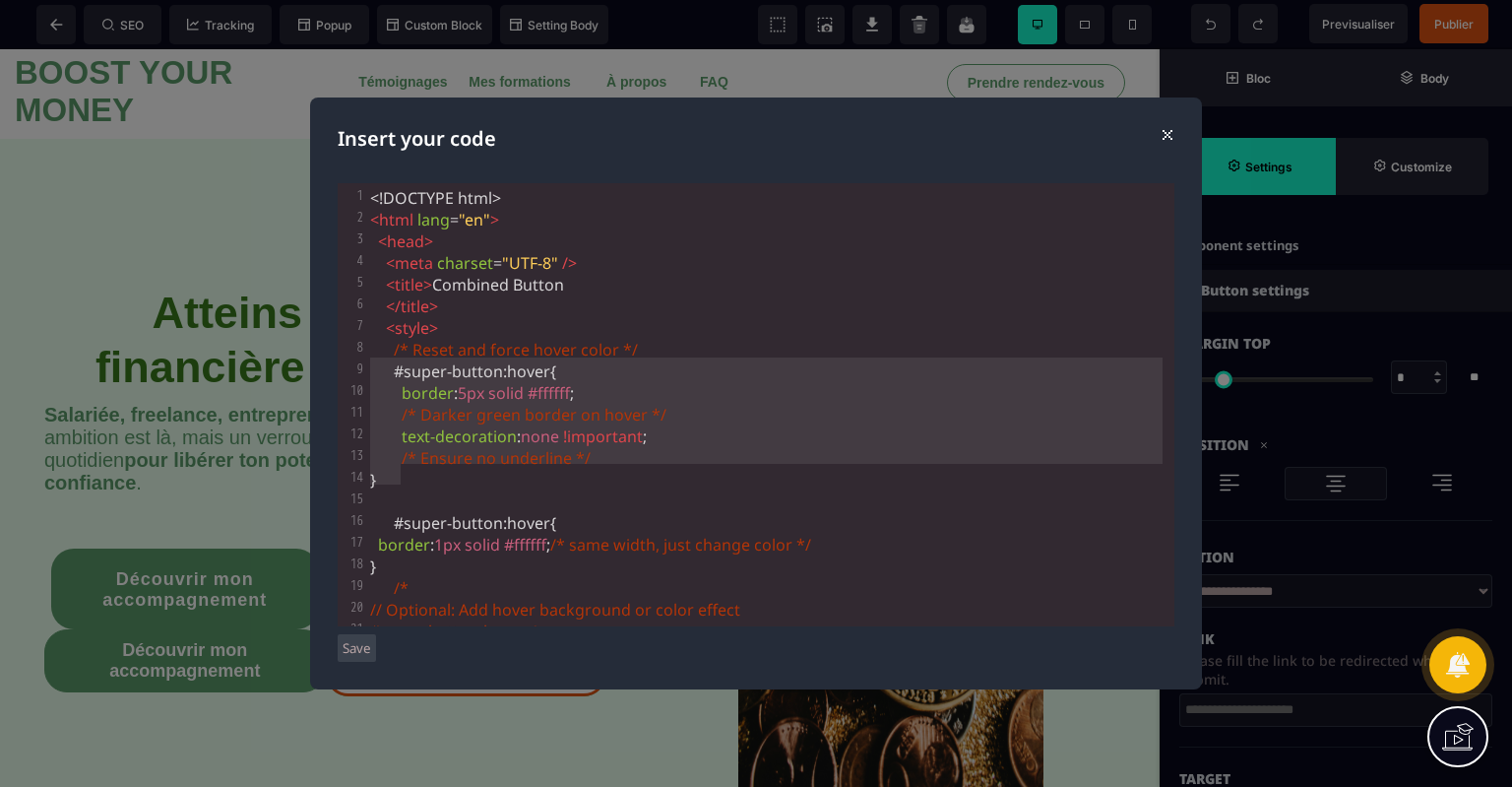 drag, startPoint x: 418, startPoint y: 479, endPoint x: 361, endPoint y: 369, distance: 123.89108 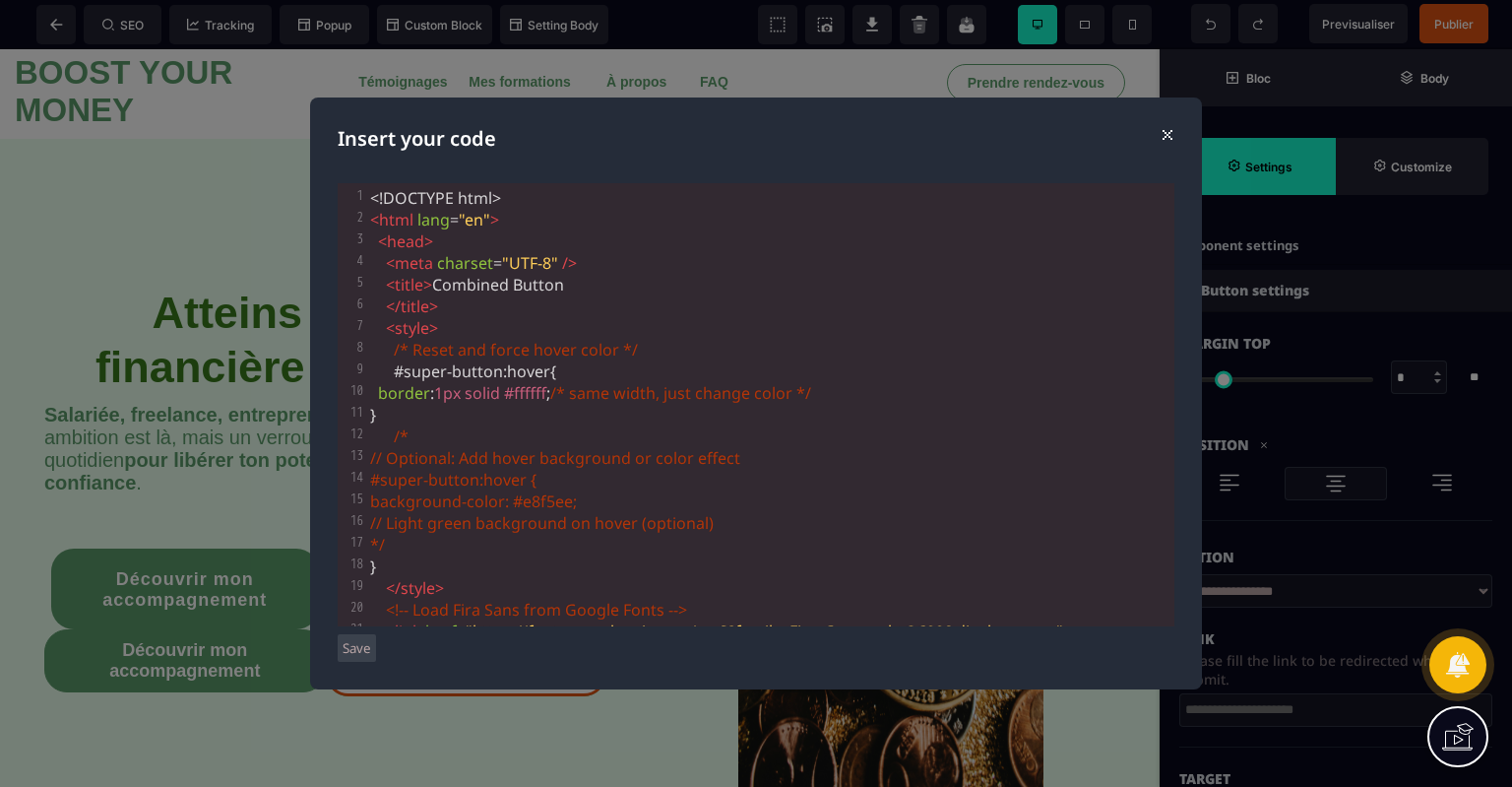 click on "Save" at bounding box center (356, 648) 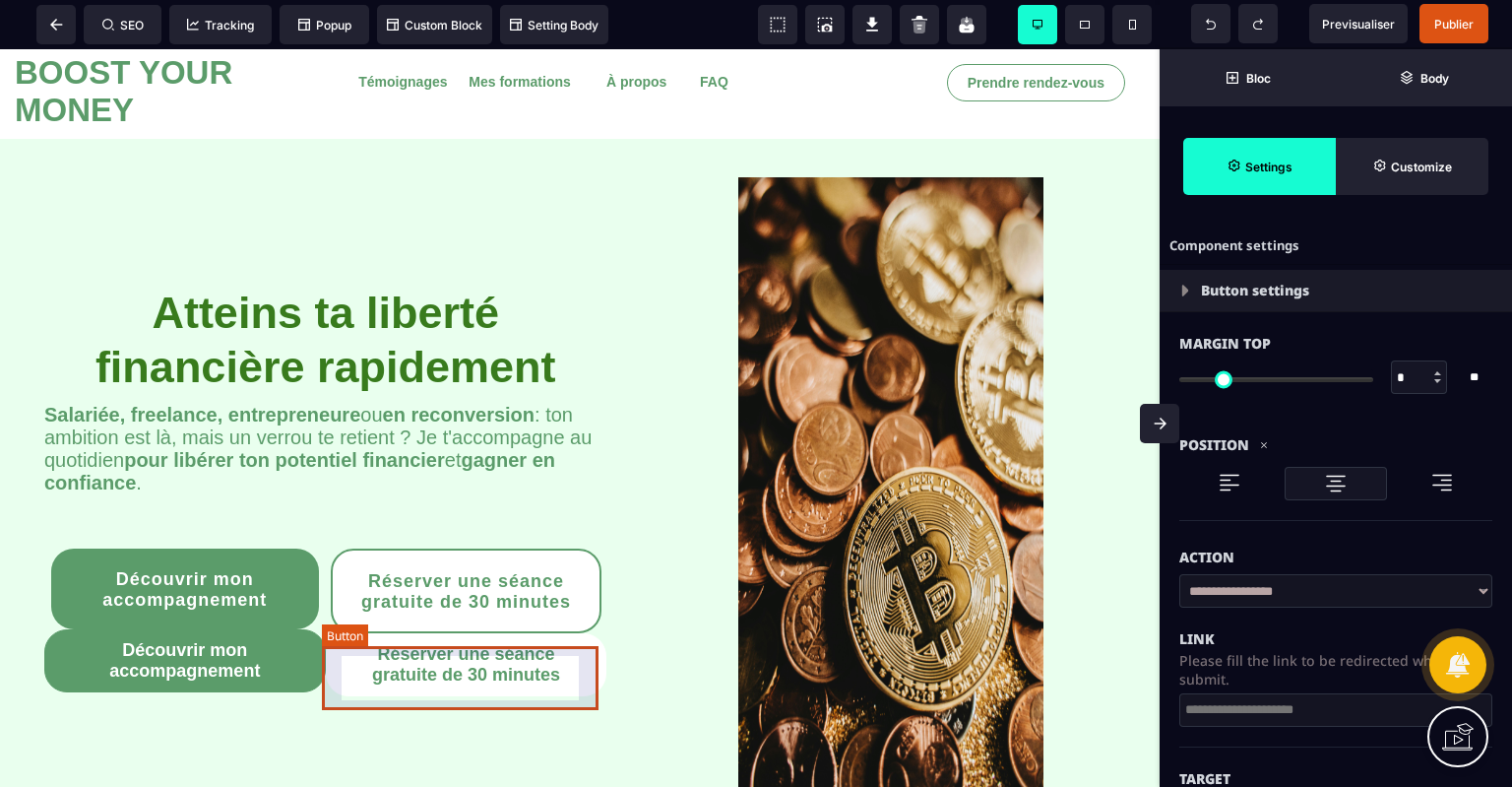 click on "Réserver une séance gratuite de 30 minutes" at bounding box center (467, 665) 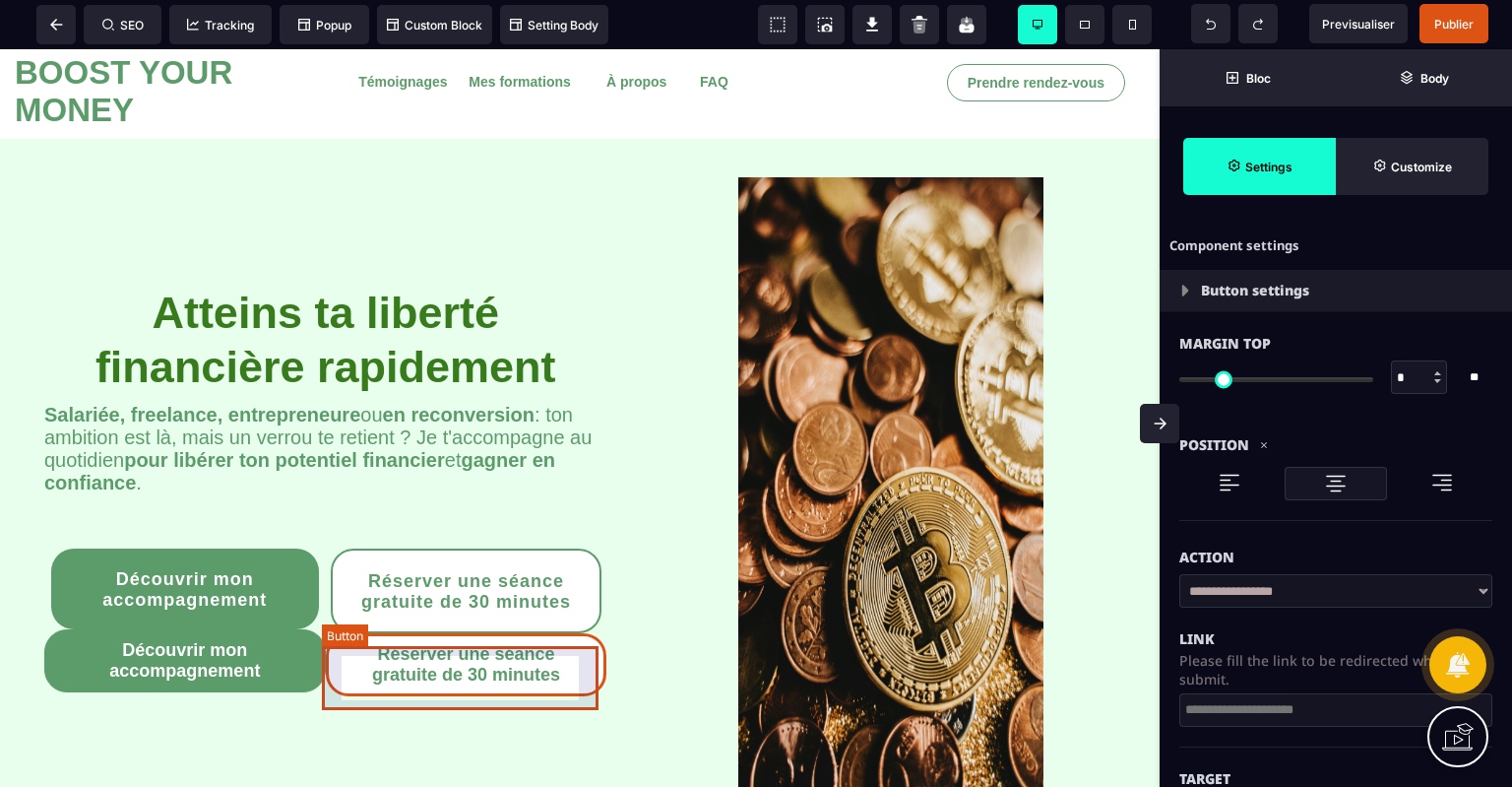 click on "Réserver une séance gratuite de 30 minutes" at bounding box center [467, 665] 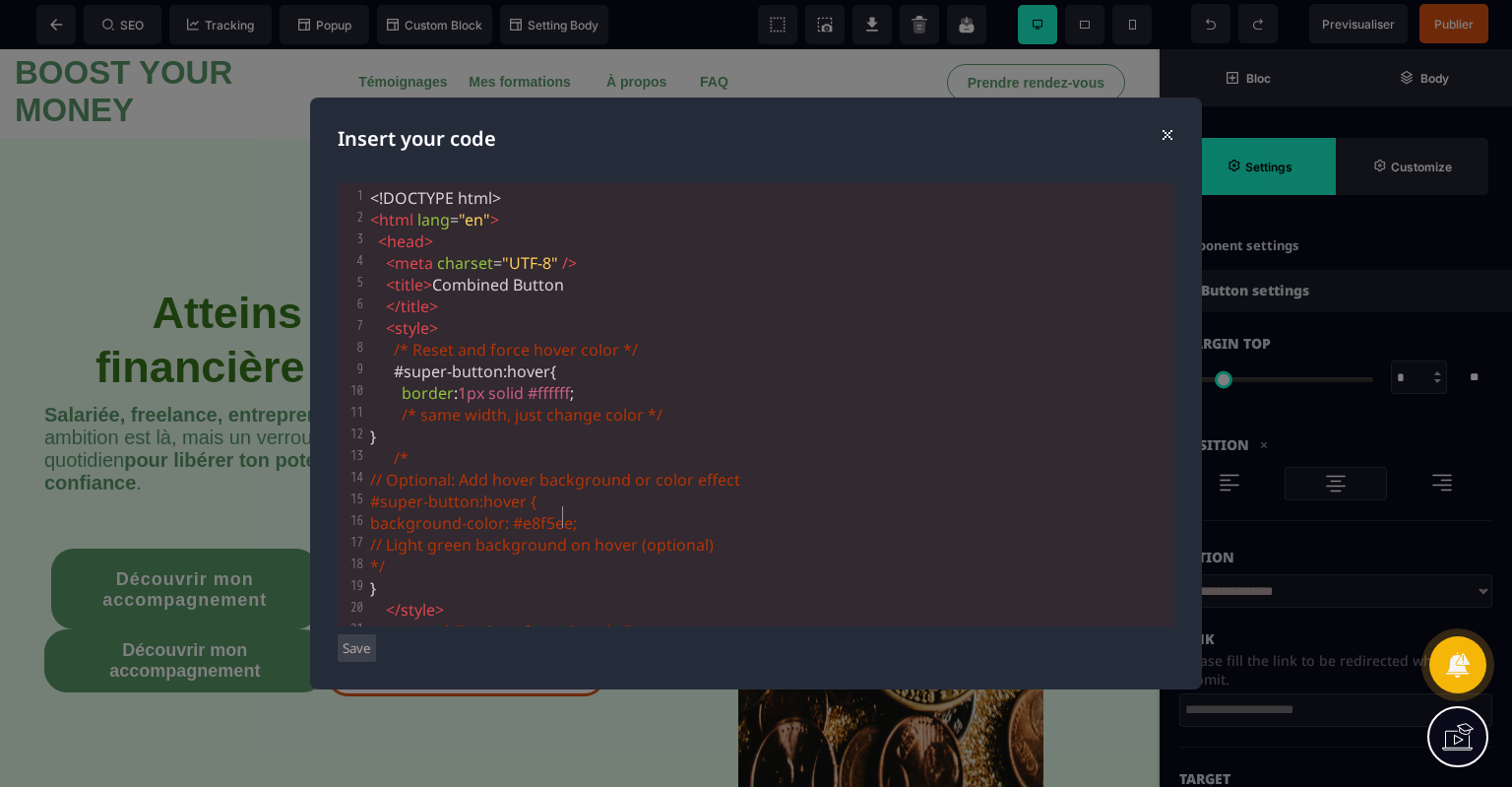 click on "background-color: #e8f5ee;" at bounding box center [473, 523] 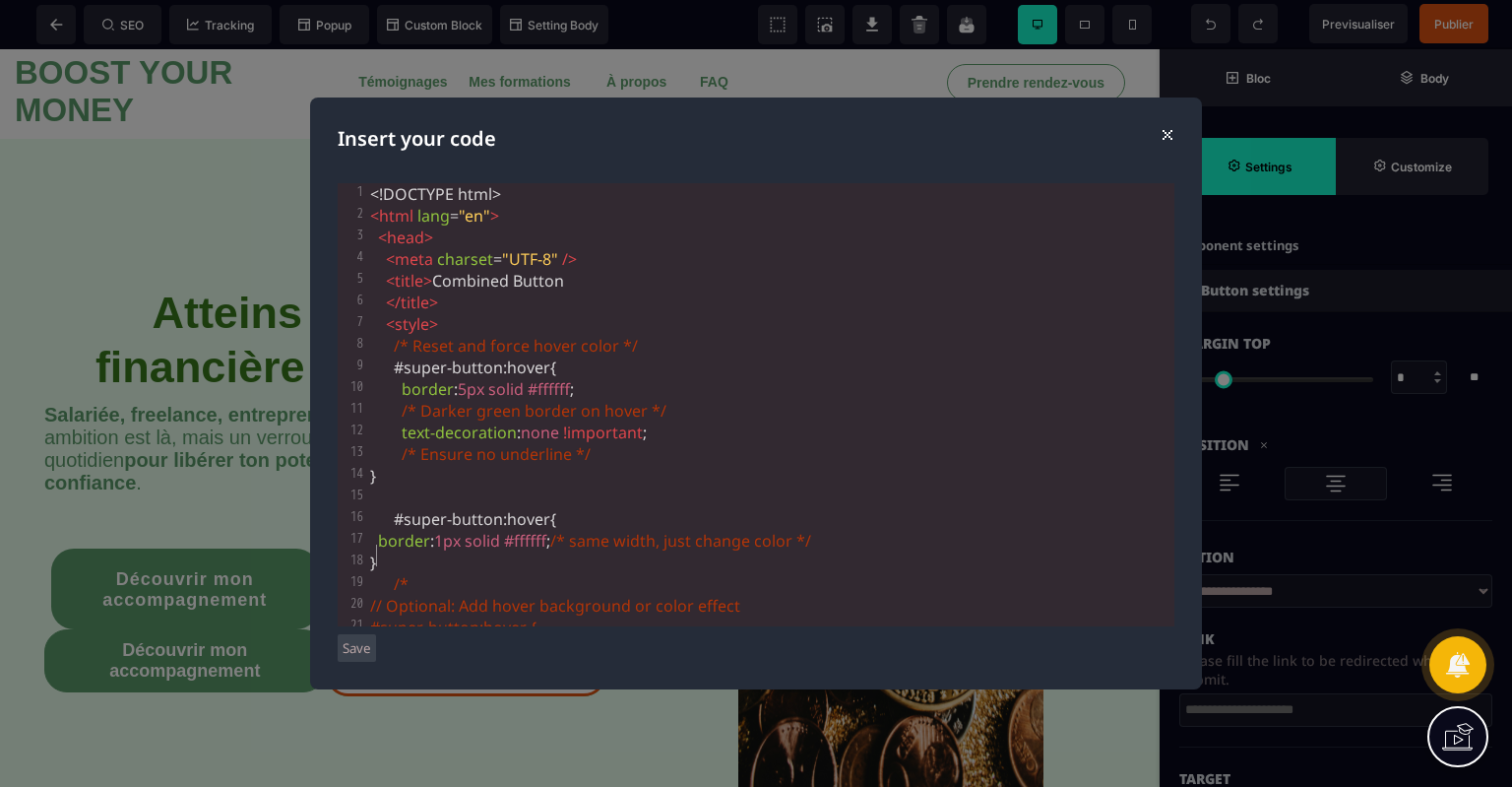 click on "}" at bounding box center [770, 562] 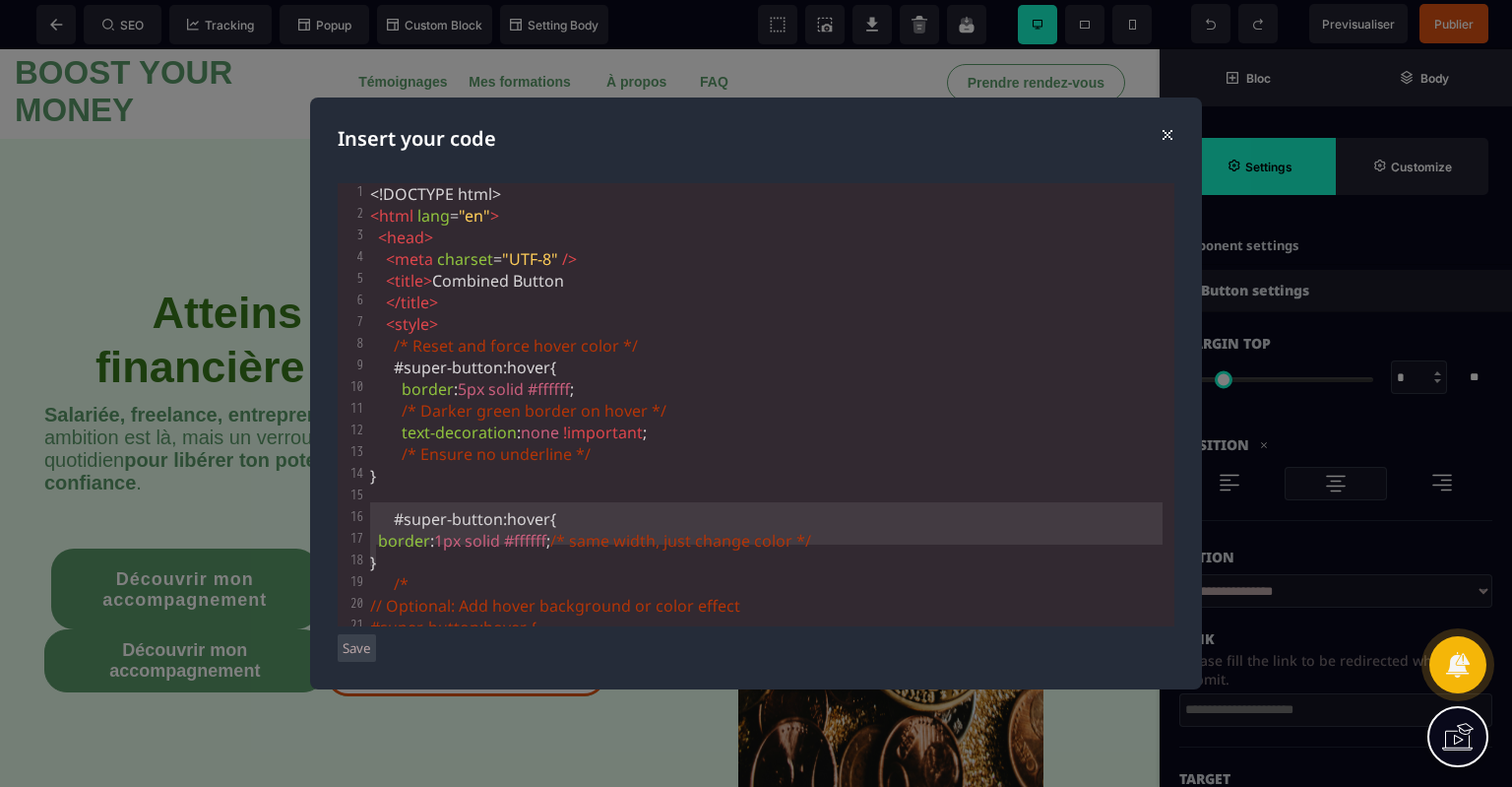 drag, startPoint x: 410, startPoint y: 555, endPoint x: 359, endPoint y: 520, distance: 61.854668 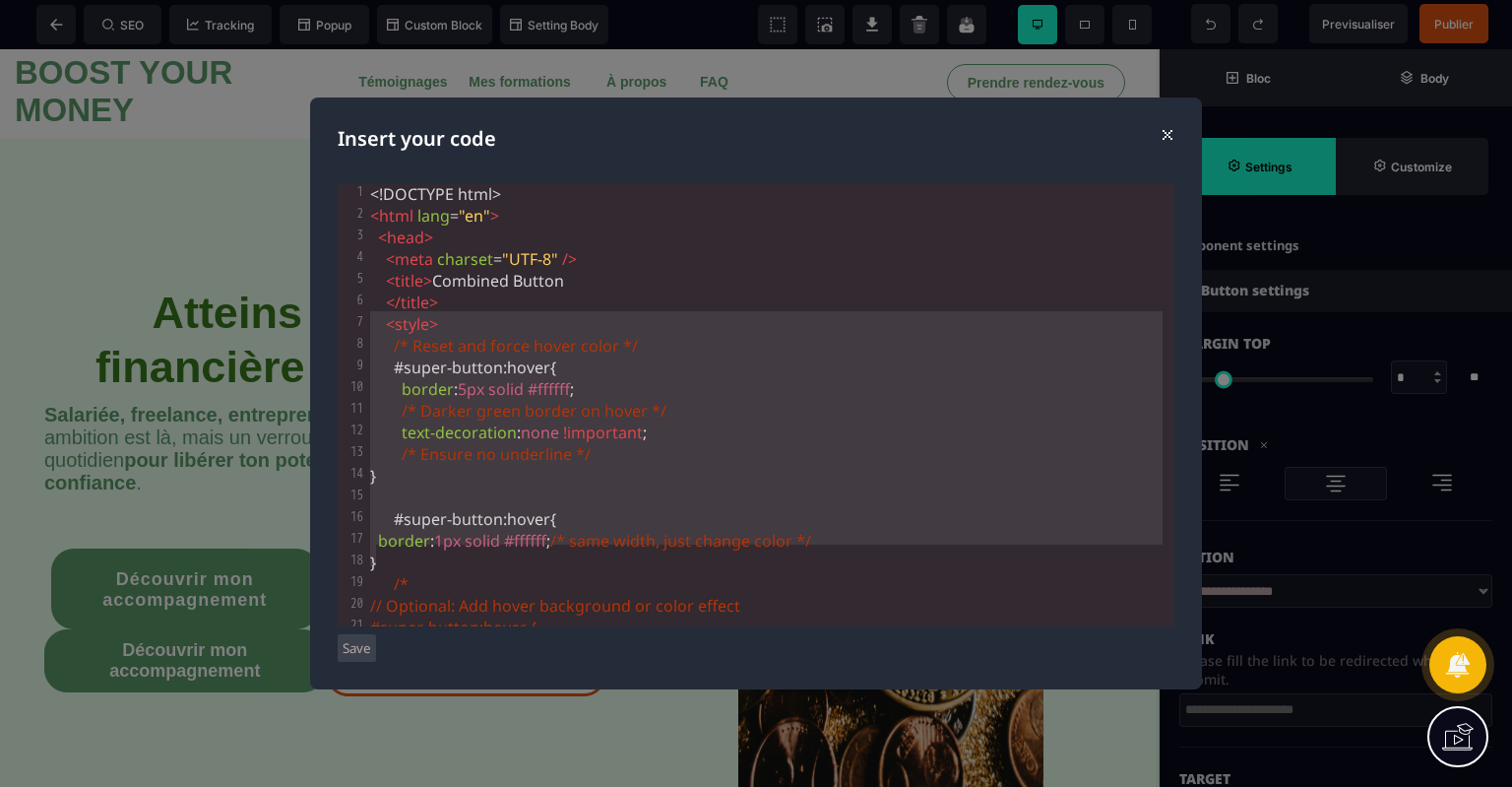 drag, startPoint x: 389, startPoint y: 564, endPoint x: 317, endPoint y: 326, distance: 248.65237 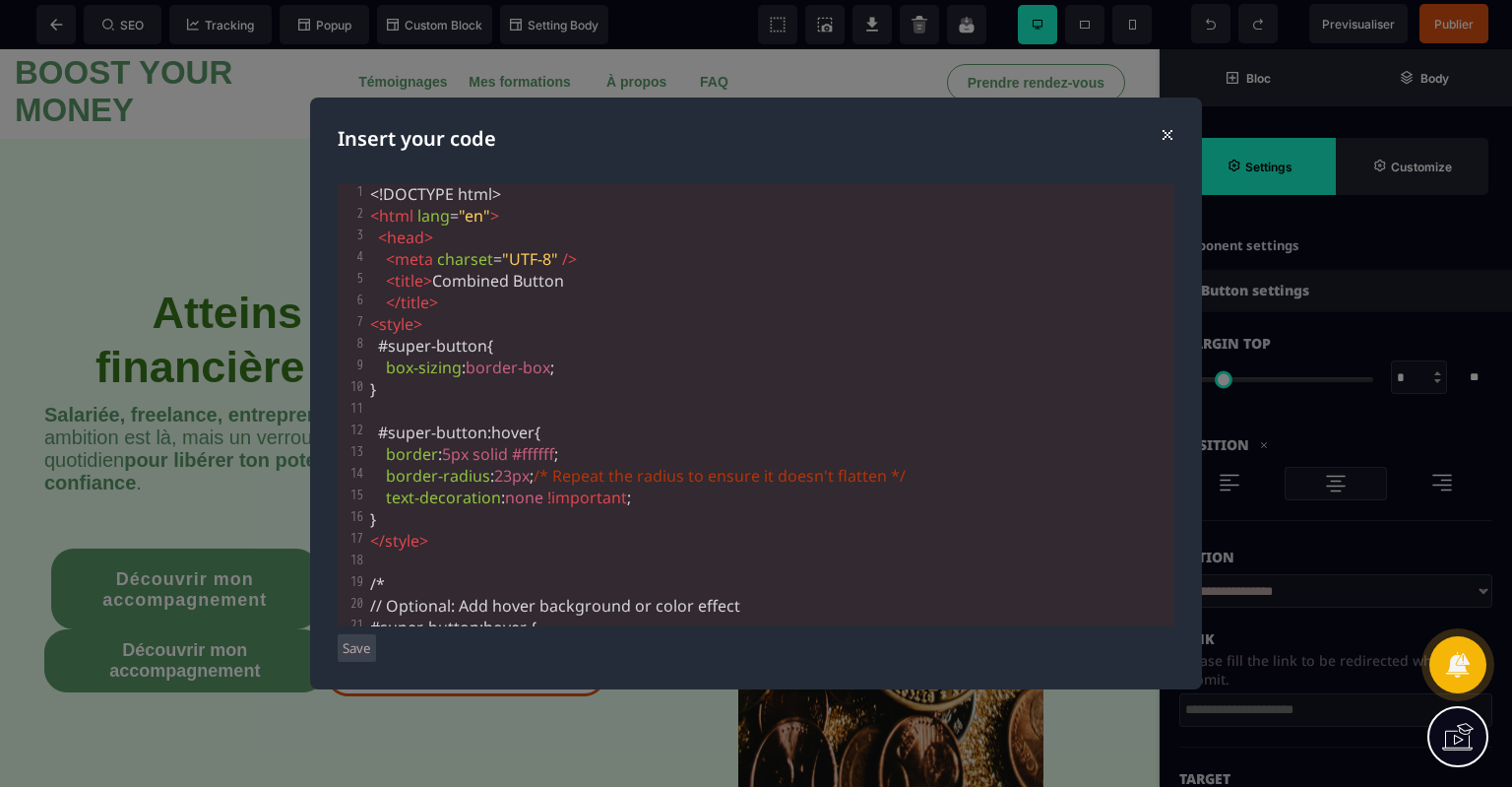 scroll, scrollTop: 149, scrollLeft: 0, axis: vertical 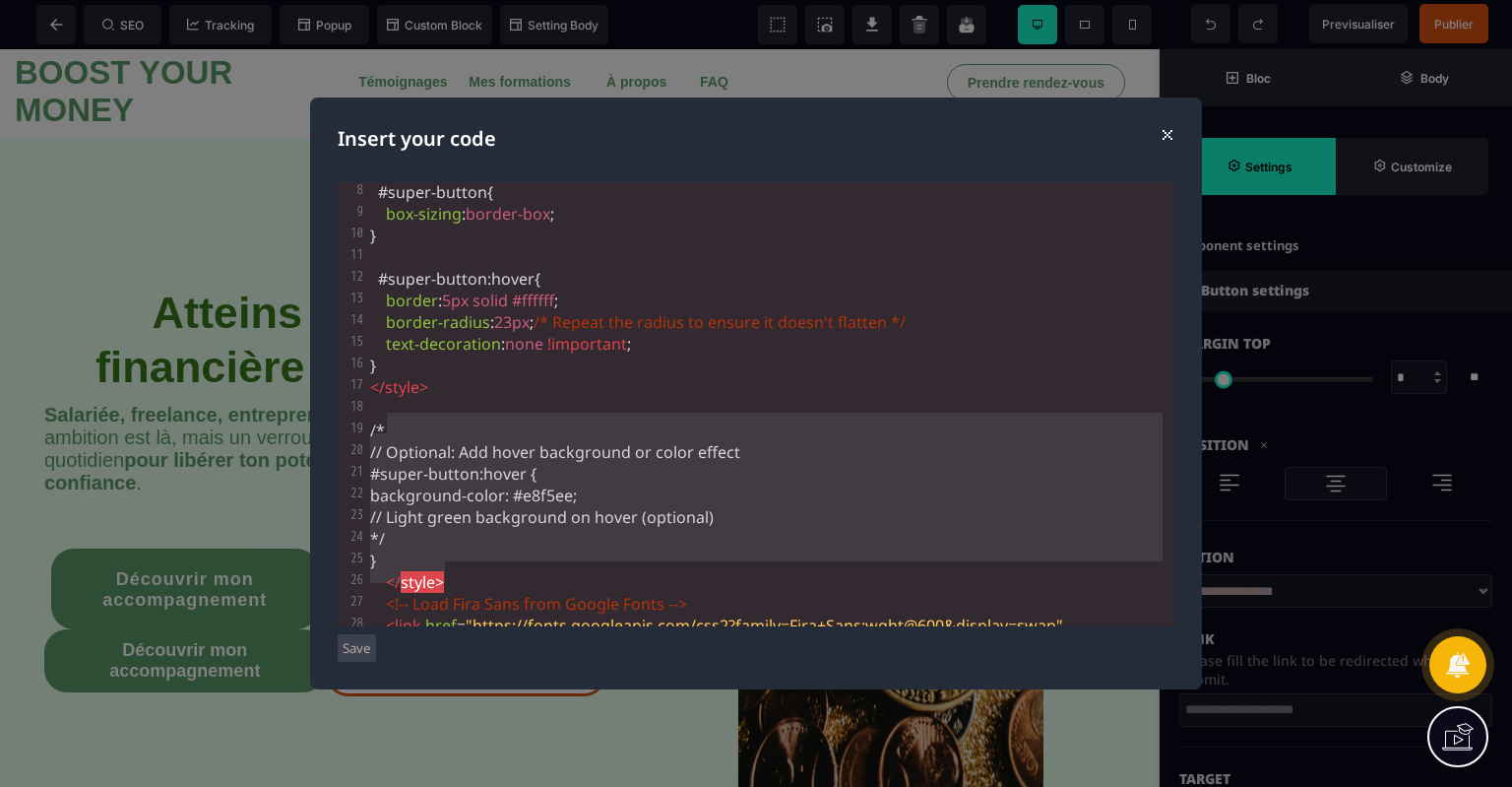 drag, startPoint x: 386, startPoint y: 419, endPoint x: 490, endPoint y: 566, distance: 180.06943 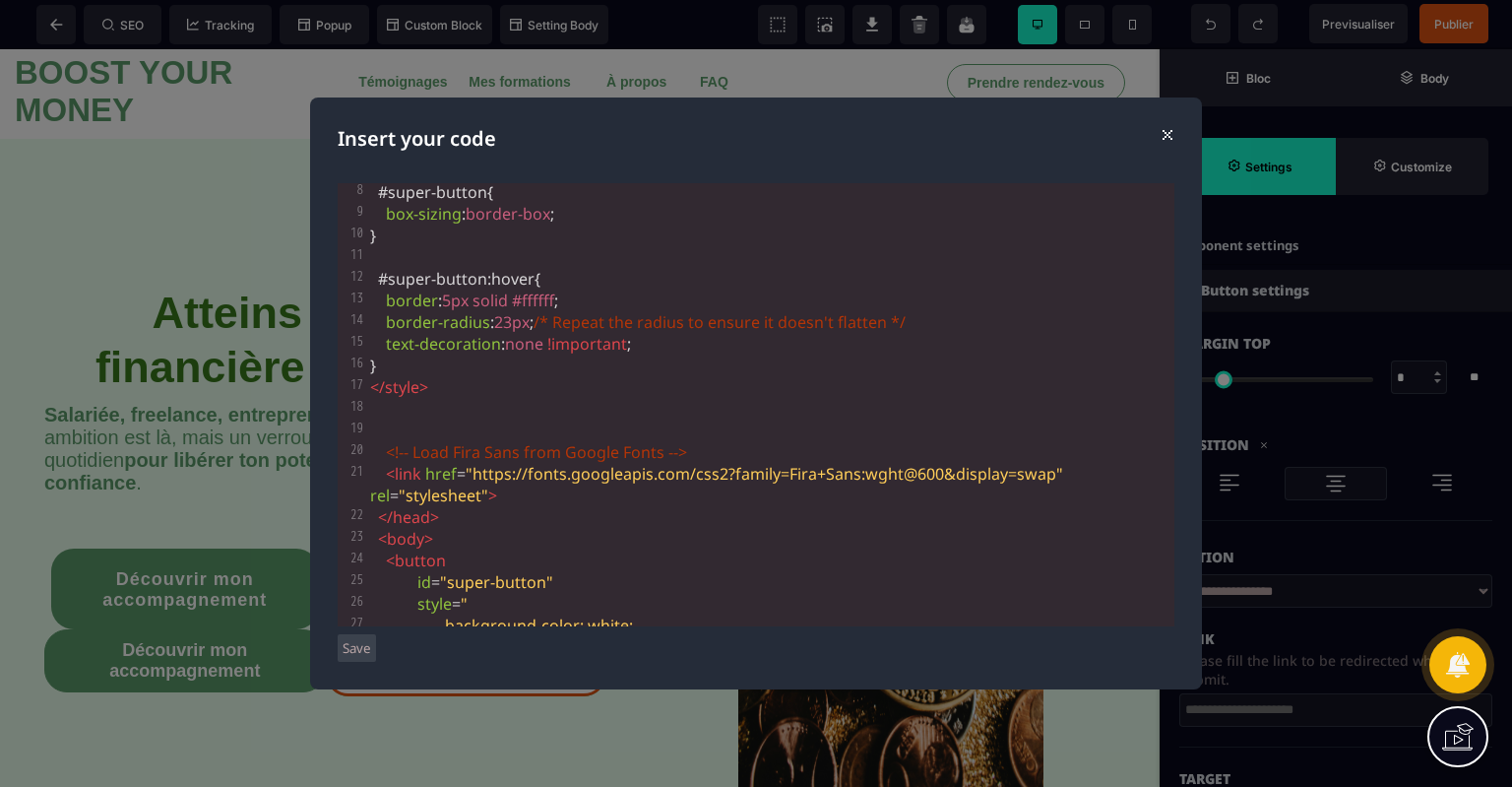 click on "Save" at bounding box center (356, 648) 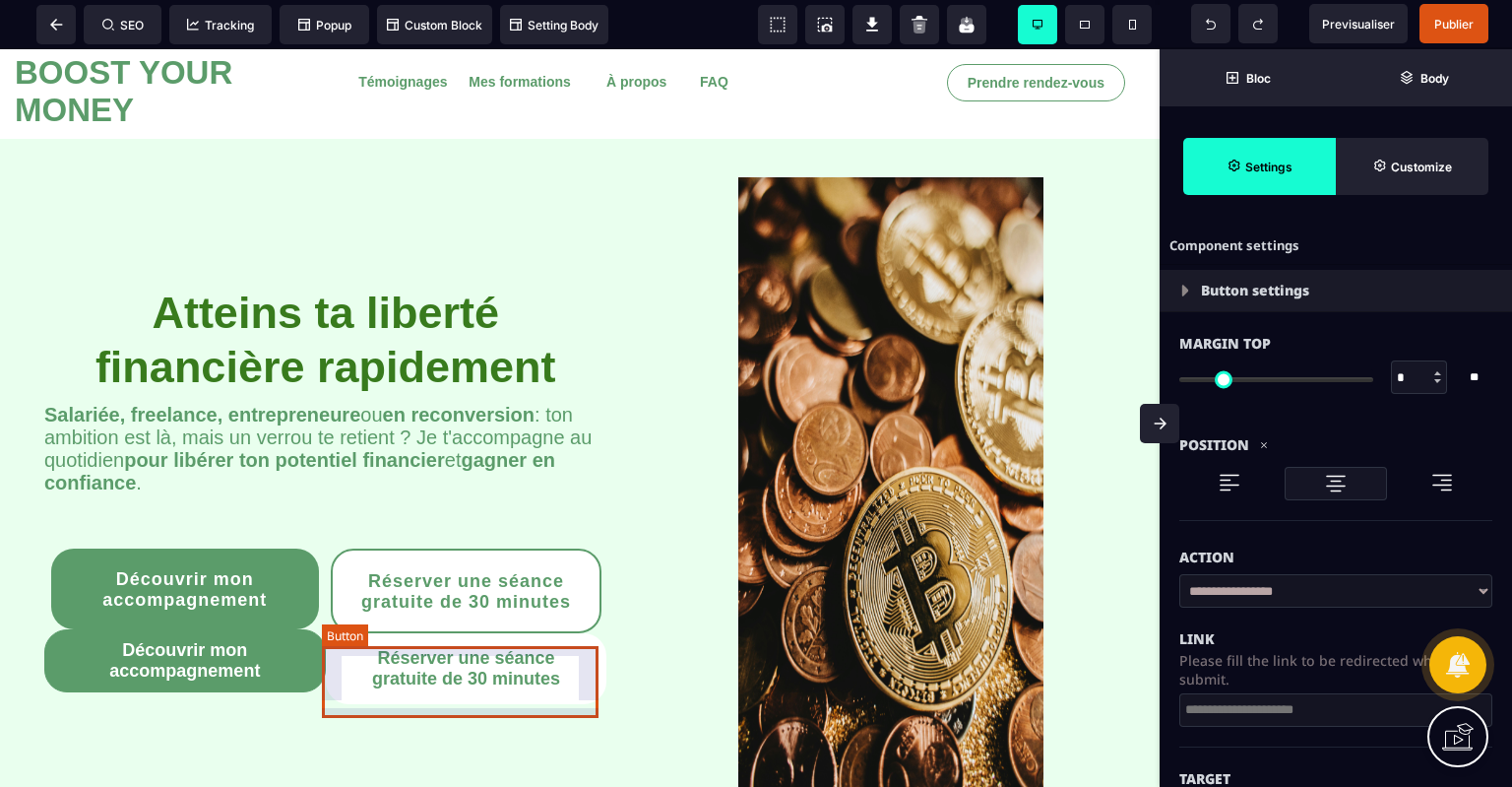 click on "Réserver une séance gratuite de 30 minutes" at bounding box center (467, 669) 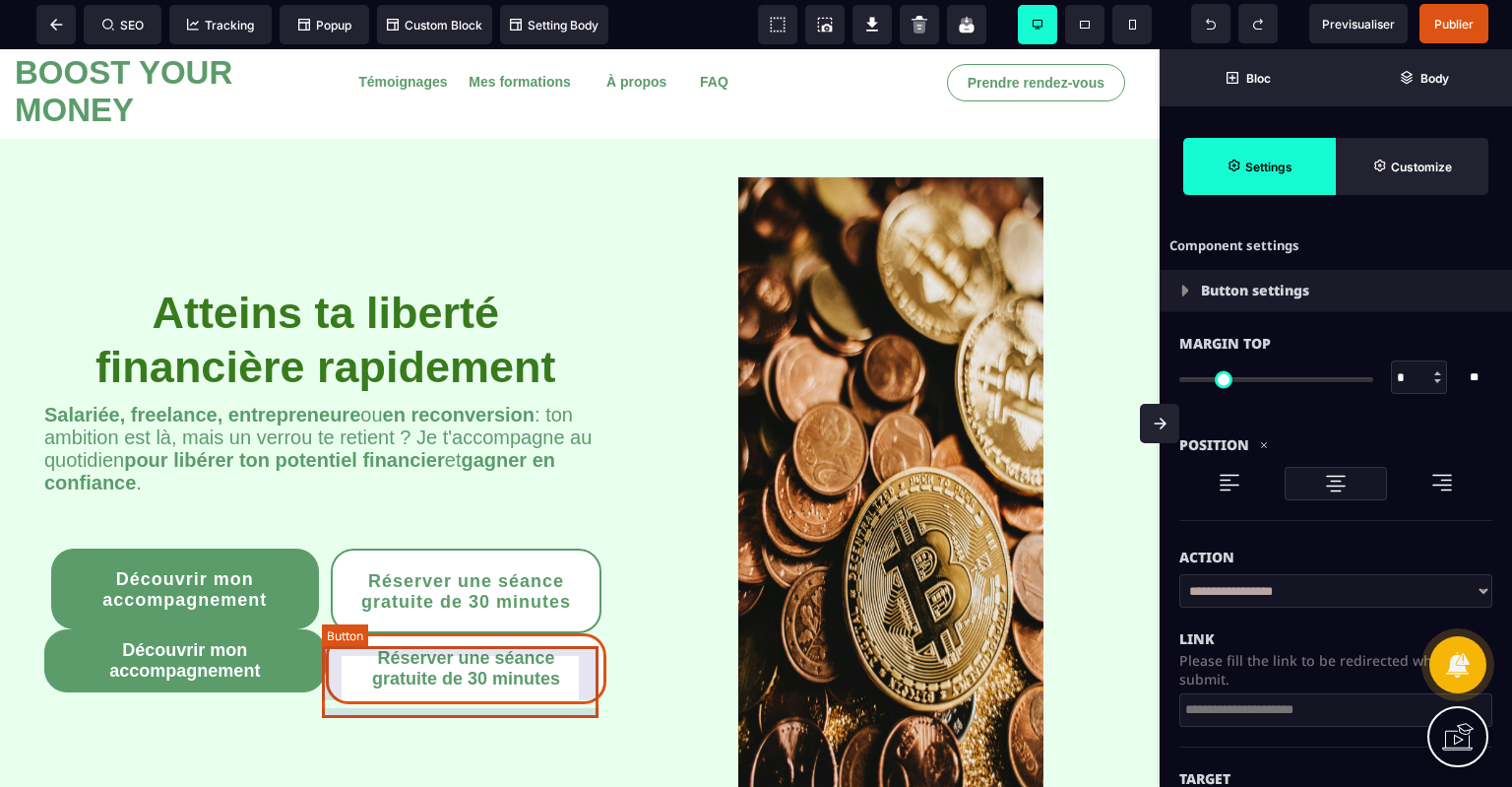 click on "Réserver une séance gratuite de 30 minutes" at bounding box center [467, 669] 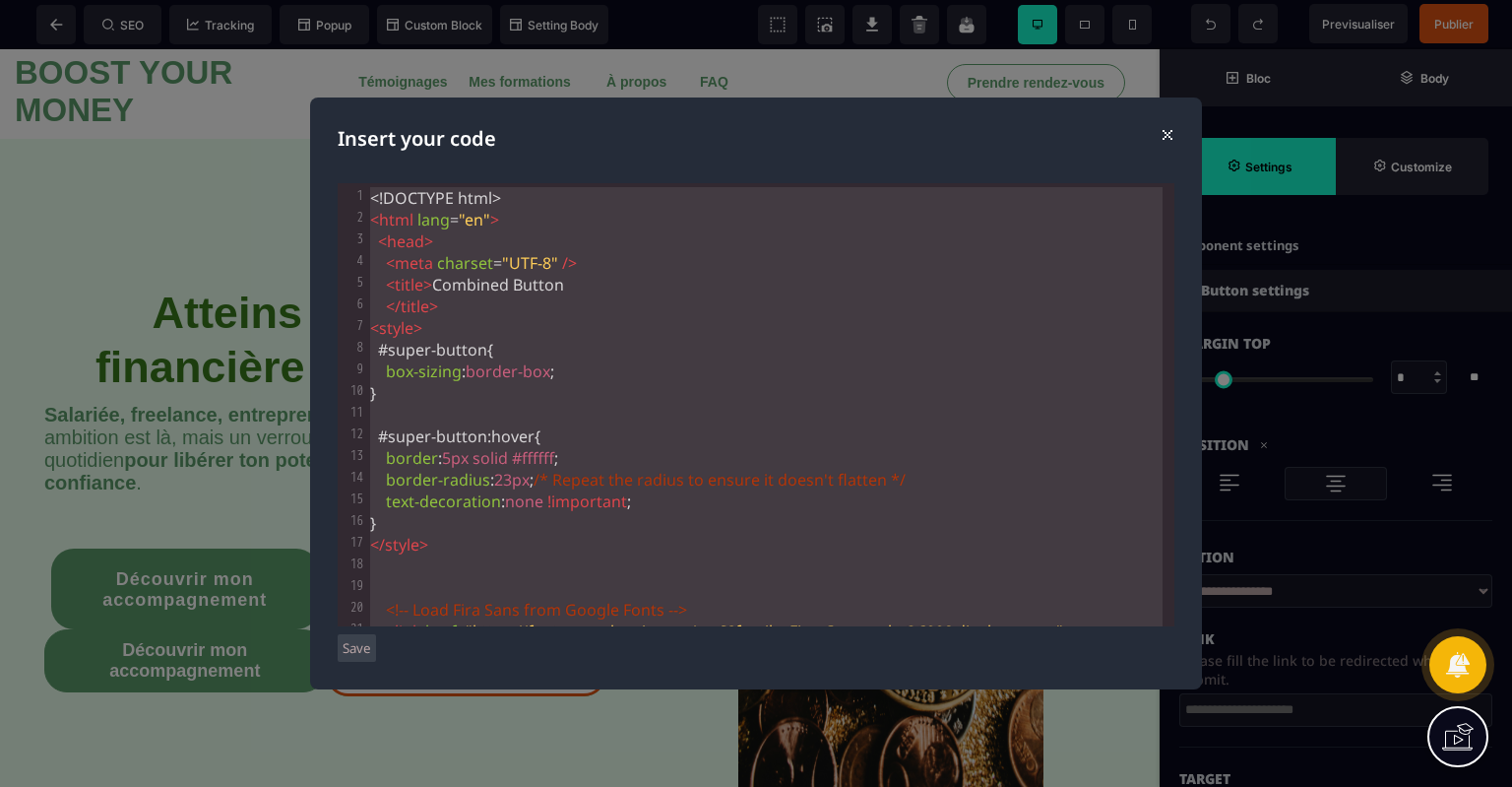 scroll, scrollTop: 4, scrollLeft: 0, axis: vertical 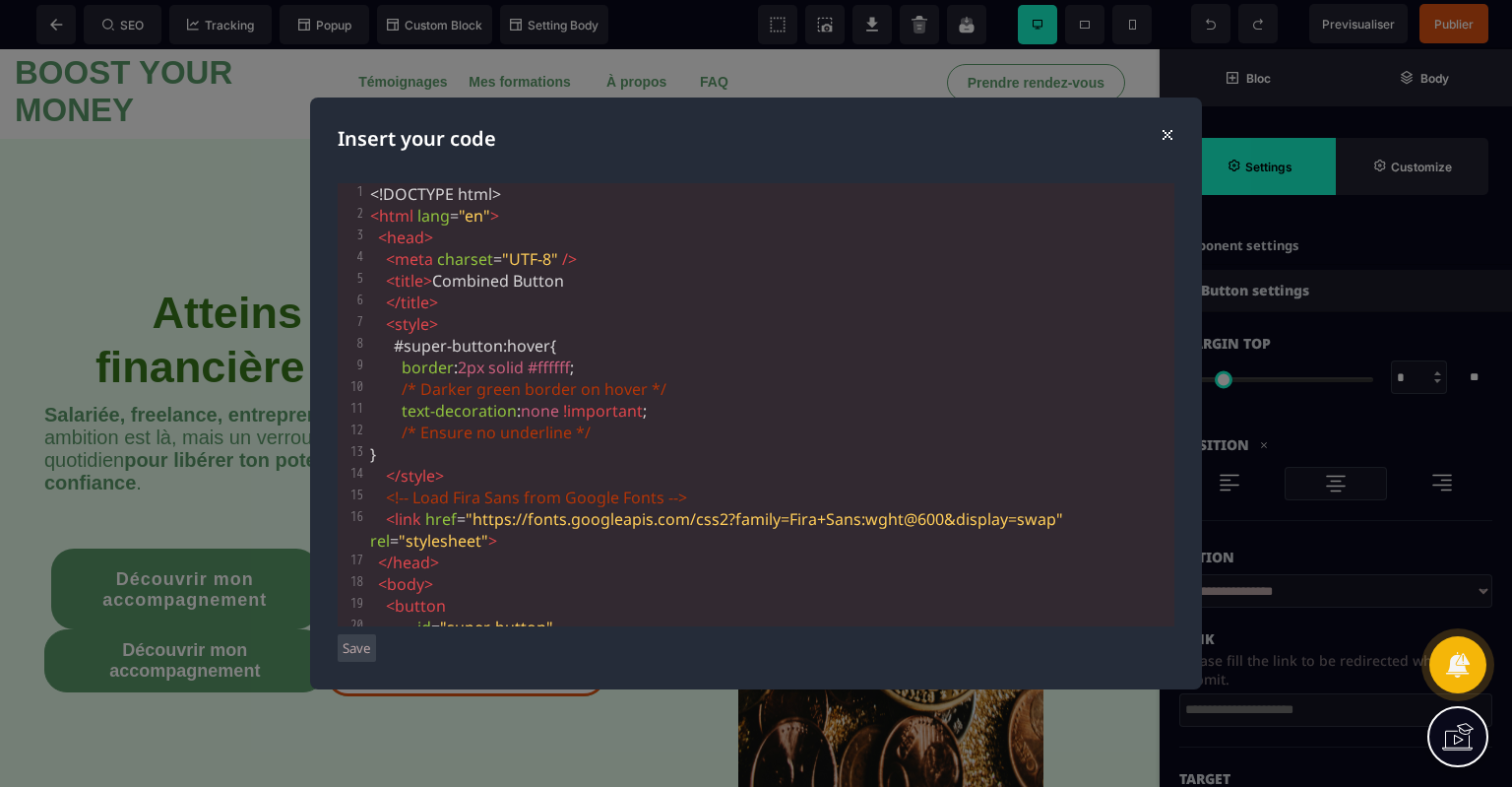 click on "Save" at bounding box center [356, 648] 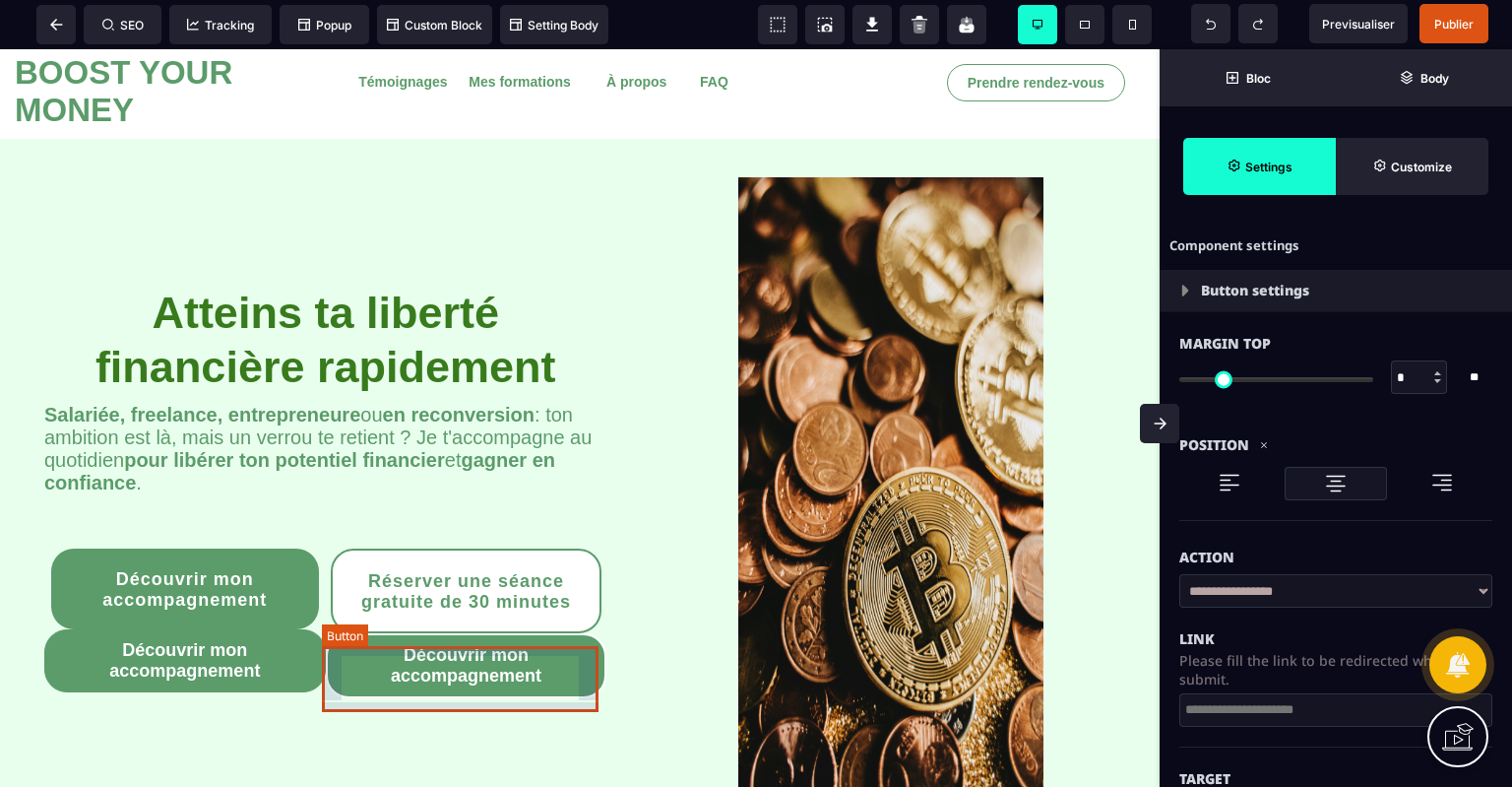 click on "Découvrir mon accompagnement" at bounding box center (467, 666) 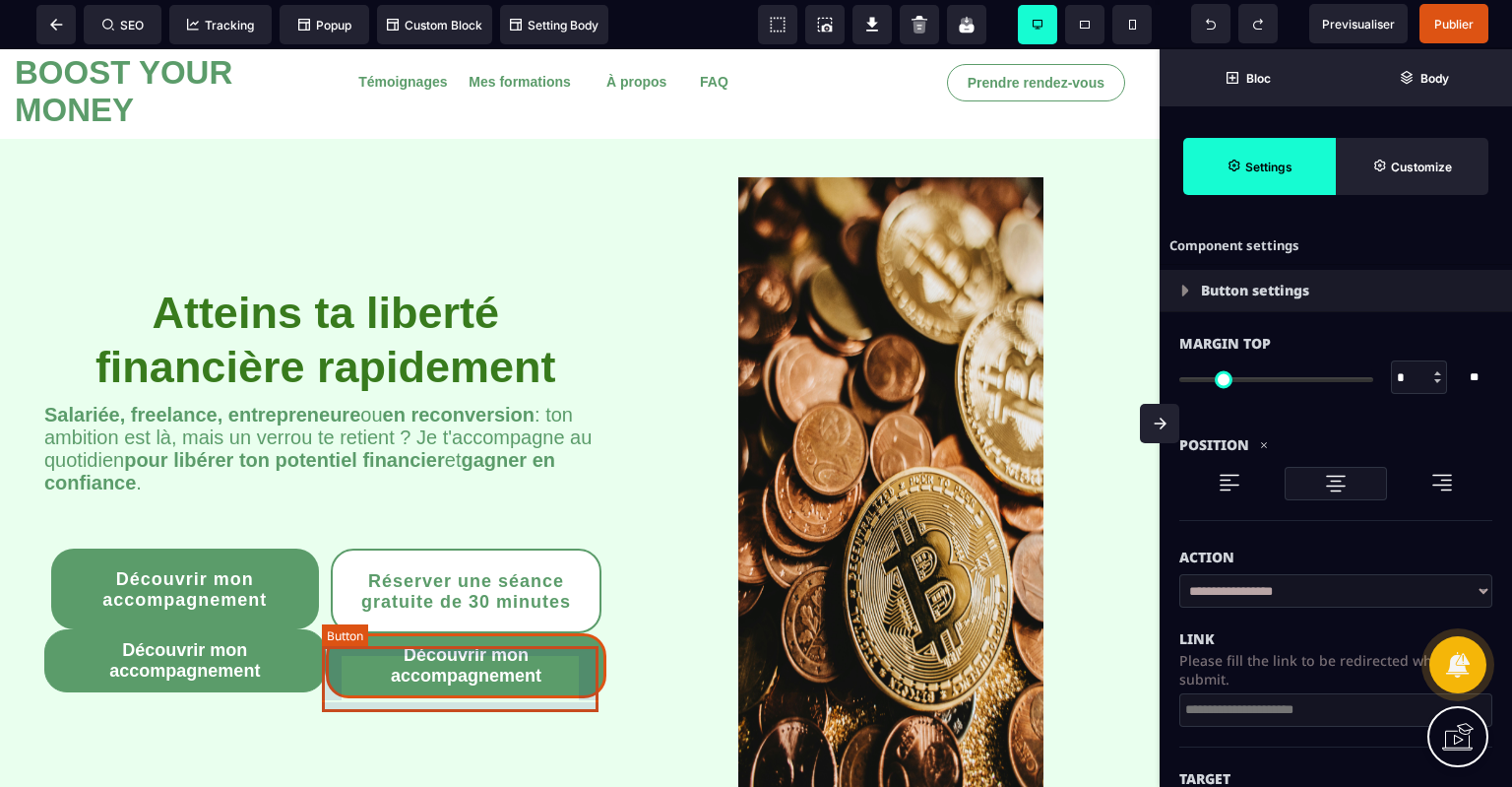 click on "Découvrir mon accompagnement" at bounding box center (467, 666) 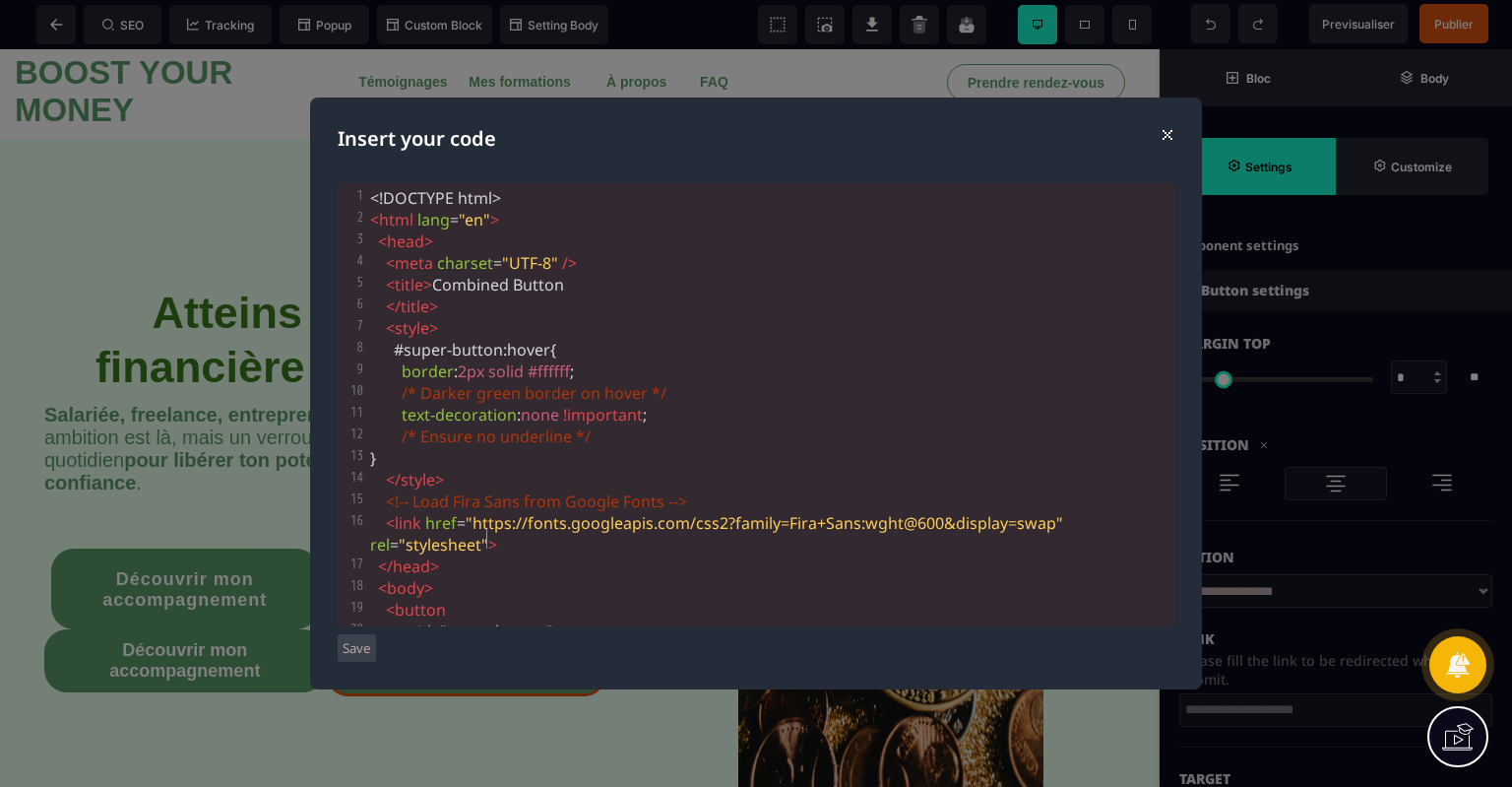 click on ">" at bounding box center (492, 545) 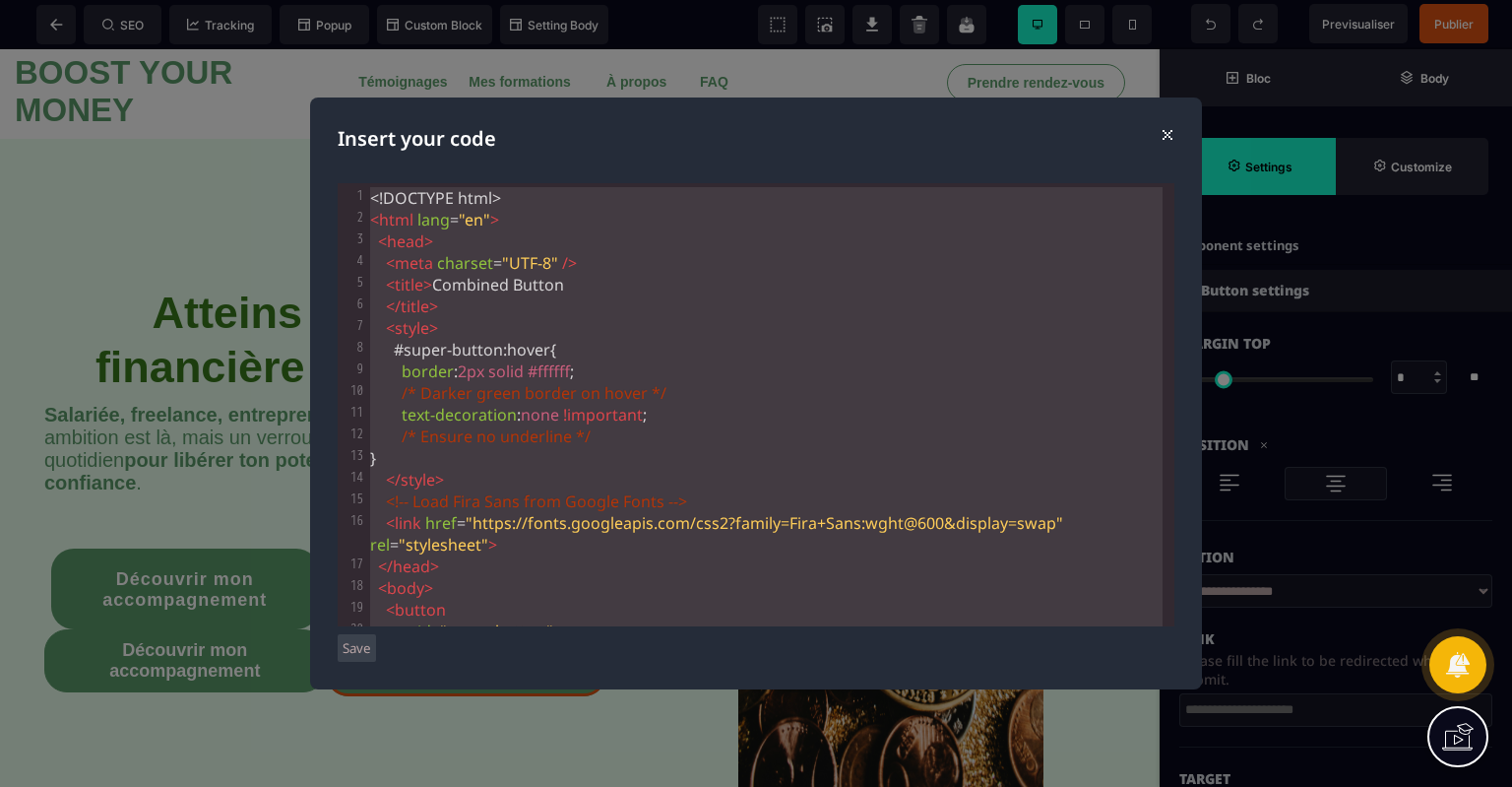 click on "Insert your code
⨯
x 1 <!DOCTYPE html> 2 < html   lang = "en" > 3    < head > 4      < meta   charset = "UTF-8"   /> 5      < title > Combined Button 6      </ title > 7      < style > 8        #super-button : hover  { 9          border :  2px   solid   #ffffff ; 10          /* Darker green border on hover */ 11          text-decoration :  none   !important ; 12          /* Ensure no underline */ 13       } 14      </ style > 15      <!-- Load Fira Sans from Google Fonts --> 16      < link   href = "https://fonts.googleapis.com/css2?family=Fira+Sans:wght@600&display=swap"   rel = "stylesheet" > 17    </ head > 18    < body > 19      < button 20              id = "super-button" 21              style = " 22                     background-color: #5b9c6a; 23                     color: white; 24                     font-family: 'Fira Sans', sans-serif; 25 font-weight: 600; 26 27 28" at bounding box center [756, 393] 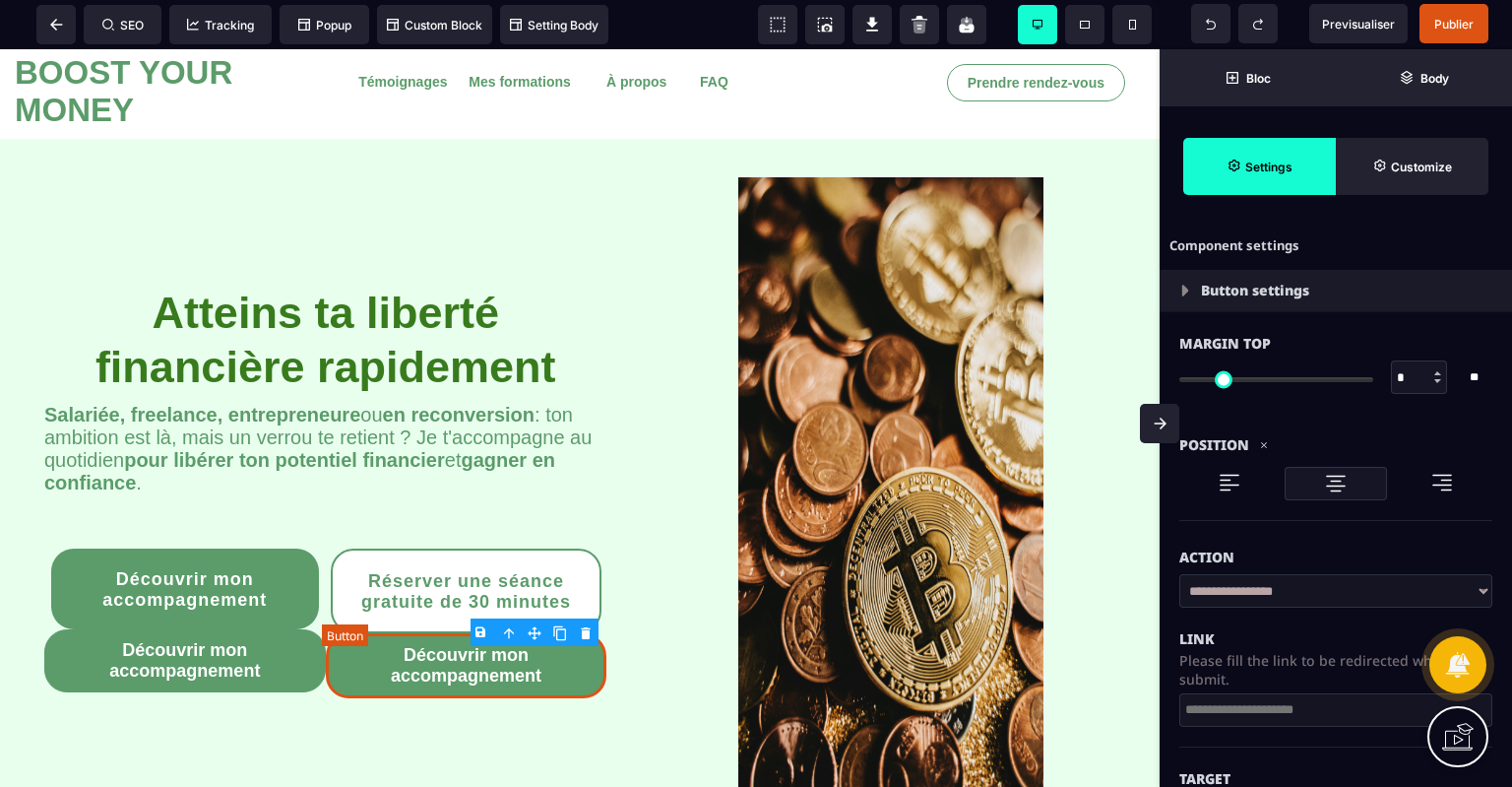 click on "Découvrir mon accompagnement" at bounding box center [467, 666] 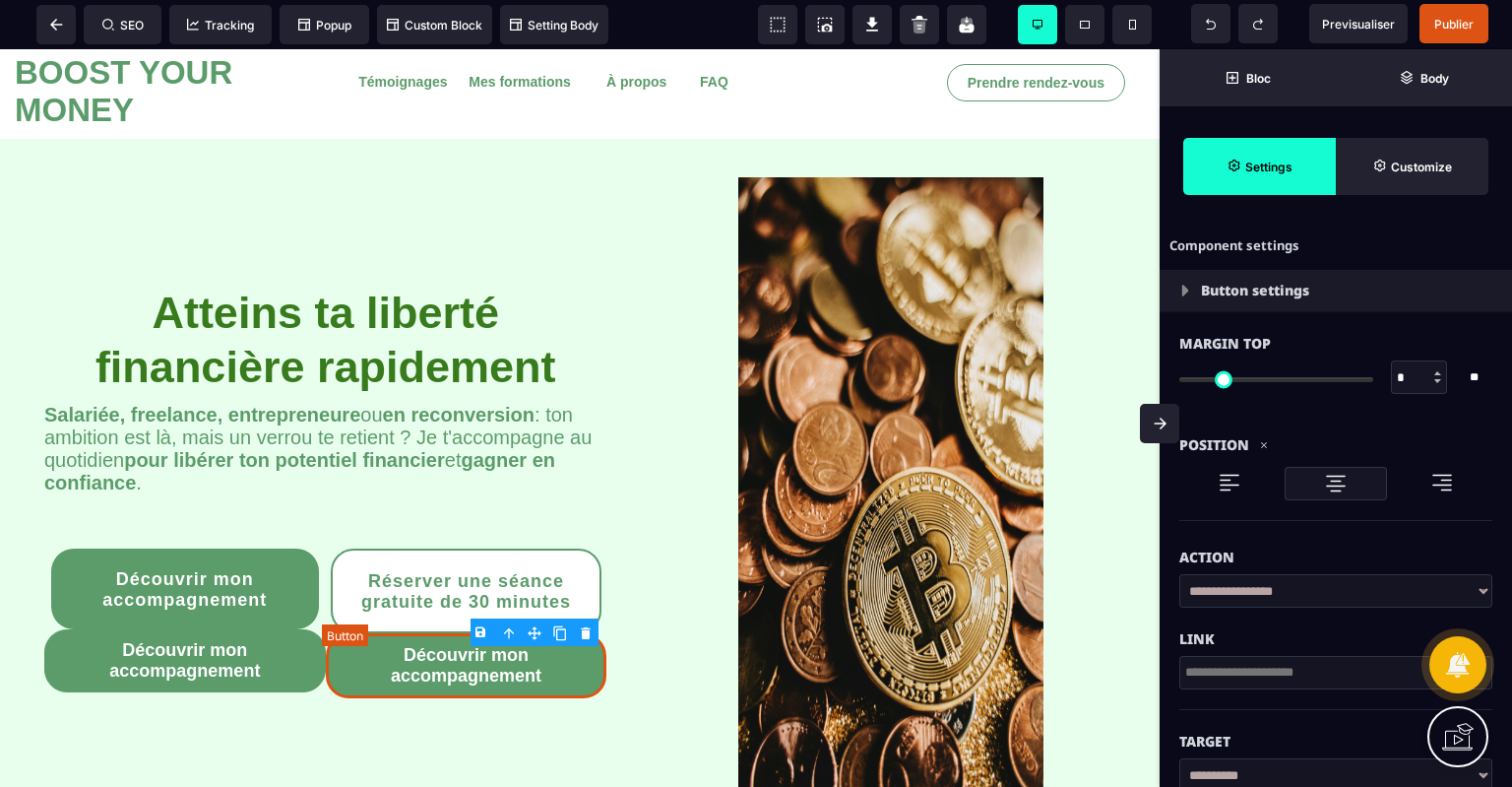 click on "Découvrir mon accompagnement" at bounding box center (467, 666) 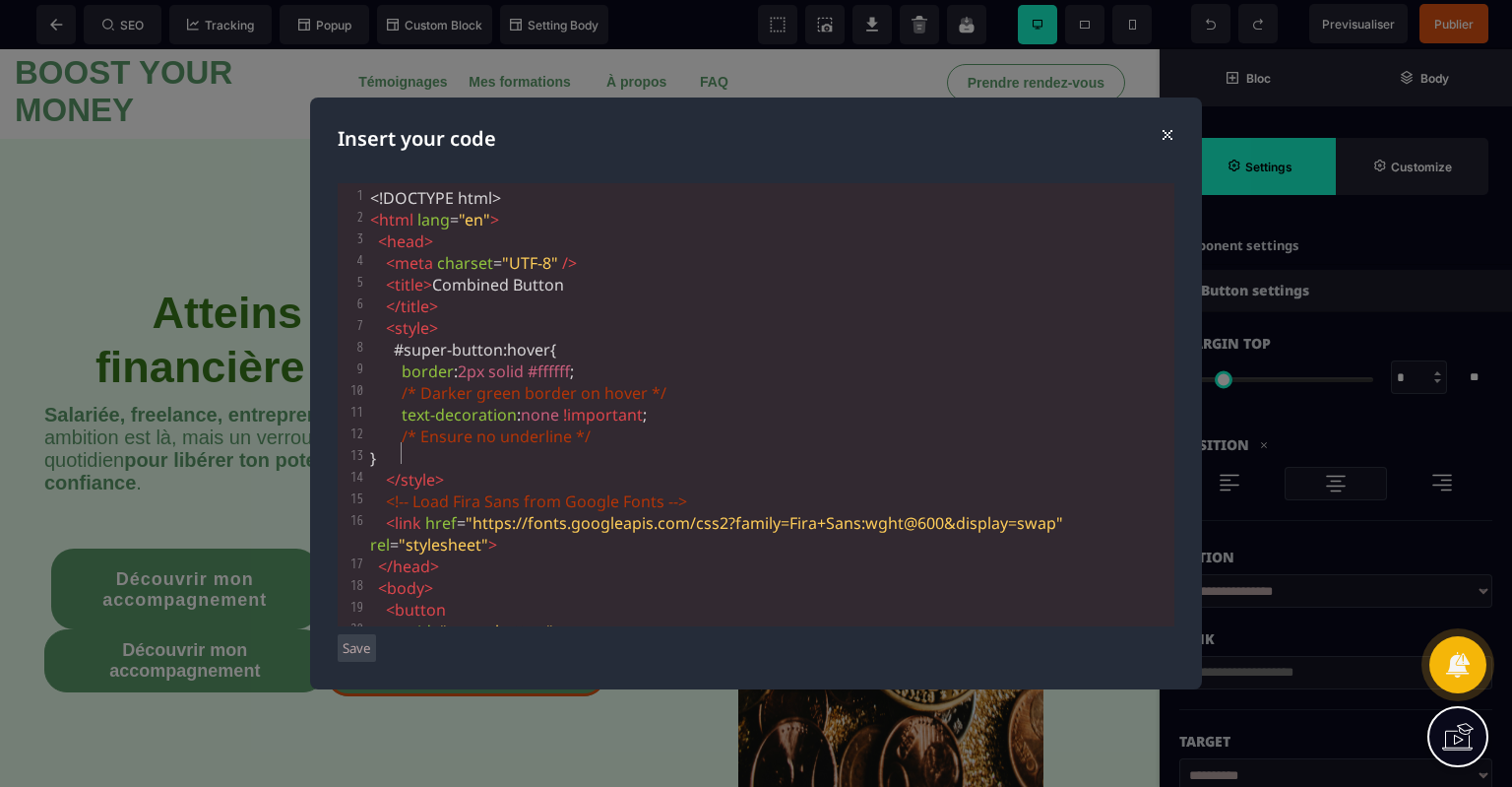 click on "}" at bounding box center (770, 458) 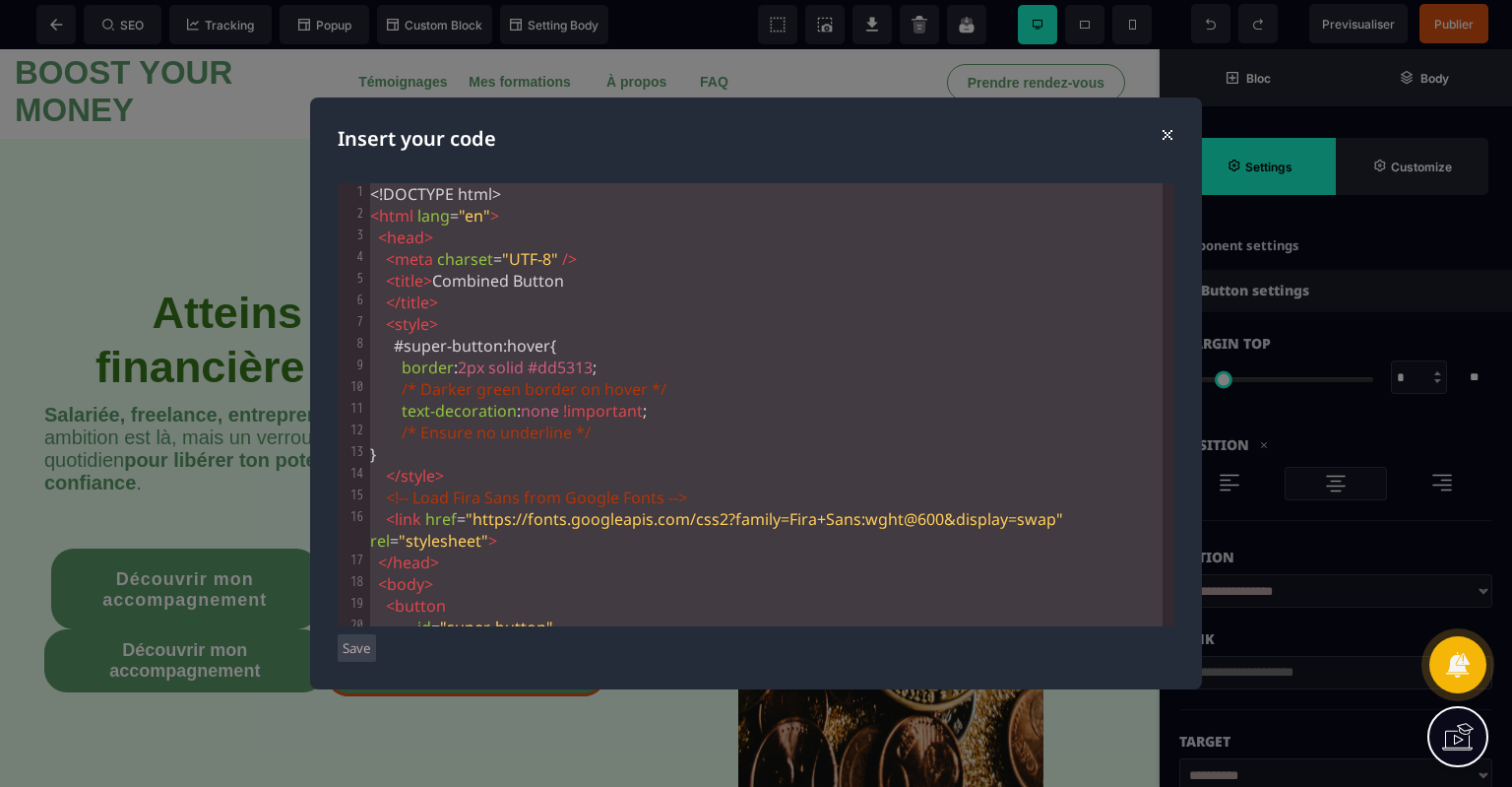click on "Save" at bounding box center (356, 648) 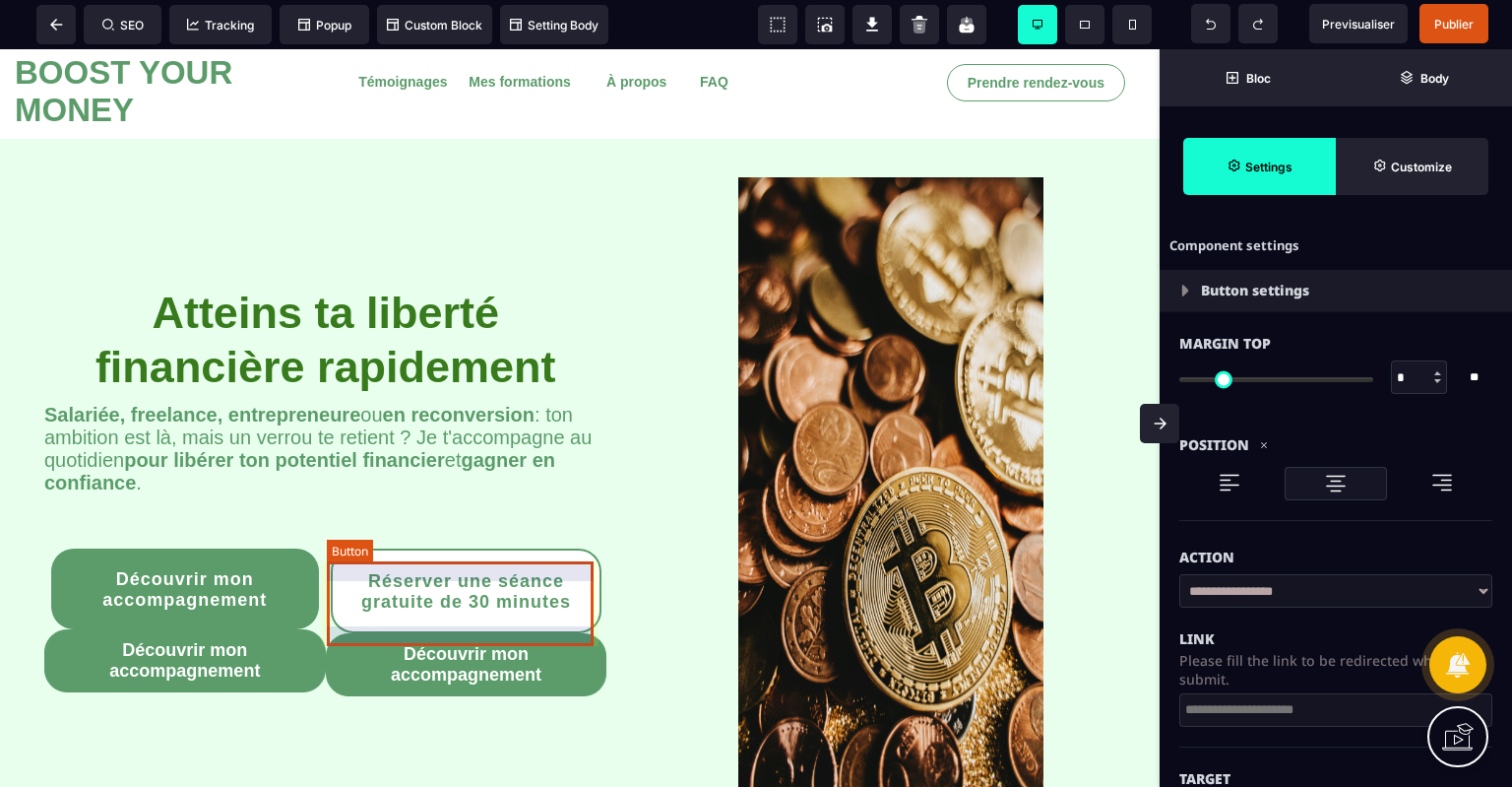 click on "Réserver une séance gratuite de 30 minutes" at bounding box center (466, 592) 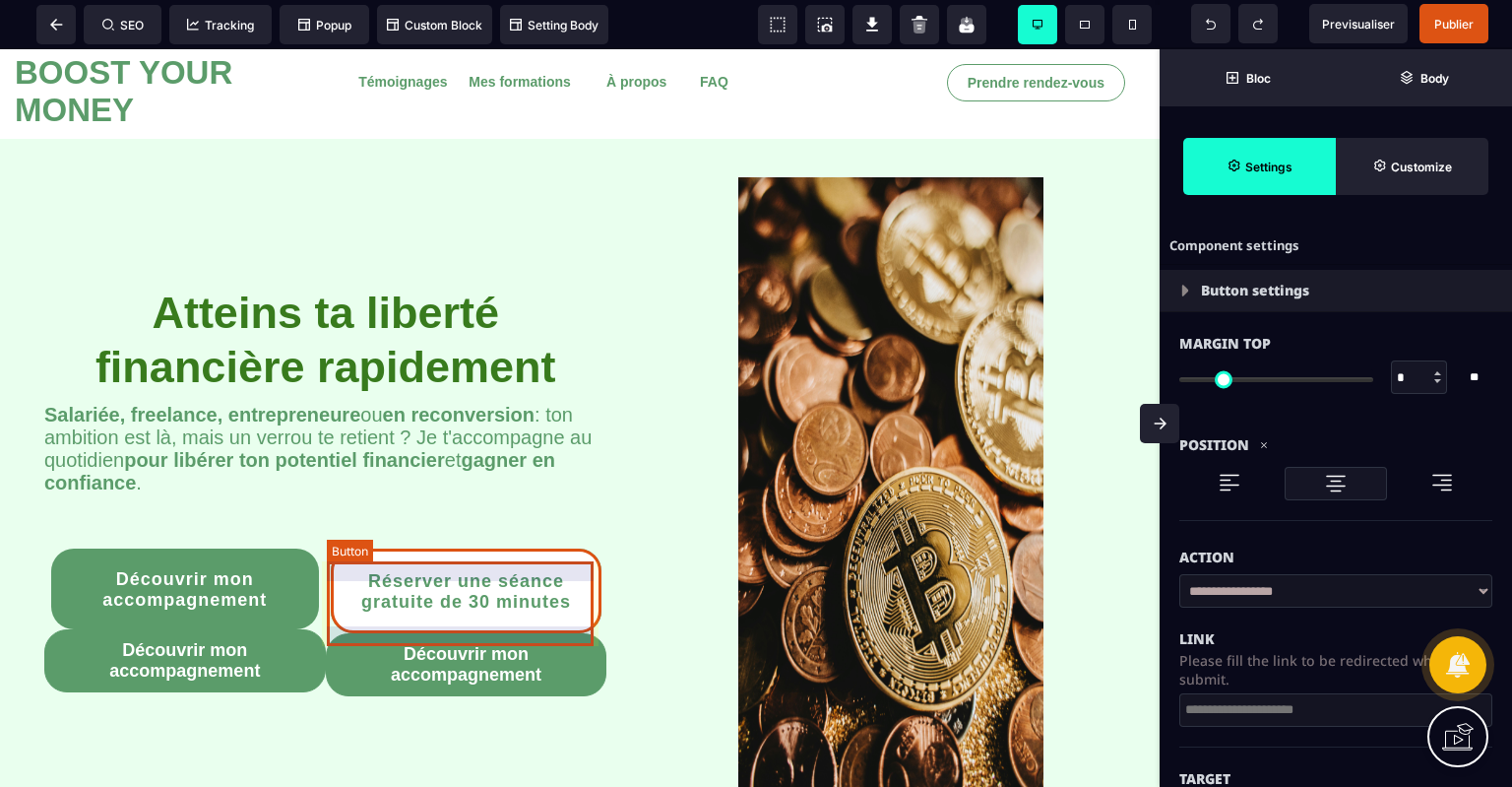 click on "Réserver une séance gratuite de 30 minutes" at bounding box center (466, 592) 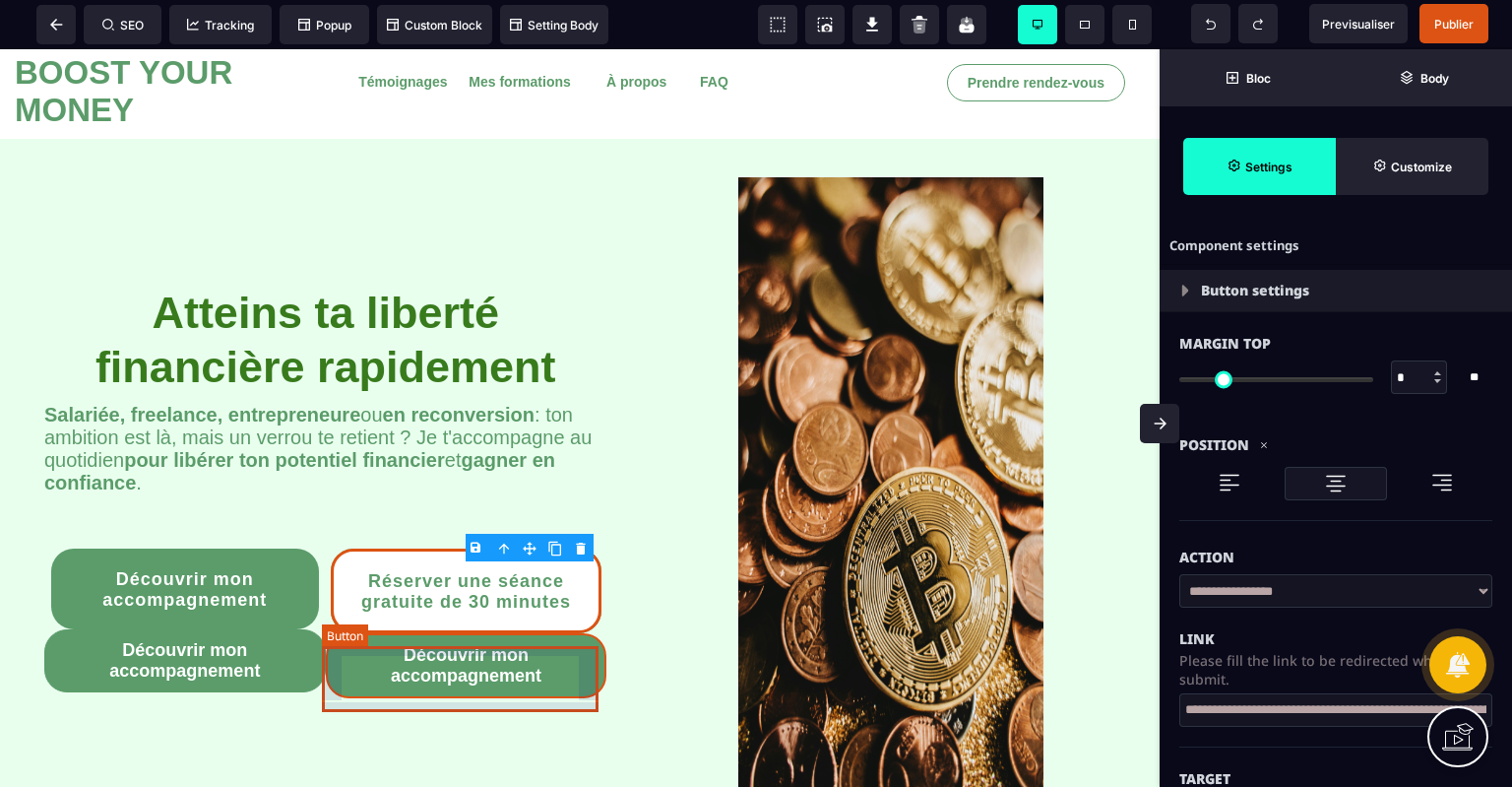 click on "Découvrir mon accompagnement" at bounding box center [467, 666] 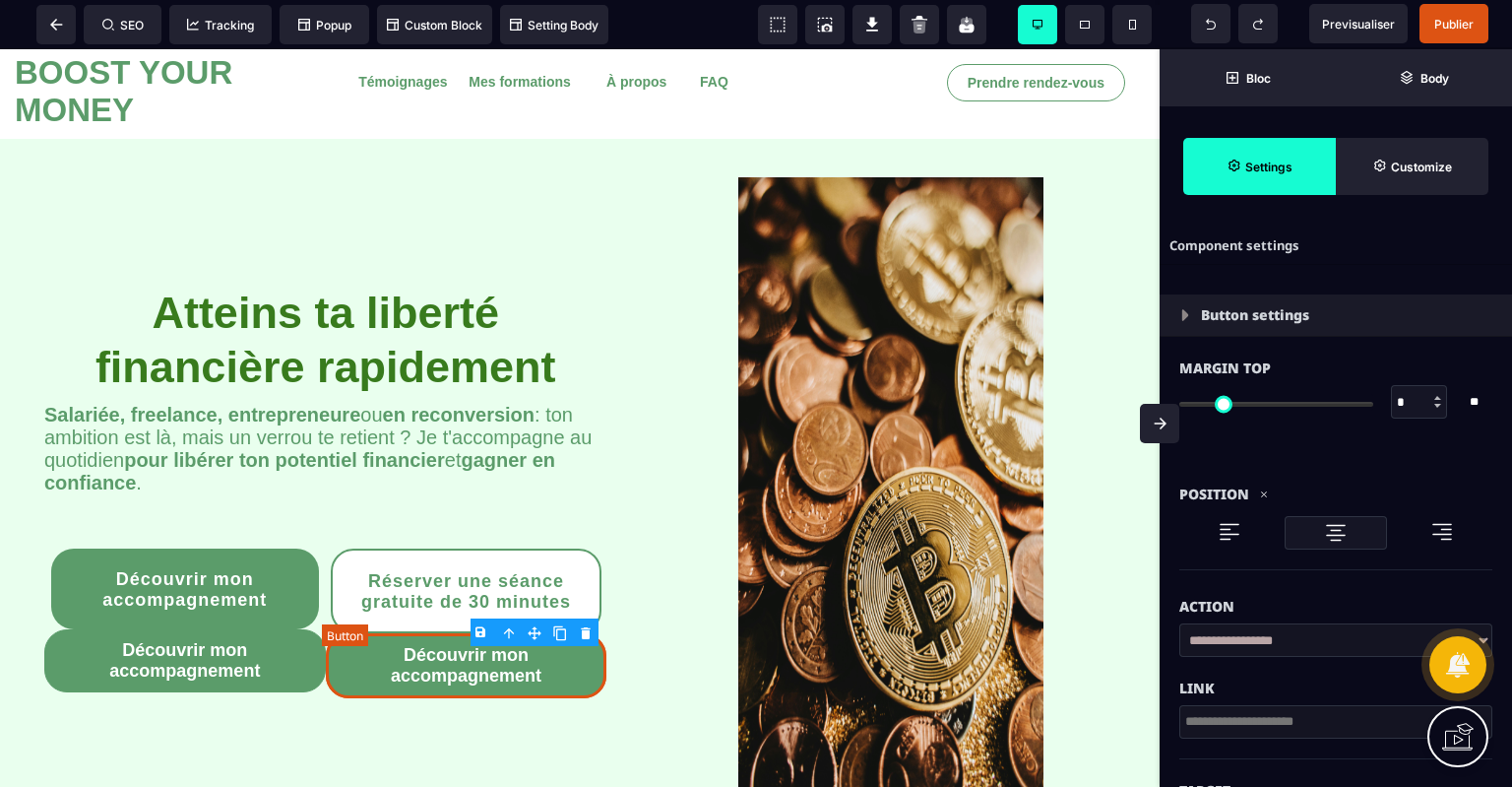click on "Découvrir mon accompagnement" at bounding box center (467, 666) 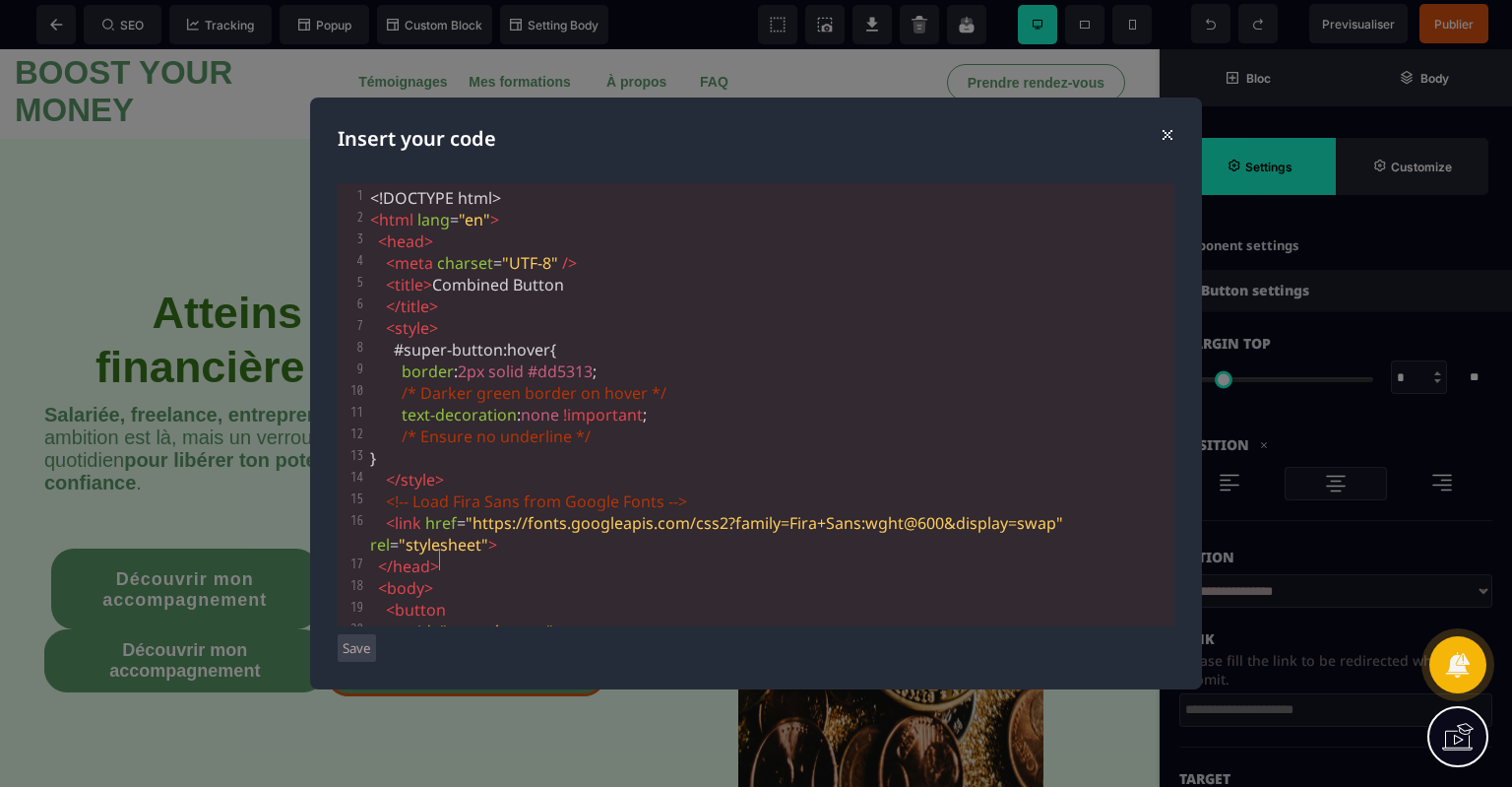 click on "</ head >" at bounding box center [770, 566] 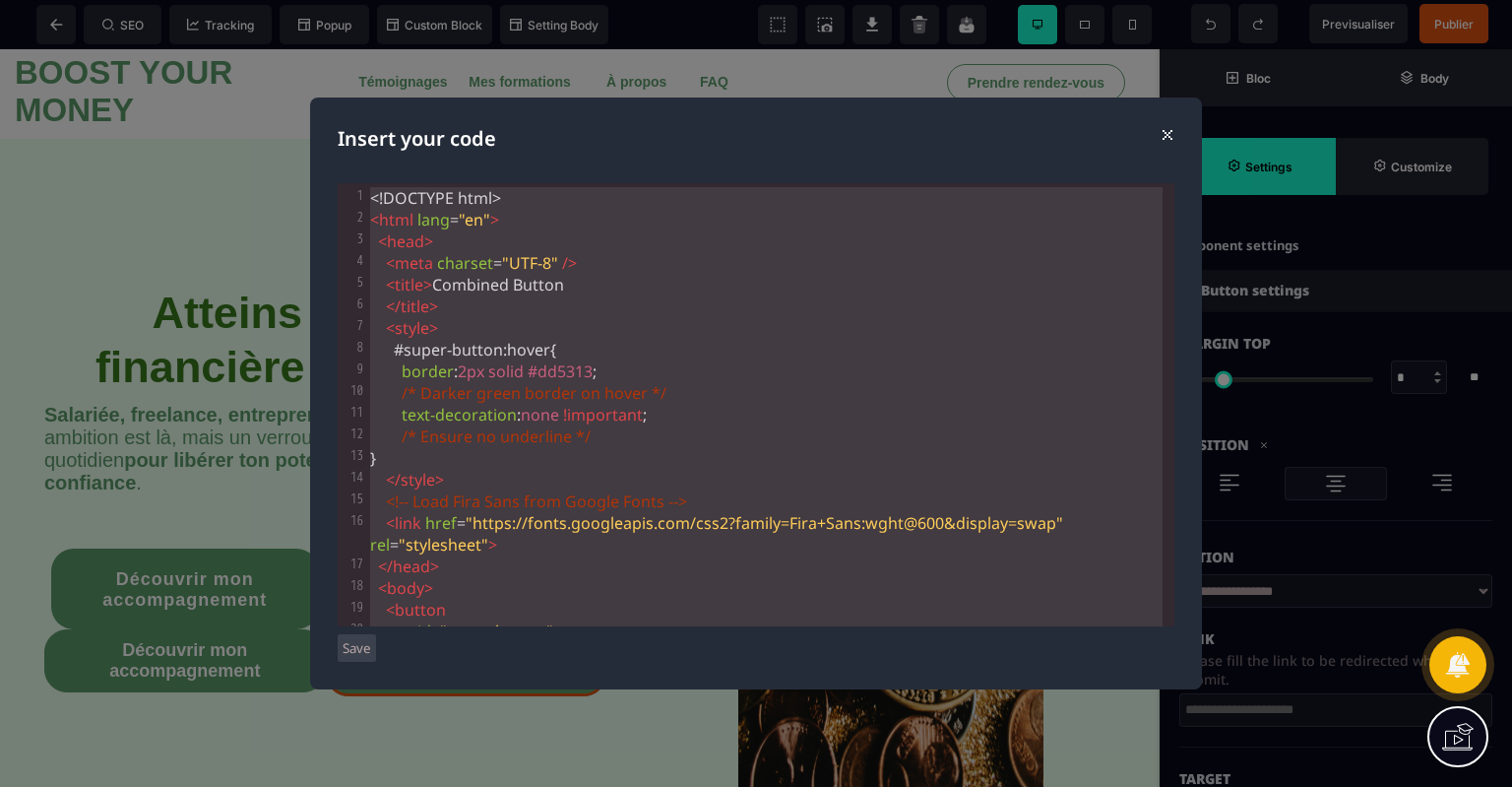 scroll, scrollTop: 0, scrollLeft: 3, axis: horizontal 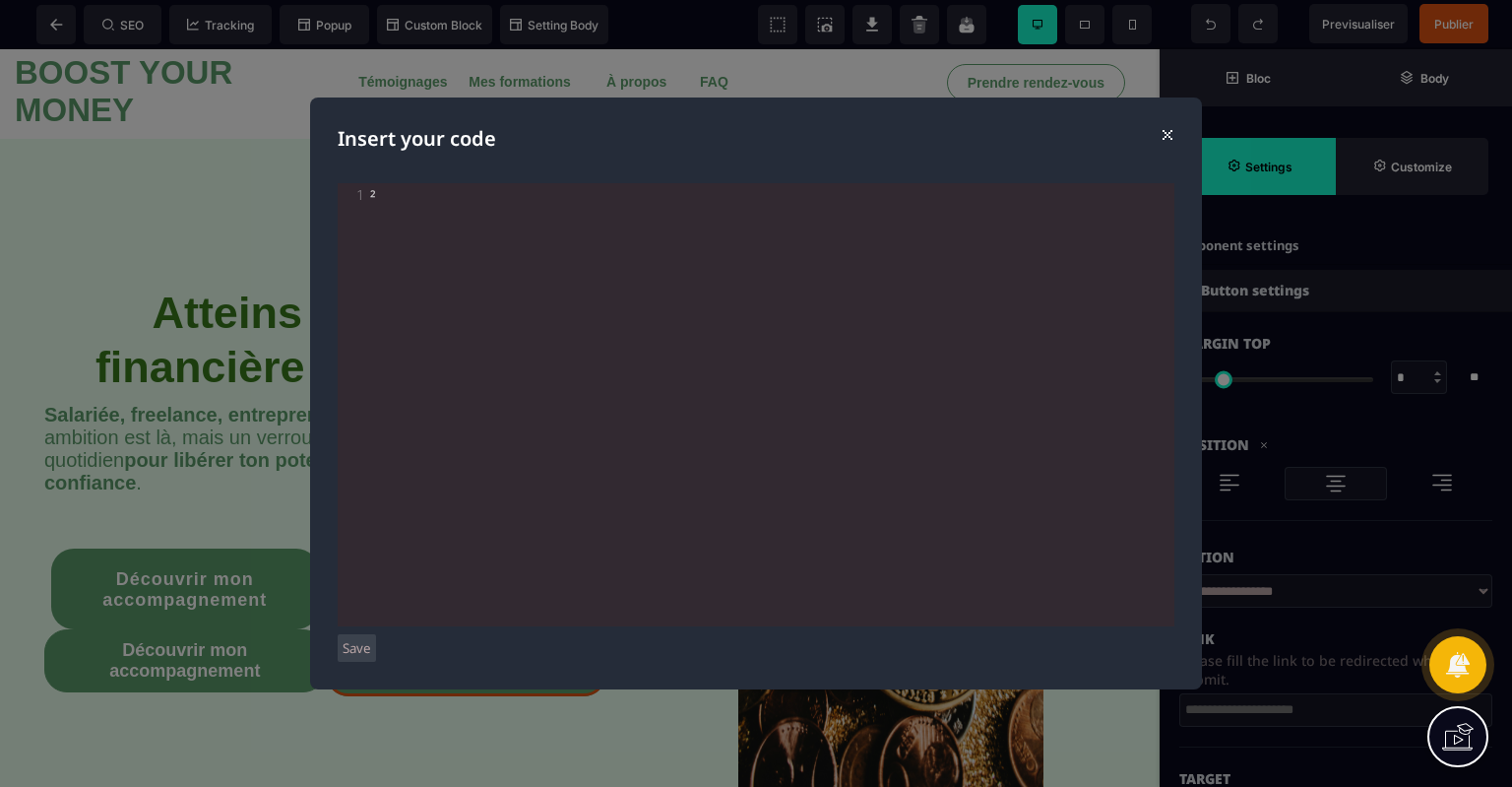 click on "Insert your code
⨯
* x 1   1 ² Save" at bounding box center [756, 393] 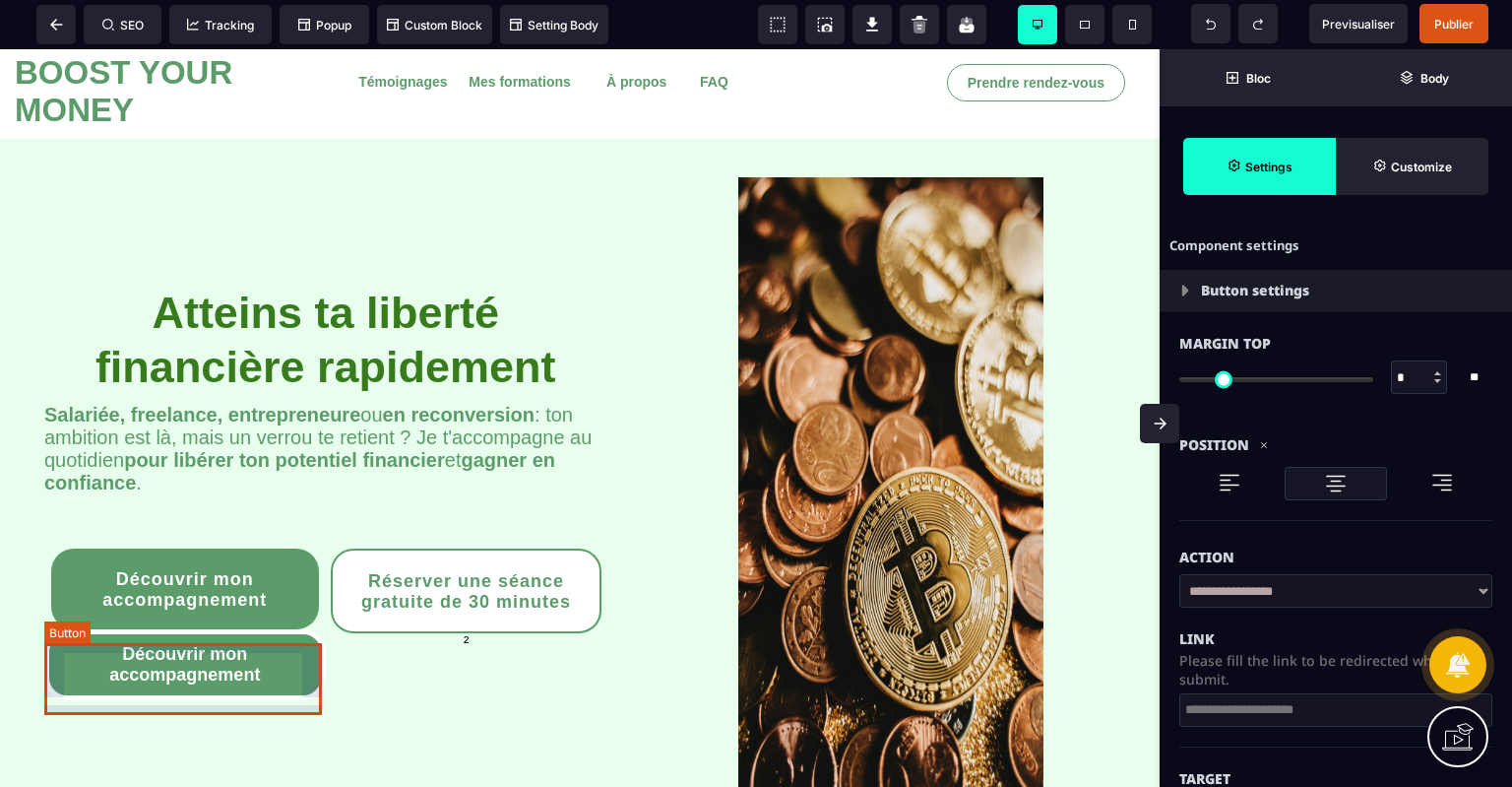 click on "Découvrir mon accompagnement" at bounding box center [185, 665] 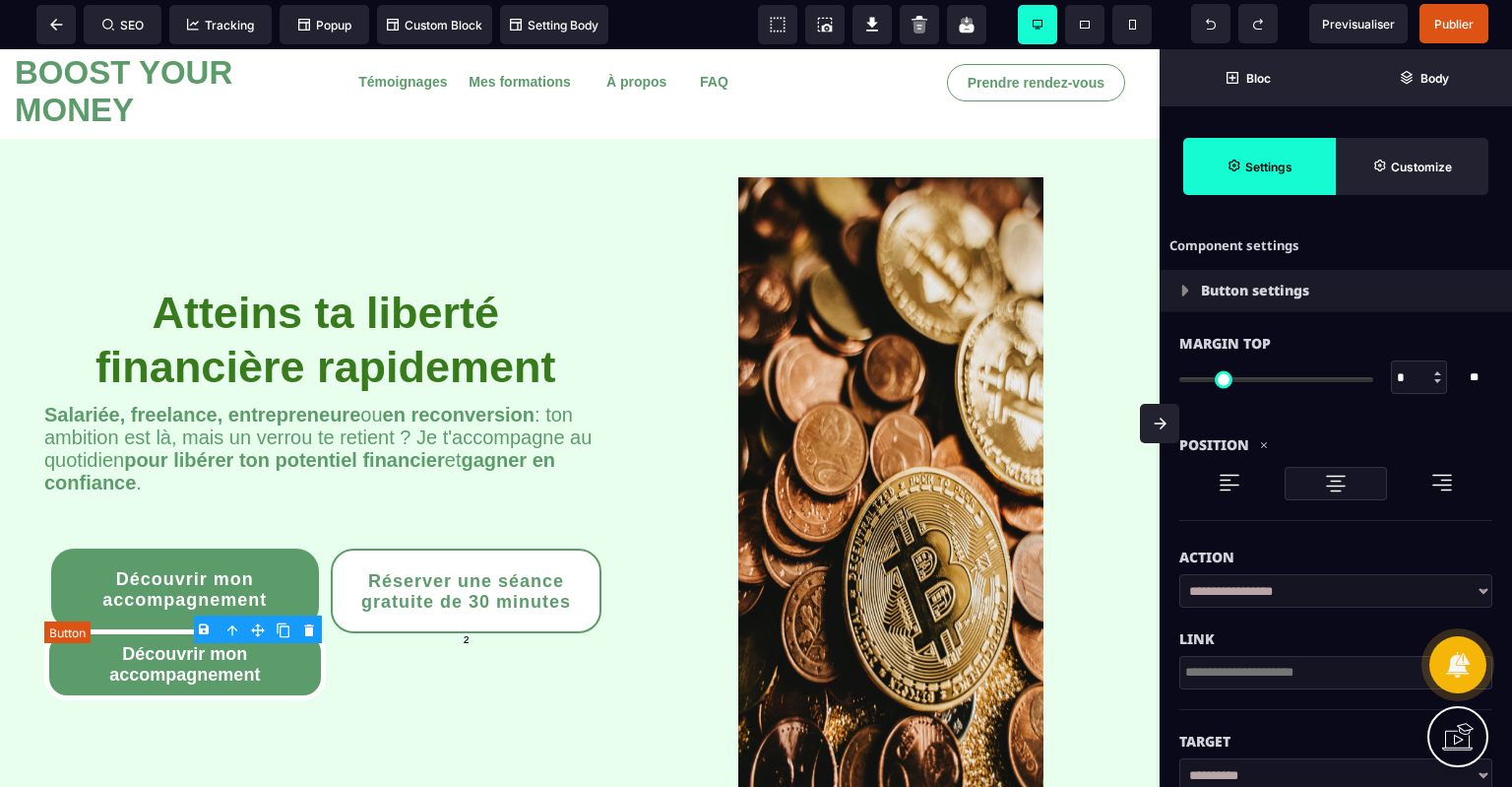 click on "Découvrir mon accompagnement" at bounding box center (185, 665) 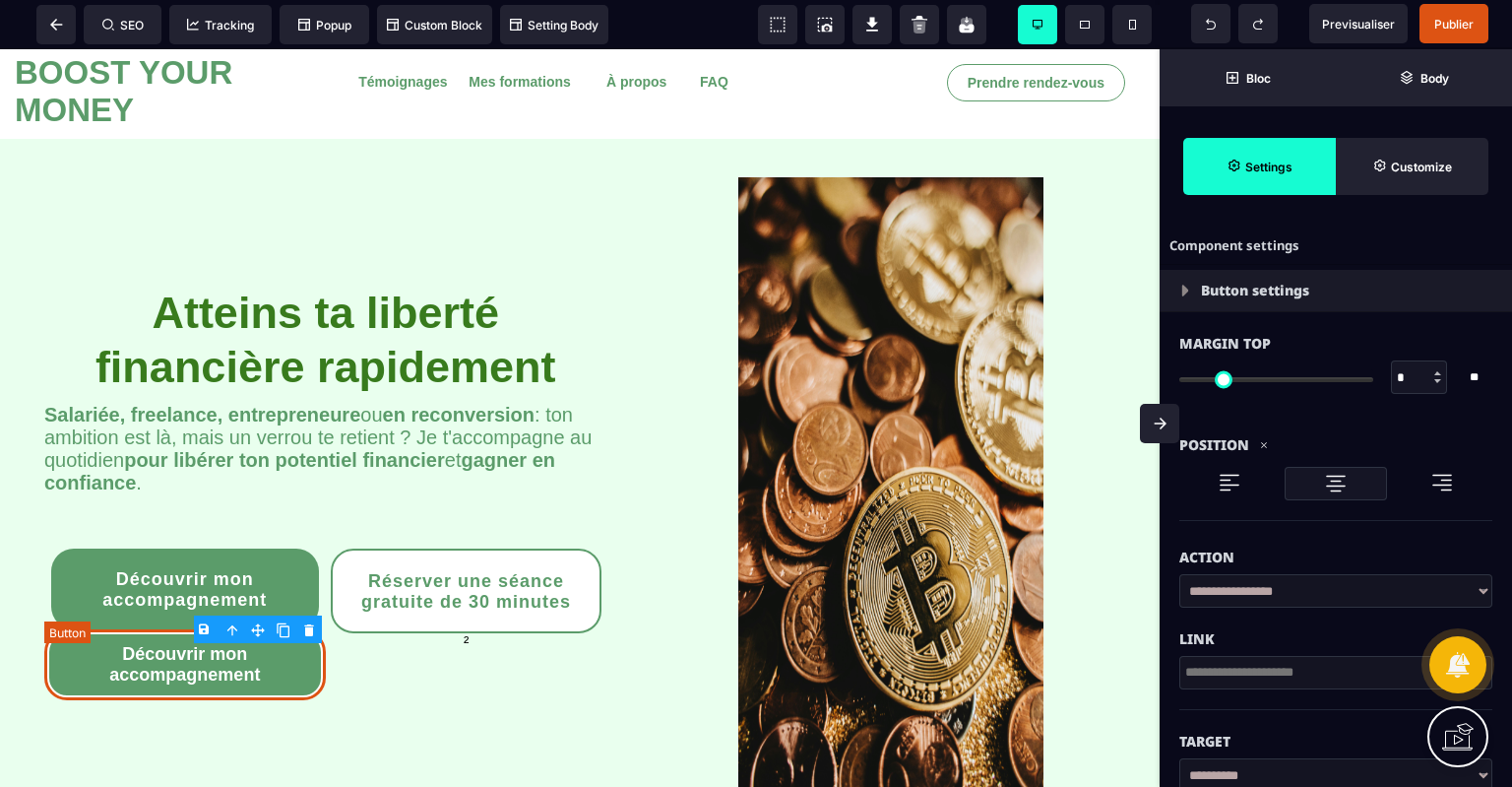 scroll, scrollTop: 0, scrollLeft: 0, axis: both 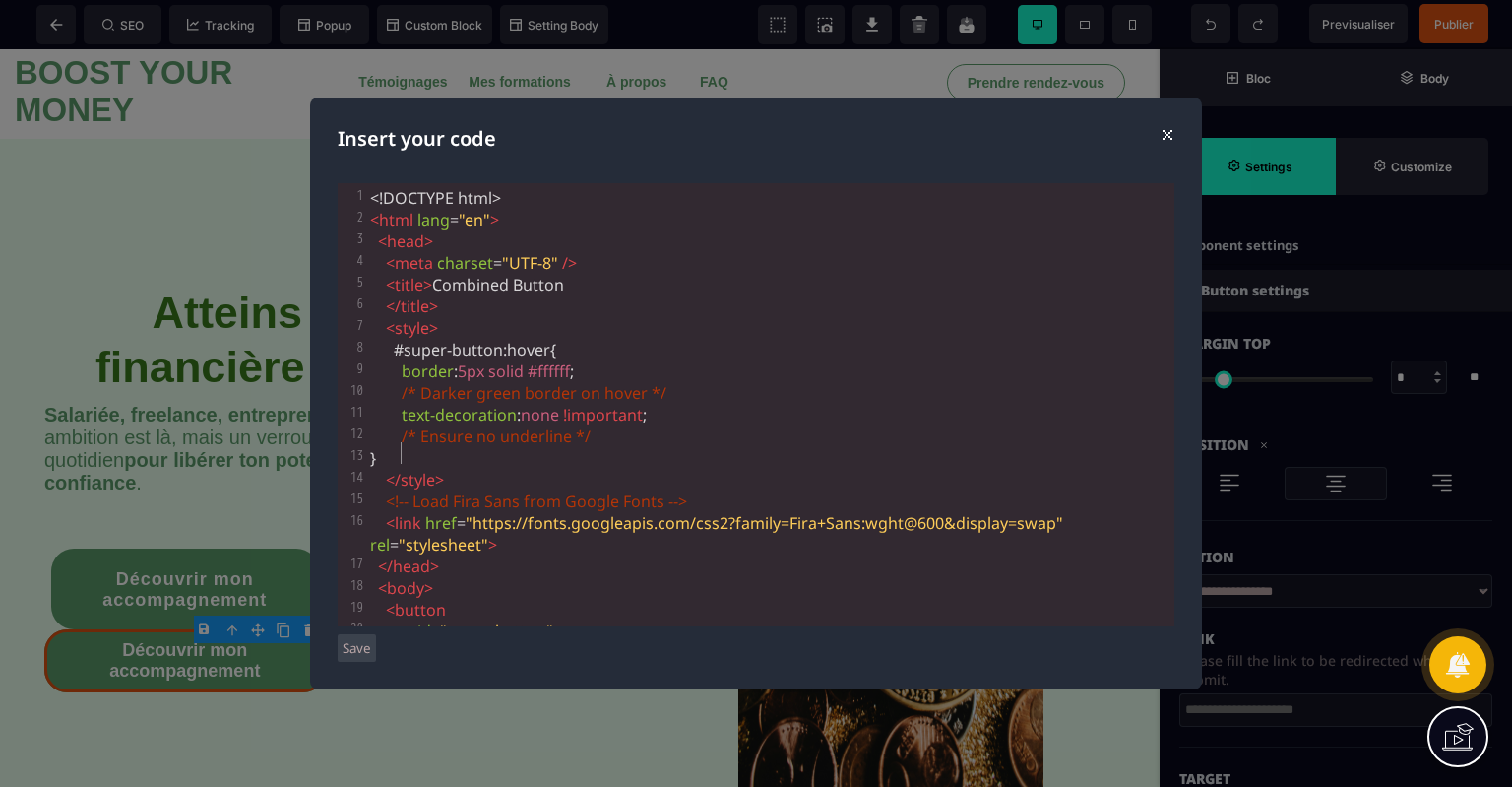 click on "}" at bounding box center (770, 458) 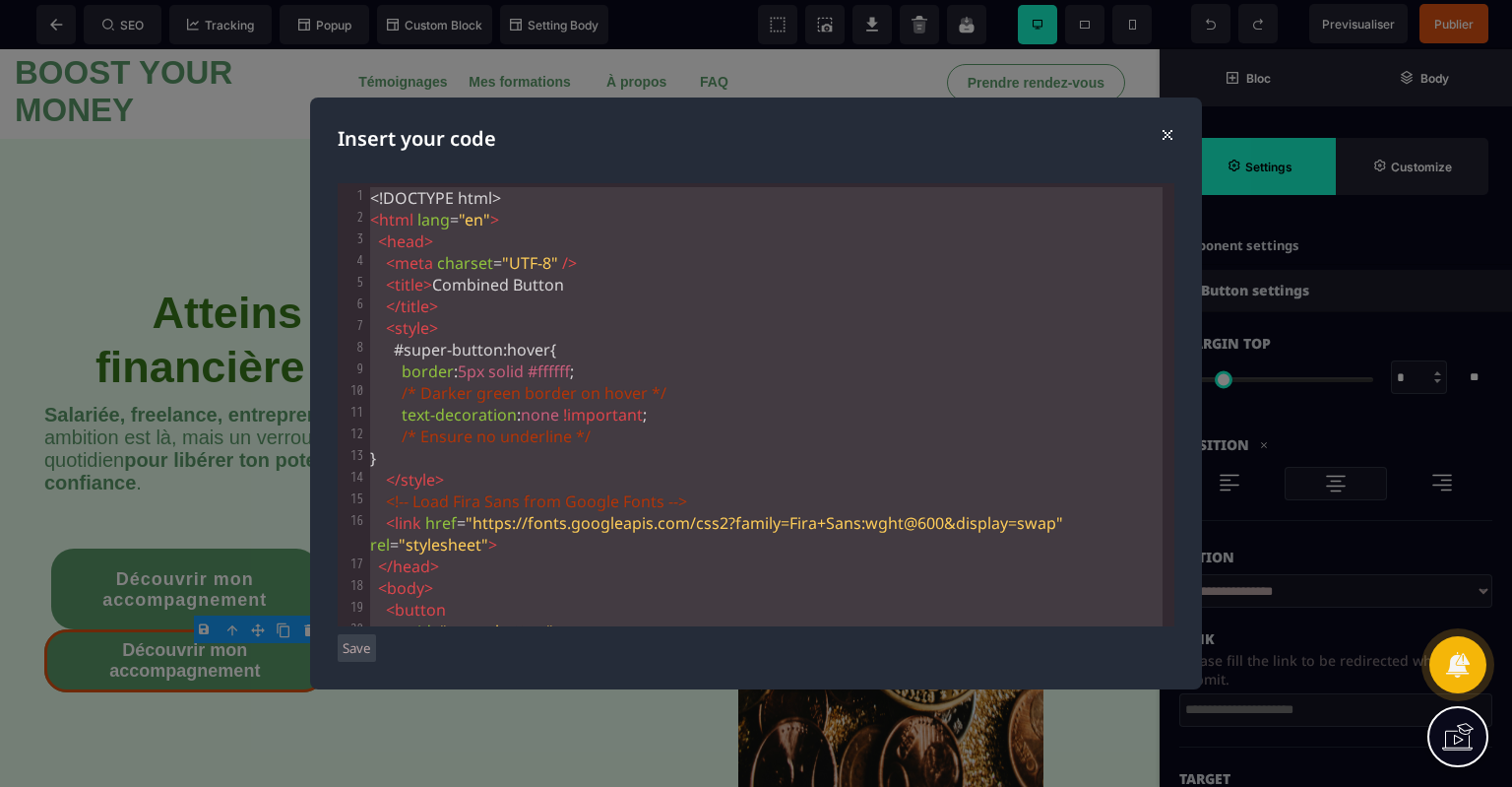 click on "</ title >" at bounding box center [770, 306] 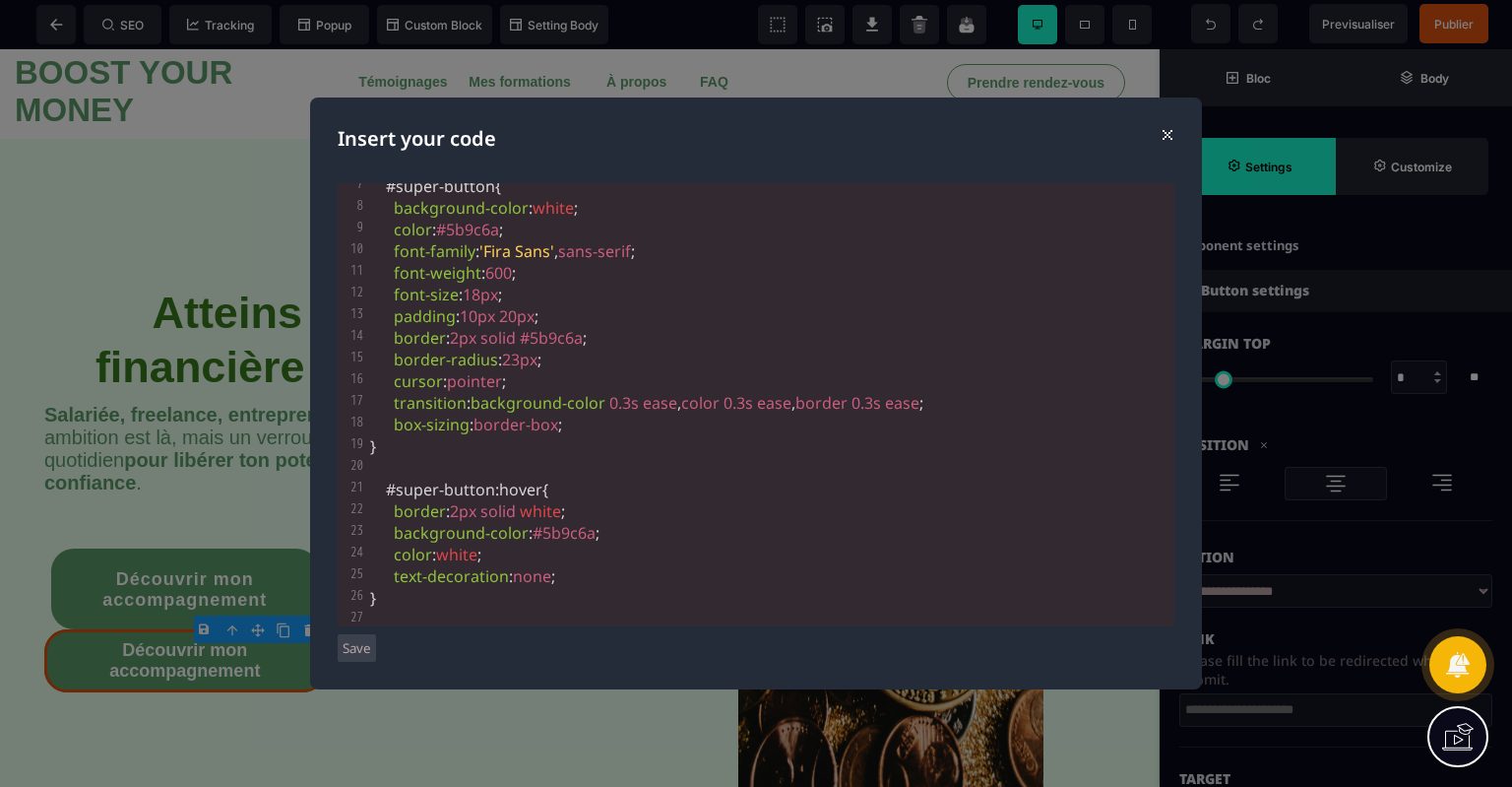 click on "Save" at bounding box center (356, 648) 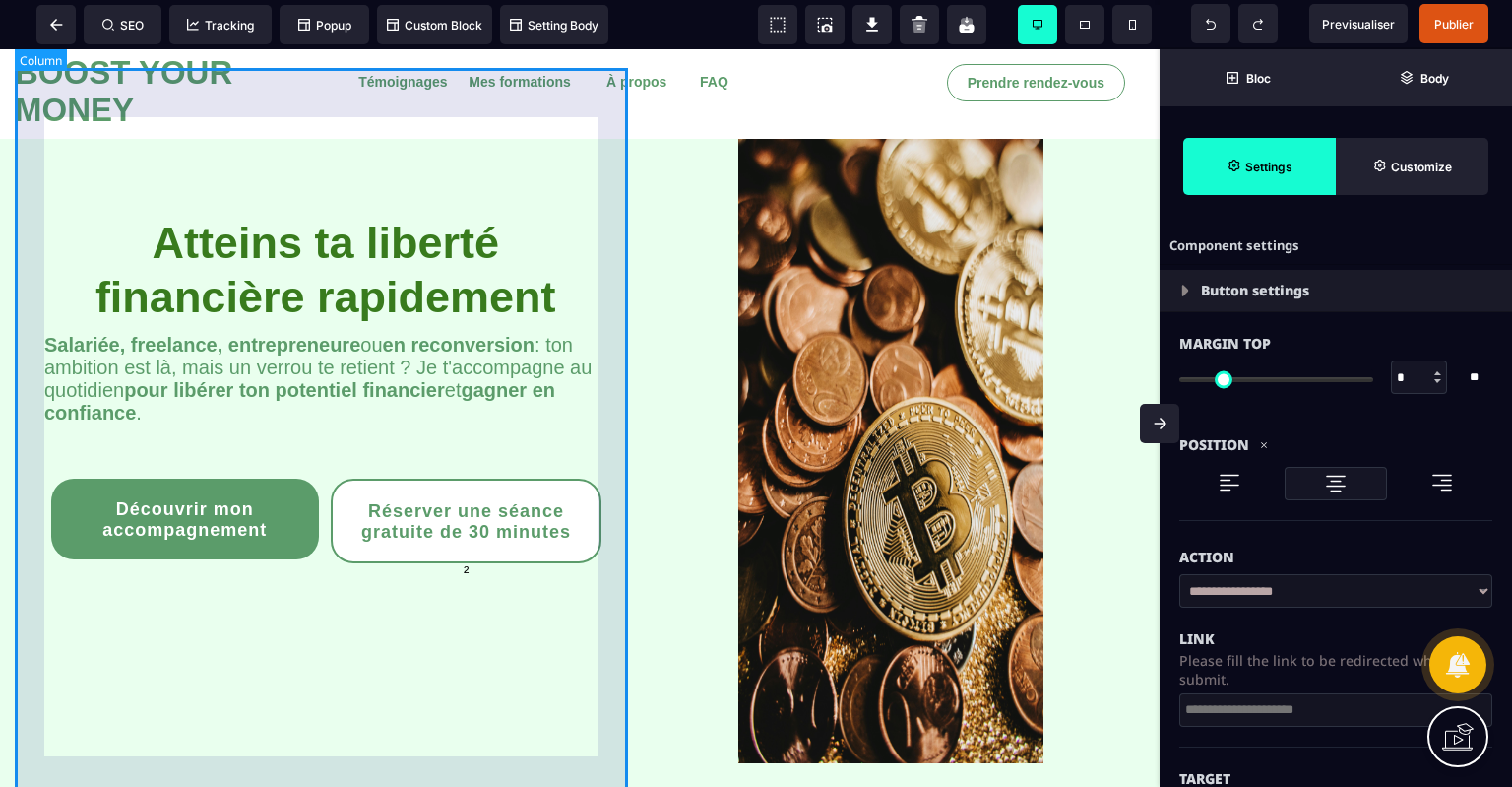 scroll, scrollTop: 91, scrollLeft: 0, axis: vertical 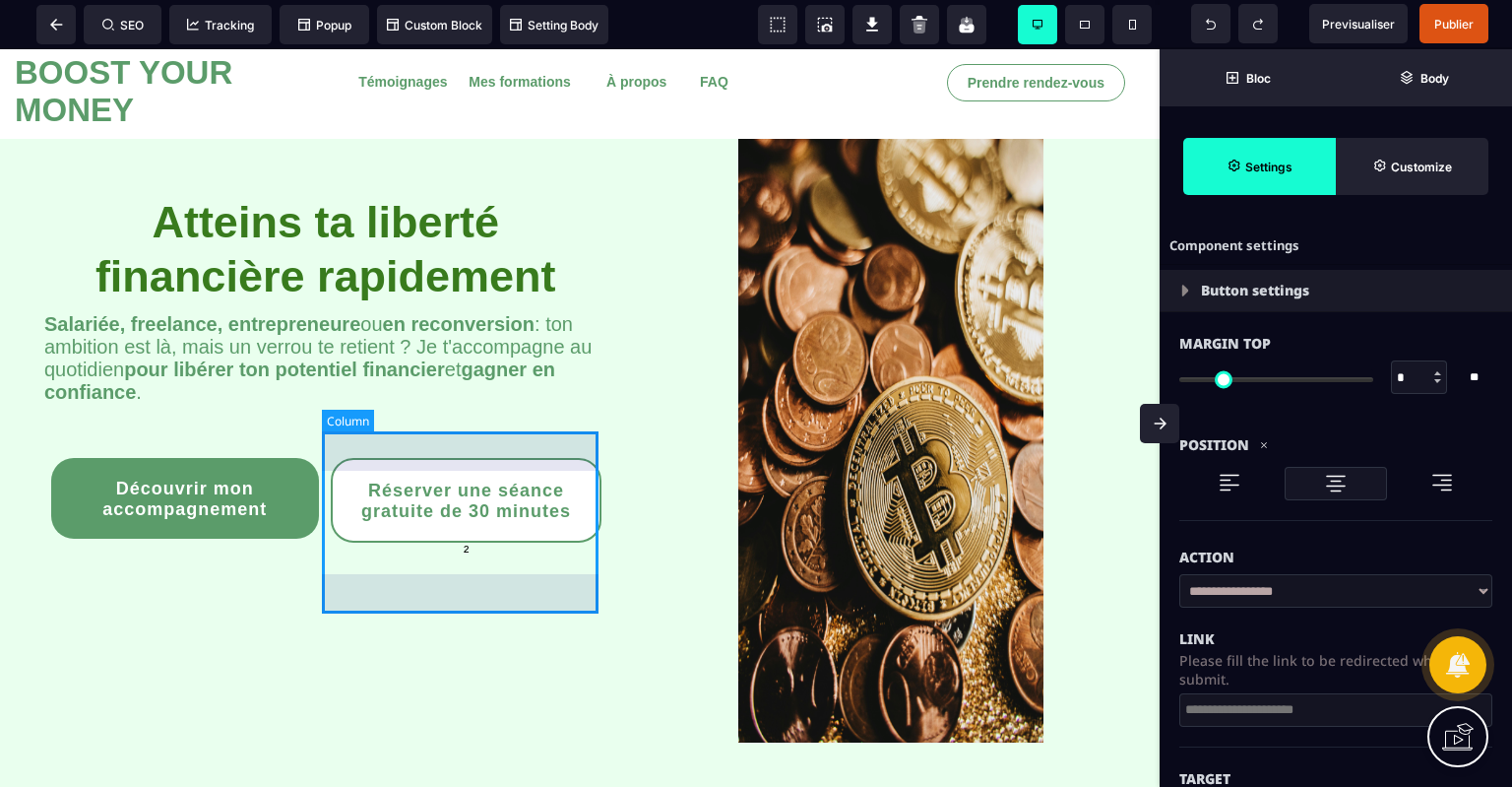 click on "²" at bounding box center [467, 552] 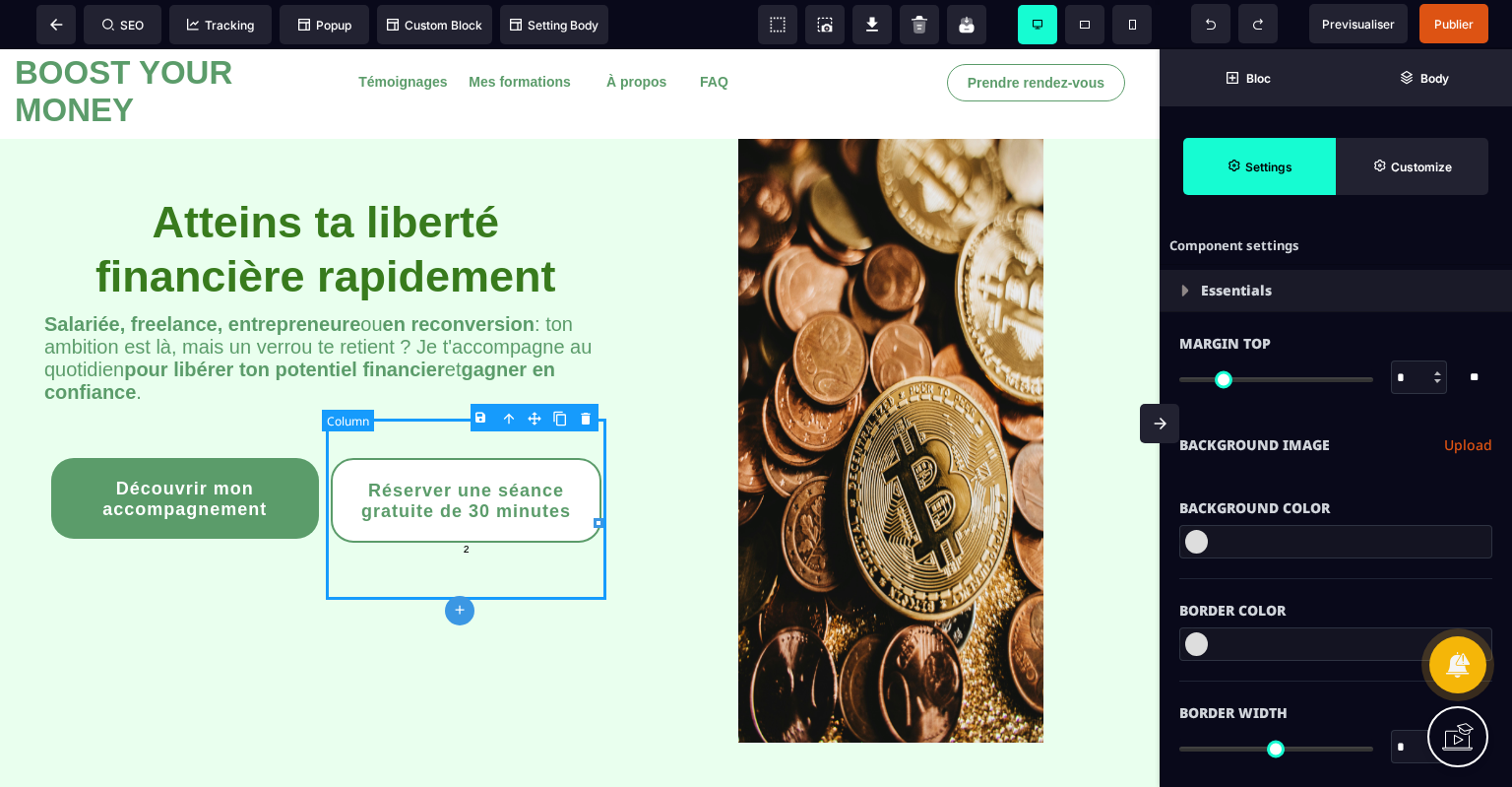click on "²" at bounding box center (467, 552) 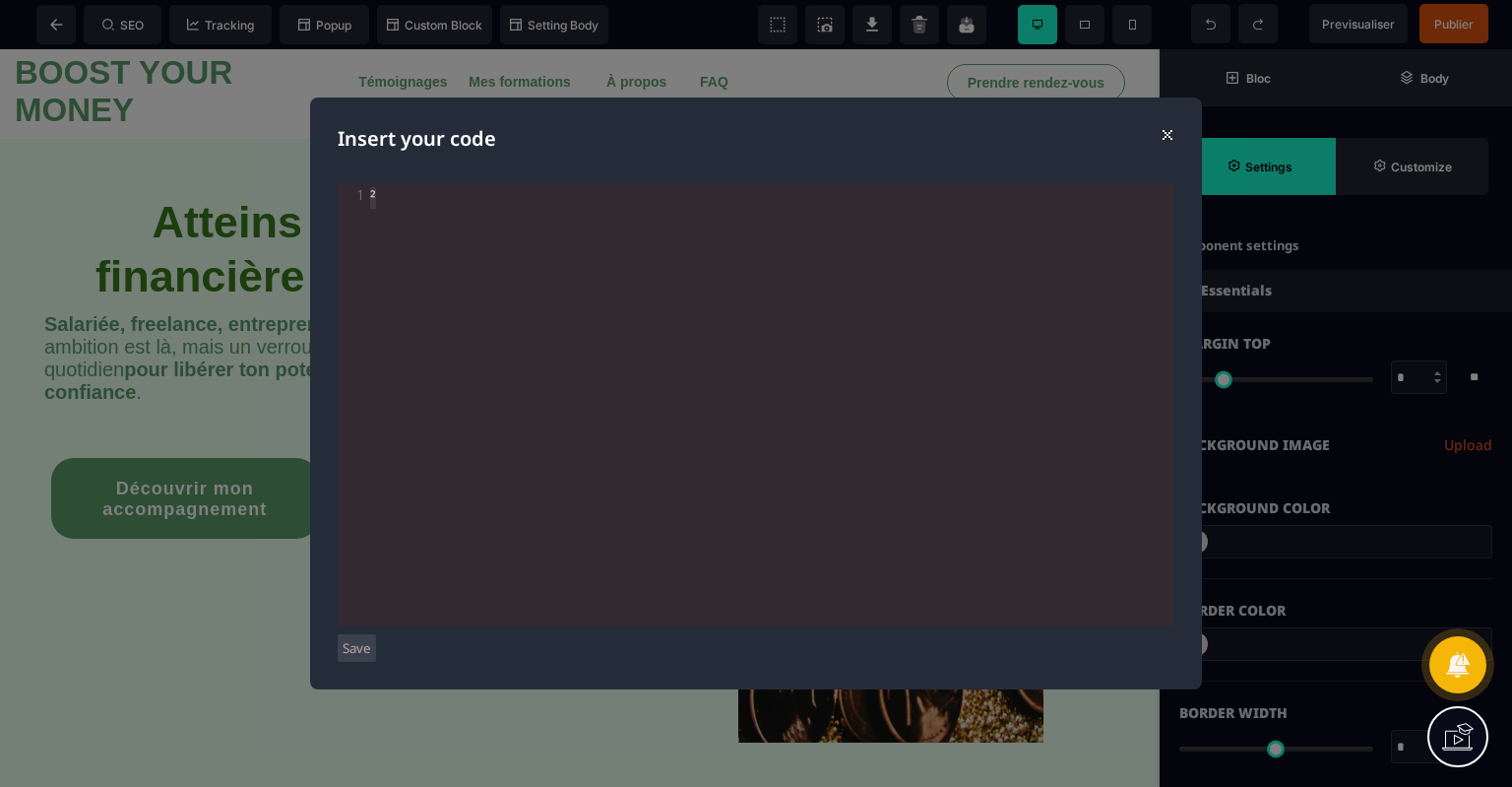 scroll, scrollTop: 146, scrollLeft: 0, axis: vertical 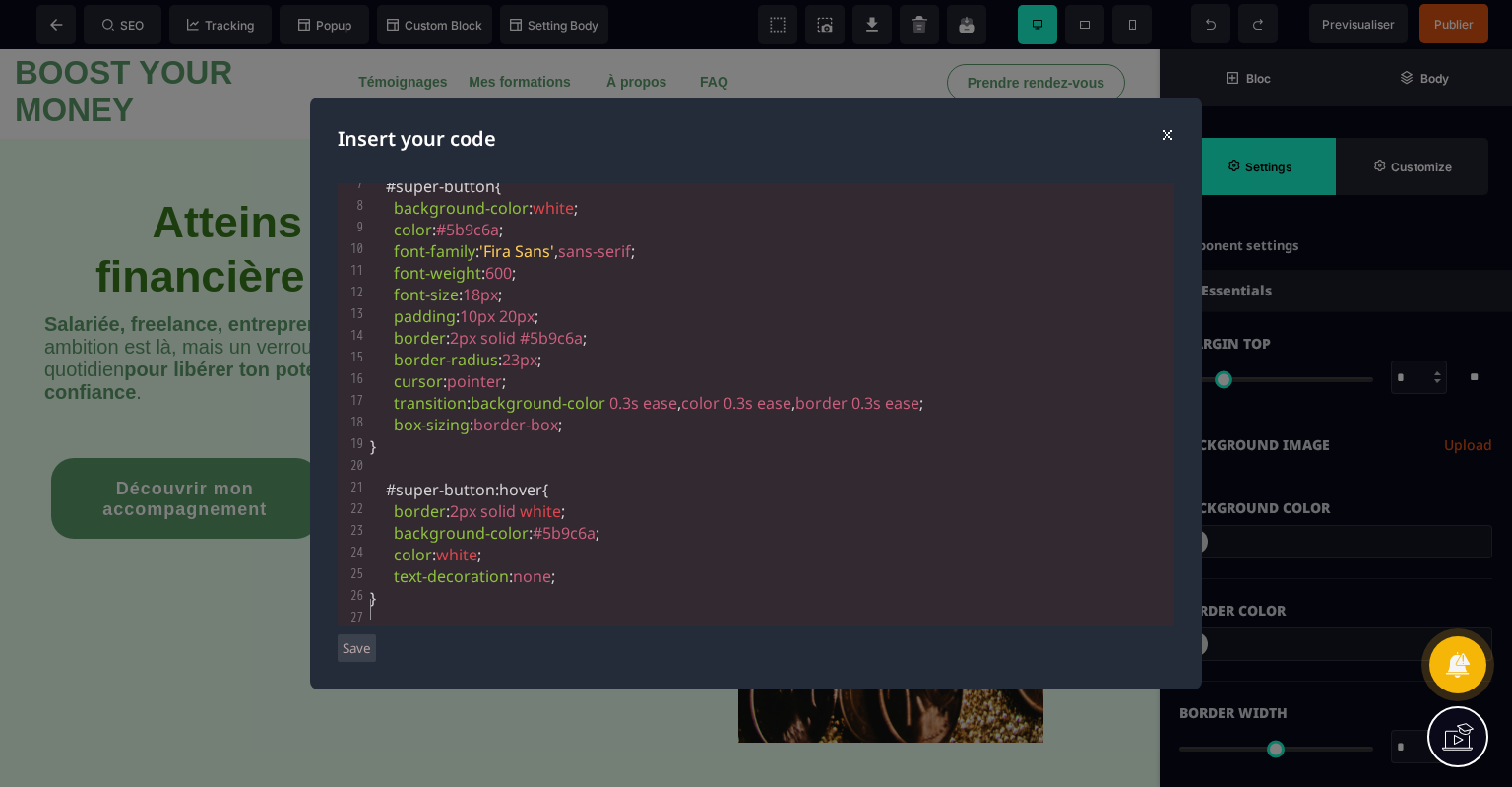 click on "Save" at bounding box center [356, 648] 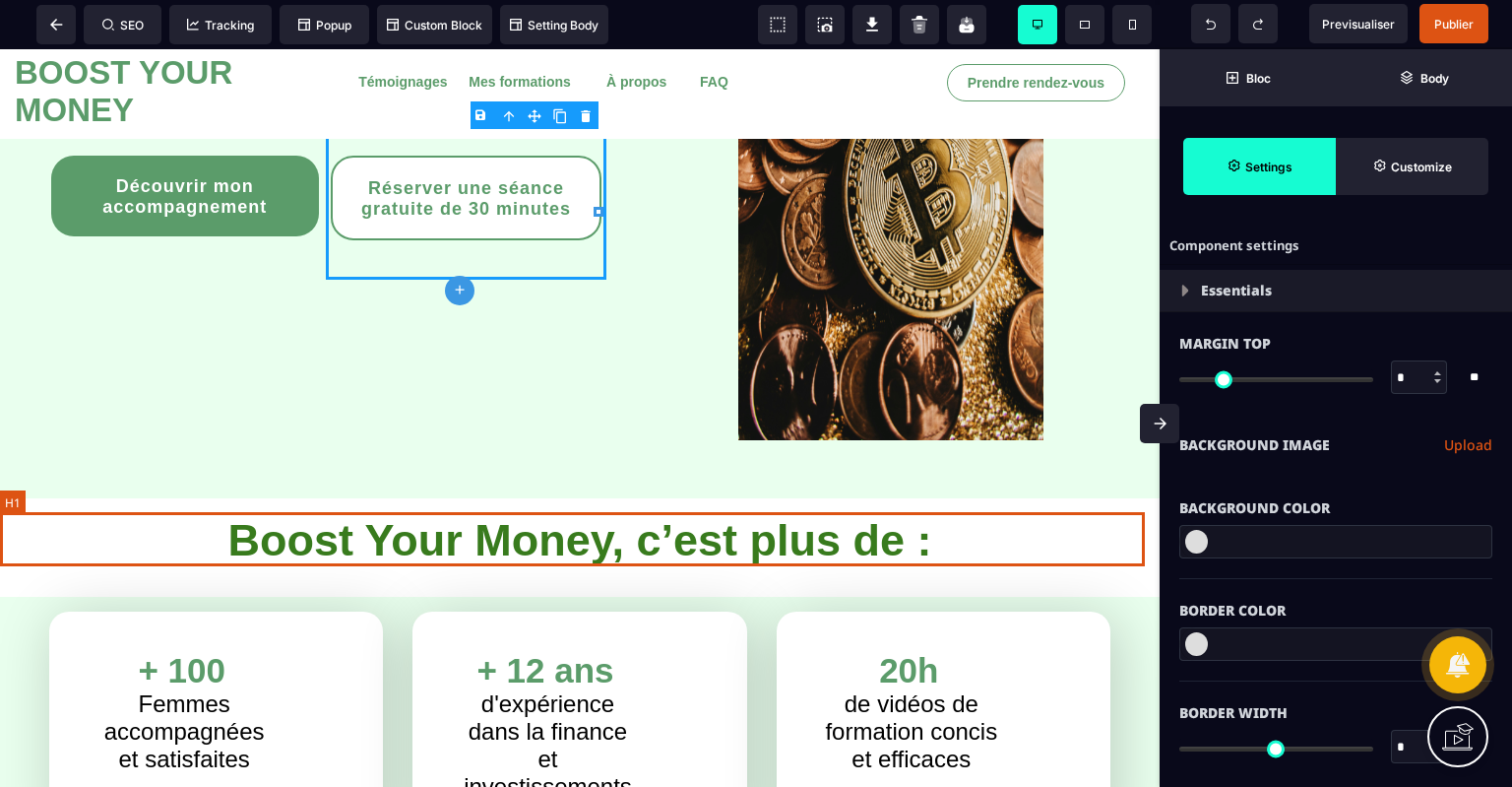 scroll, scrollTop: 347, scrollLeft: 0, axis: vertical 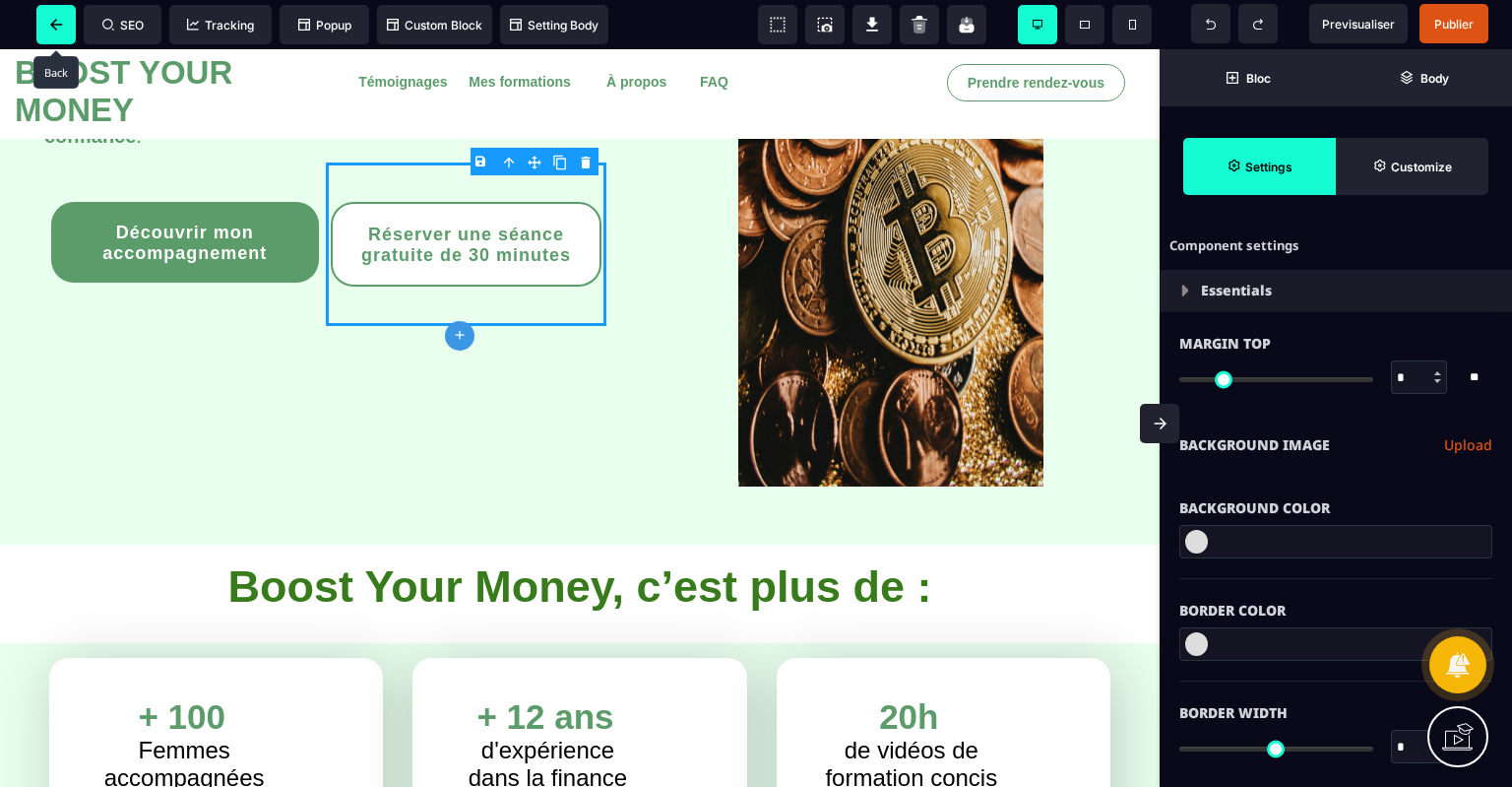 click at bounding box center [56, 25] 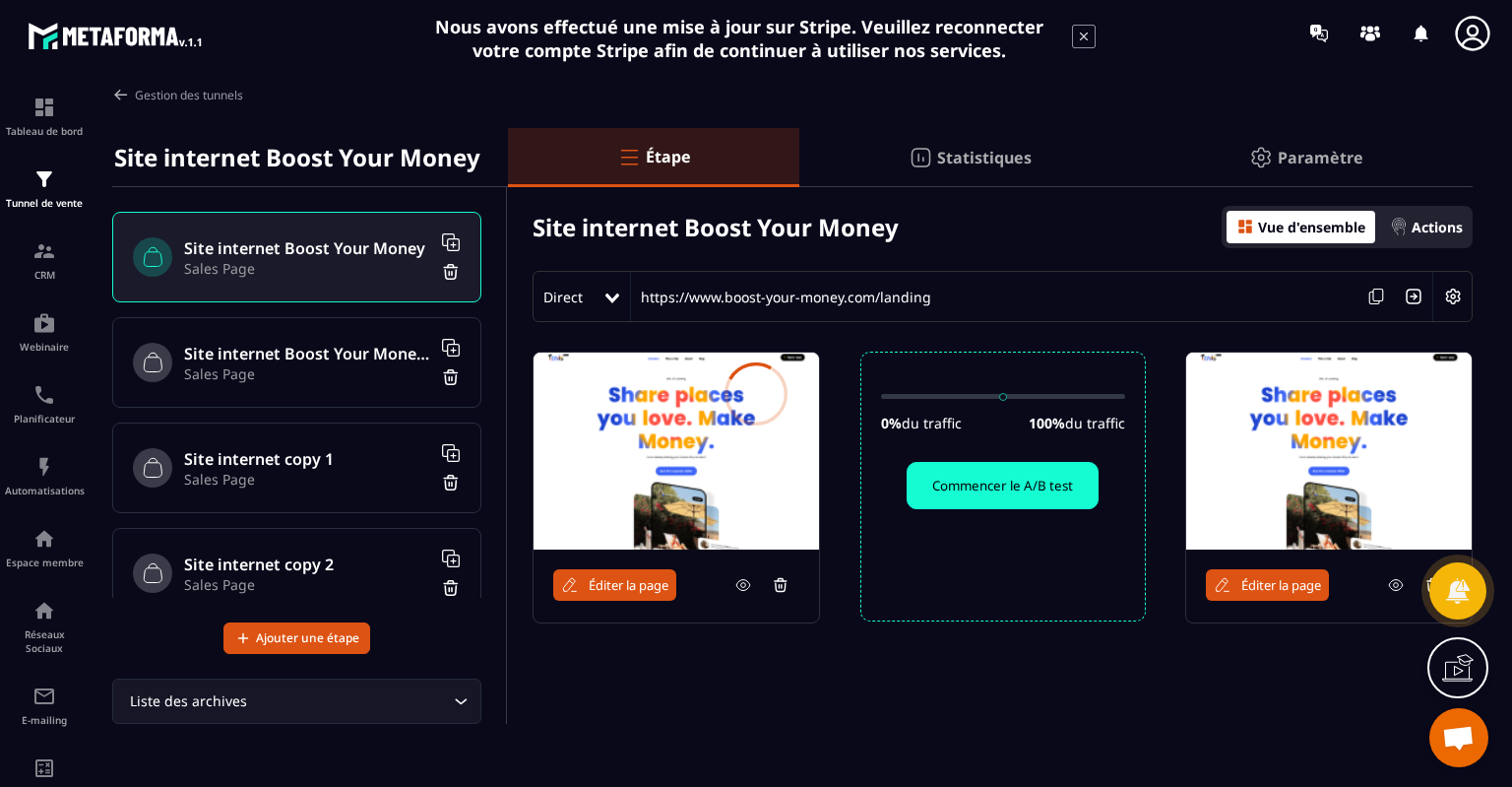 click at bounding box center (756, 393) 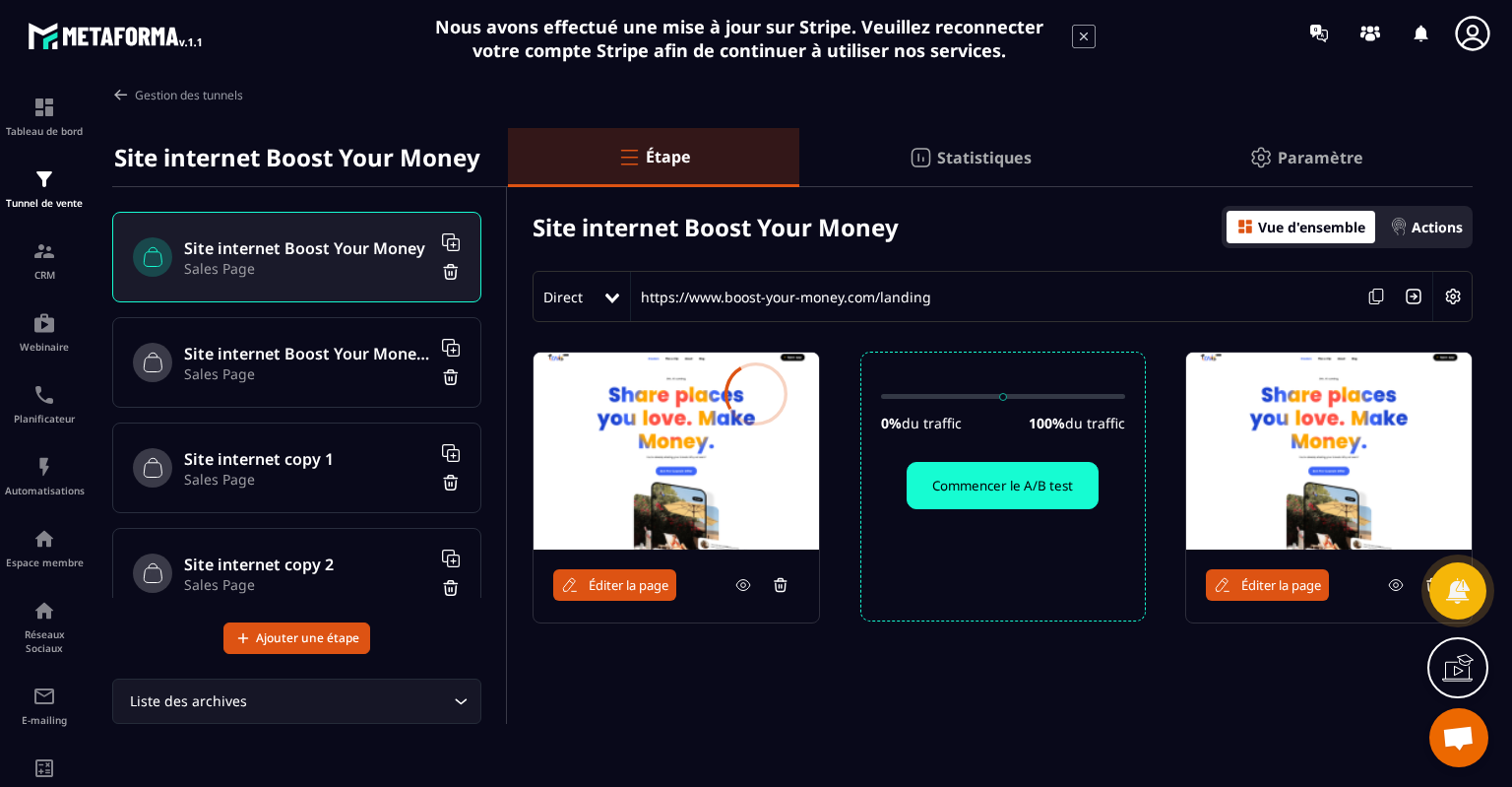 click at bounding box center (756, 393) 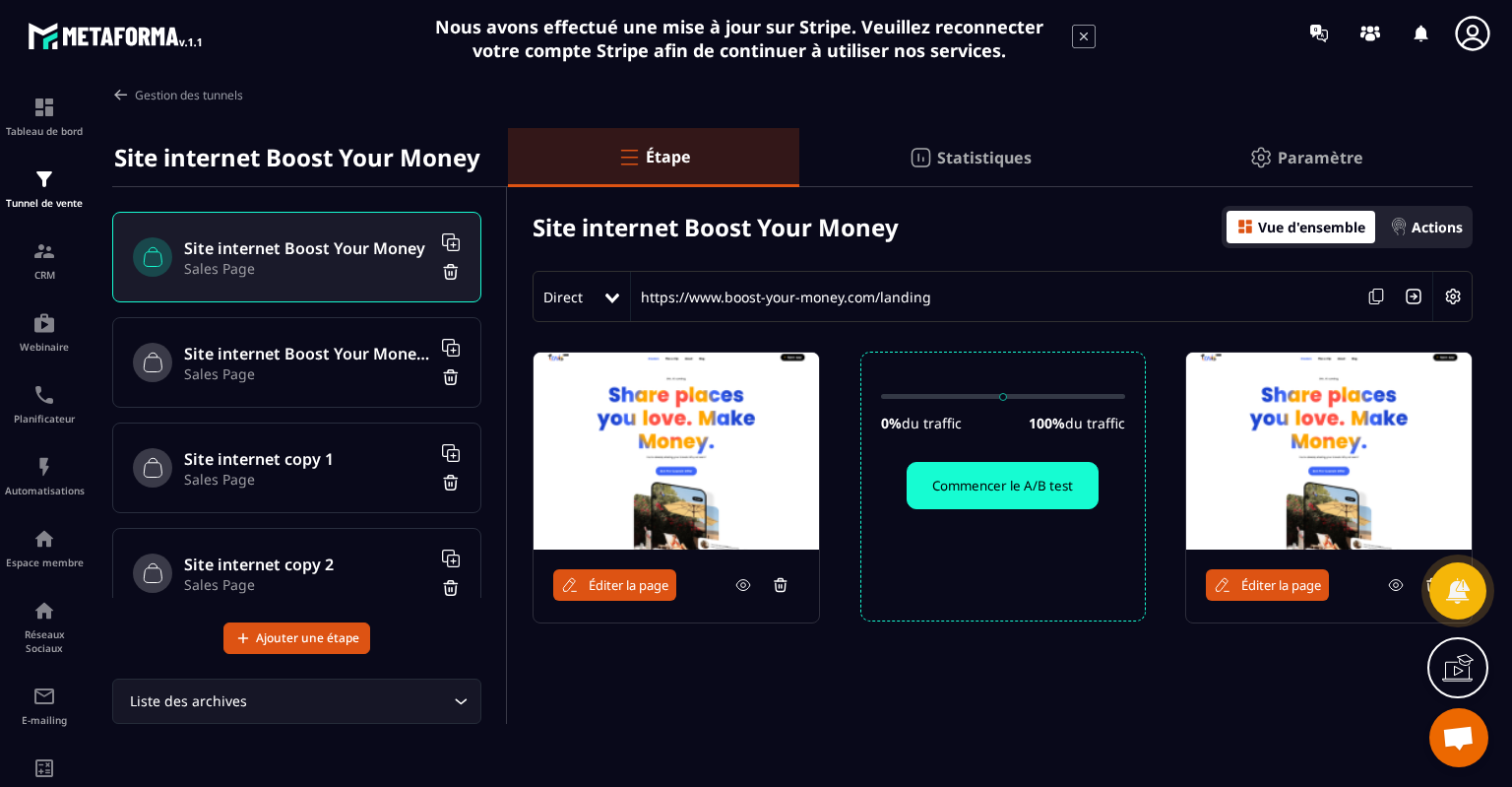 click on "Éditer la page" at bounding box center (628, 585) 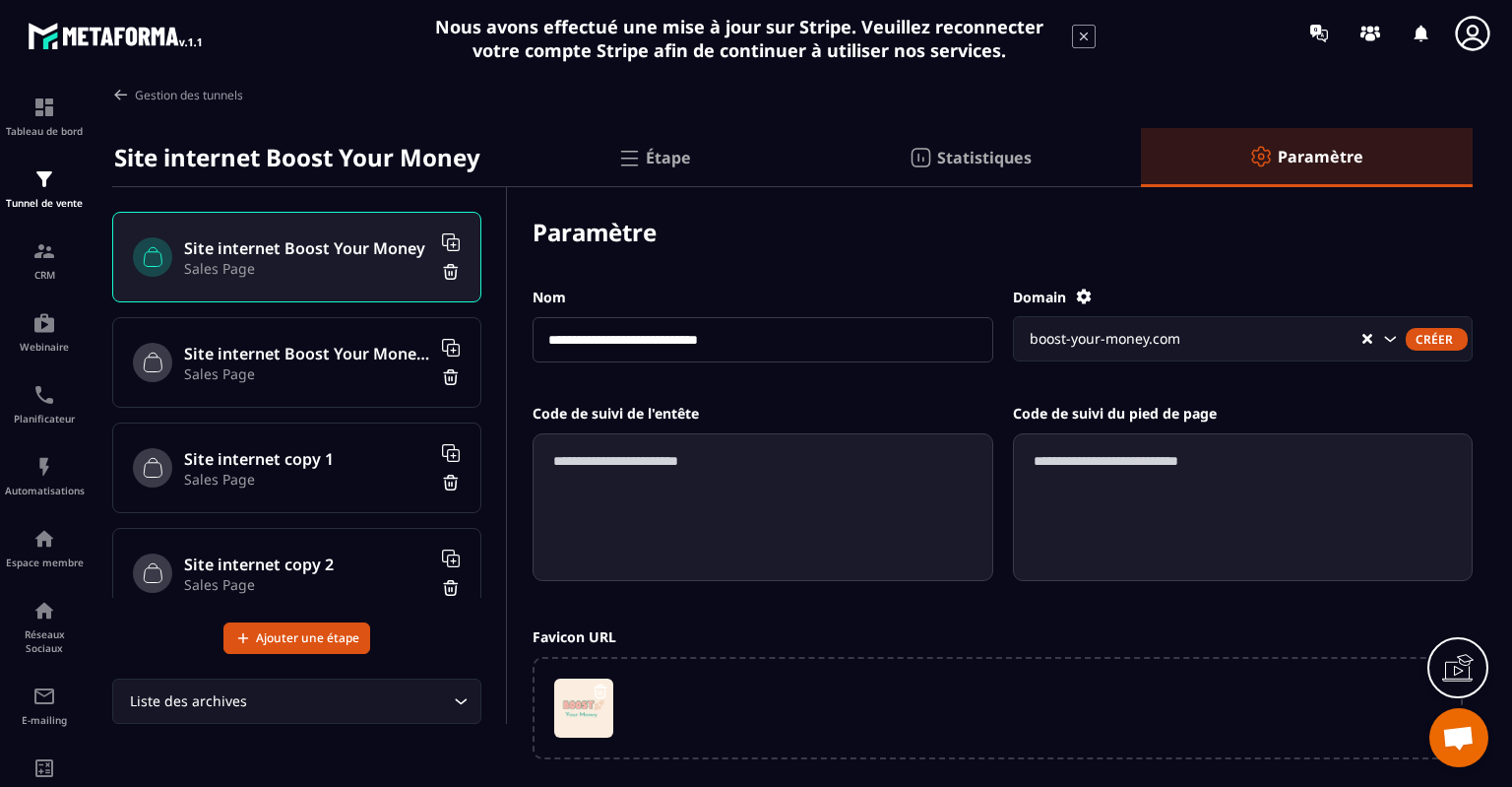 scroll, scrollTop: 0, scrollLeft: 0, axis: both 